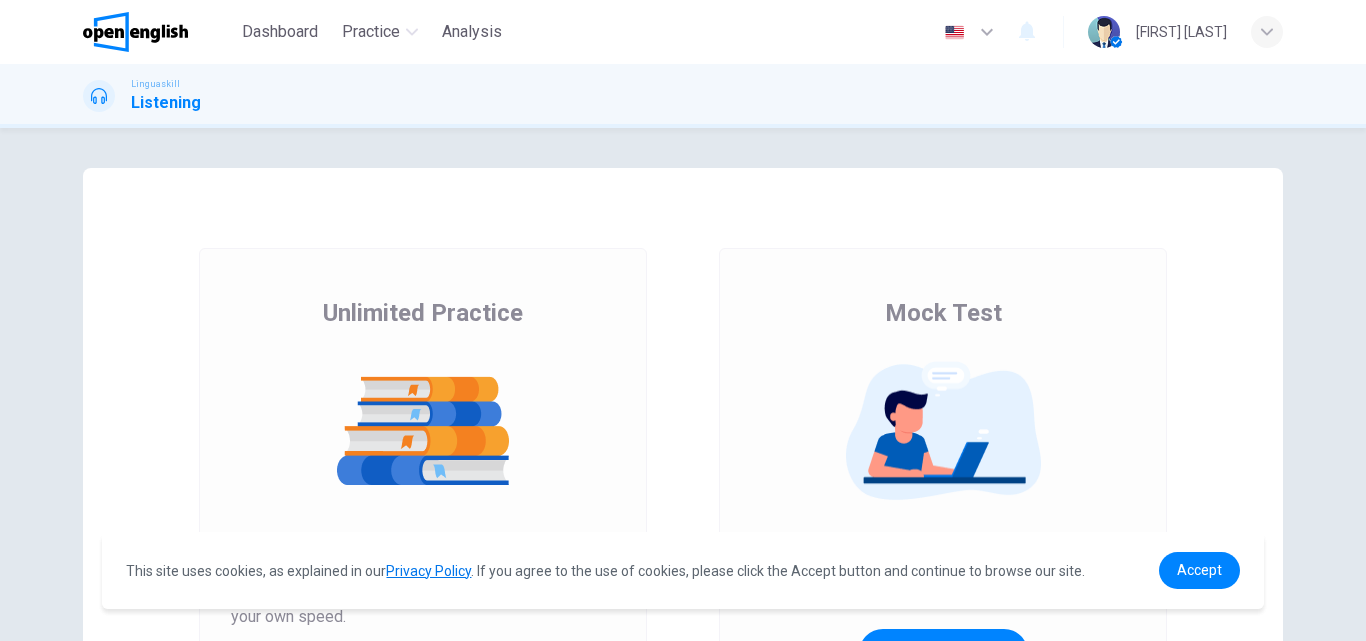 scroll, scrollTop: 0, scrollLeft: 0, axis: both 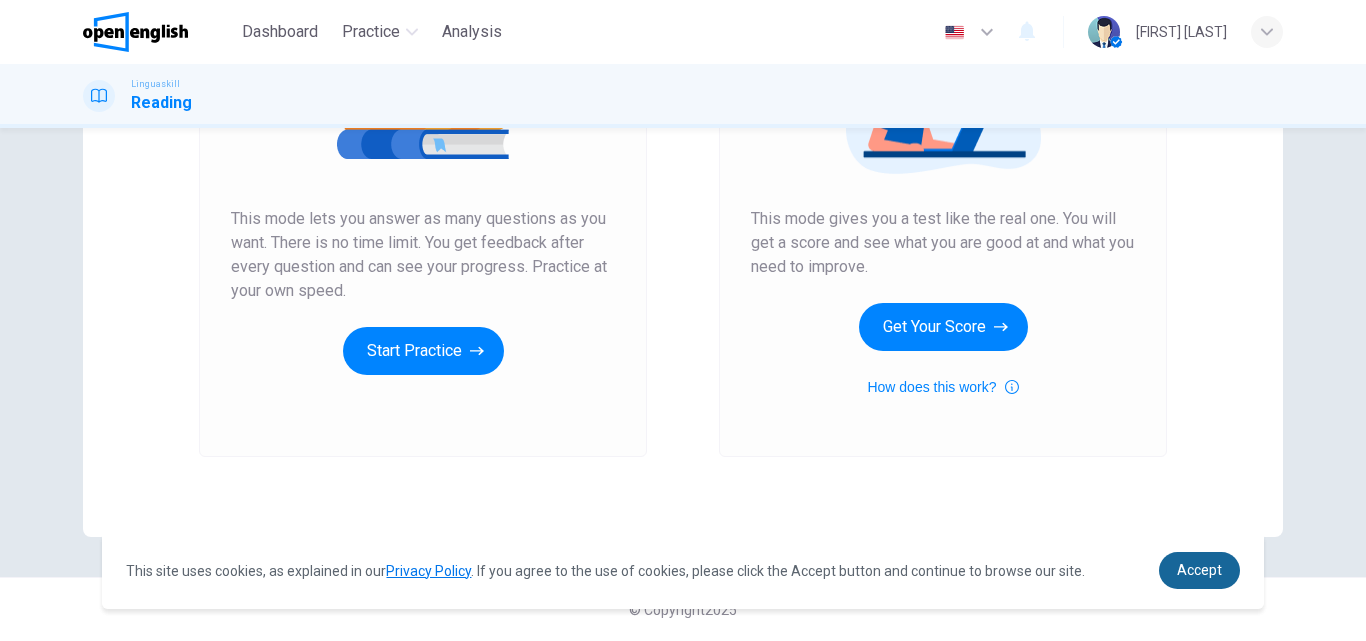 click on "Accept" at bounding box center [1199, 570] 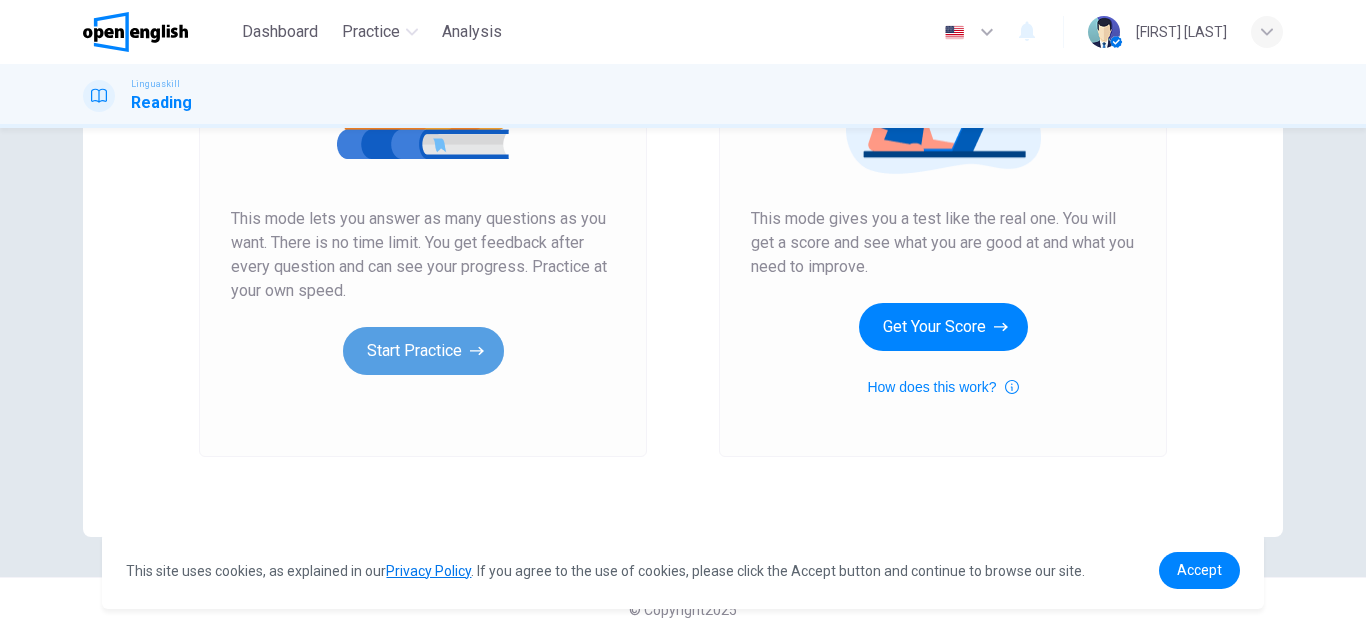 click on "Start Practice" at bounding box center (423, 351) 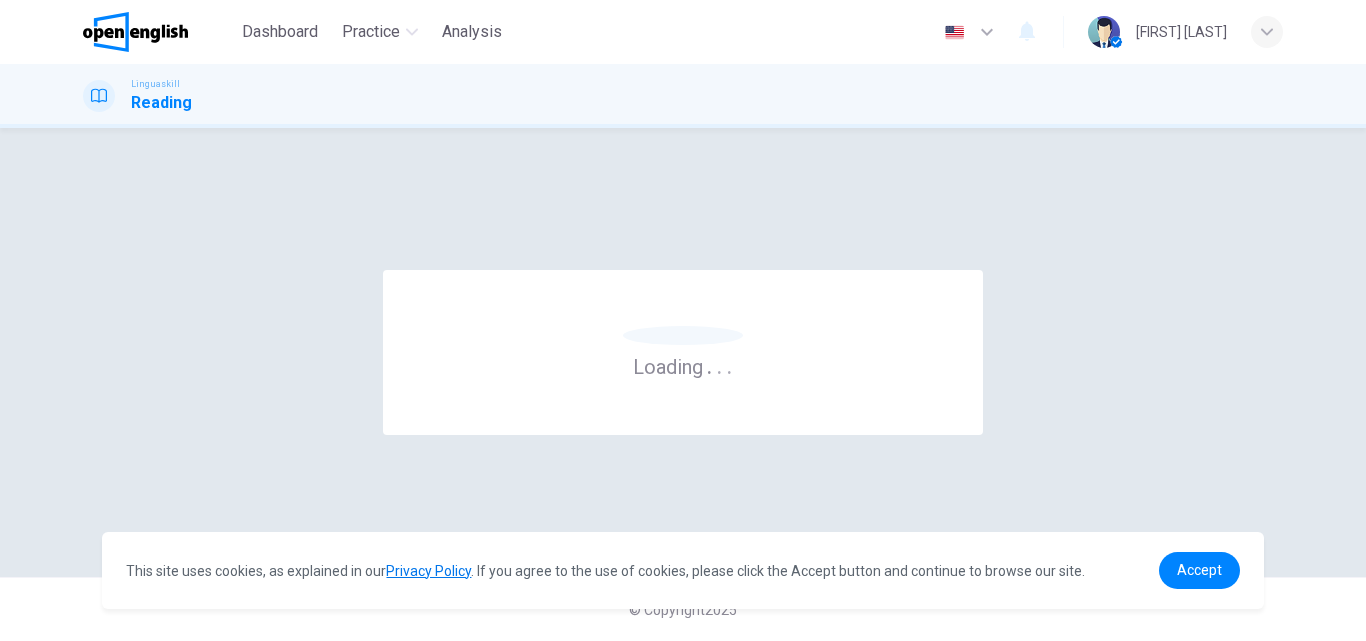 scroll, scrollTop: 0, scrollLeft: 0, axis: both 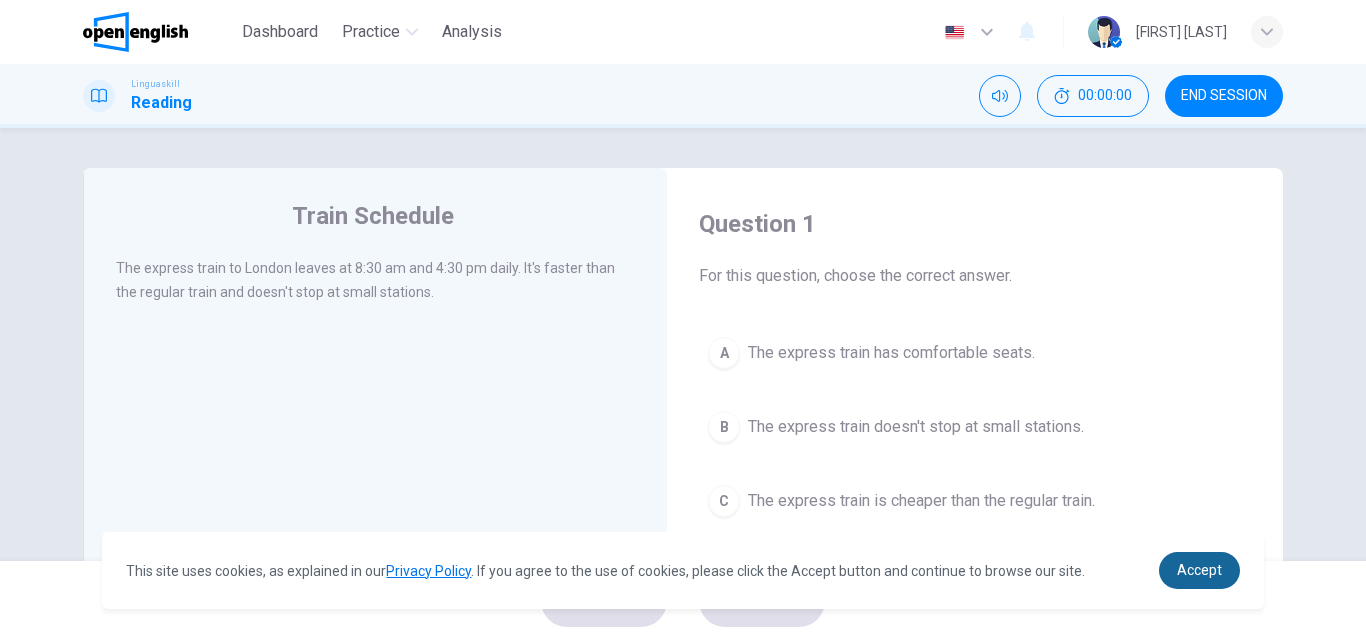 click on "Accept" at bounding box center (1199, 570) 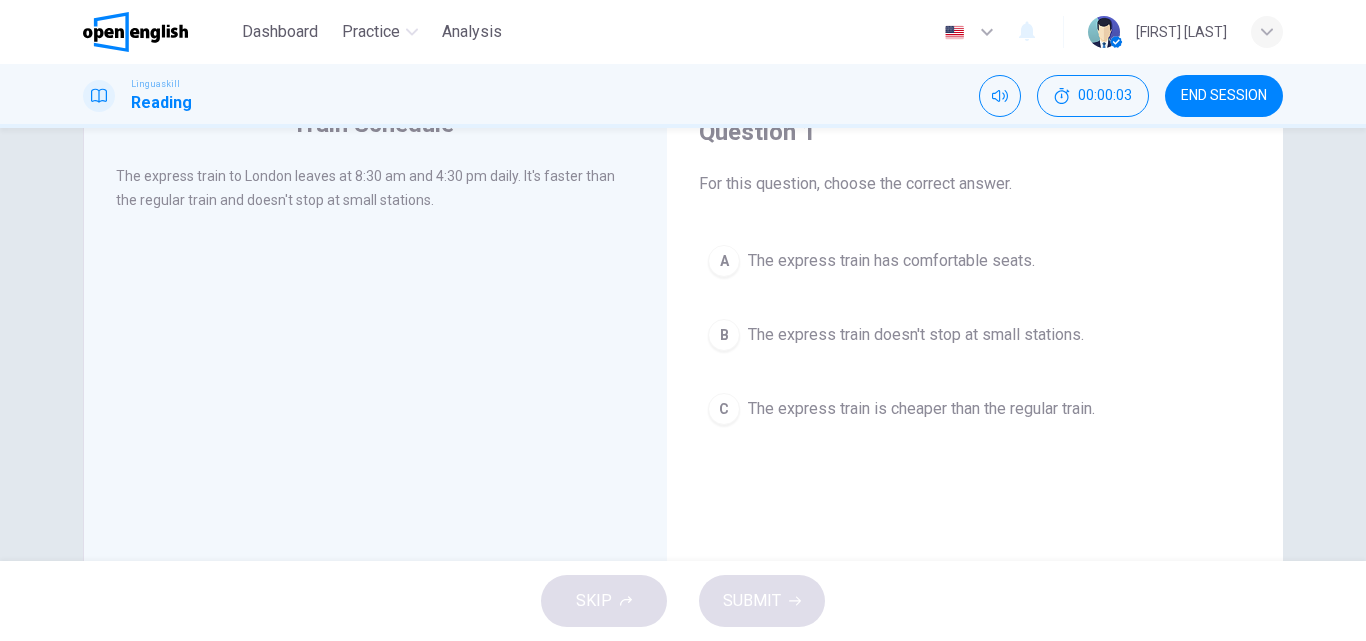scroll, scrollTop: 89, scrollLeft: 0, axis: vertical 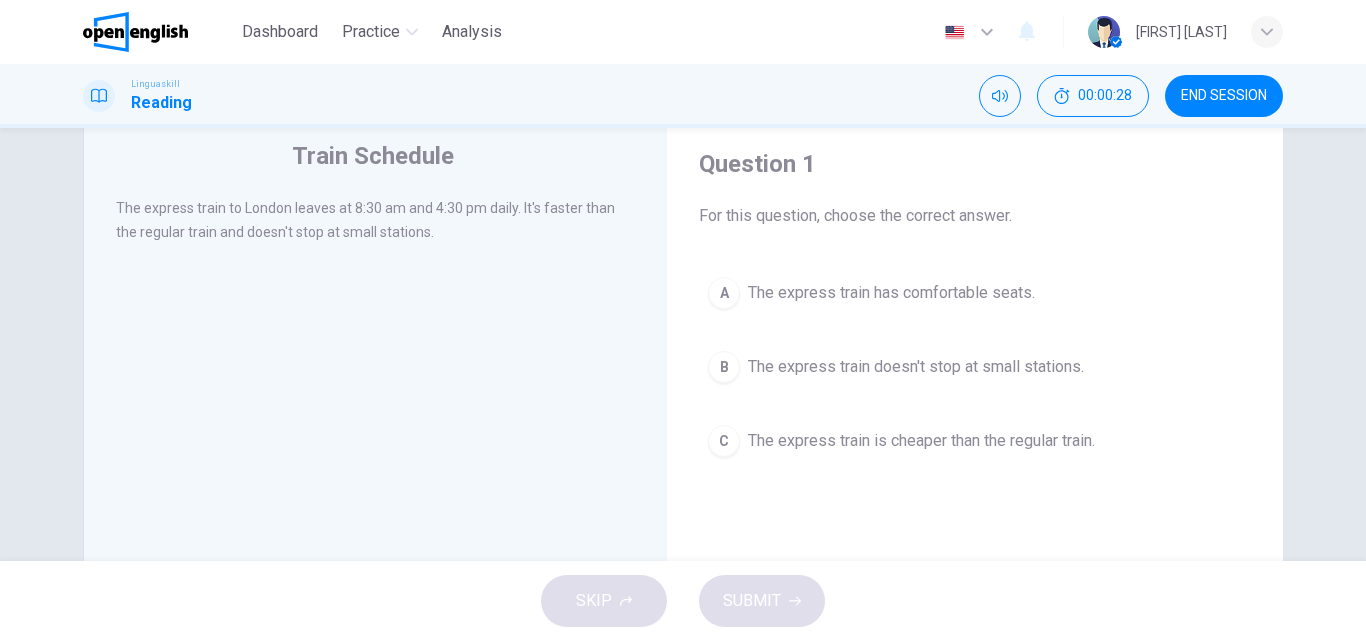 click on "C" at bounding box center [724, 441] 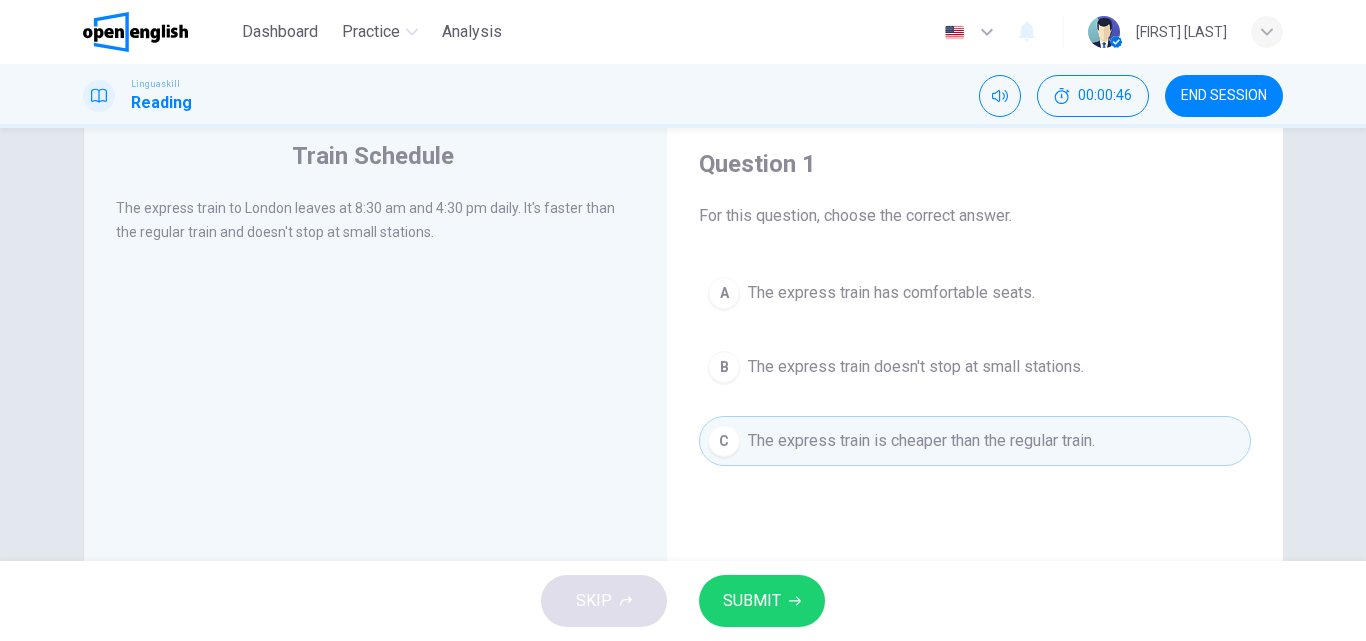 click on "A The express train has comfortable seats.  B The express train doesn't stop at small stations.  C The express train is cheaper than the regular train." at bounding box center [975, 367] 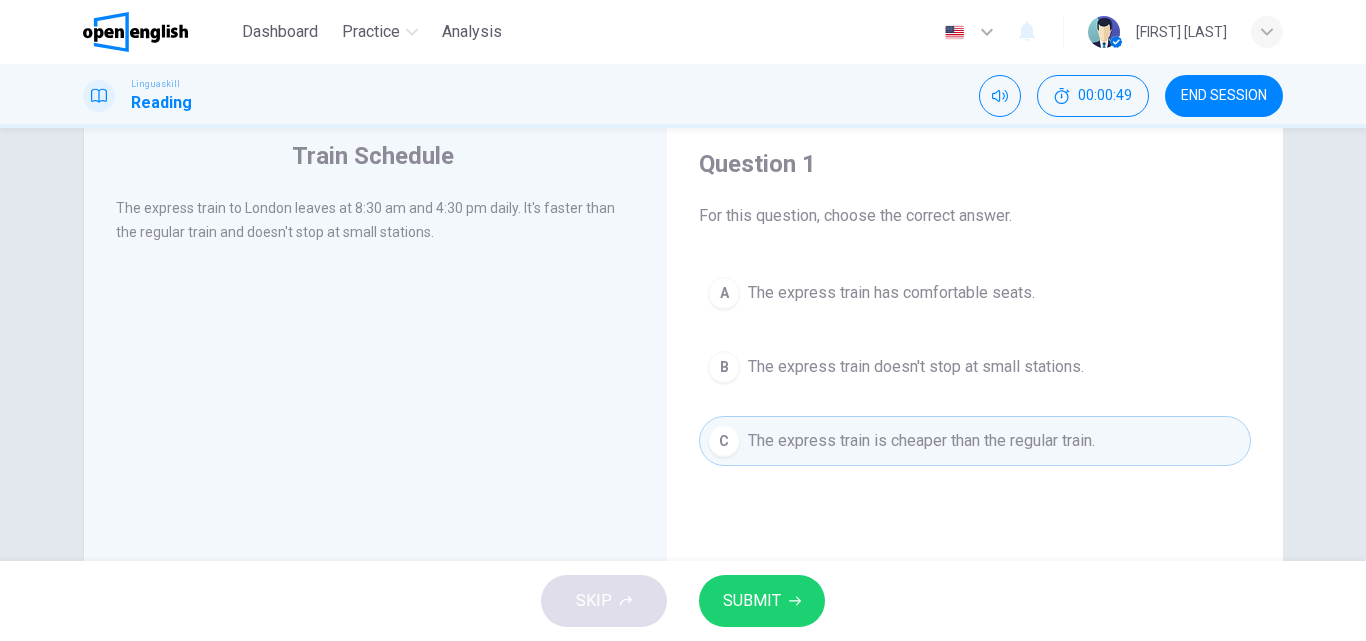 click on "A" at bounding box center (724, 293) 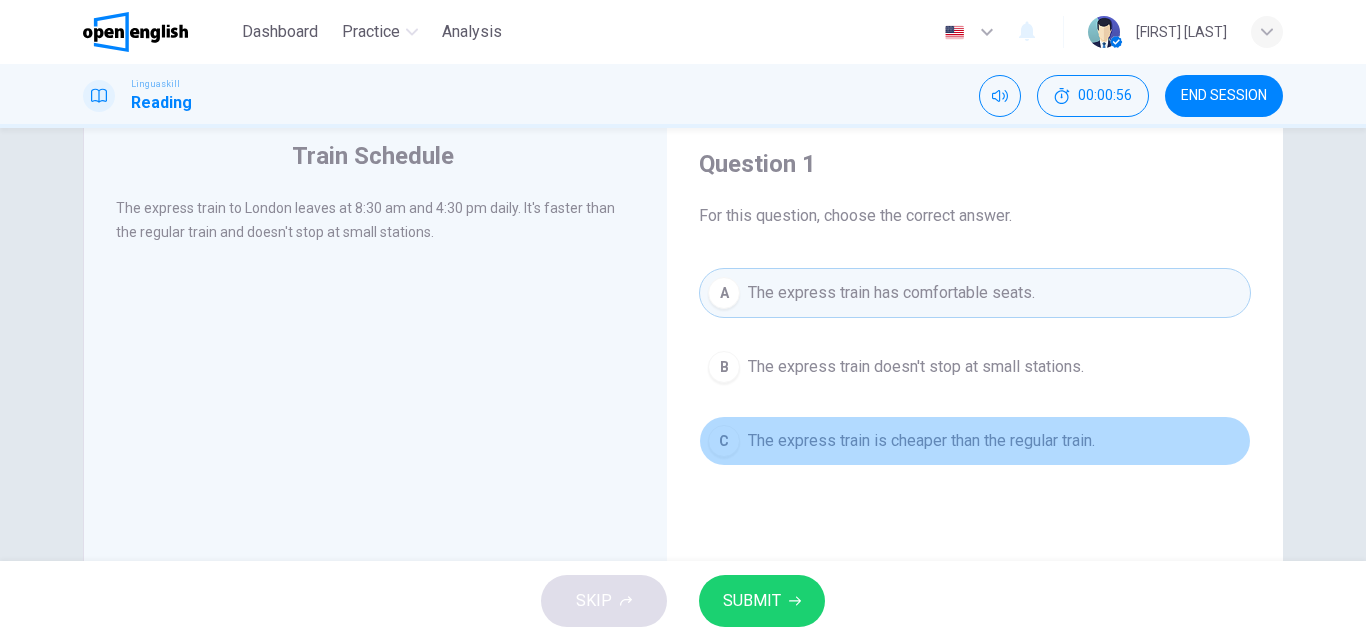 click on "C The express train is cheaper than the regular train." at bounding box center [975, 441] 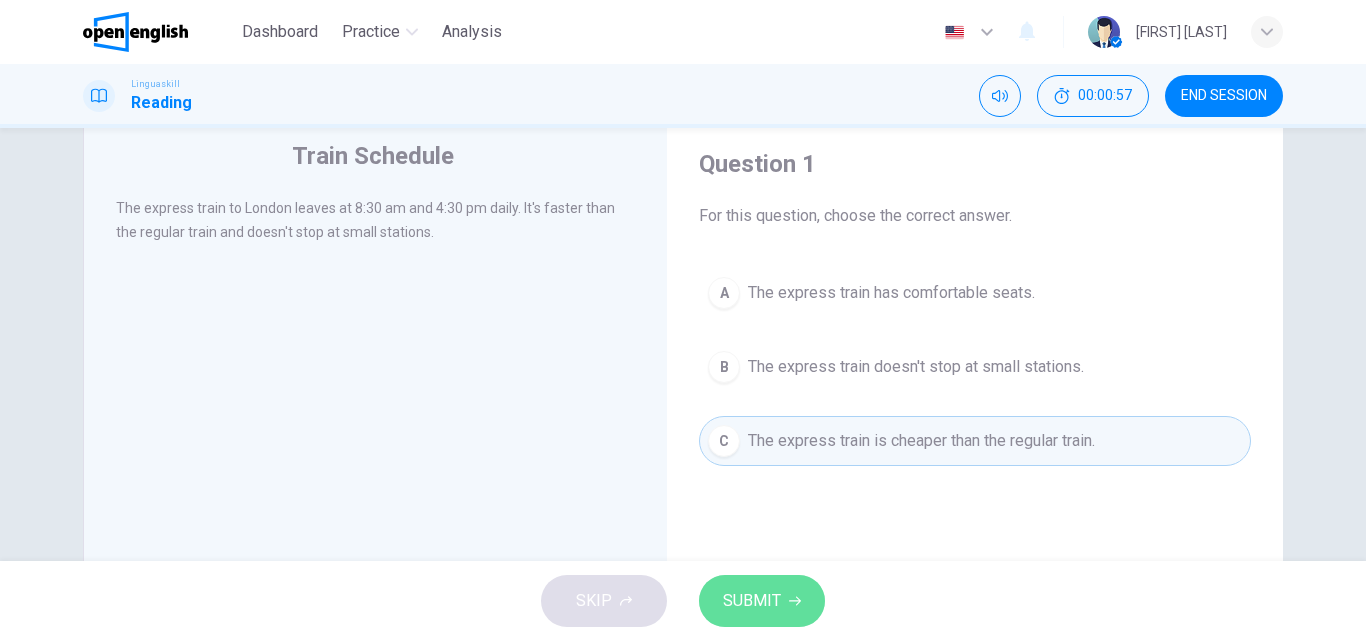 click on "SUBMIT" at bounding box center (762, 601) 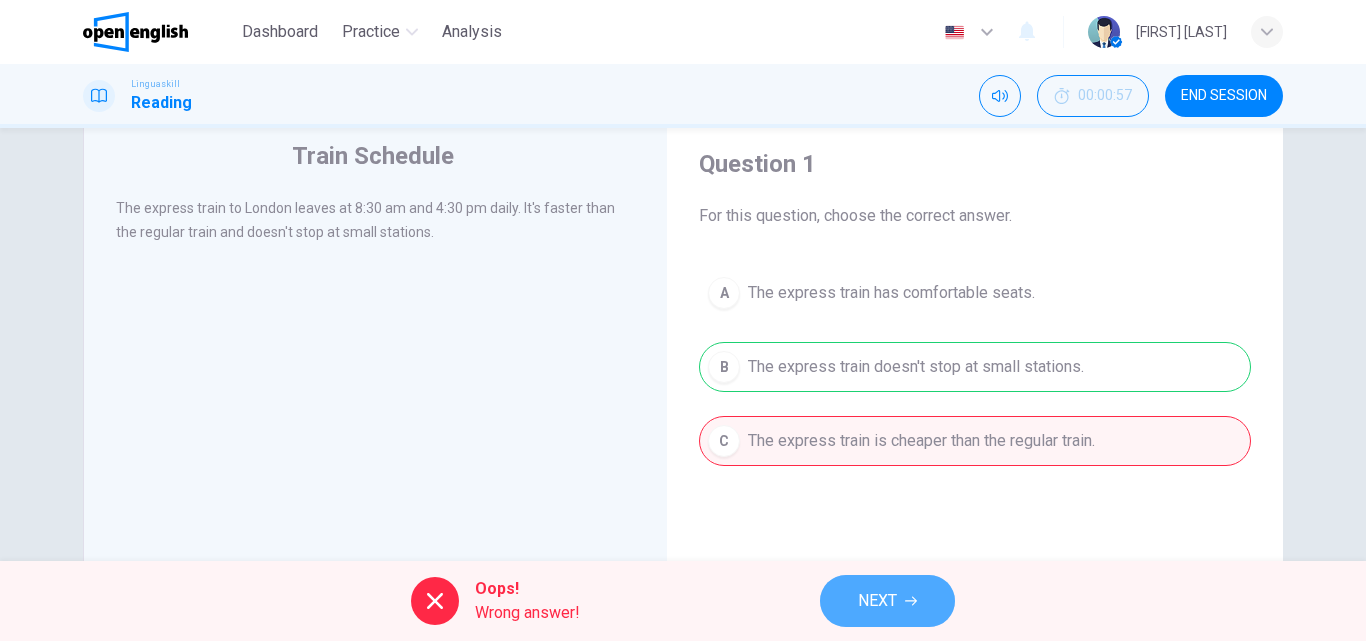 click on "NEXT" at bounding box center (887, 601) 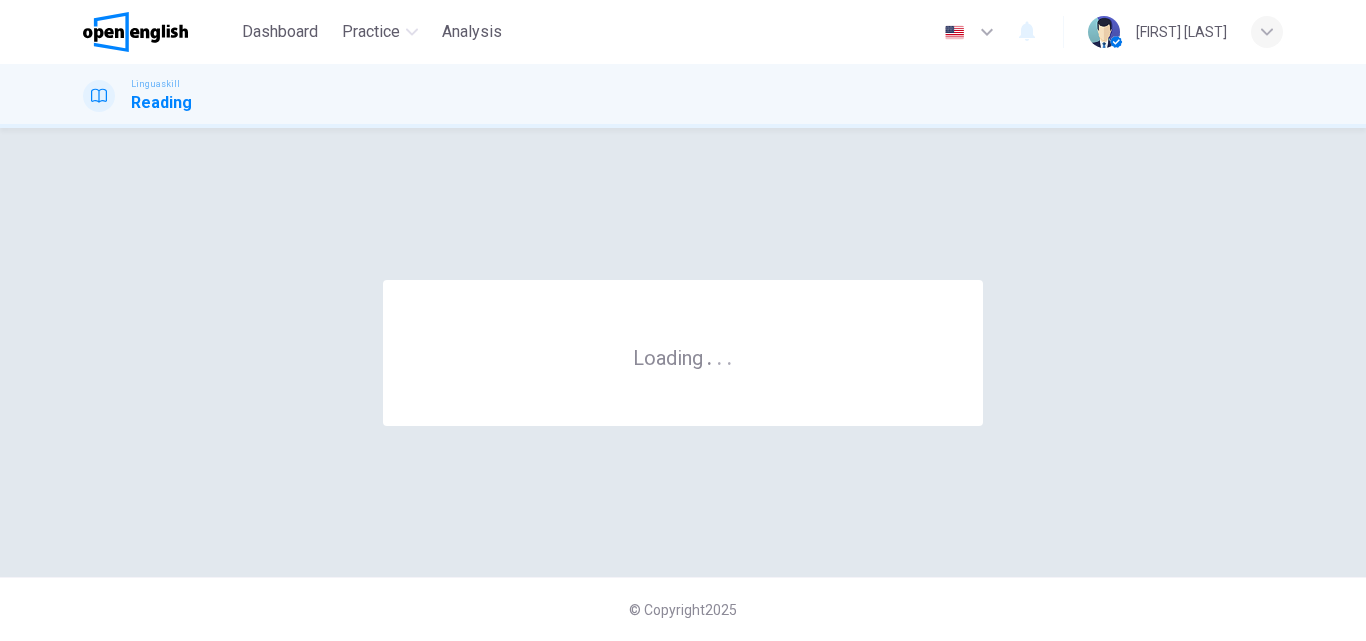 scroll, scrollTop: 0, scrollLeft: 0, axis: both 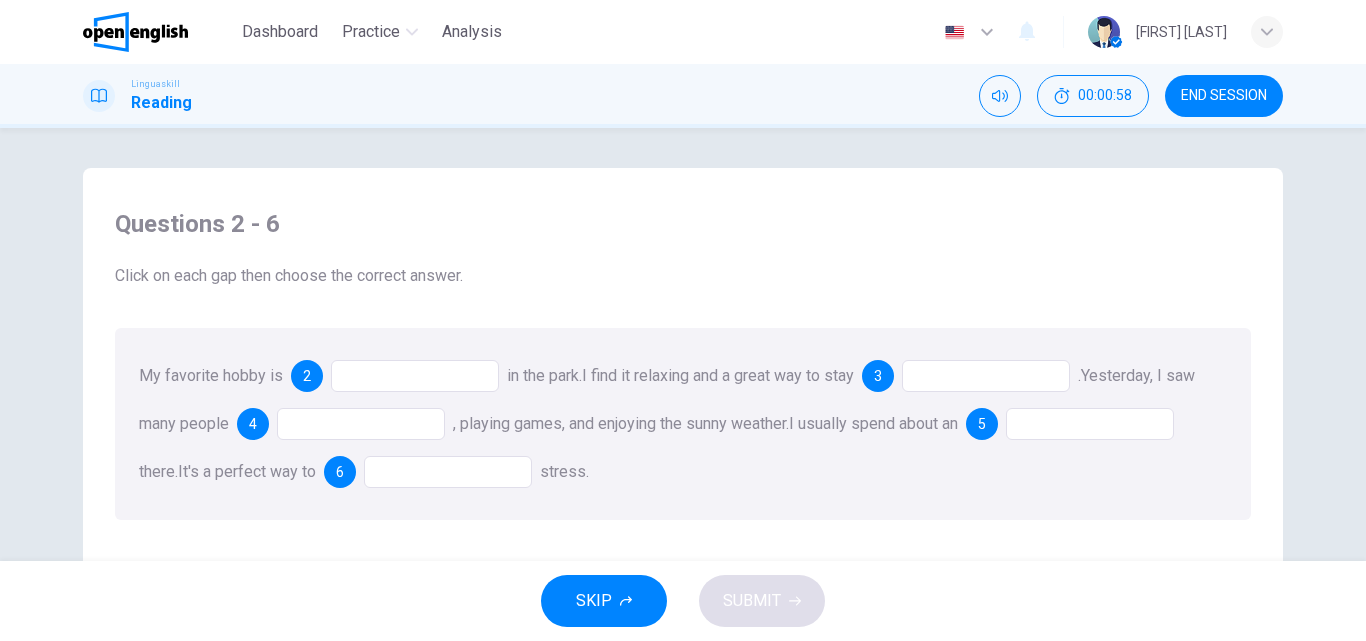 click at bounding box center (415, 376) 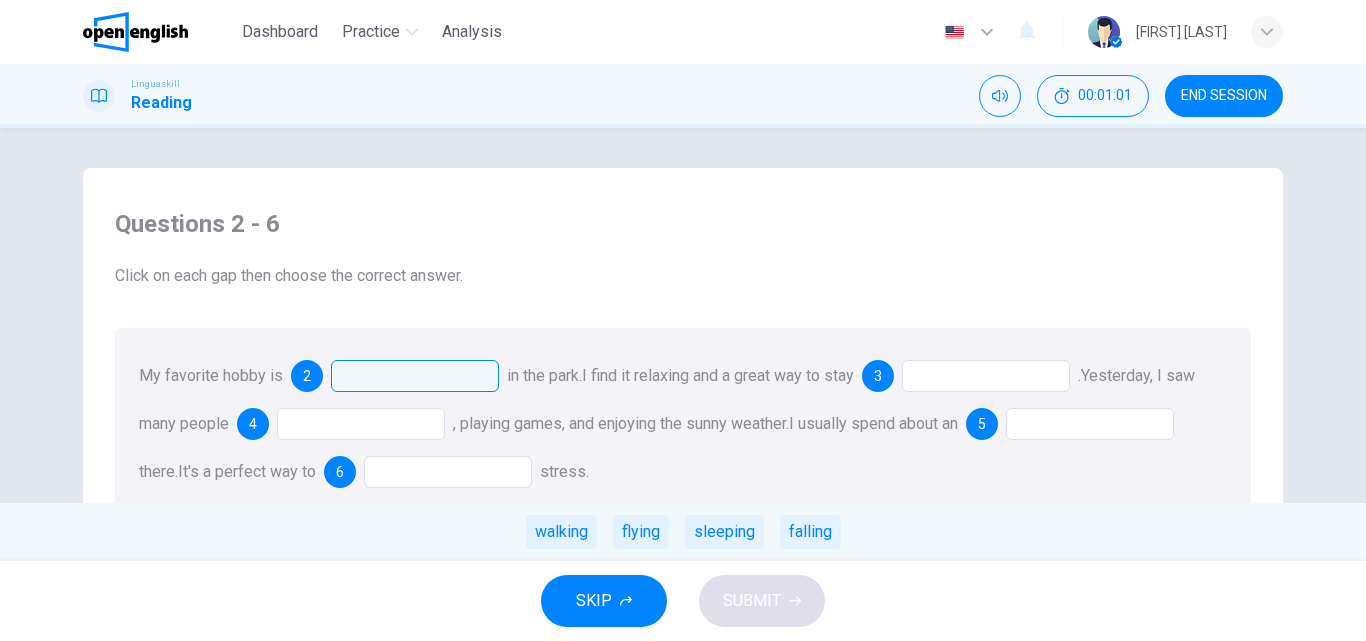 click at bounding box center [415, 376] 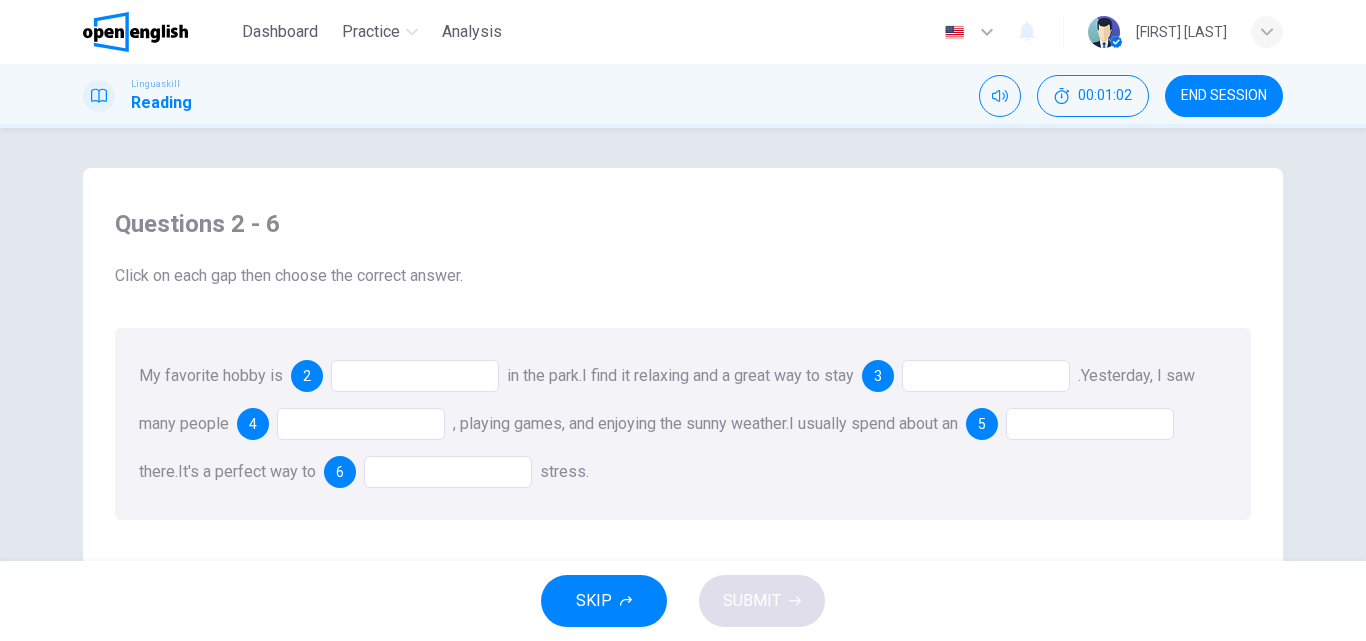 click on "2" at bounding box center (307, 376) 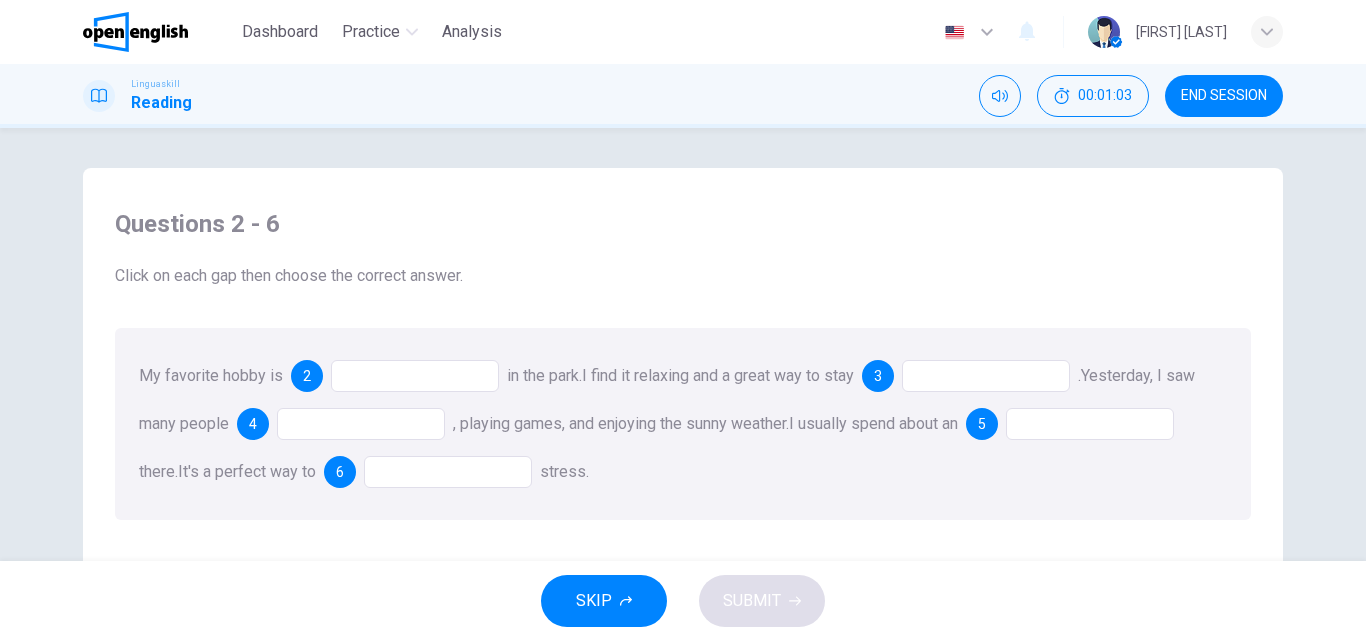 click at bounding box center [415, 376] 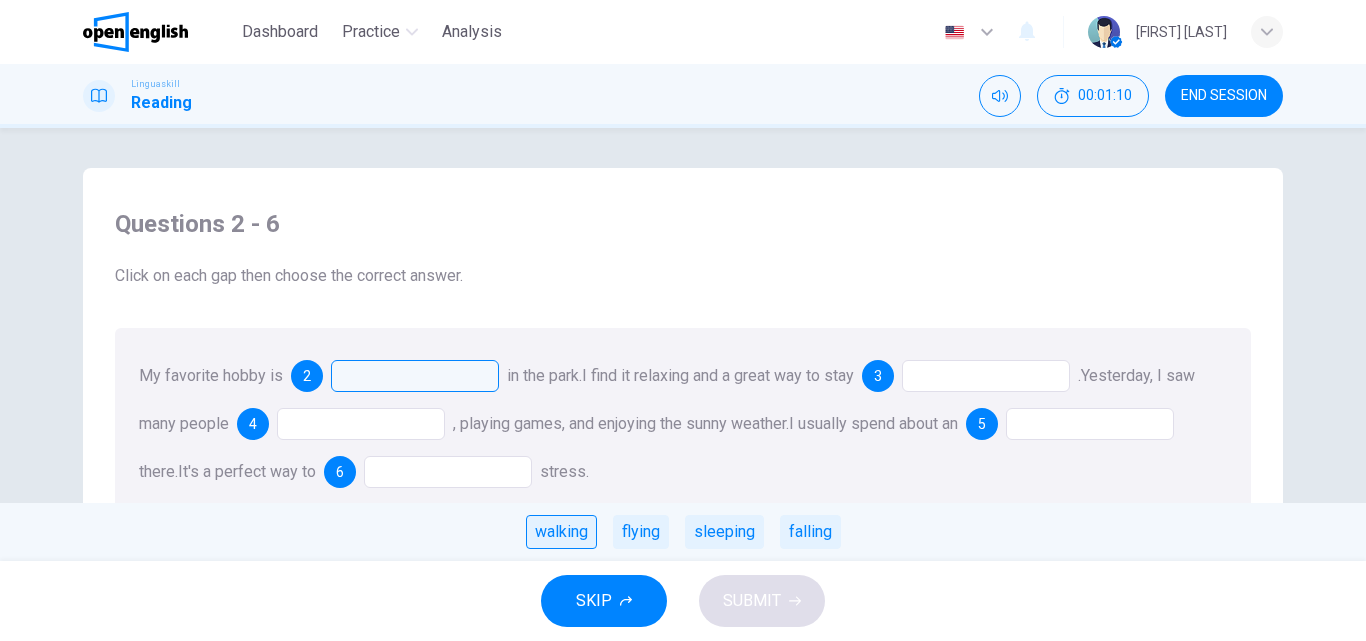click on "walking" at bounding box center [561, 532] 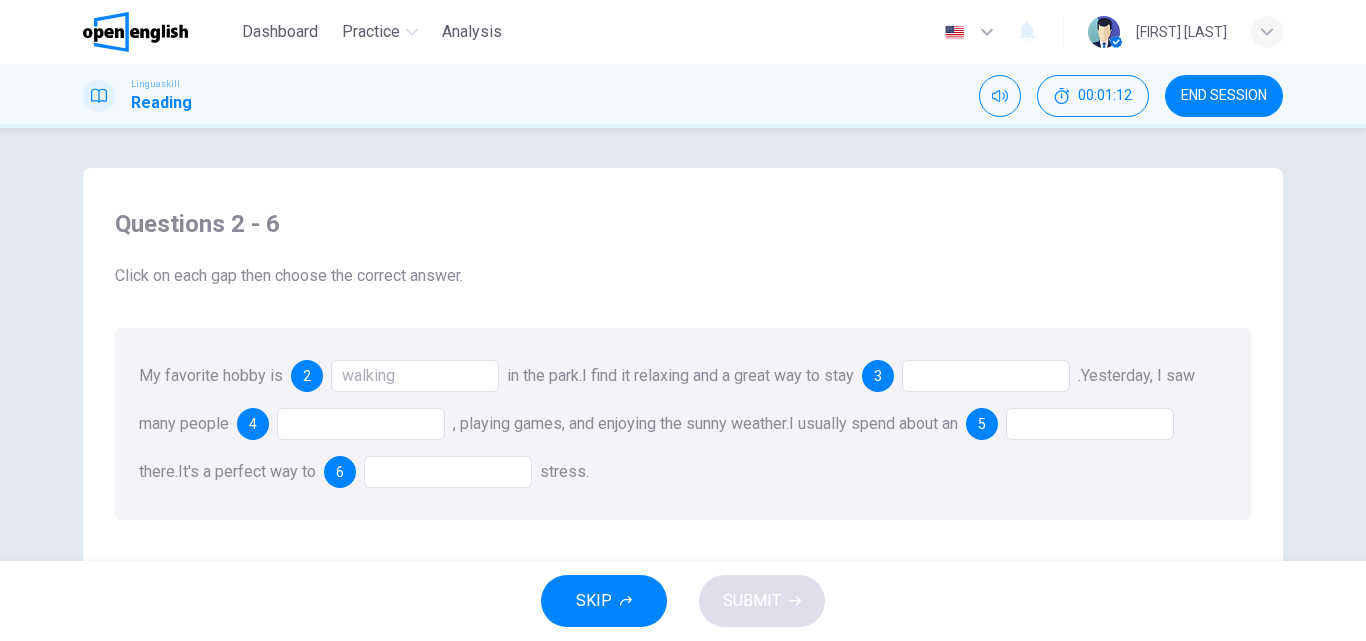 click at bounding box center (986, 376) 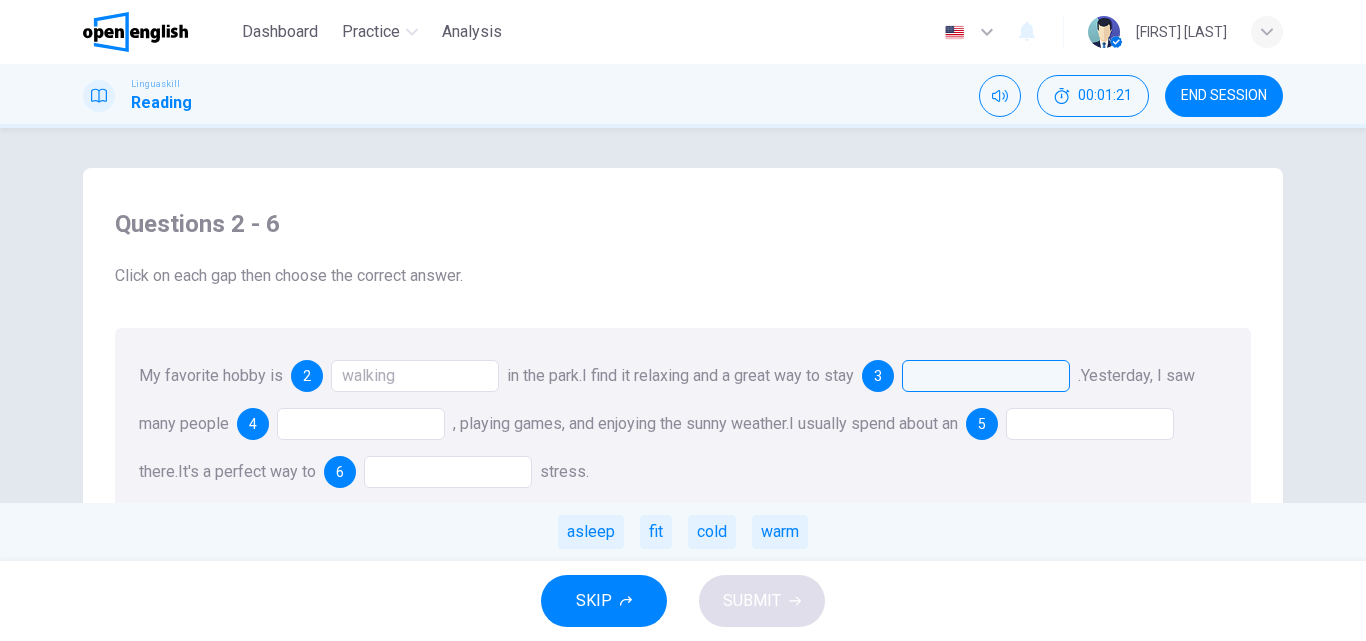 click at bounding box center [361, 424] 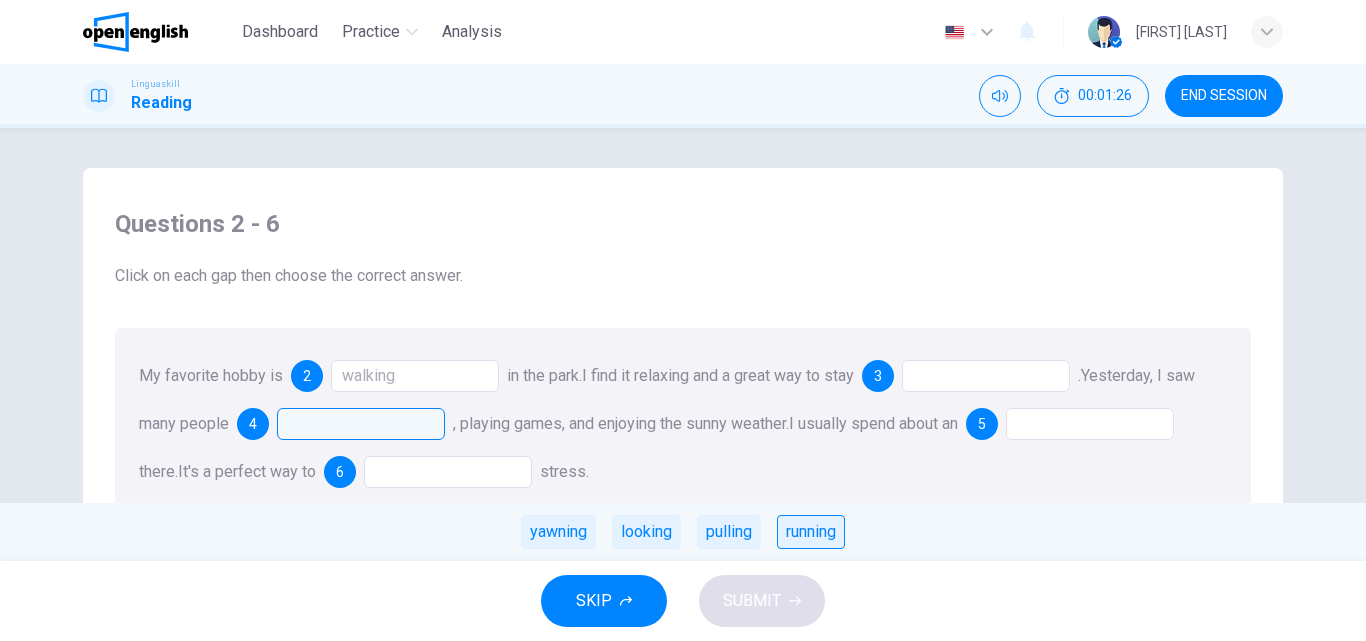 click on "running" at bounding box center (811, 532) 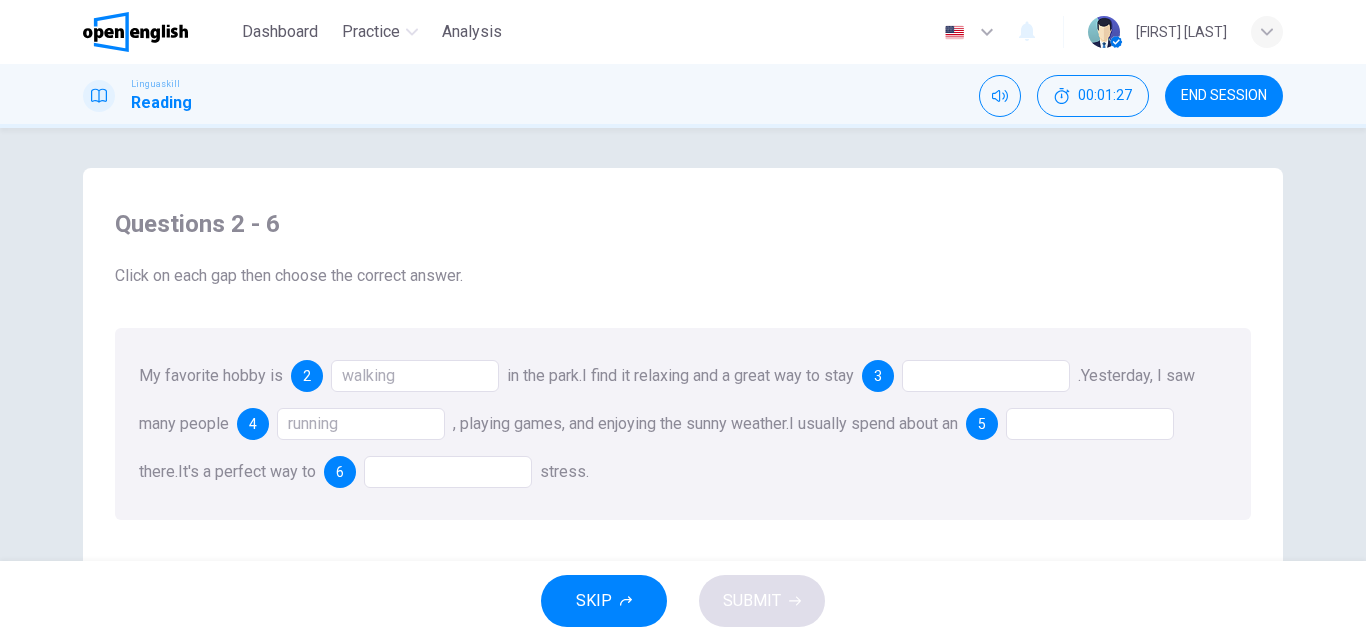click at bounding box center (1090, 424) 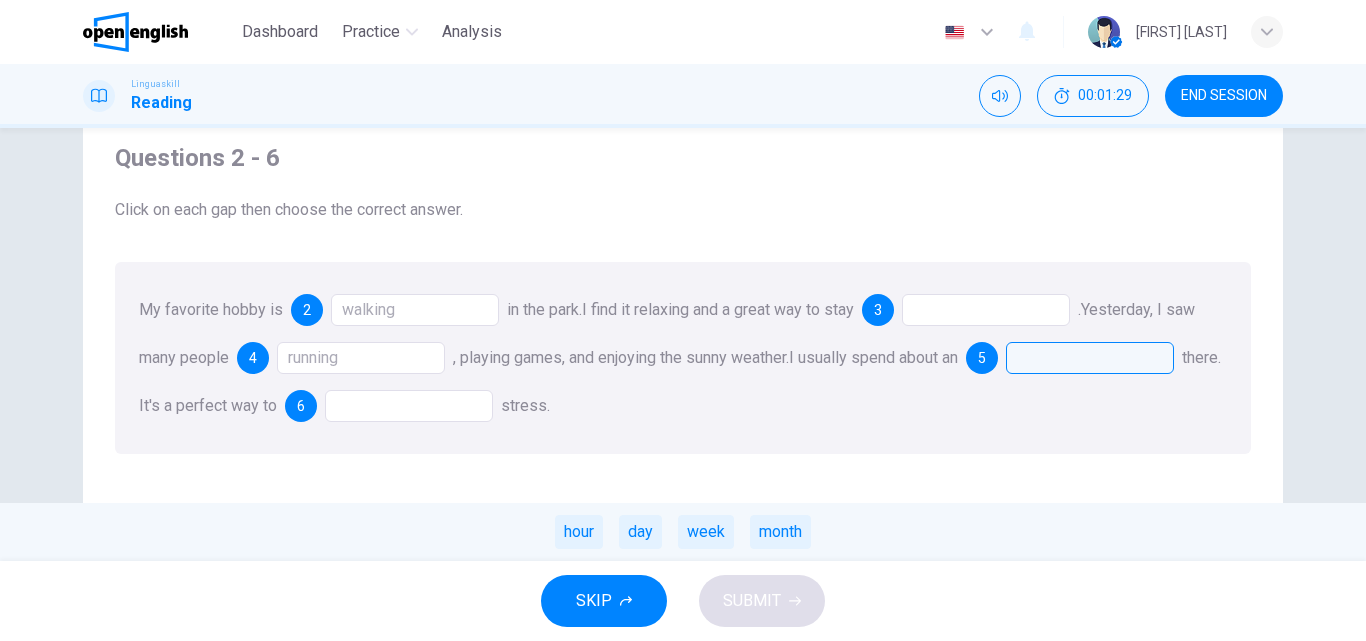 scroll, scrollTop: 100, scrollLeft: 0, axis: vertical 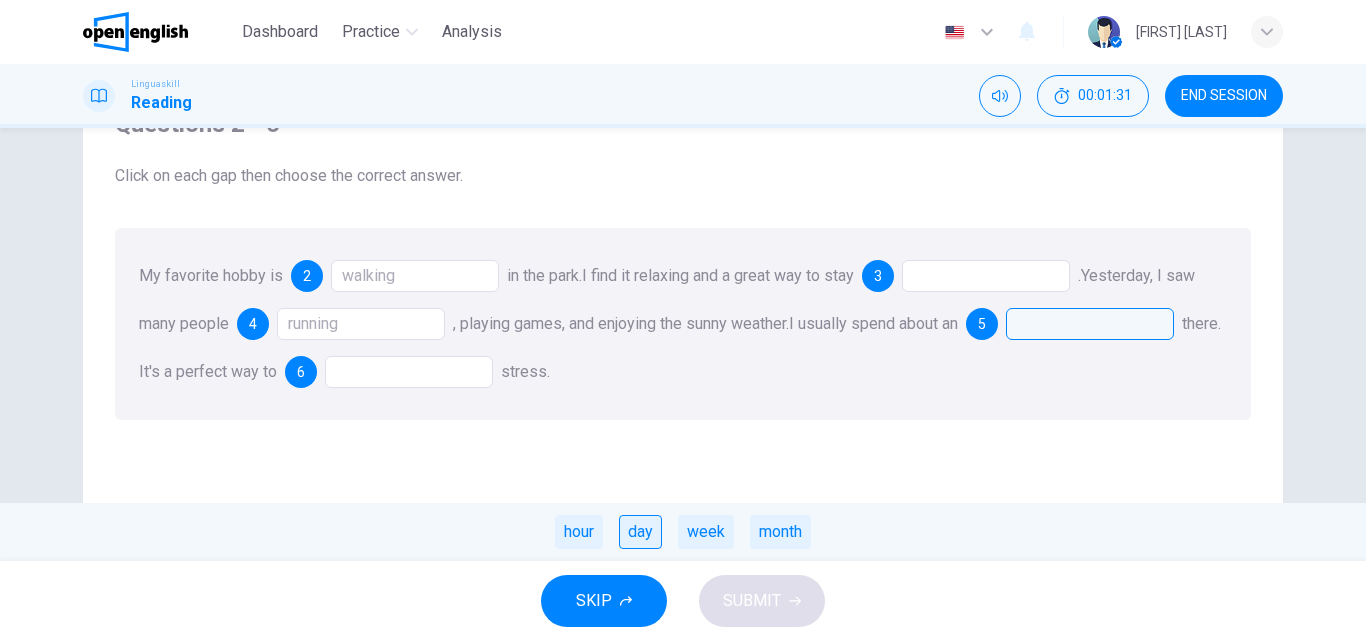 click on "day" at bounding box center (640, 532) 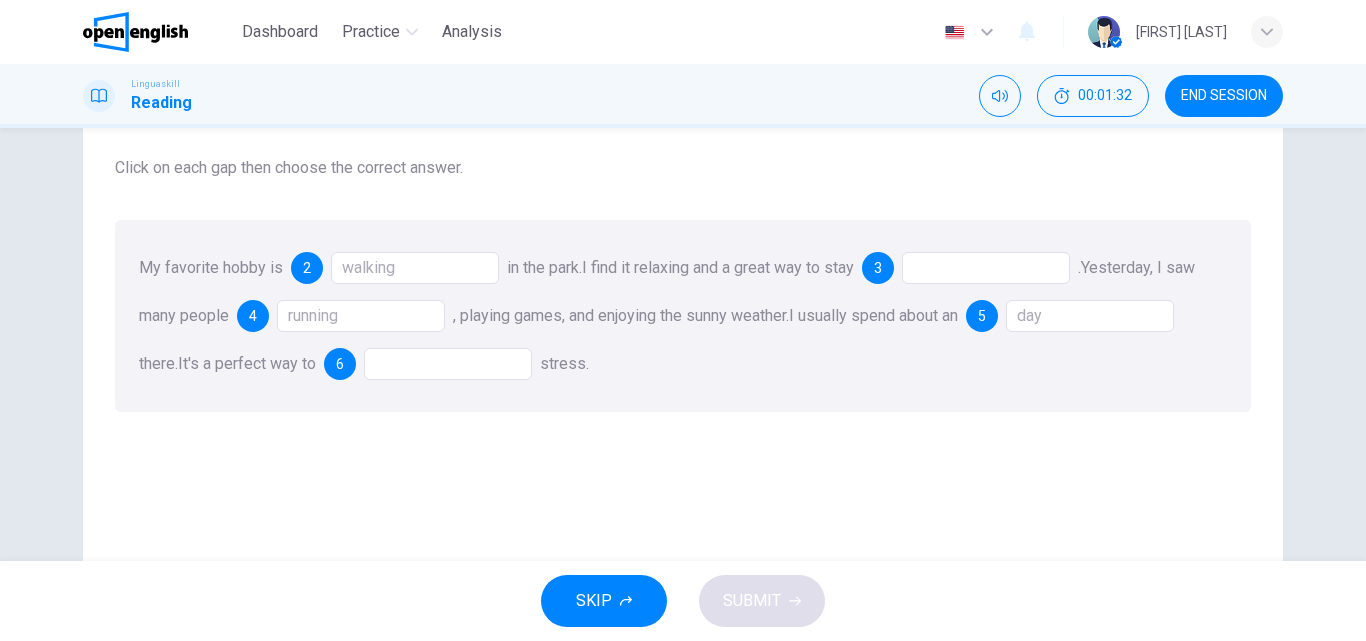 scroll, scrollTop: 200, scrollLeft: 0, axis: vertical 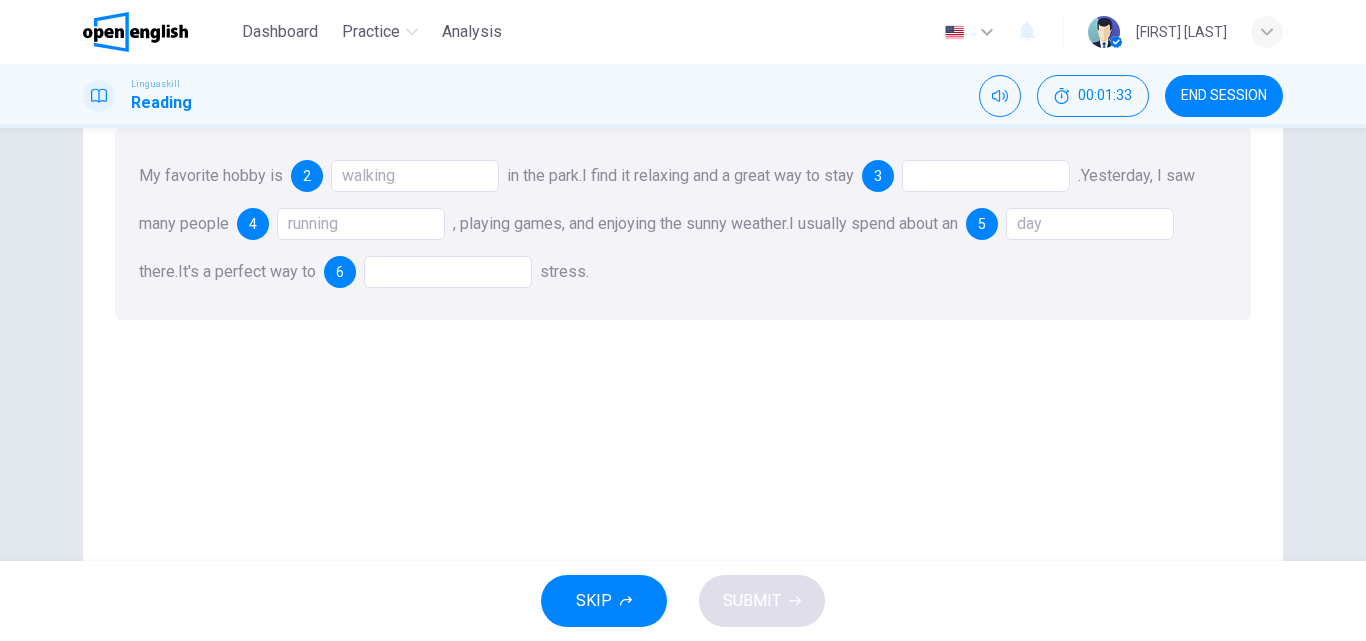 click on "My favorite hobby is  2 walking  in the park. I find it relaxing and a great way to stay  3 . Yesterday, I saw many people  4 running , playing games, and enjoying the sunny weather. I usually spend about an  5 day  there. It's a perfect way to  6  stress." at bounding box center [683, 224] 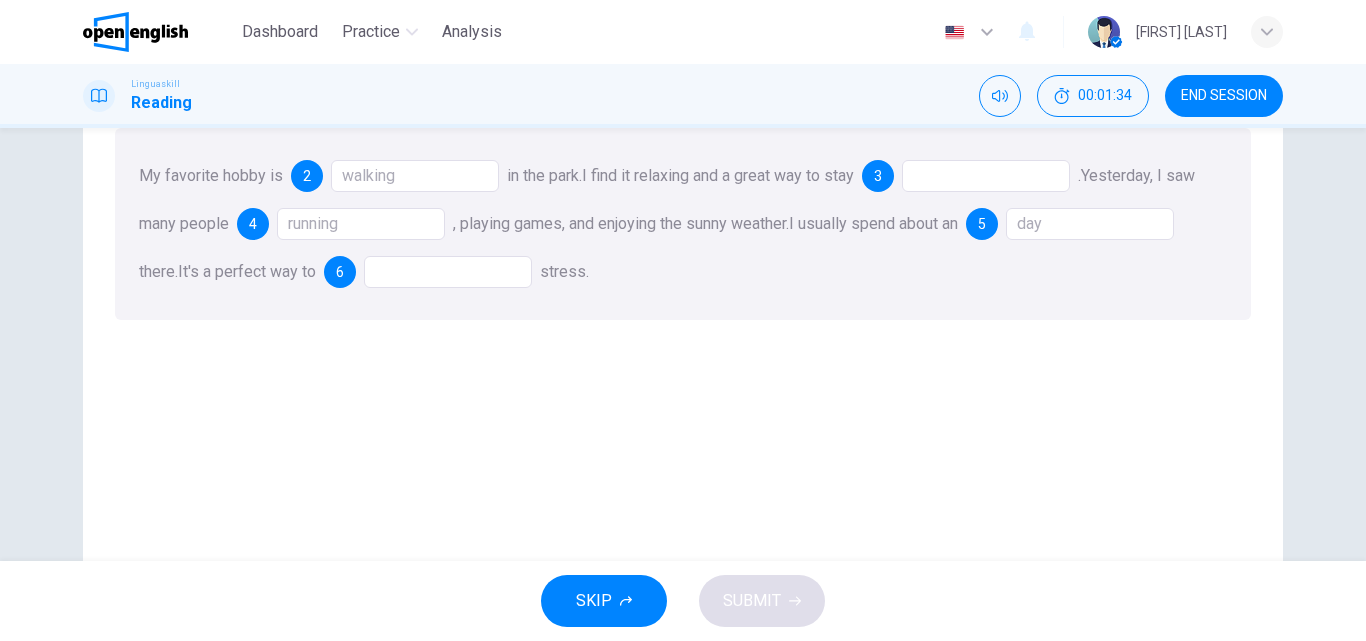 click at bounding box center (448, 272) 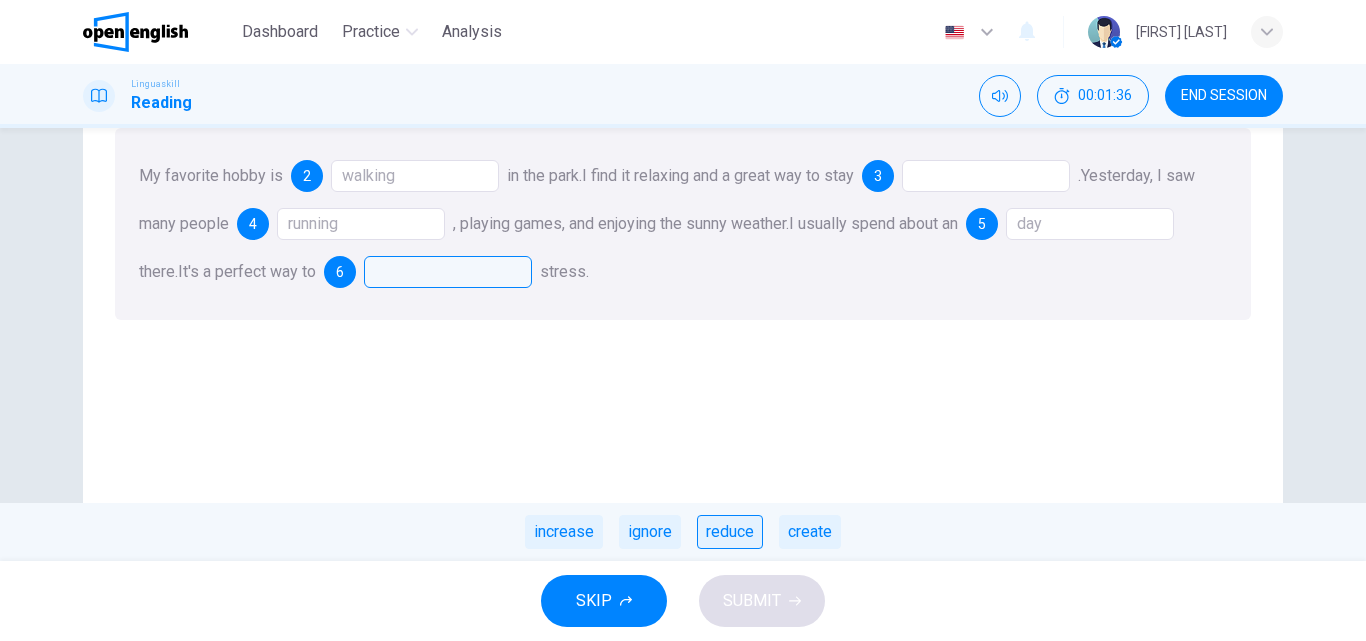 click on "reduce" at bounding box center [730, 532] 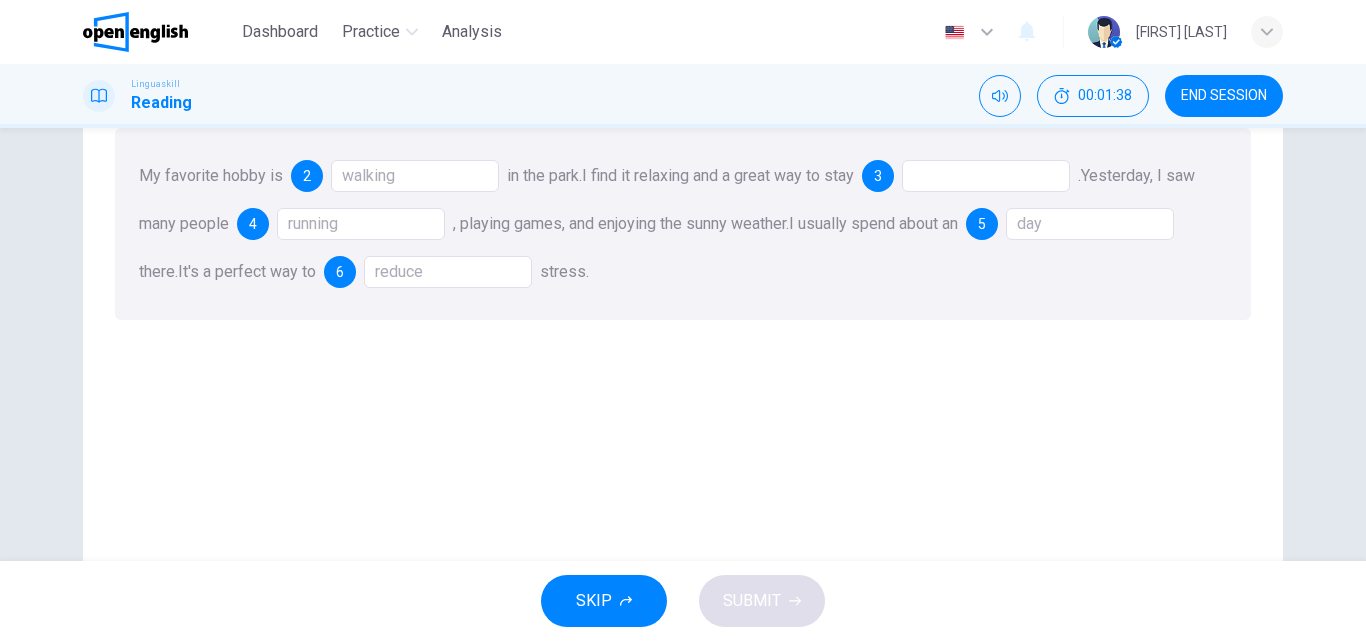 click at bounding box center (986, 176) 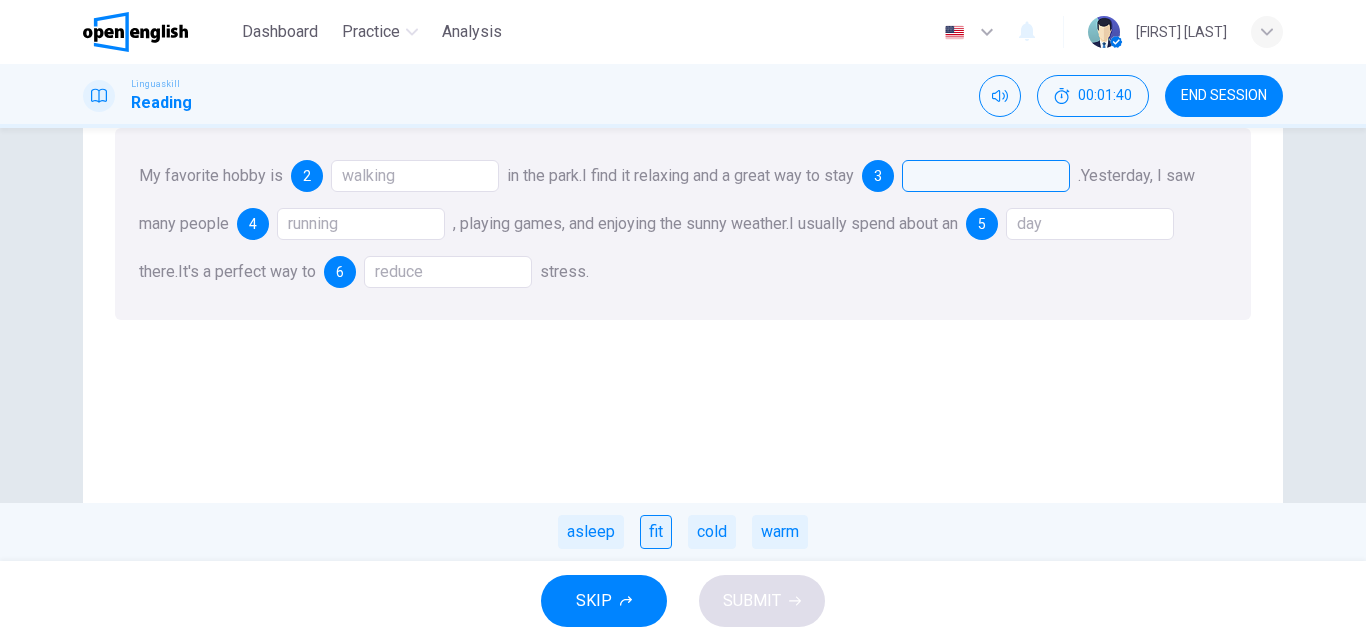 click on "fit" at bounding box center [656, 532] 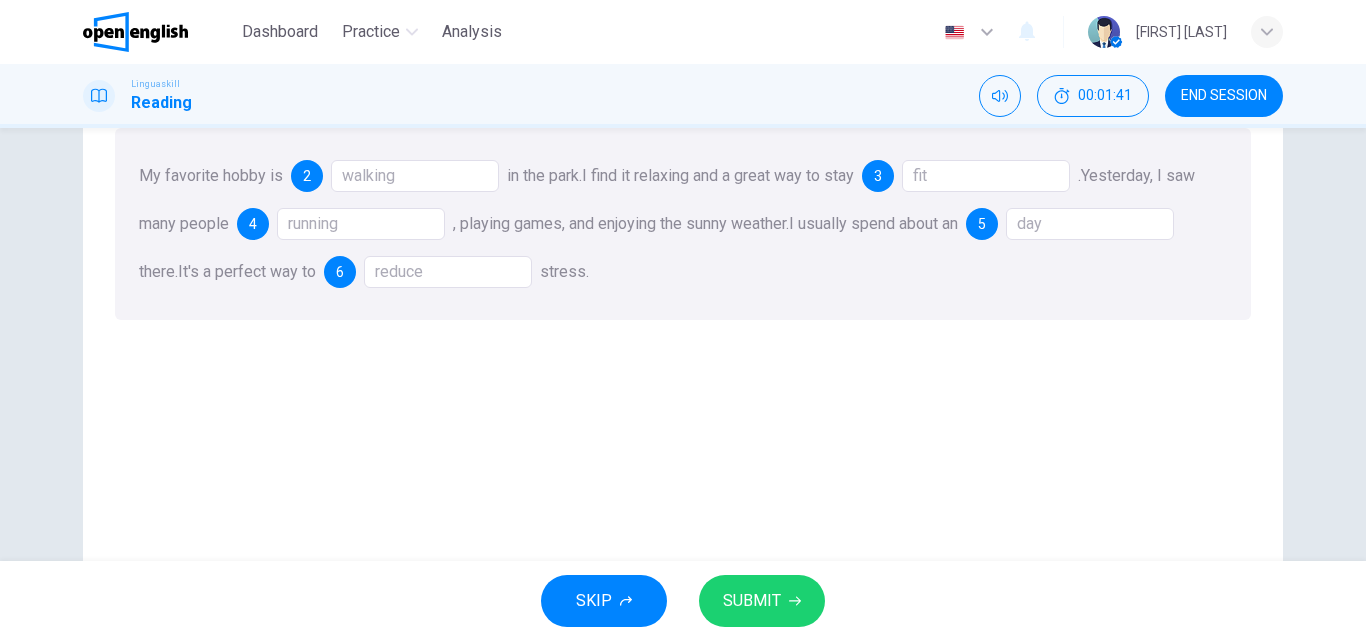 click on "SUBMIT" at bounding box center (762, 601) 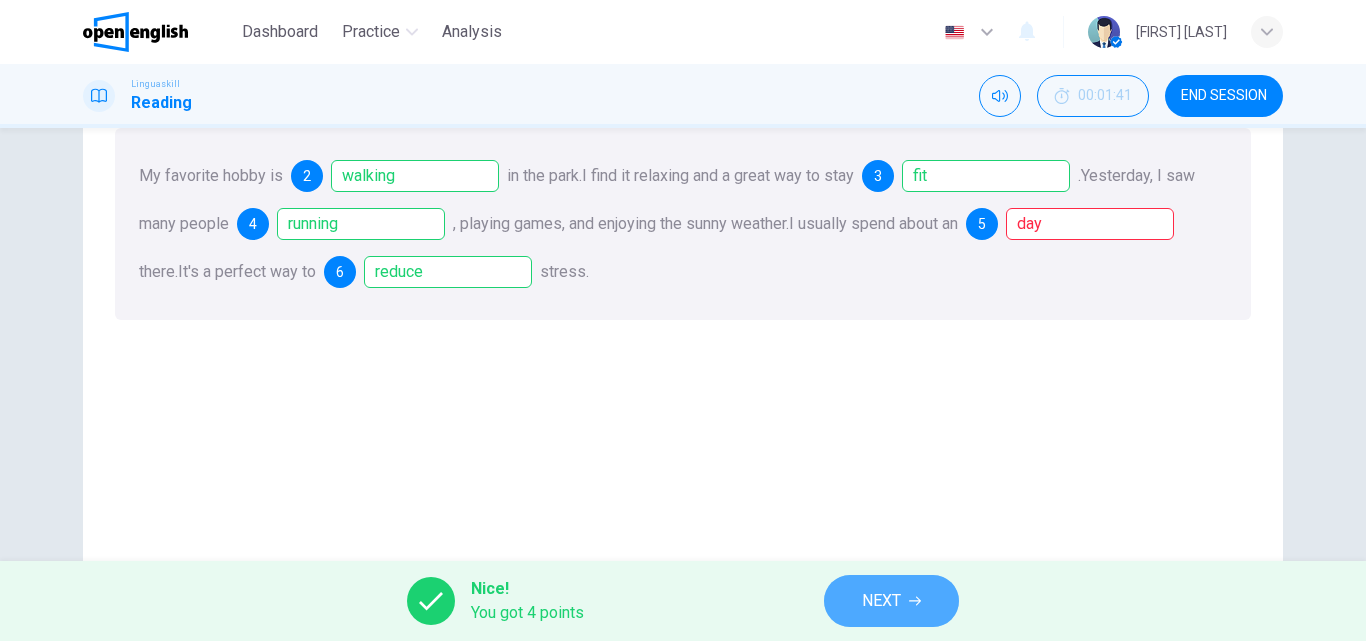 click on "NEXT" at bounding box center (891, 601) 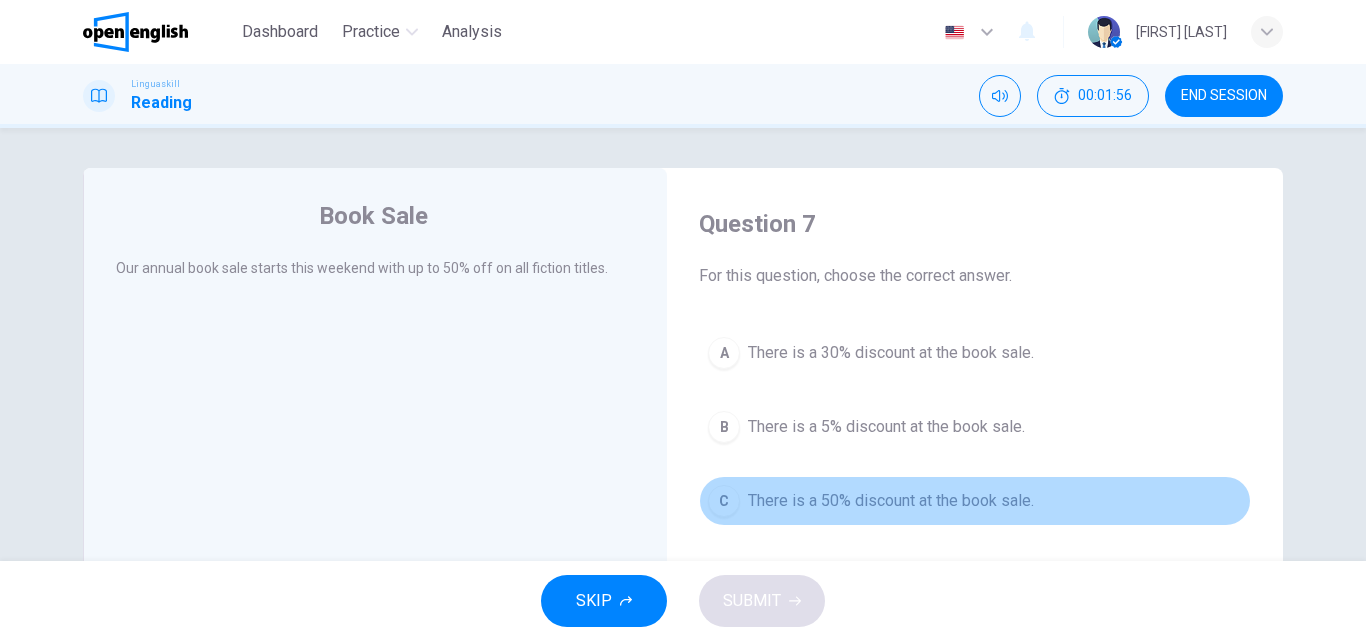 click on "There is a 50% discount at the book sale." at bounding box center [891, 501] 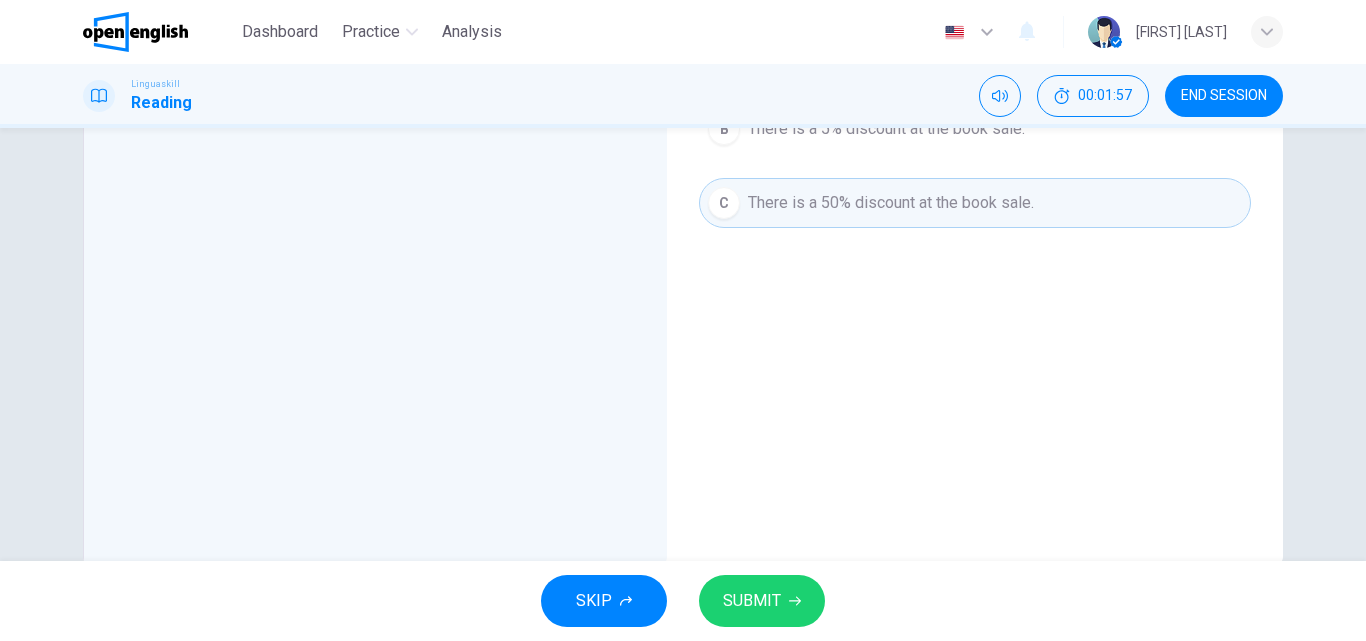 scroll, scrollTop: 300, scrollLeft: 0, axis: vertical 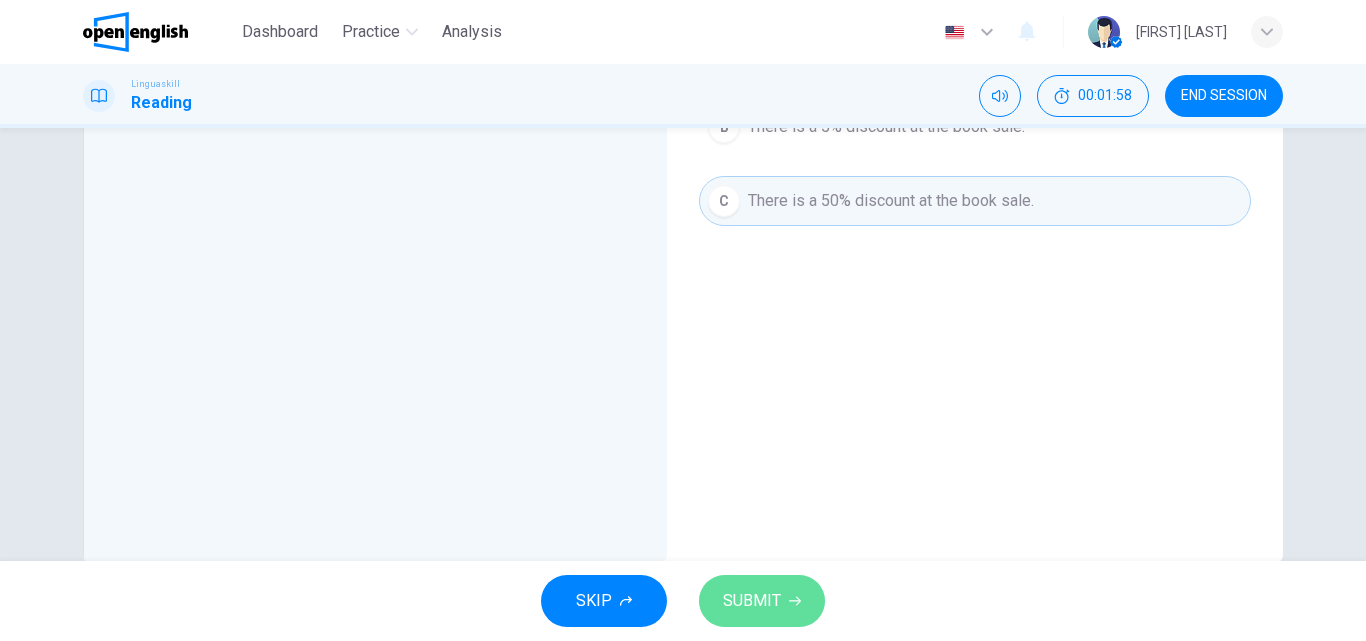 click on "SUBMIT" at bounding box center (762, 601) 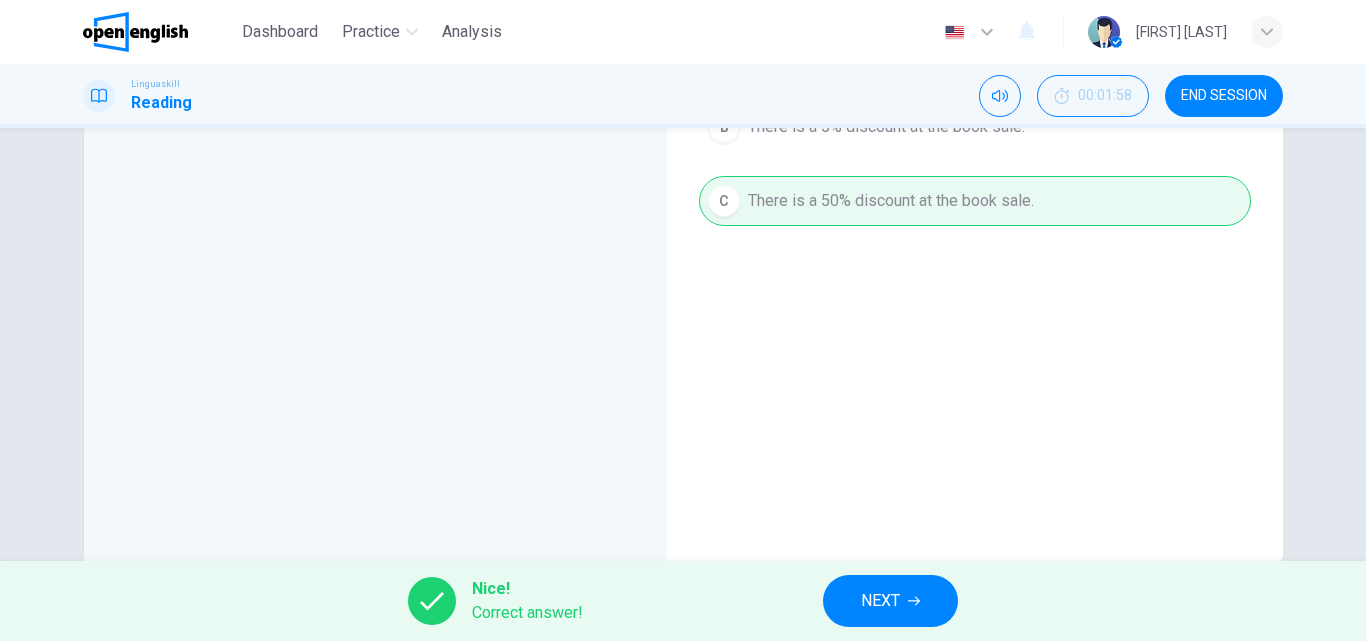 click on "Nice! Correct answer! NEXT" at bounding box center (683, 601) 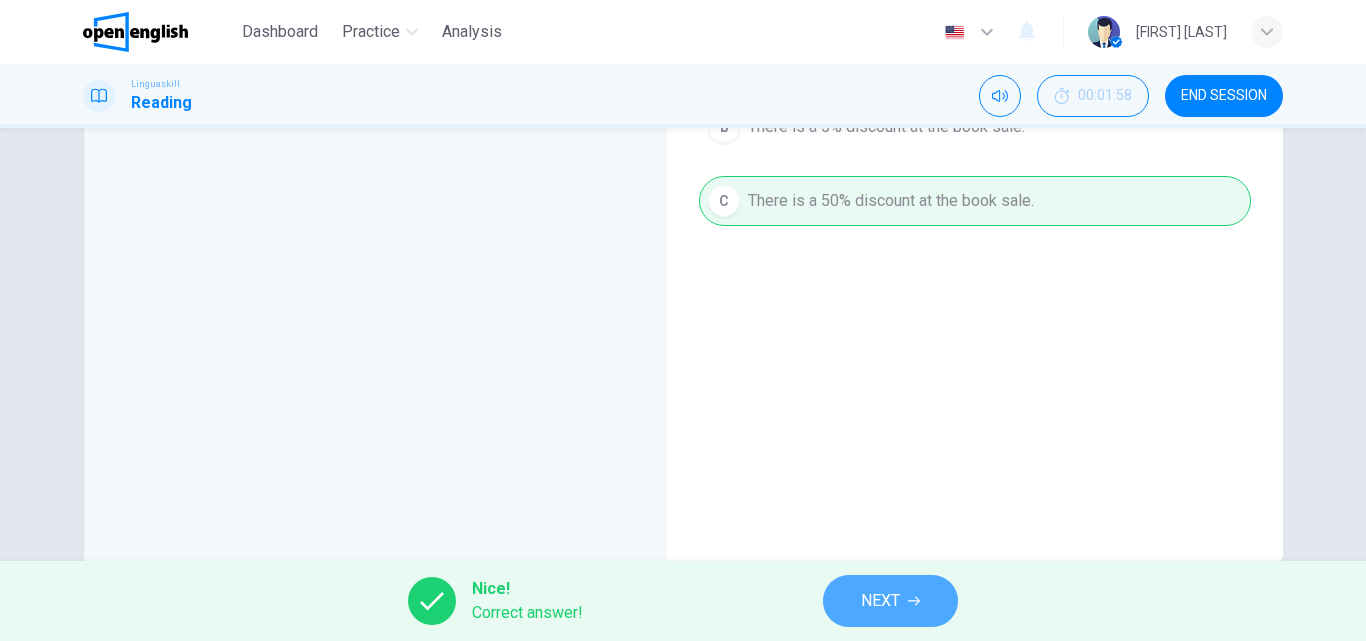 click on "NEXT" at bounding box center (890, 601) 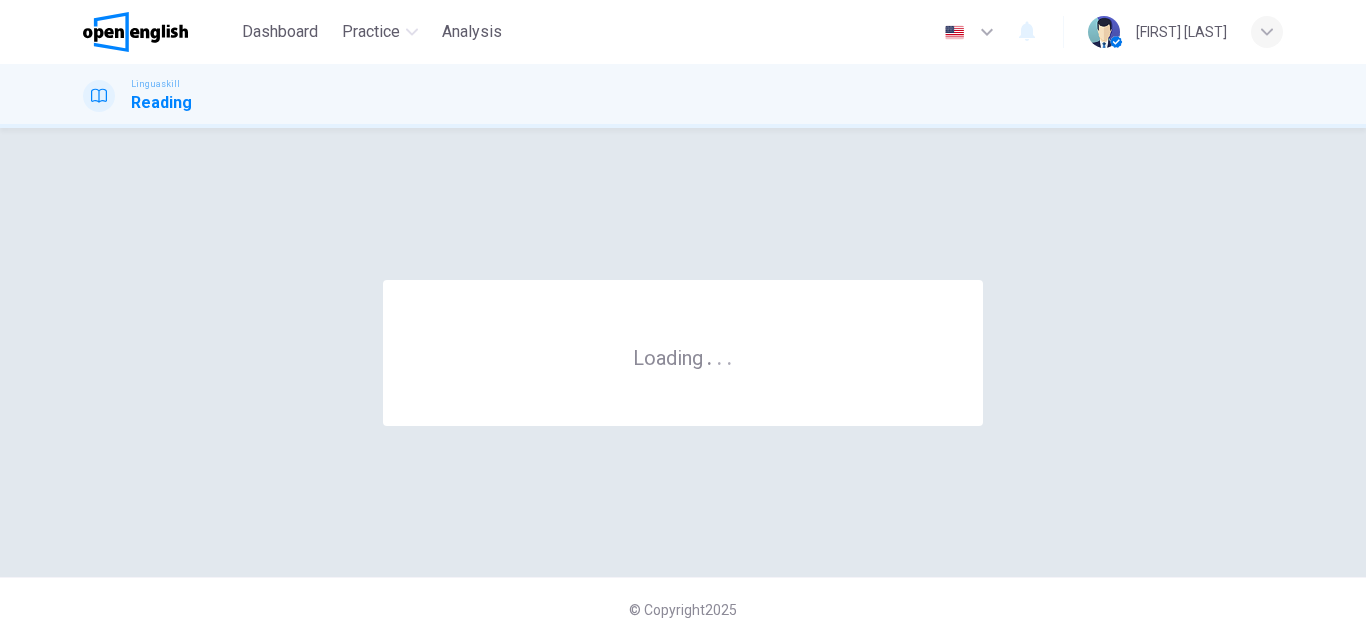 scroll, scrollTop: 0, scrollLeft: 0, axis: both 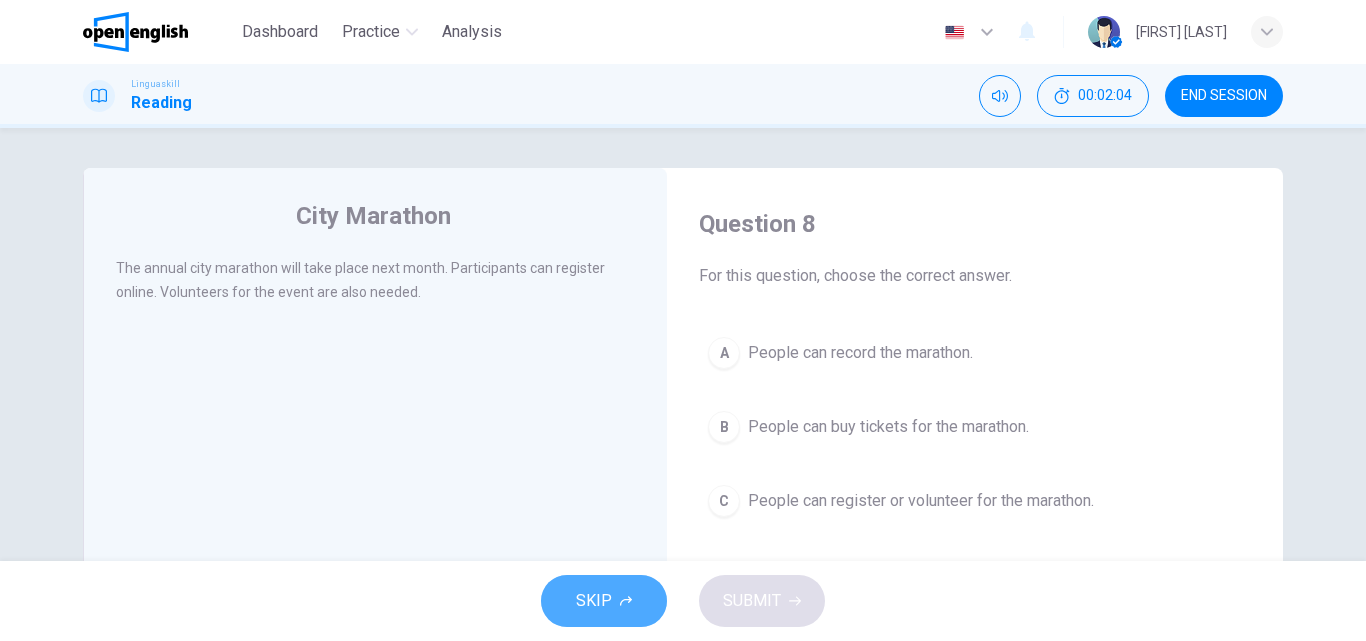 click on "SKIP" at bounding box center (604, 601) 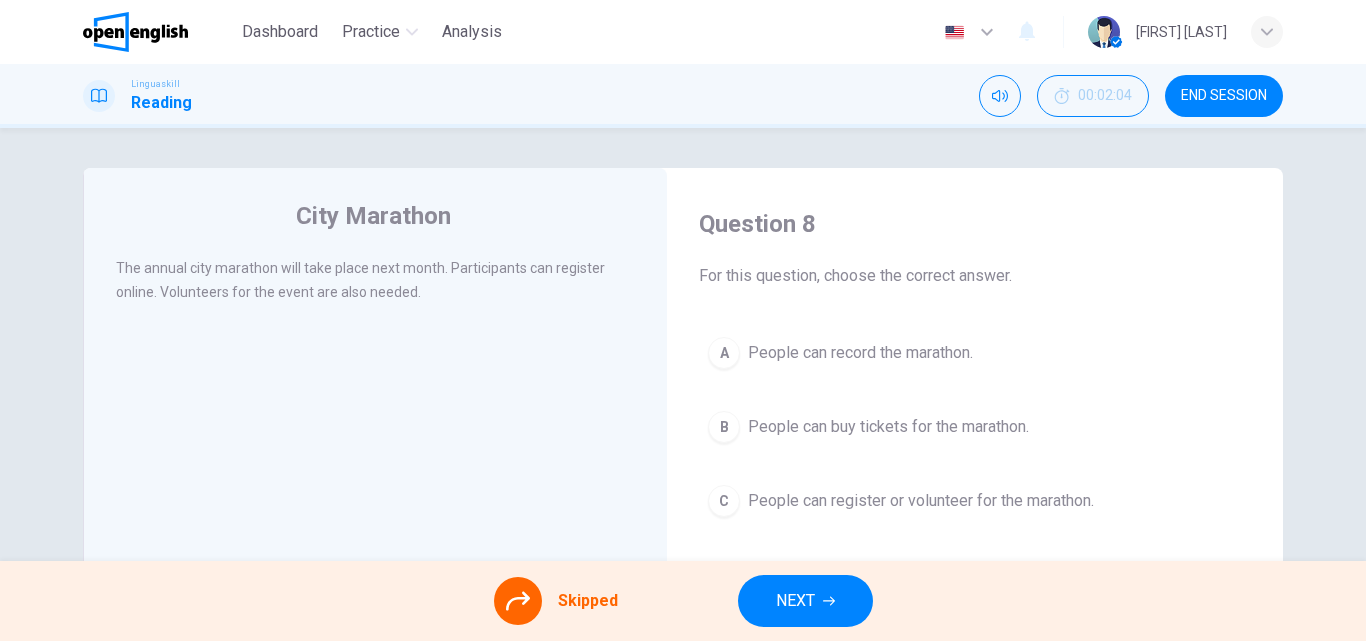 click on "A People can record the marathon.  B People can buy tickets for the marathon.  C People can register or volunteer for the marathon." at bounding box center (975, 427) 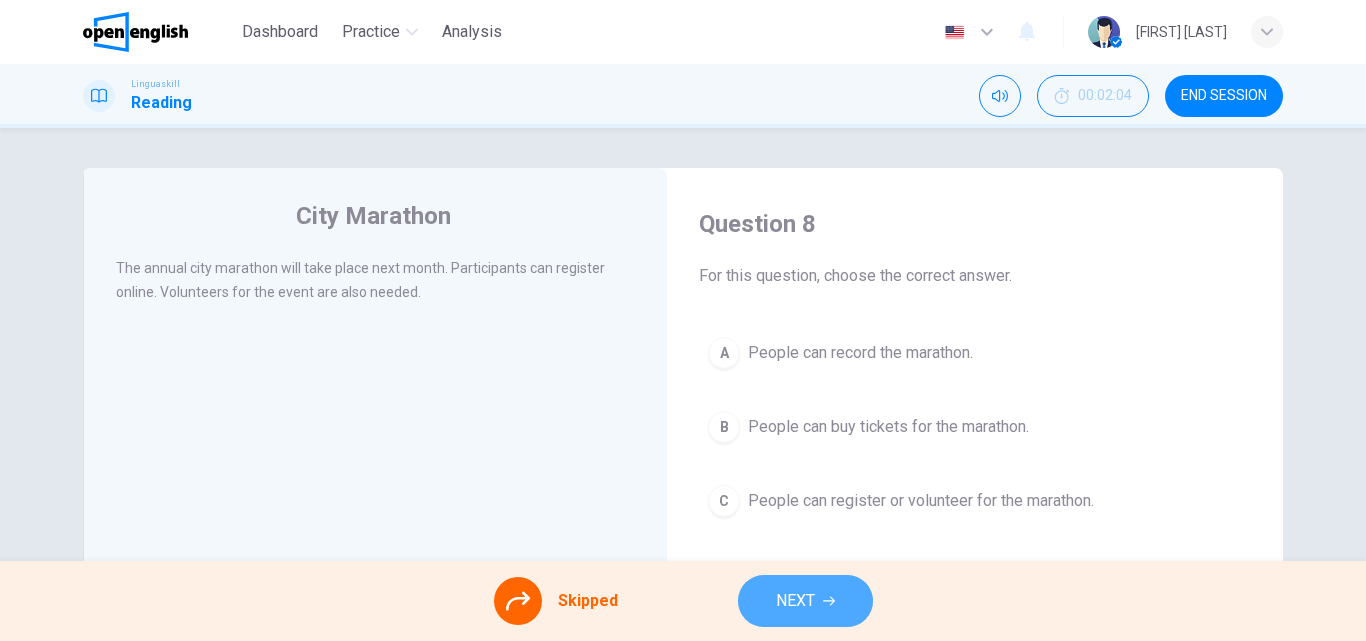 click on "NEXT" at bounding box center [795, 601] 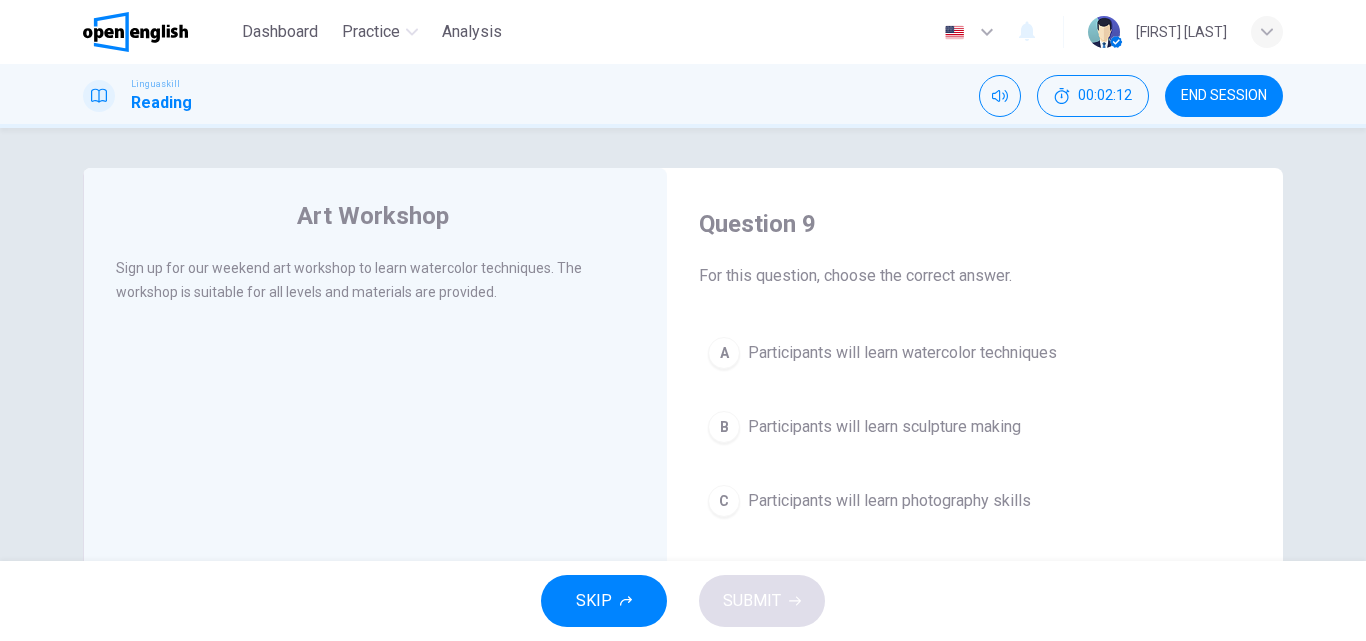 click on "B" at bounding box center (724, 427) 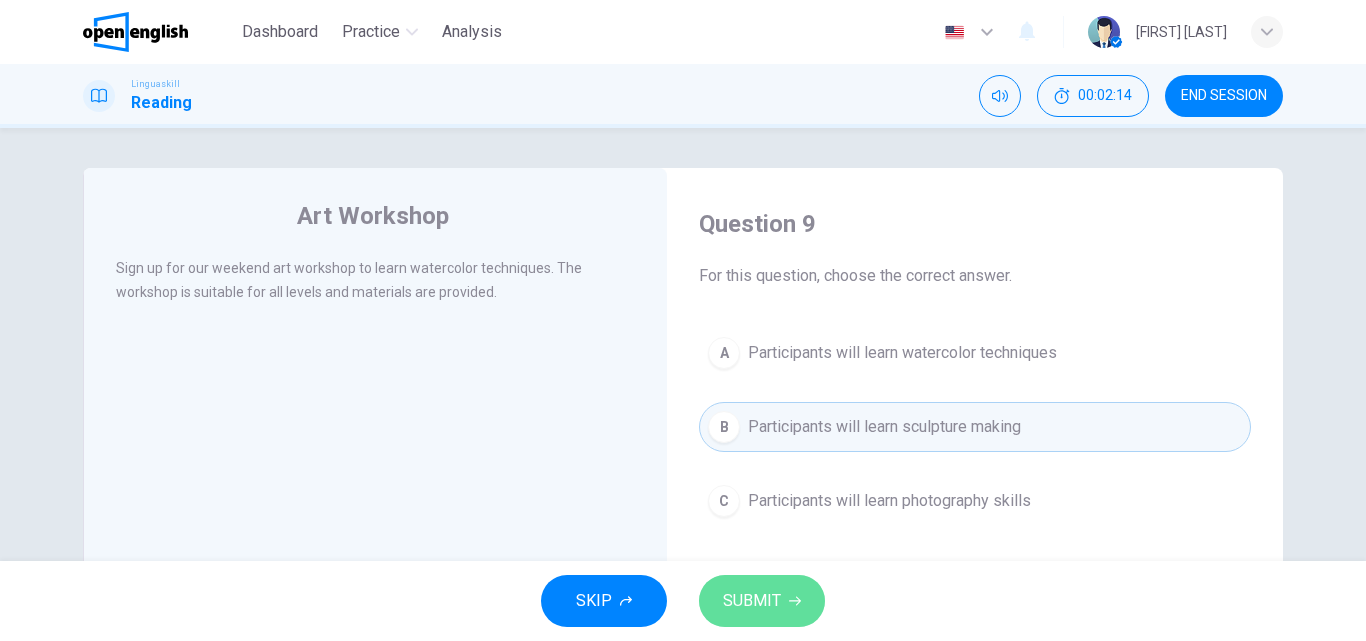 click on "SUBMIT" at bounding box center [752, 601] 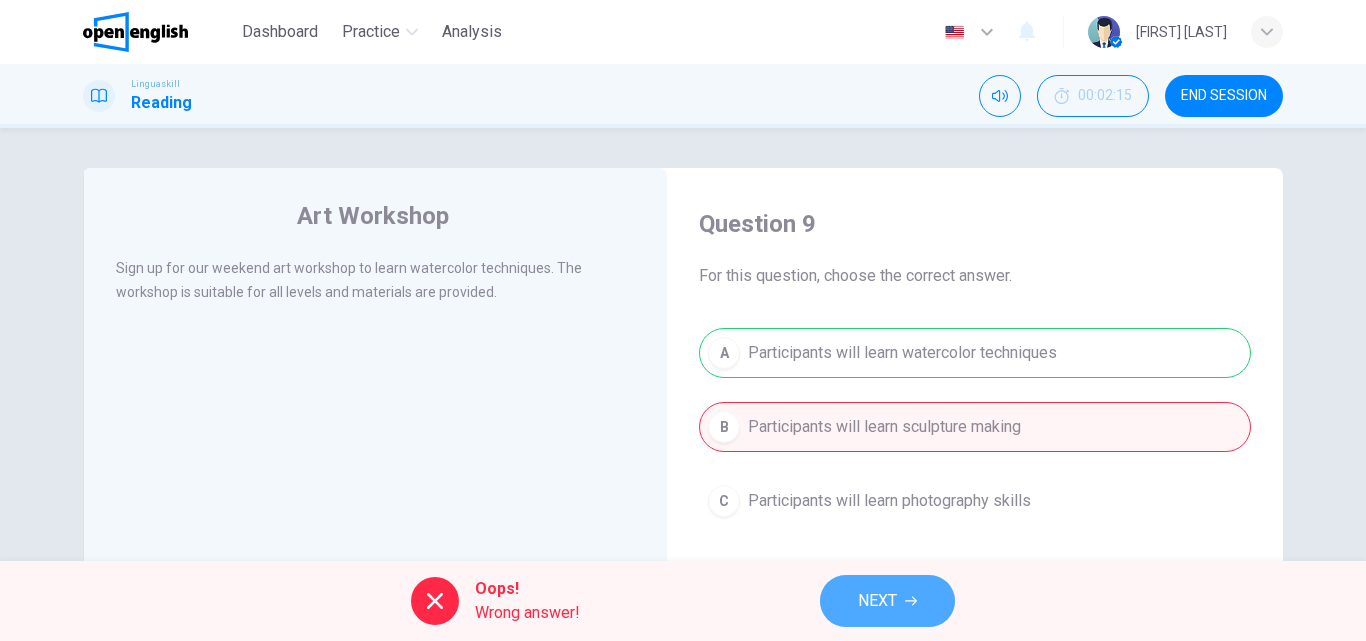 click on "NEXT" at bounding box center (887, 601) 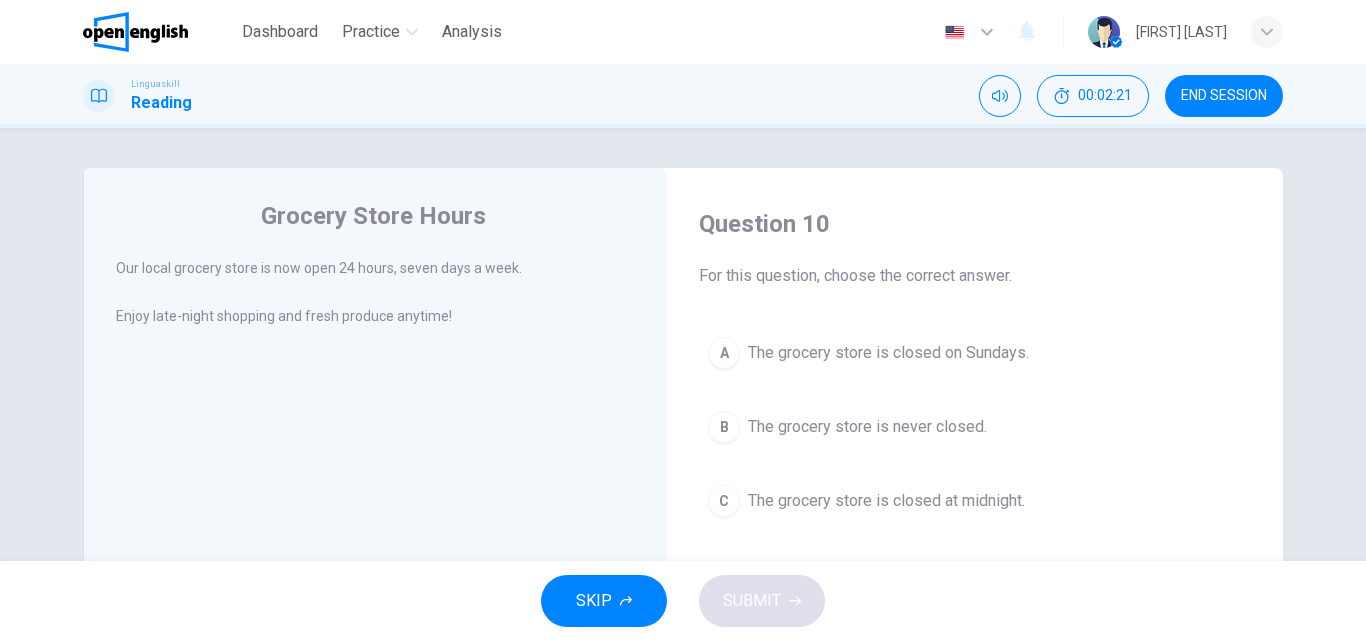 click on "A" at bounding box center (724, 353) 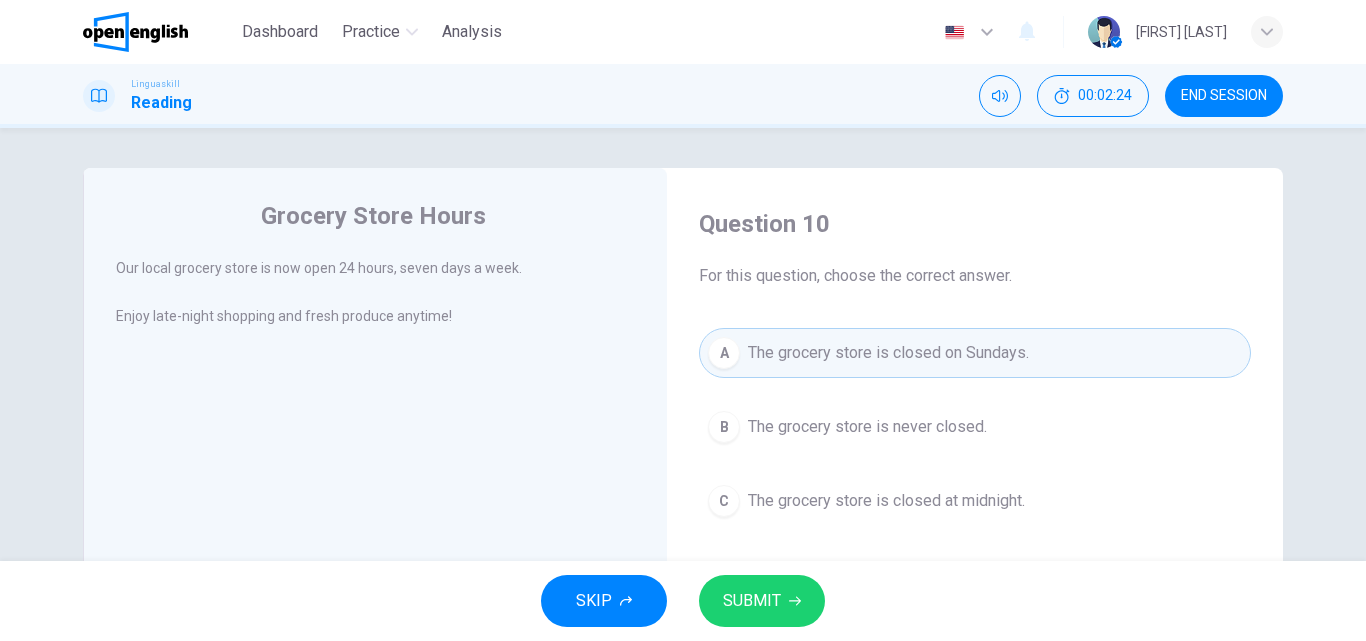 click on "A The grocery store is closed on Sundays. B The grocery store is never closed. C The grocery store is closed at midnight." at bounding box center [975, 427] 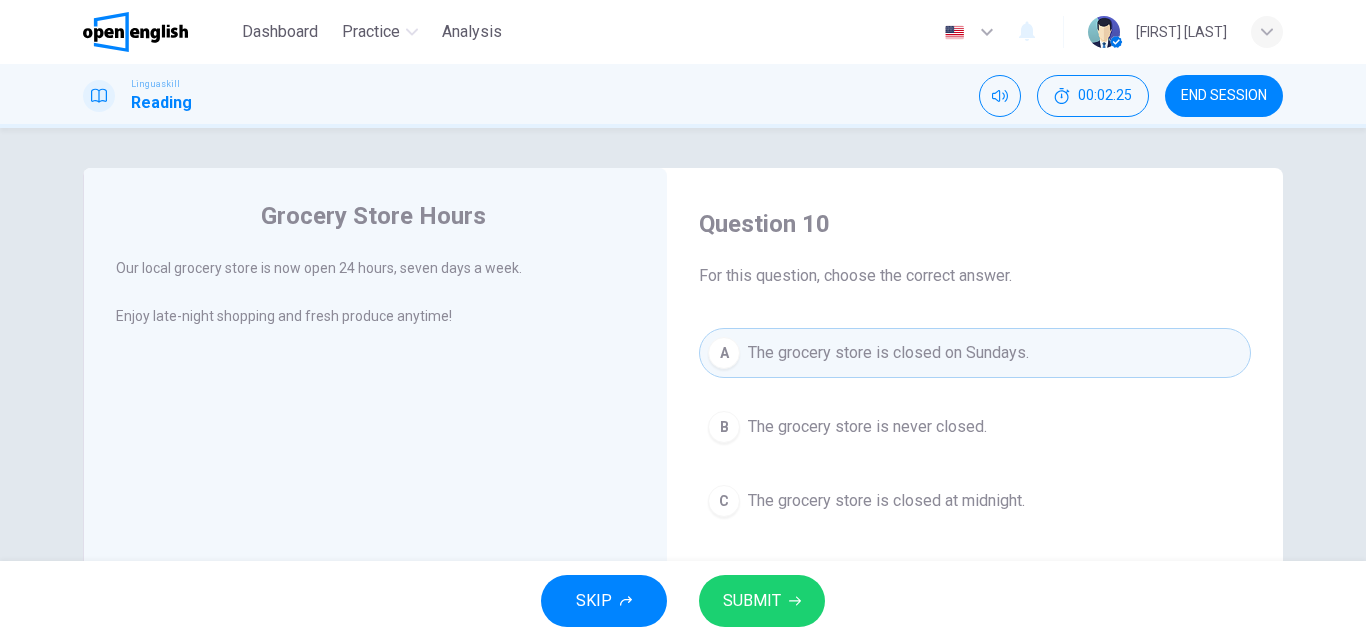 click on "C The grocery store is closed at midnight." at bounding box center [975, 501] 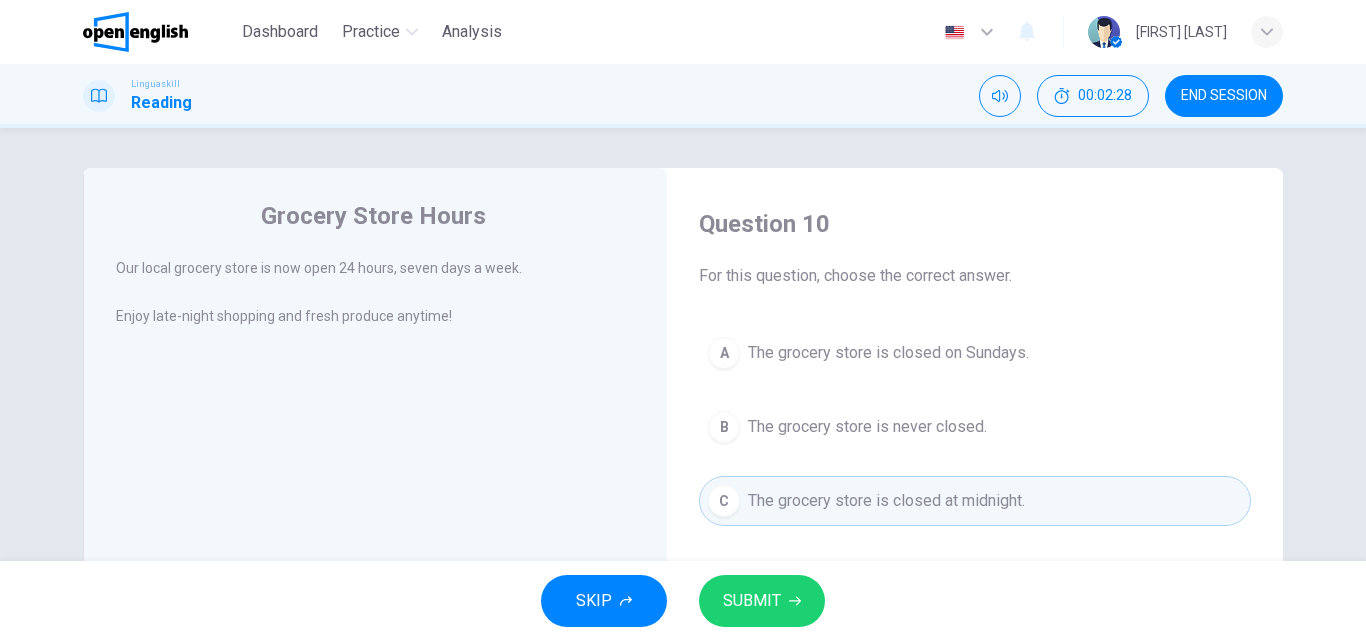click on "SUBMIT" at bounding box center [752, 601] 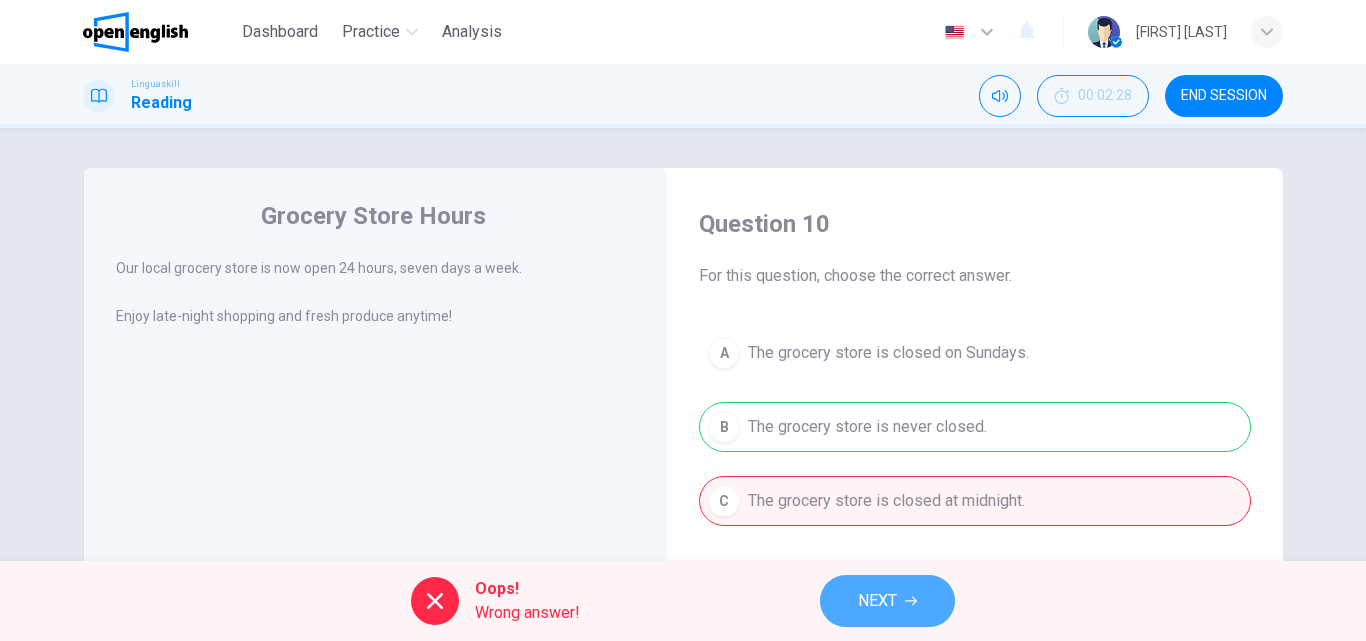 click on "NEXT" at bounding box center (877, 601) 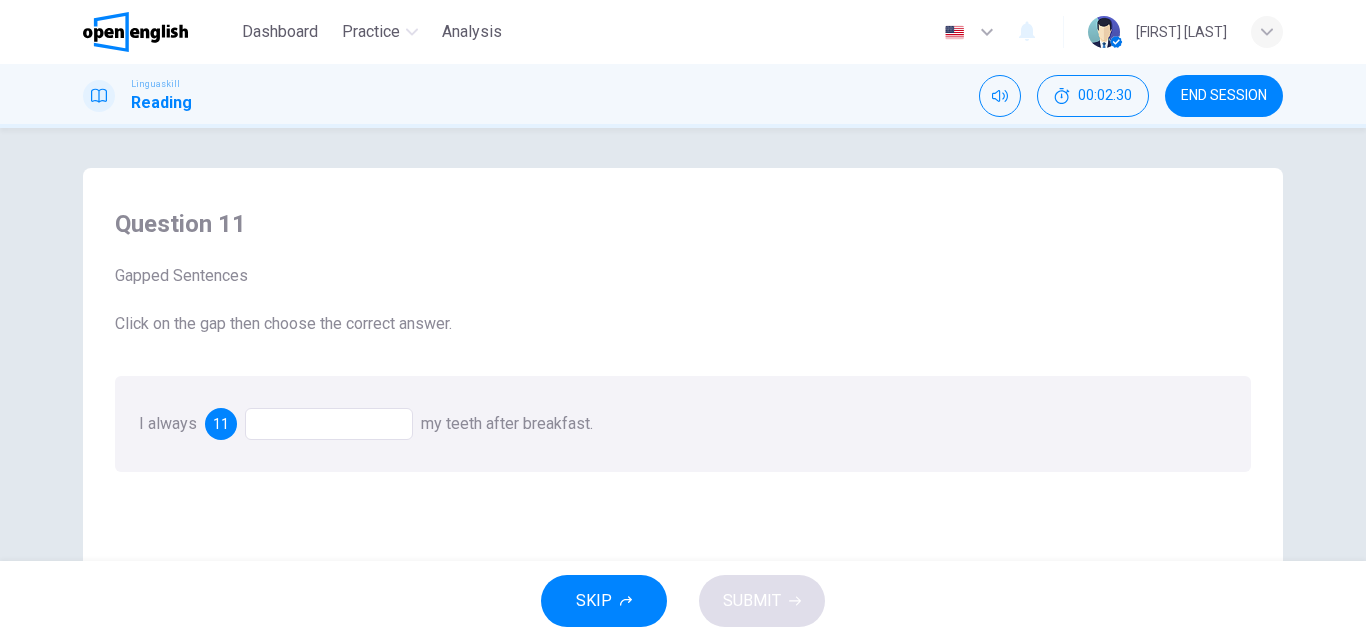 click at bounding box center [329, 424] 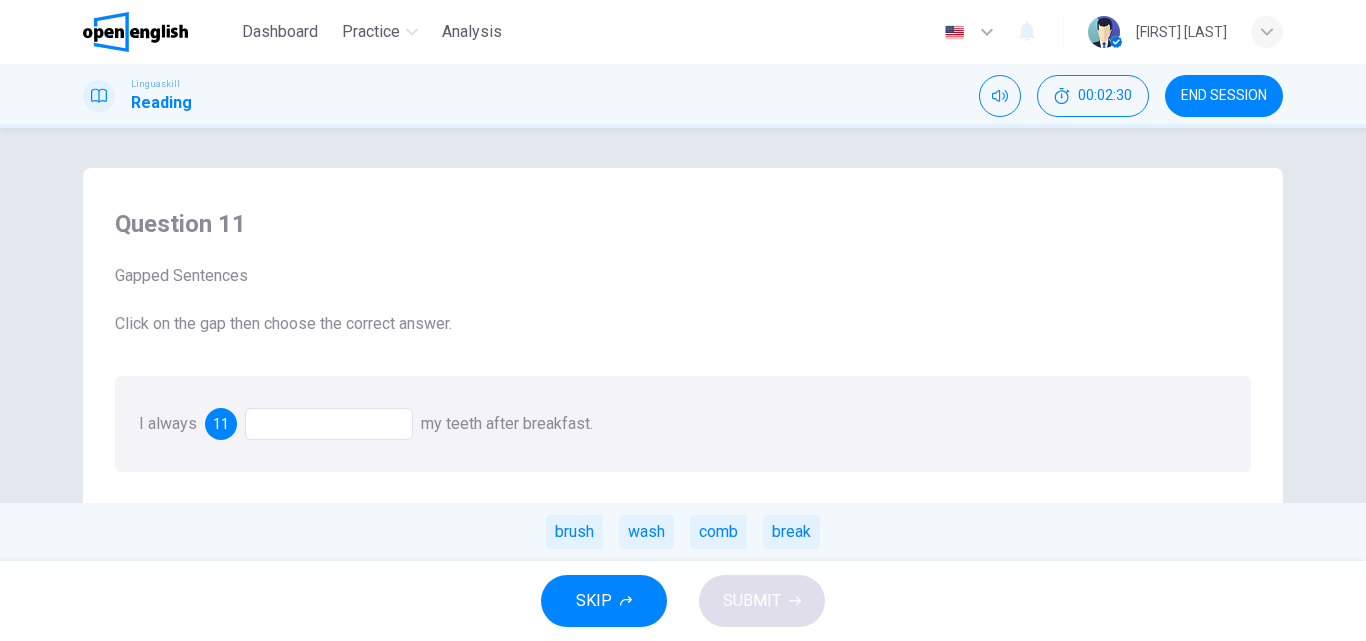 click at bounding box center [329, 424] 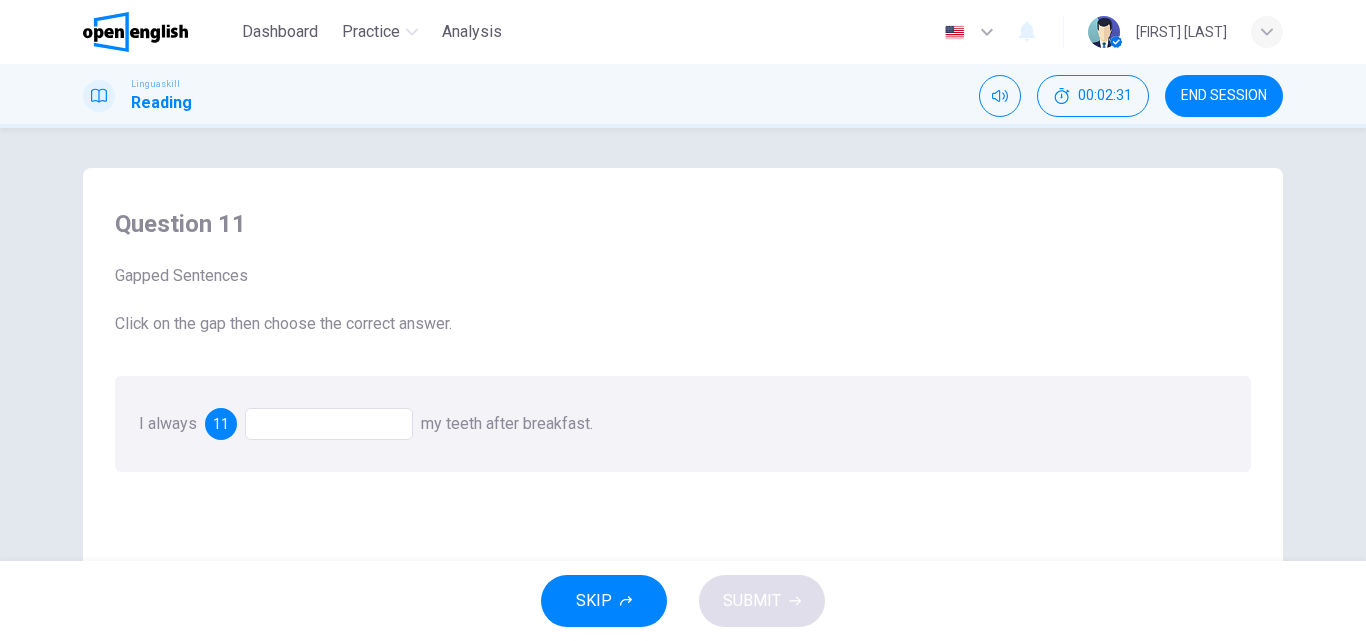 click at bounding box center [329, 424] 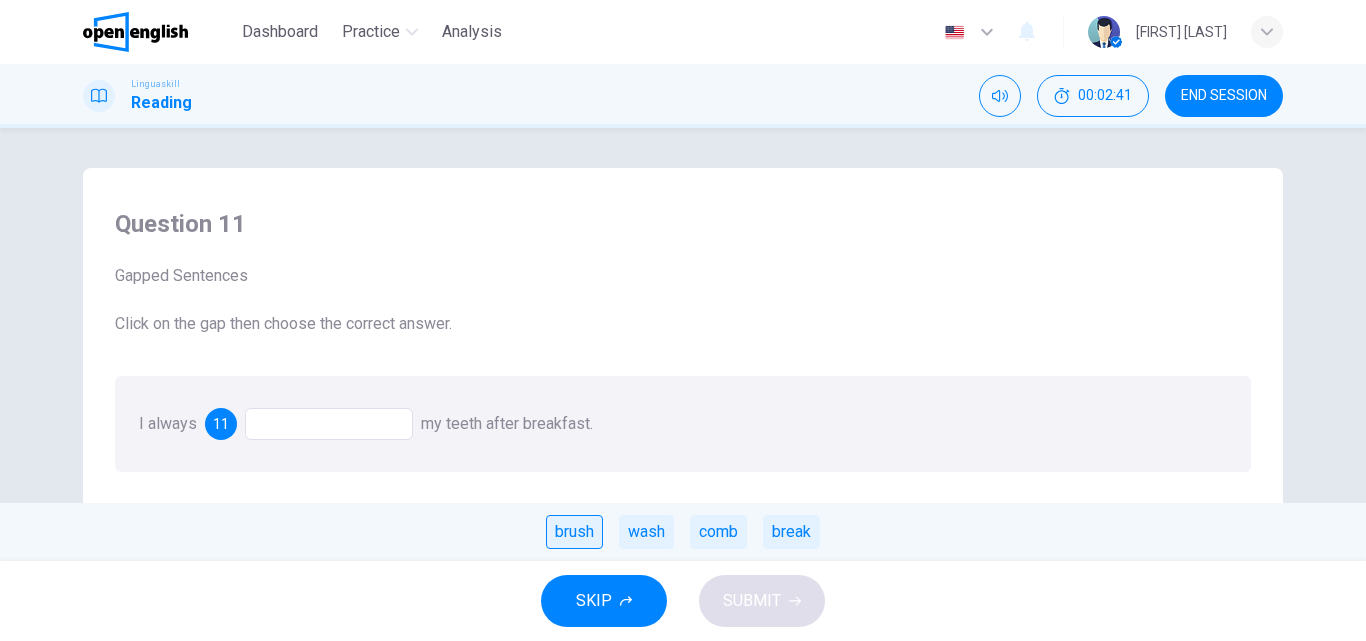 click on "brush" at bounding box center (574, 532) 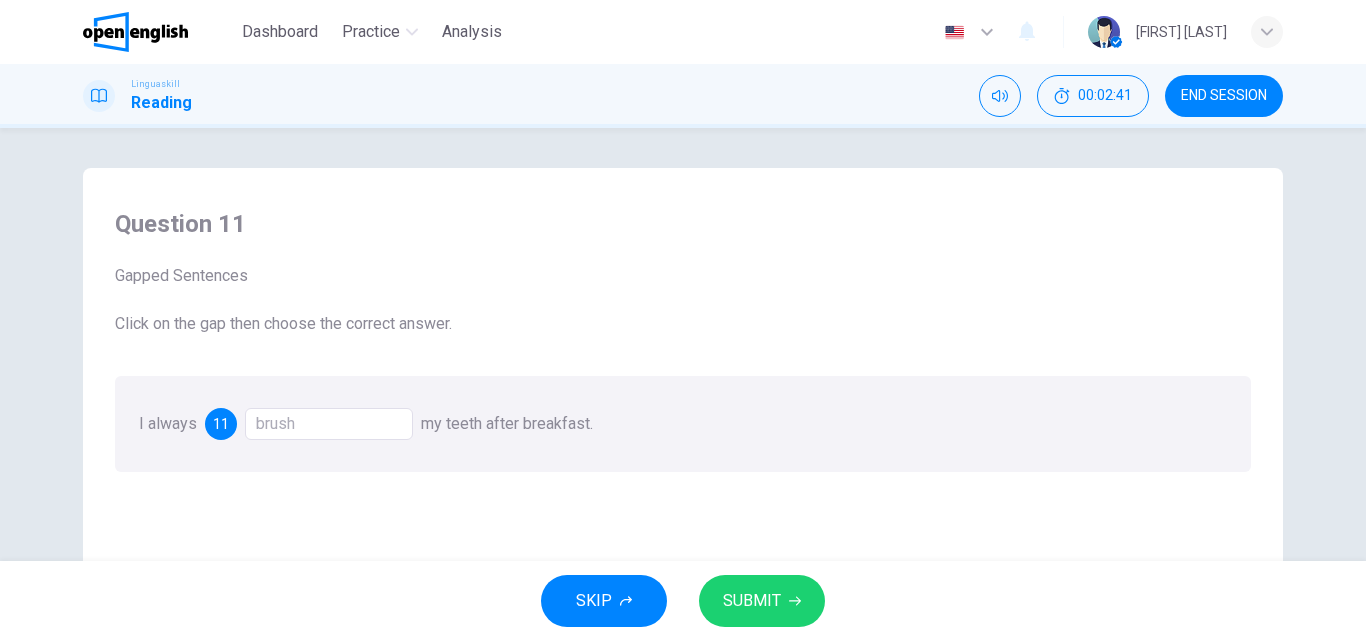 click on "SUBMIT" at bounding box center (752, 601) 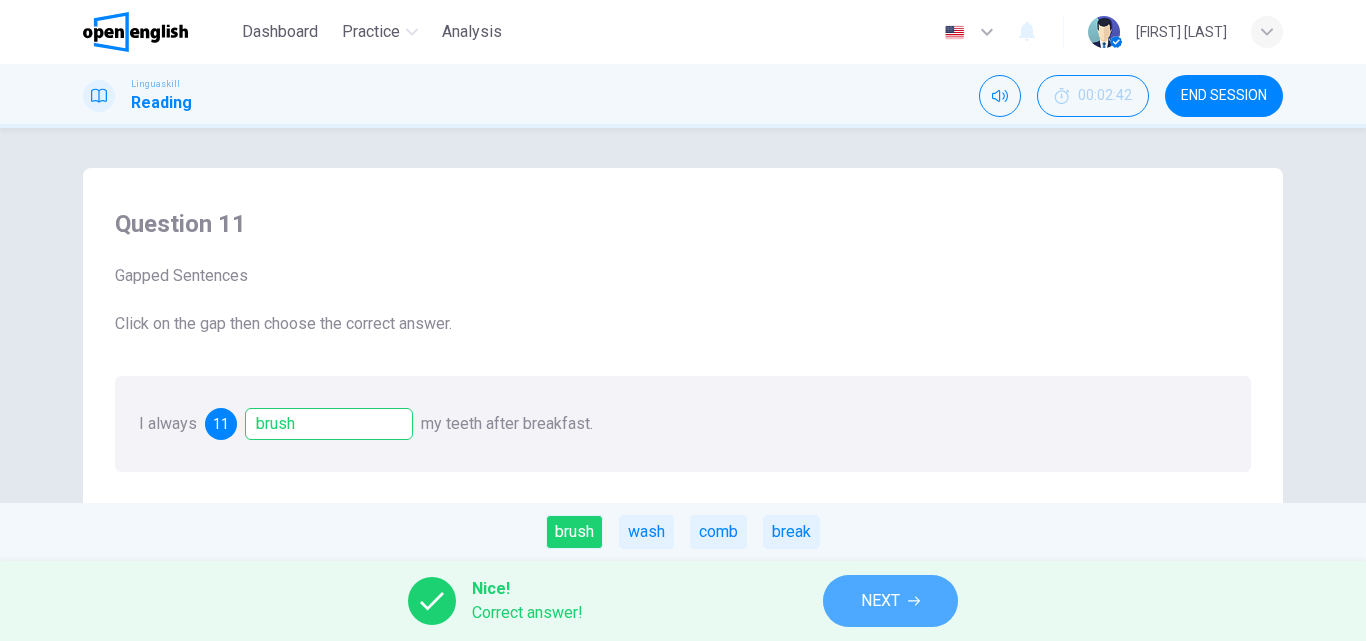 click on "NEXT" at bounding box center [890, 601] 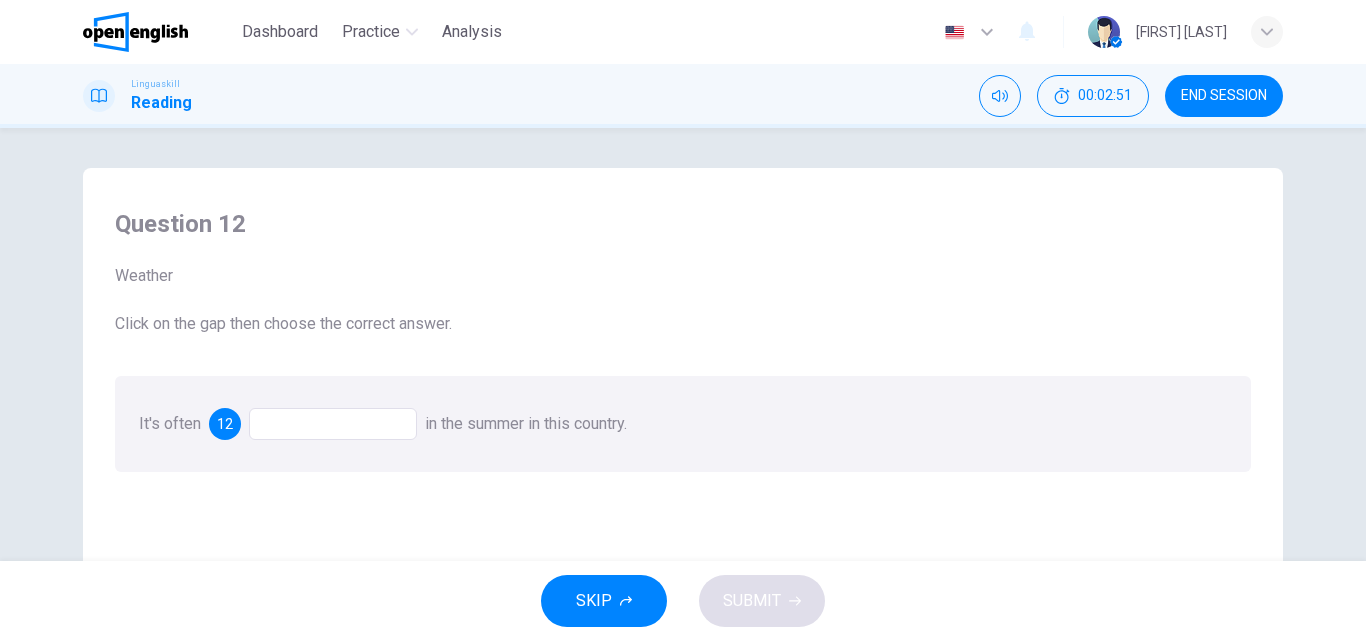 click at bounding box center (333, 424) 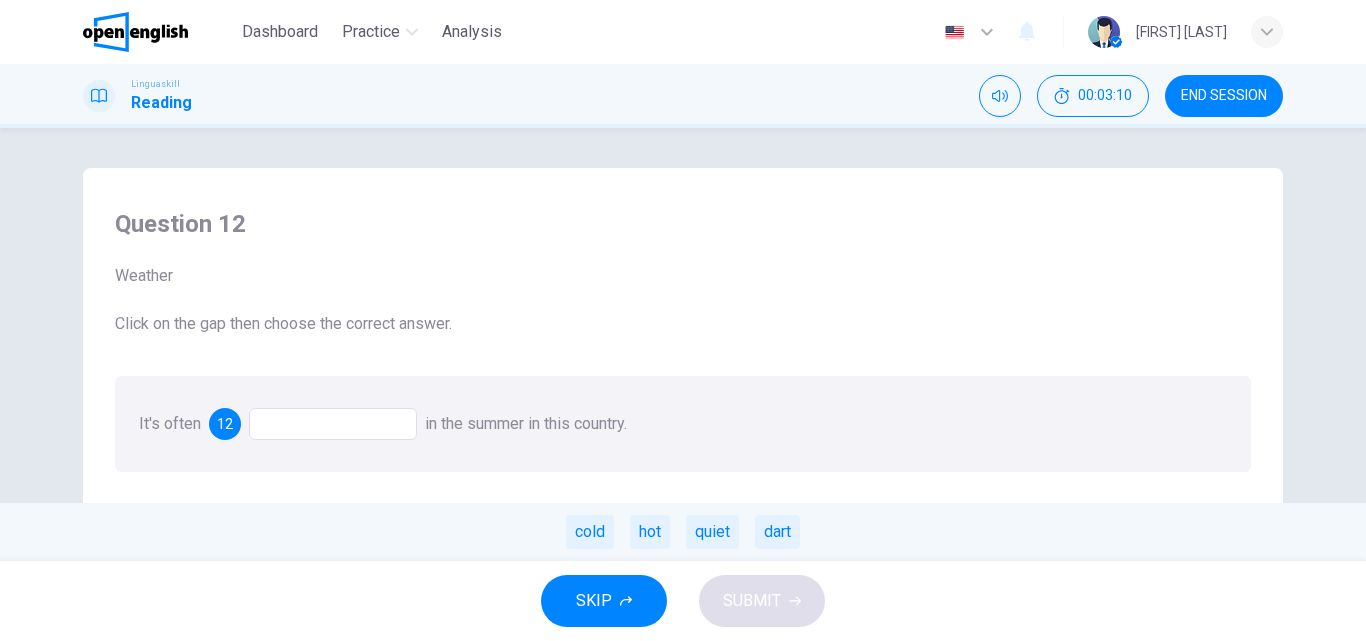 drag, startPoint x: 598, startPoint y: 502, endPoint x: 584, endPoint y: 604, distance: 102.9563 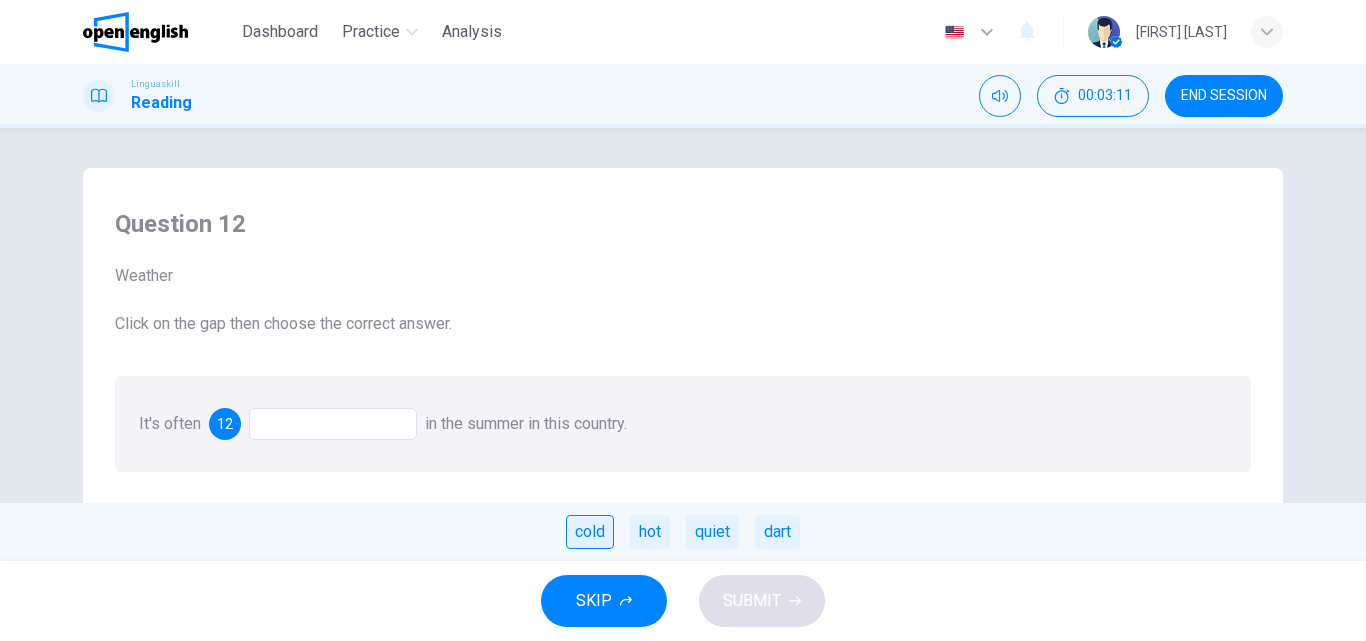 click on "cold" at bounding box center (590, 532) 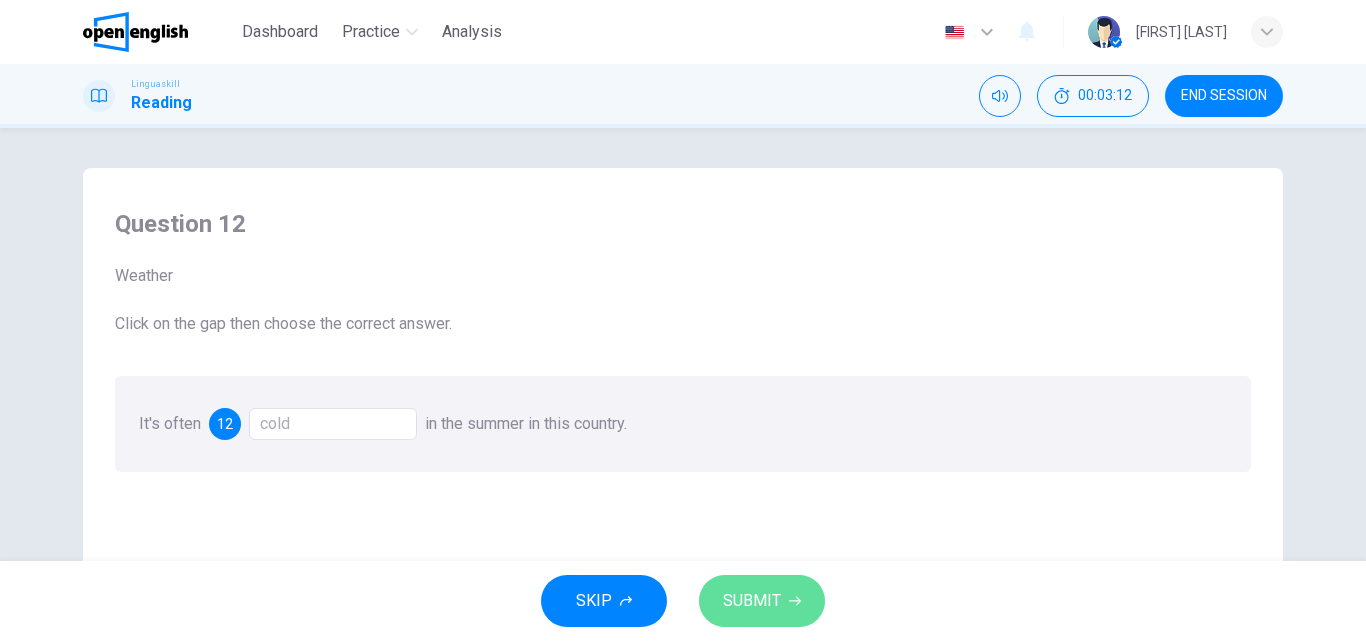 click on "SUBMIT" at bounding box center (752, 601) 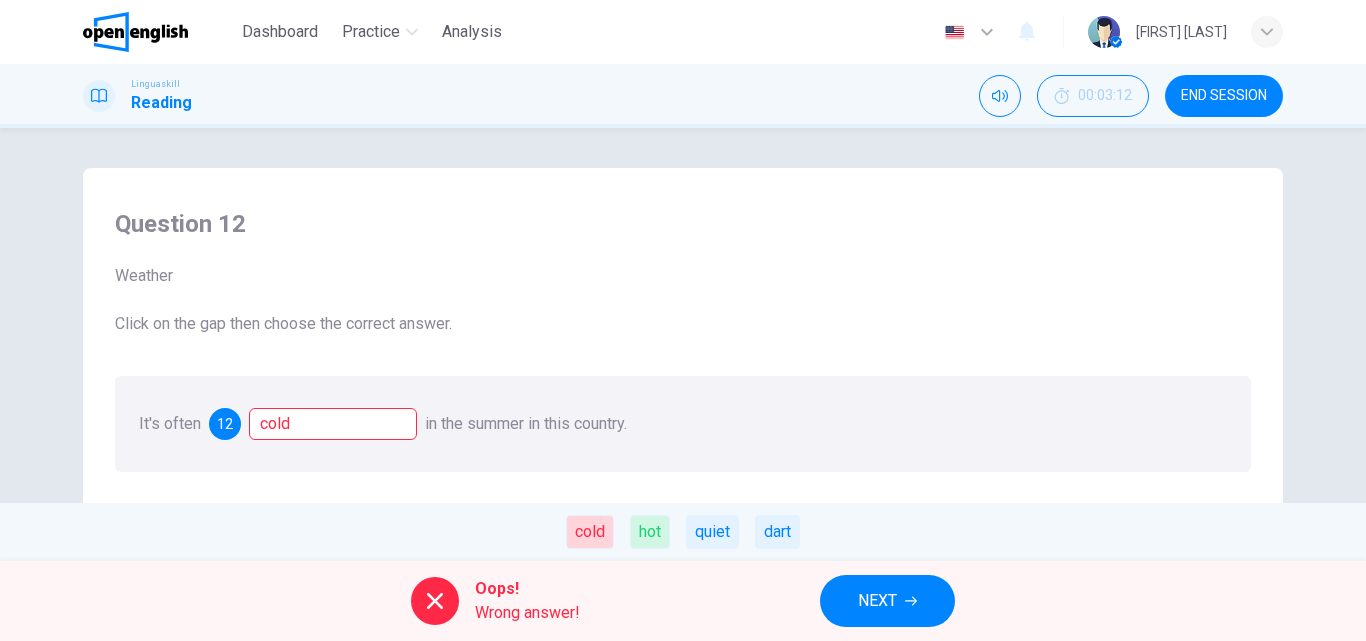 click on "NEXT" at bounding box center (887, 601) 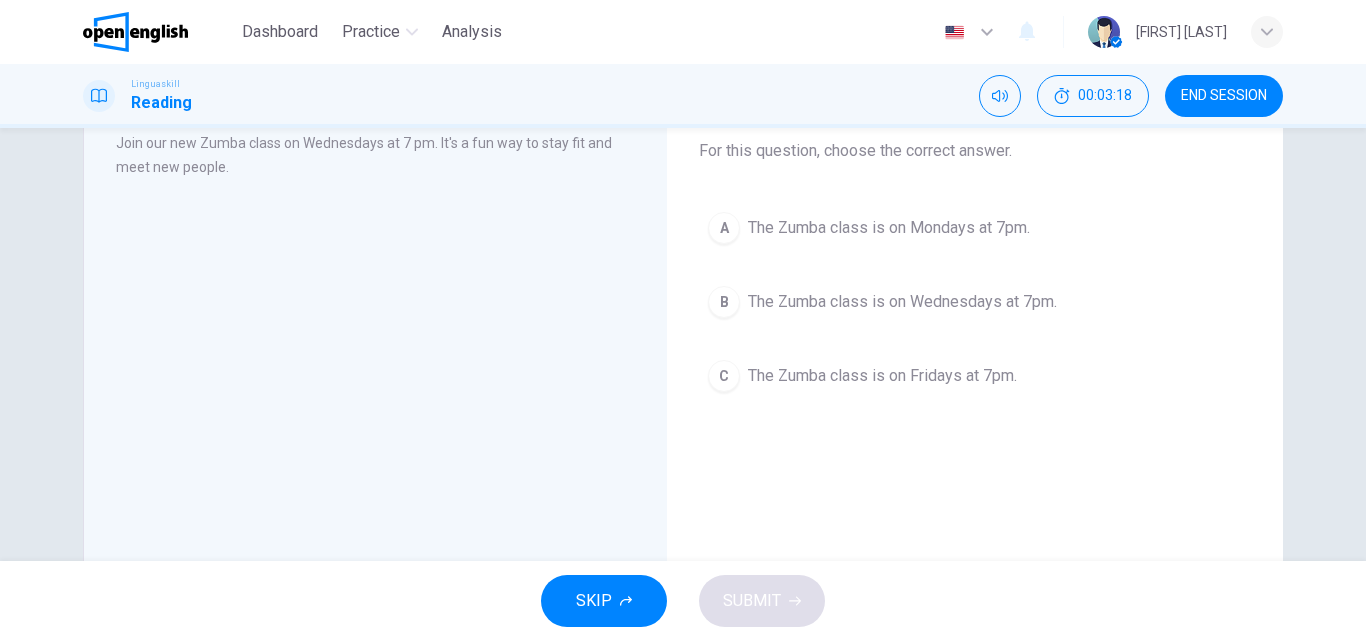 scroll, scrollTop: 200, scrollLeft: 0, axis: vertical 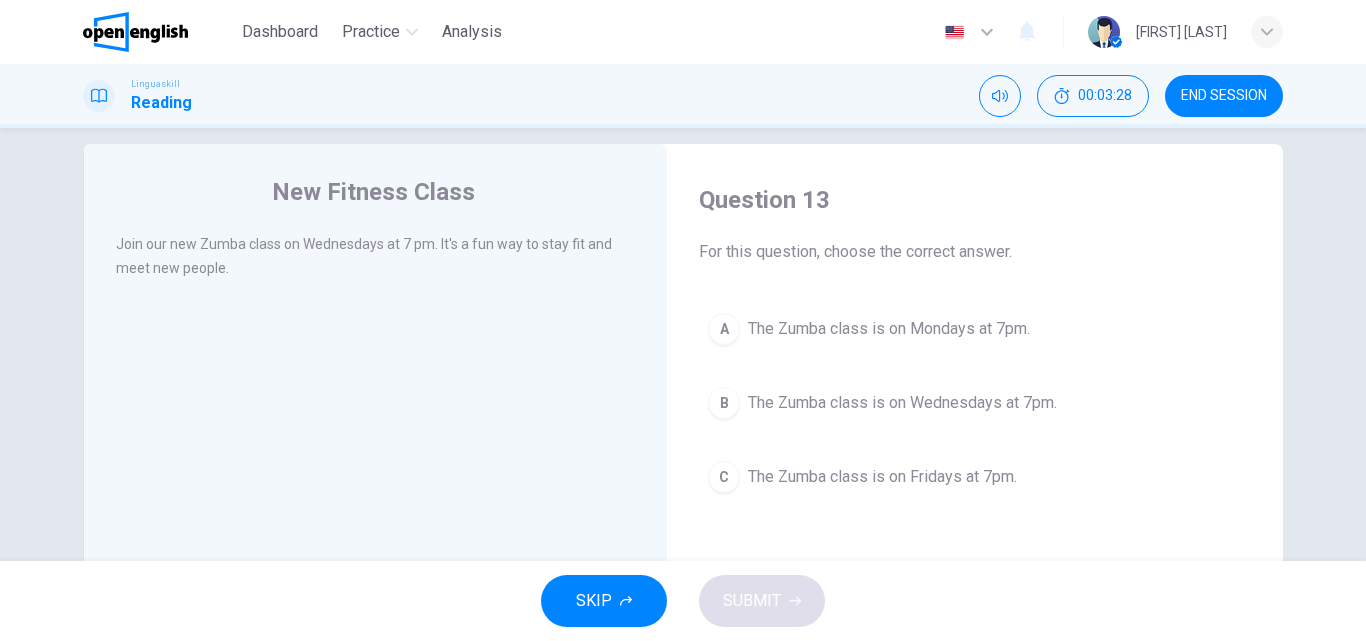 click on "B The Zumba class is on Wednesdays at 7pm." at bounding box center (975, 403) 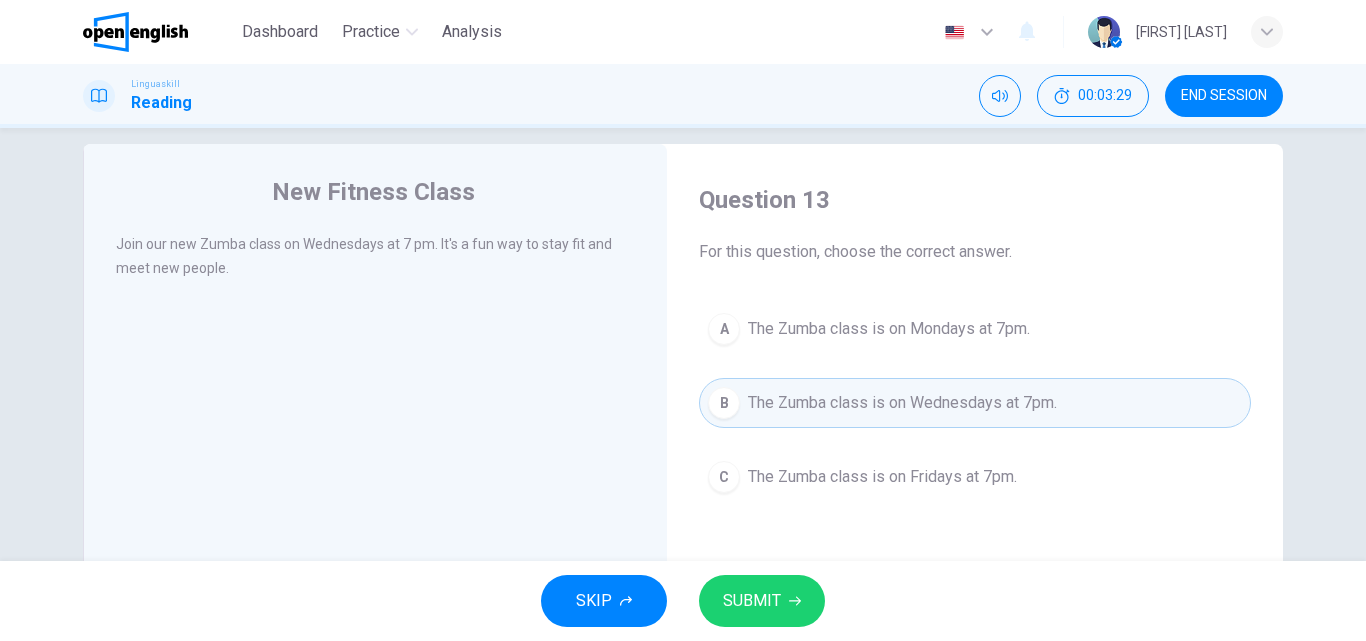 click on "SUBMIT" at bounding box center (762, 601) 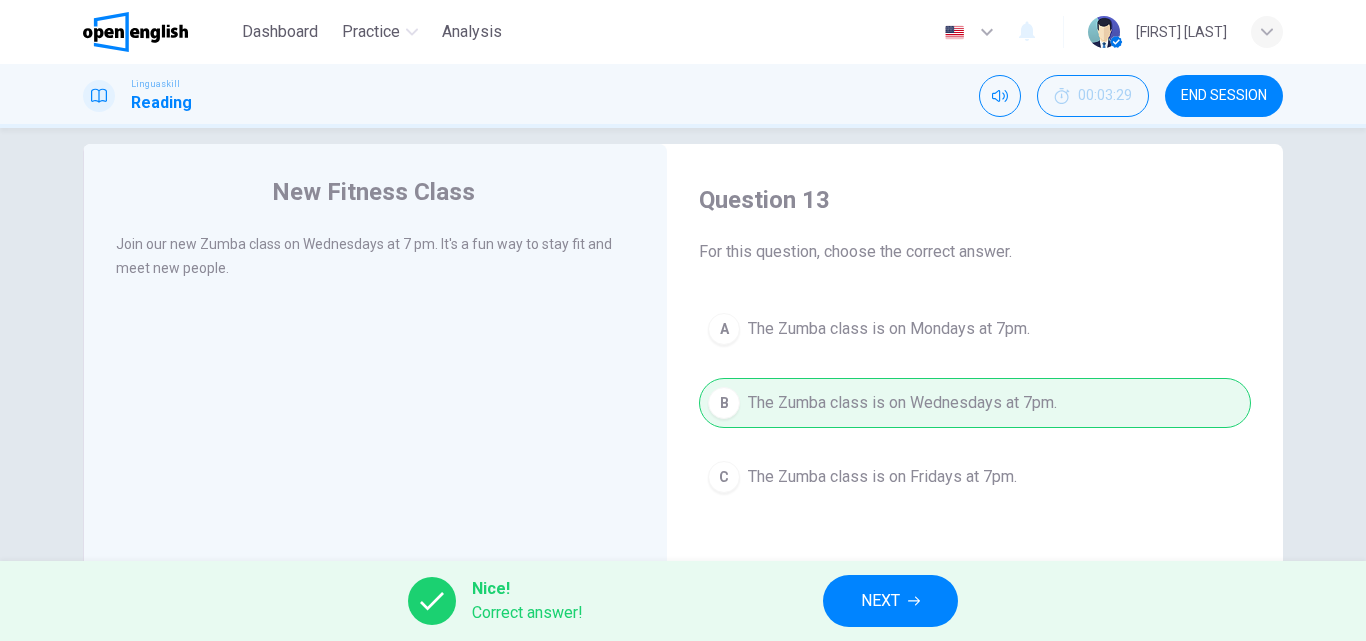 click on "NEXT" at bounding box center [890, 601] 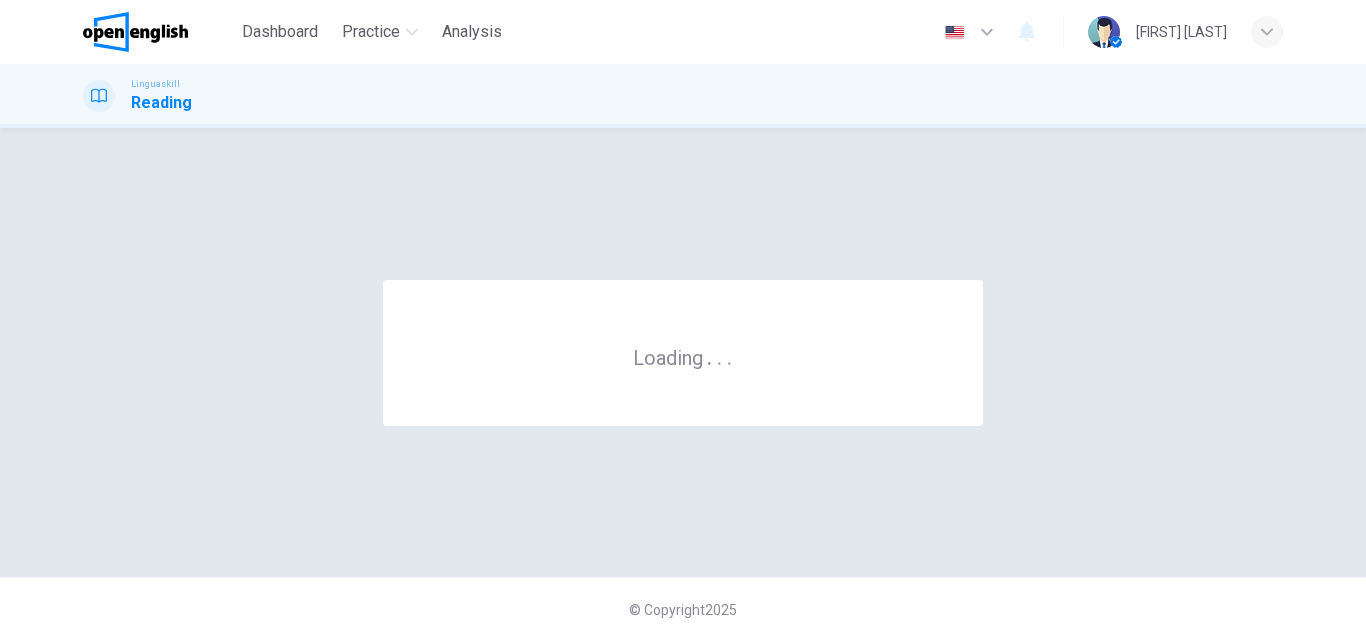 scroll, scrollTop: 0, scrollLeft: 0, axis: both 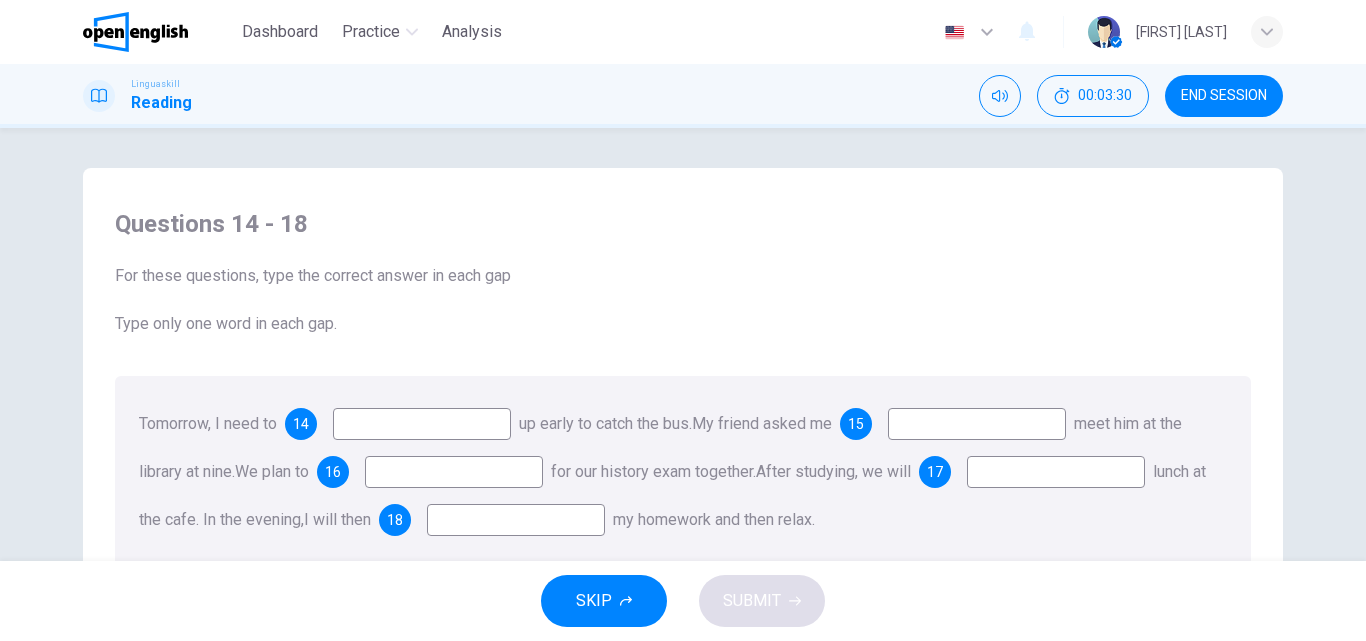 click at bounding box center [422, 424] 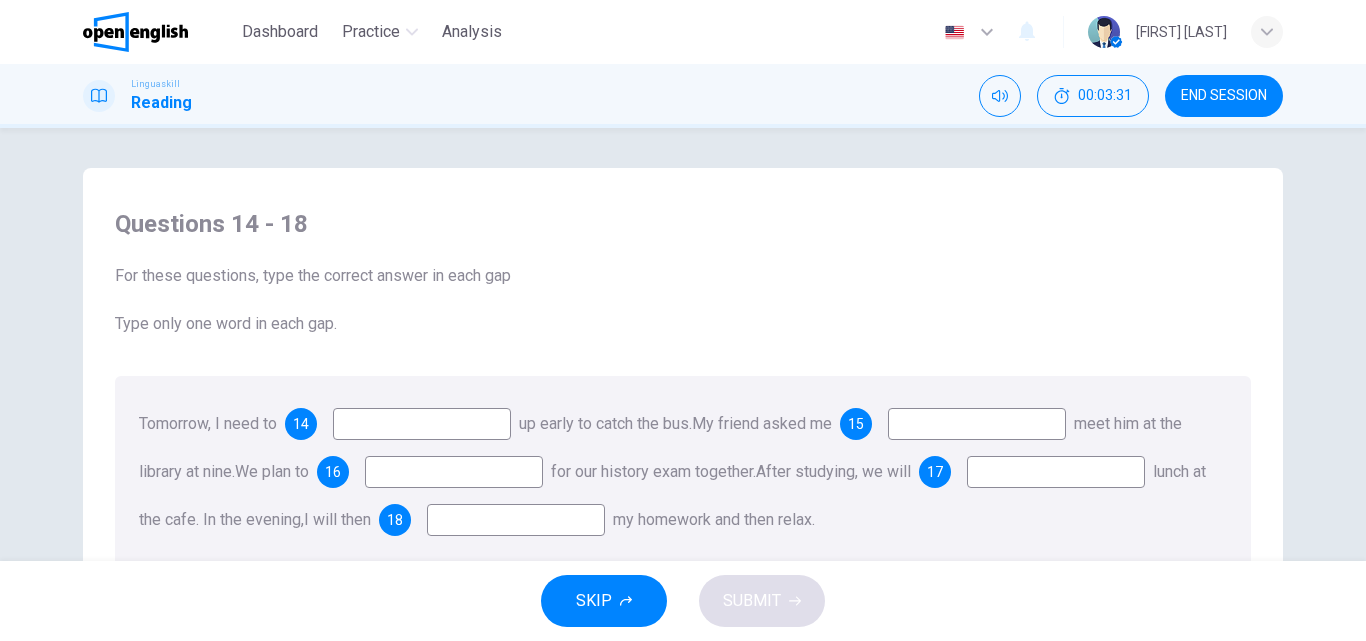 click at bounding box center [422, 424] 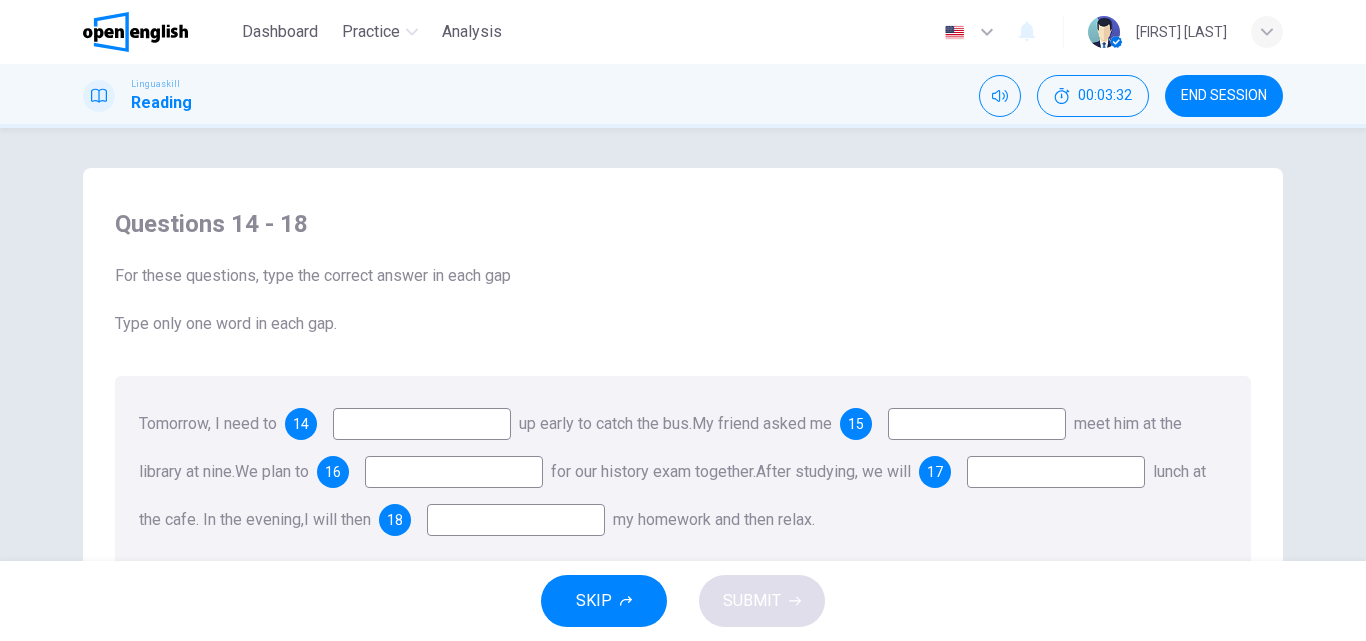 click at bounding box center [422, 424] 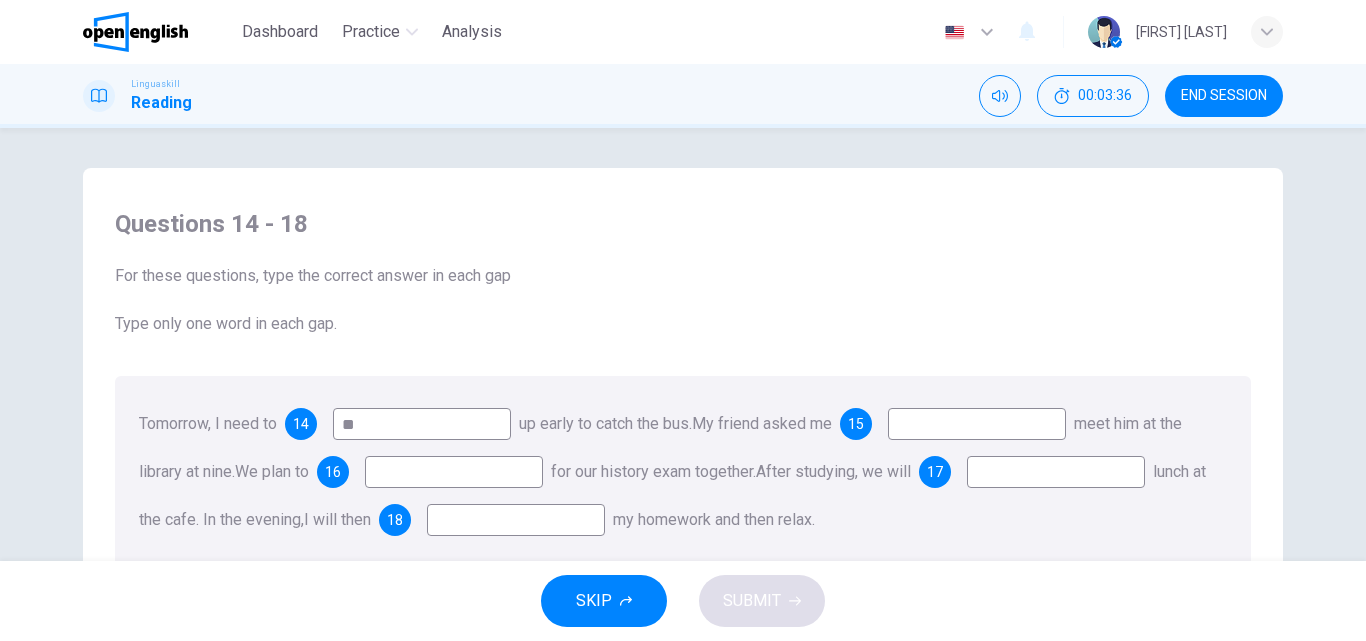 type on "*" 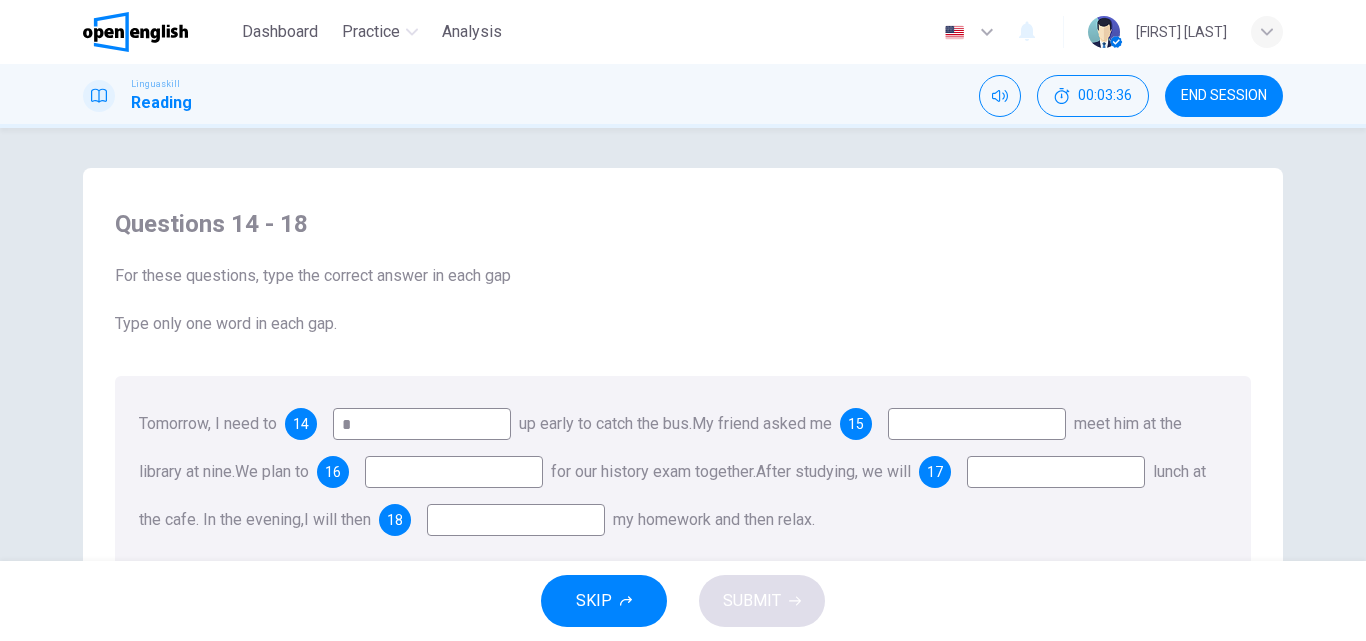 type 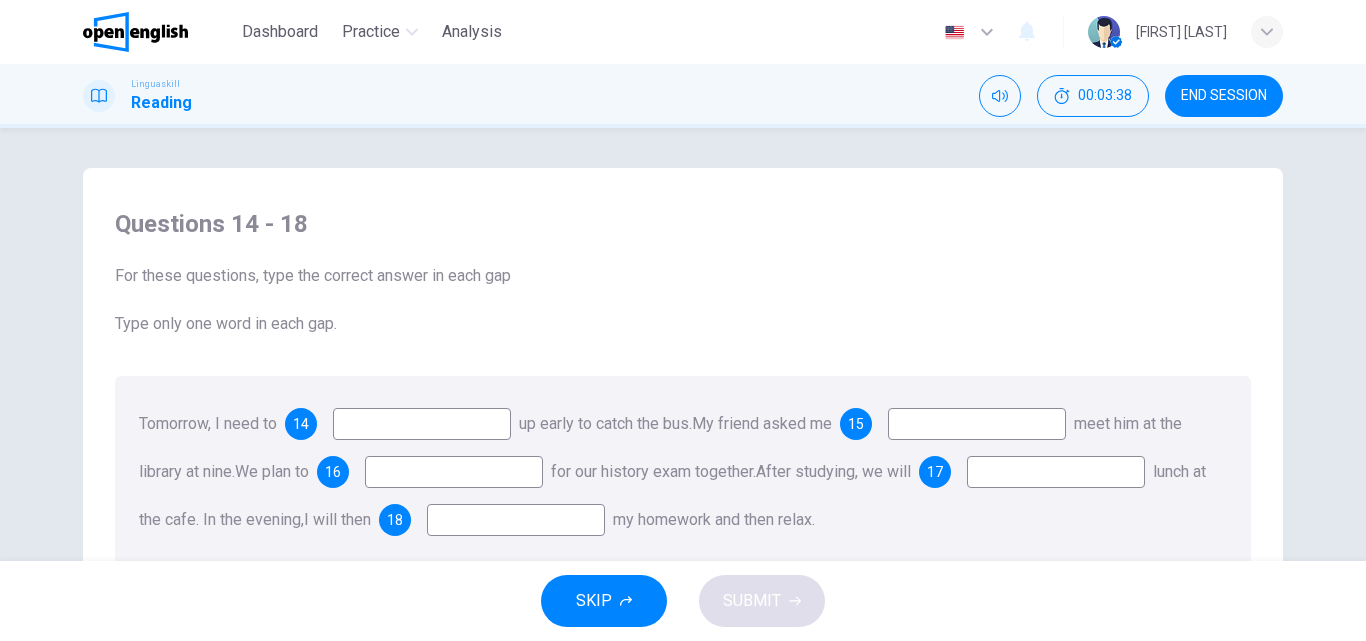 click on "15" at bounding box center (856, 424) 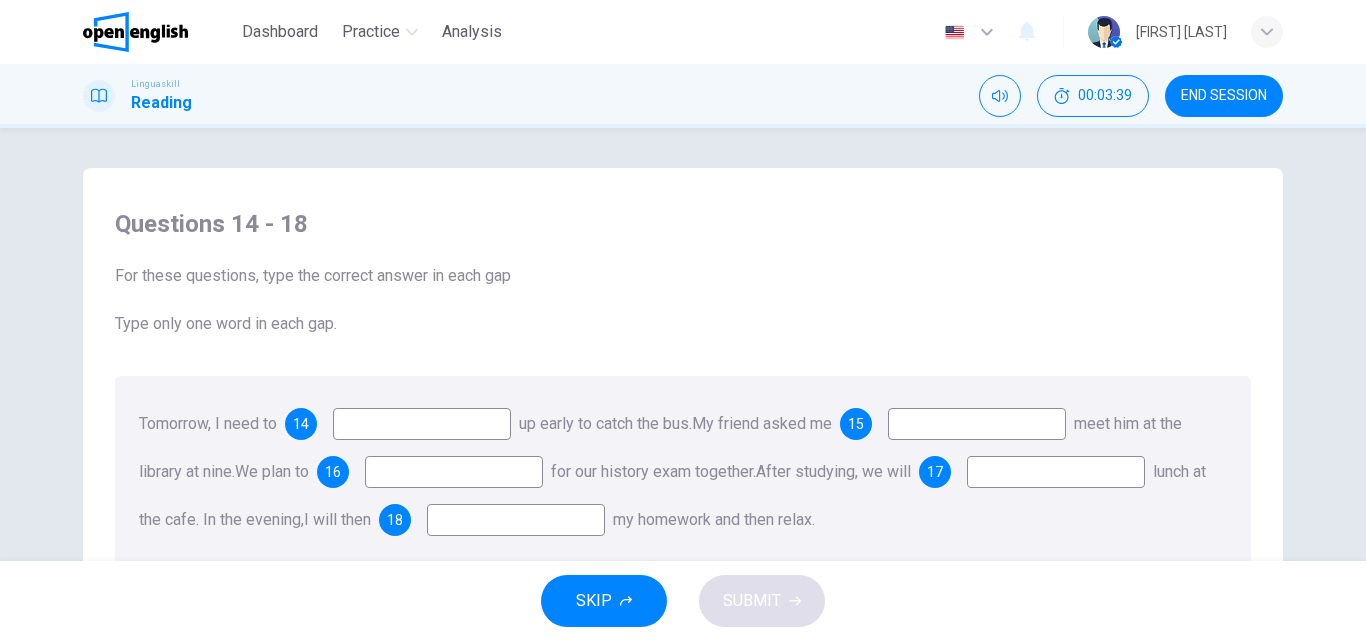 click on "Tomorrow, I need to  14  up early to catch the bus.  My friend asked me  15  meet him at the library at nine.  We plan to  16  for our history exam together.  After studying, we will  17  lunch at the cafe. In the evening,  I will then  18  my homework and then relax." at bounding box center [683, 472] 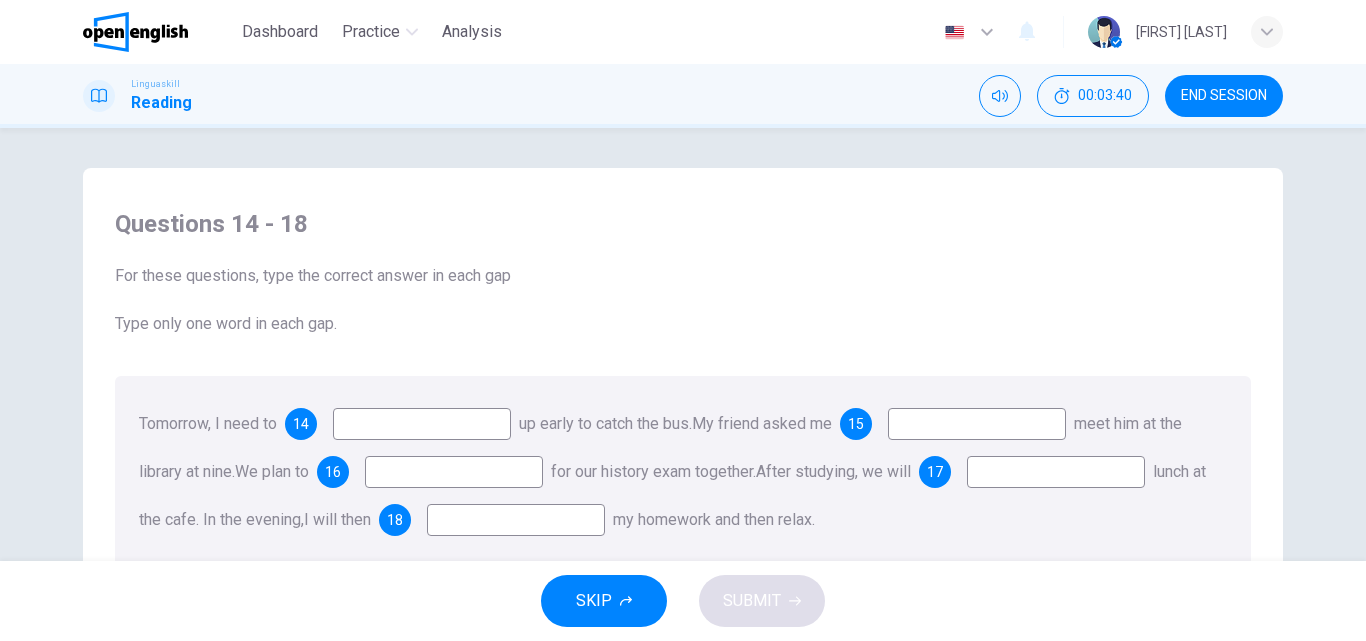 click at bounding box center (977, 424) 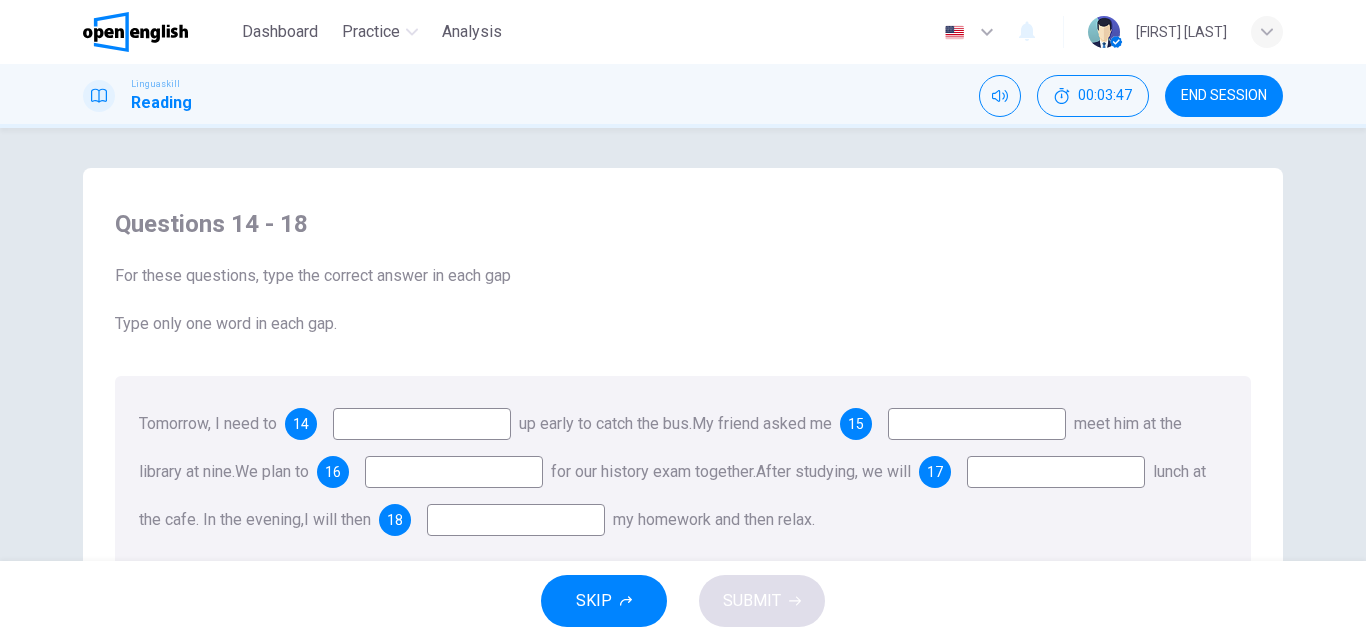 click on "SKIP" at bounding box center [604, 601] 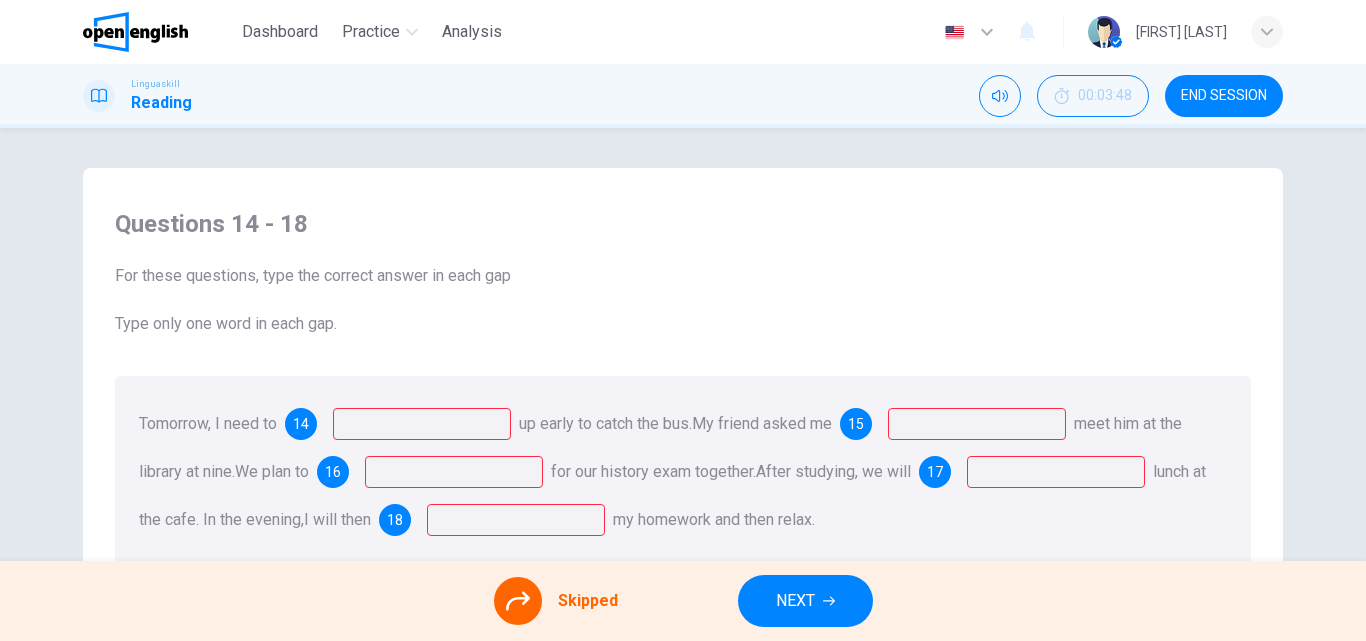 click on "NEXT" at bounding box center [805, 601] 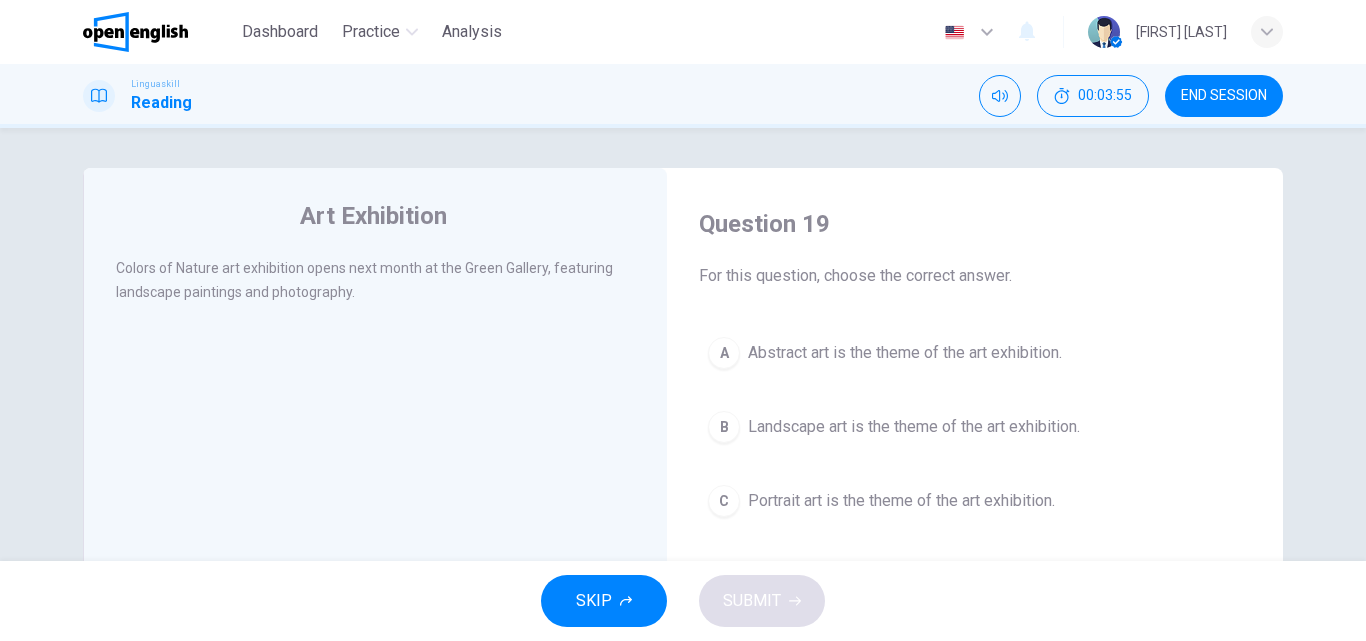 click on "[FIRST] [LAST]" at bounding box center [1185, 32] 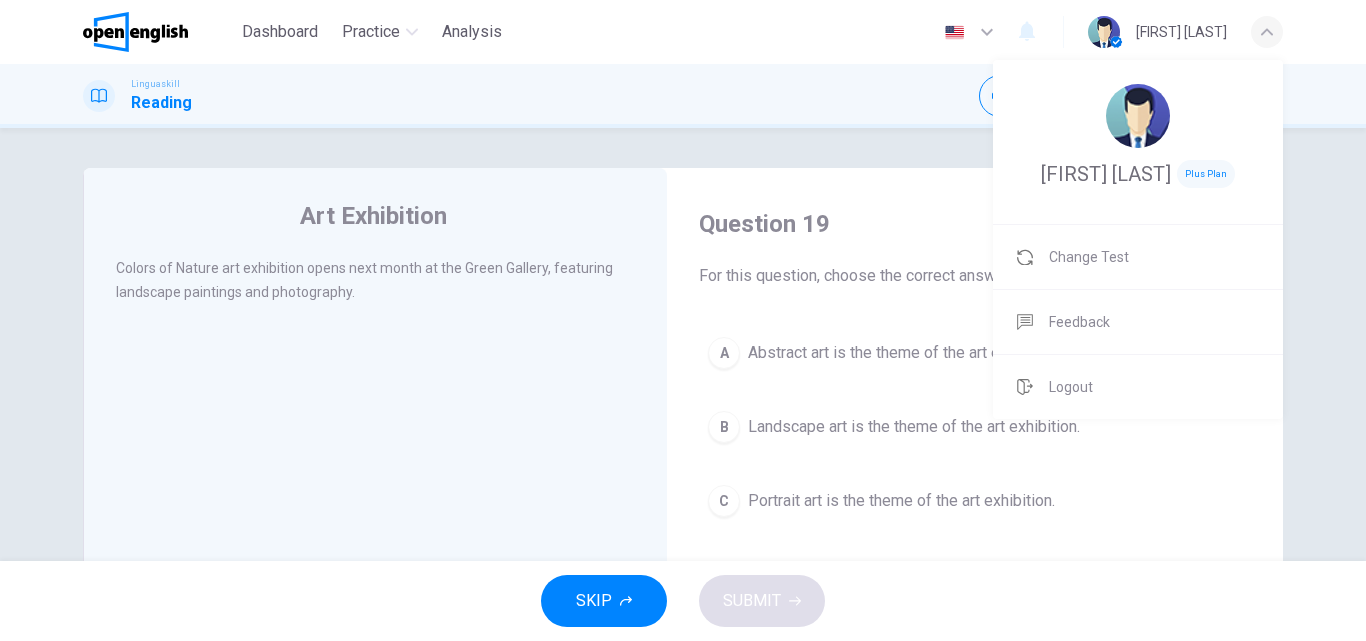 click at bounding box center [683, 320] 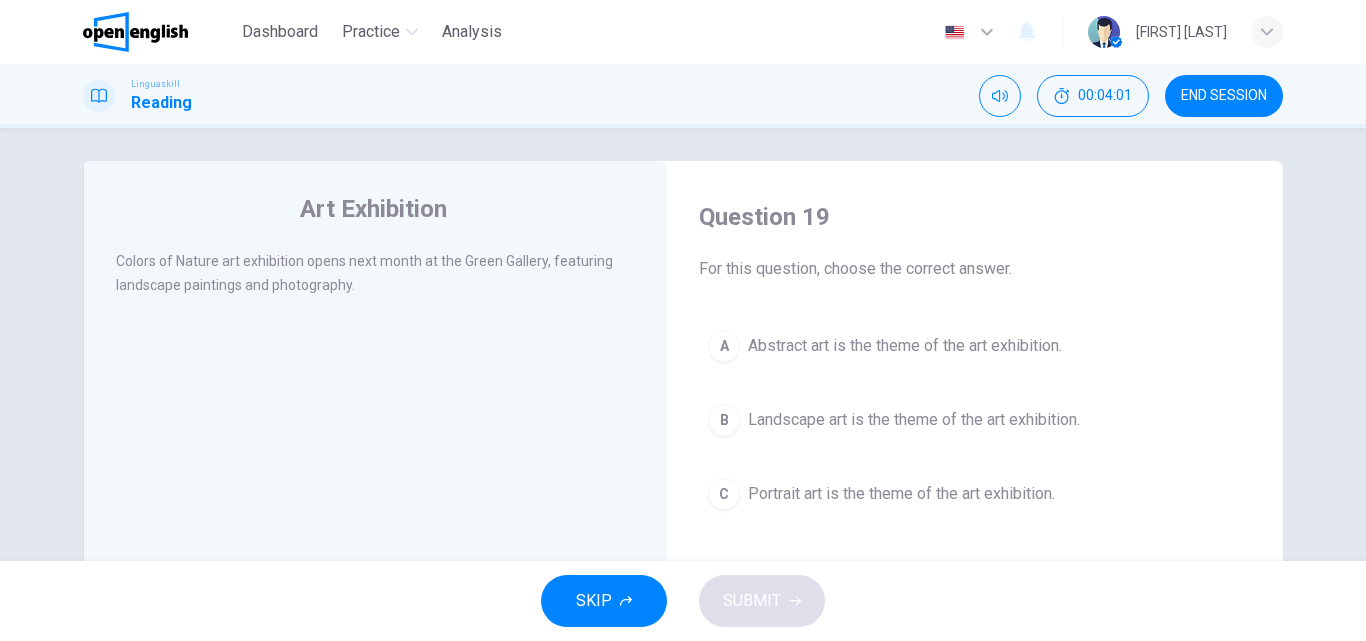 scroll, scrollTop: 0, scrollLeft: 0, axis: both 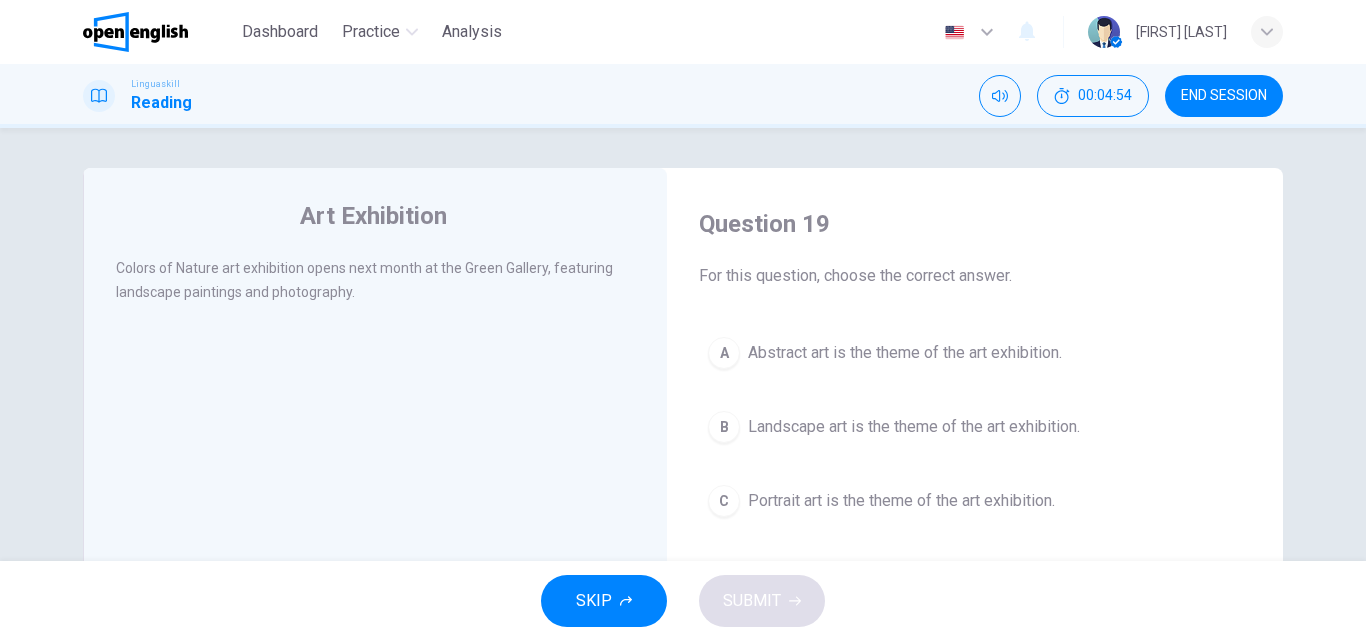 click on "B Landscape art is the theme of the art exhibition." at bounding box center (975, 427) 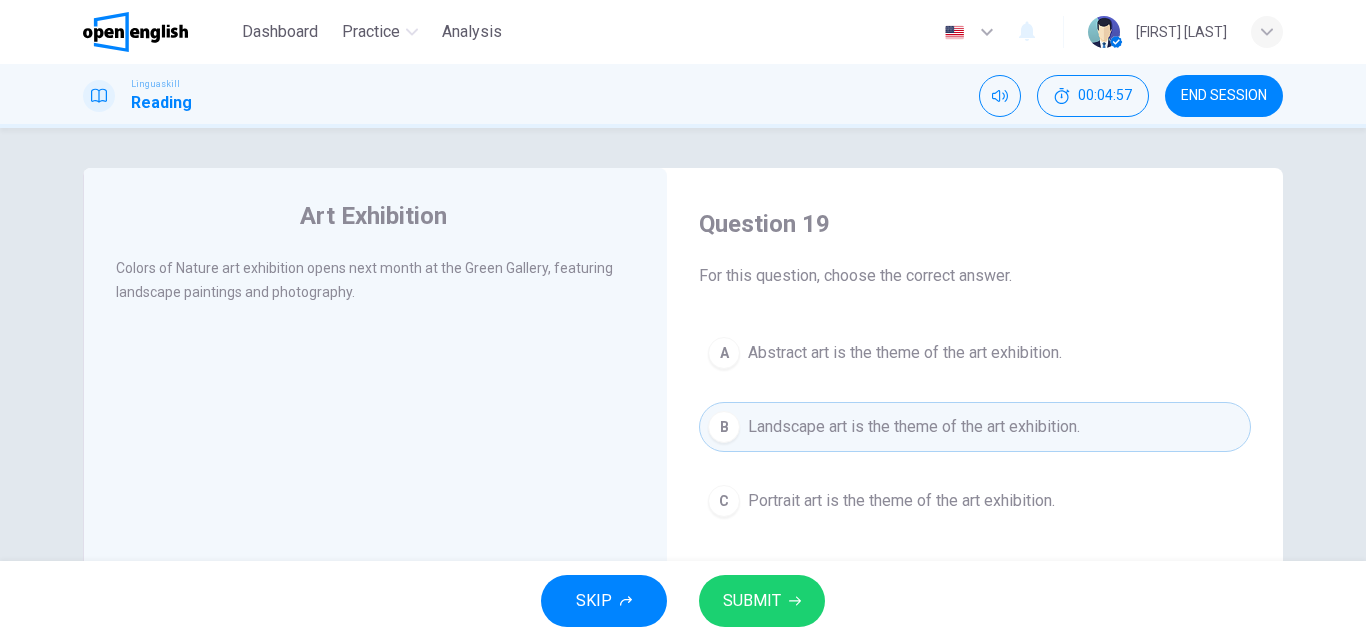 click on "C Portrait art is the theme of the art exhibition." at bounding box center (975, 501) 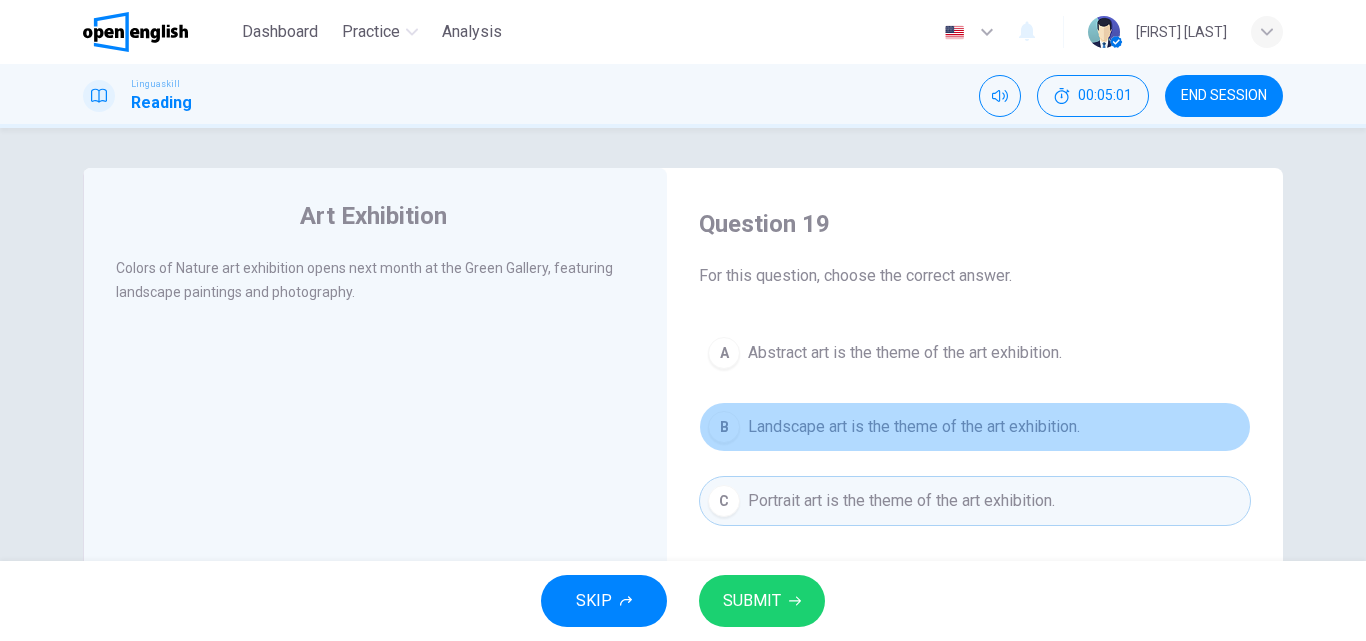 click on "B Landscape art is the theme of the art exhibition." at bounding box center [975, 427] 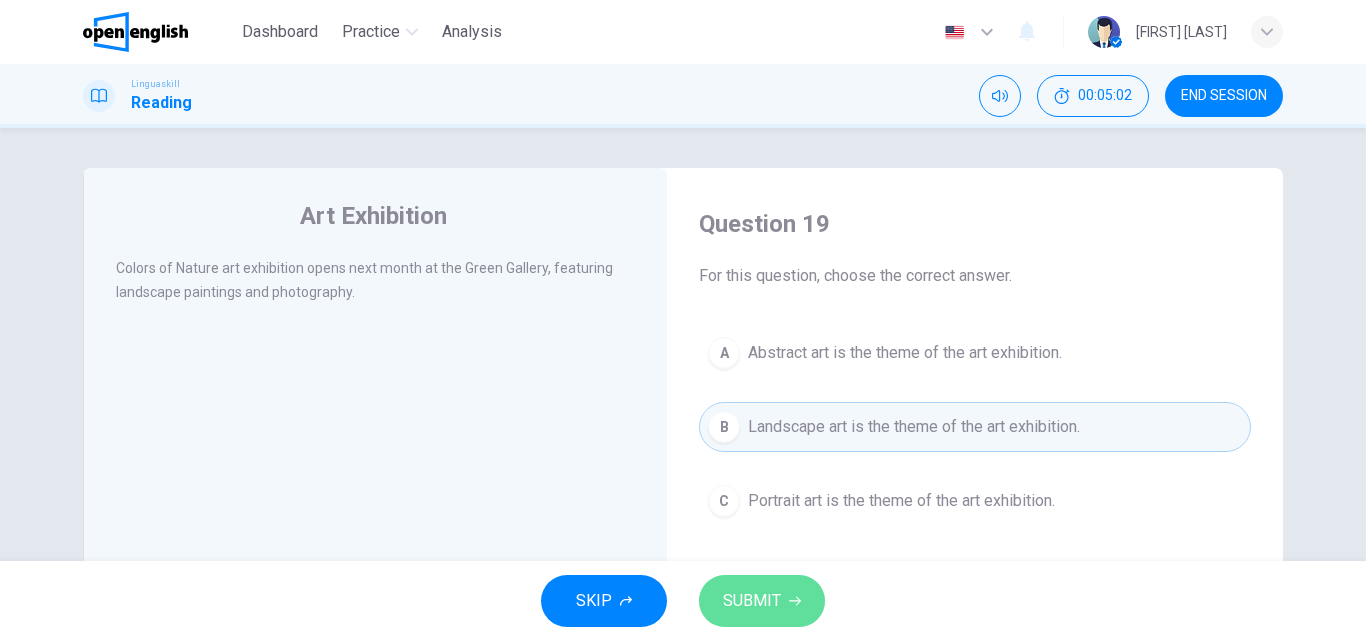 click on "SUBMIT" at bounding box center (752, 601) 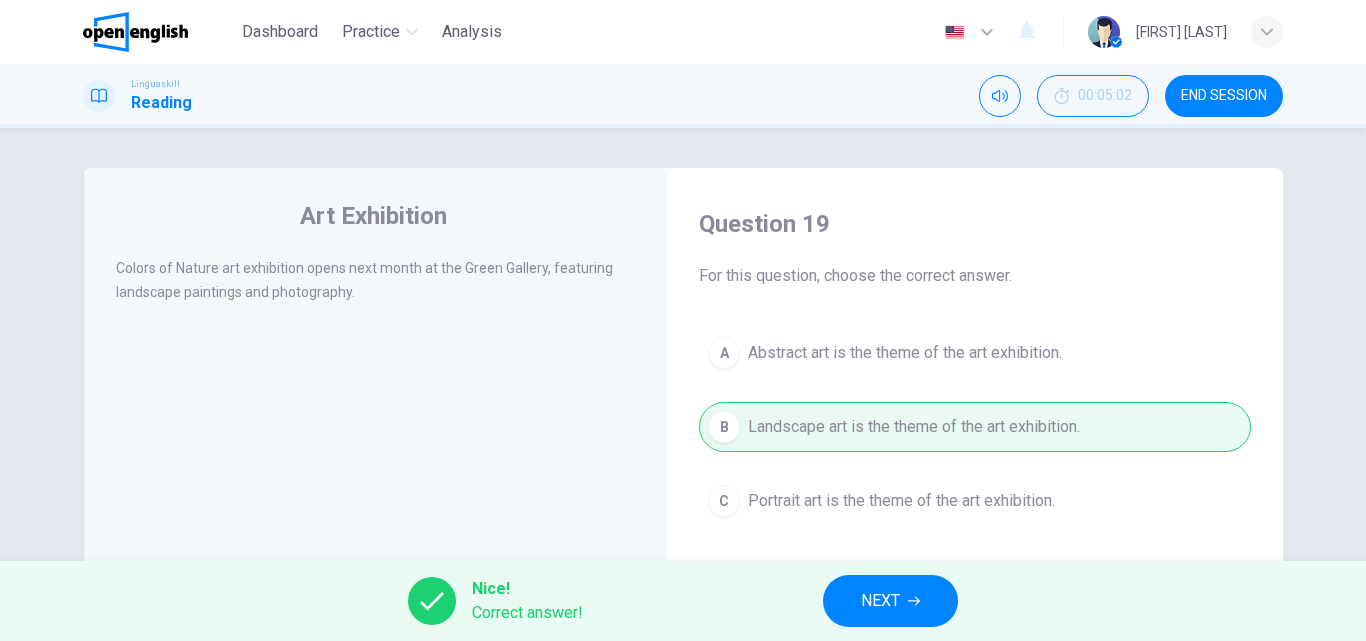 click on "Nice! Correct answer! NEXT" at bounding box center (683, 601) 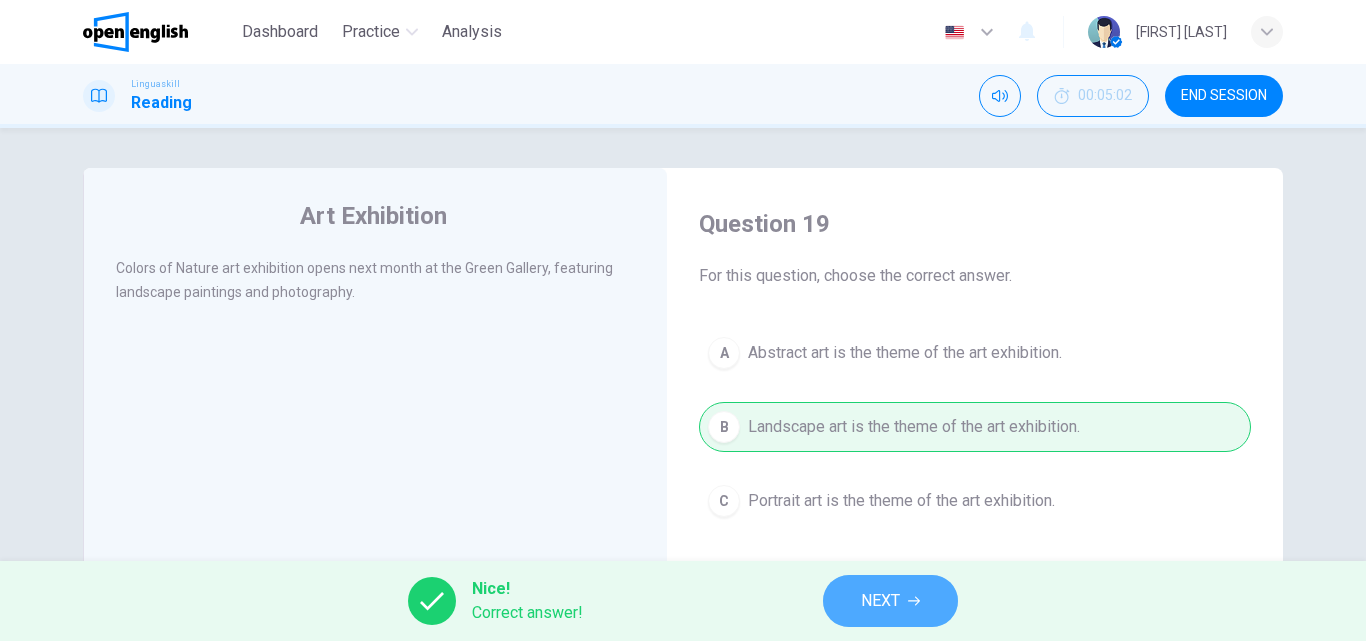 click on "NEXT" at bounding box center [890, 601] 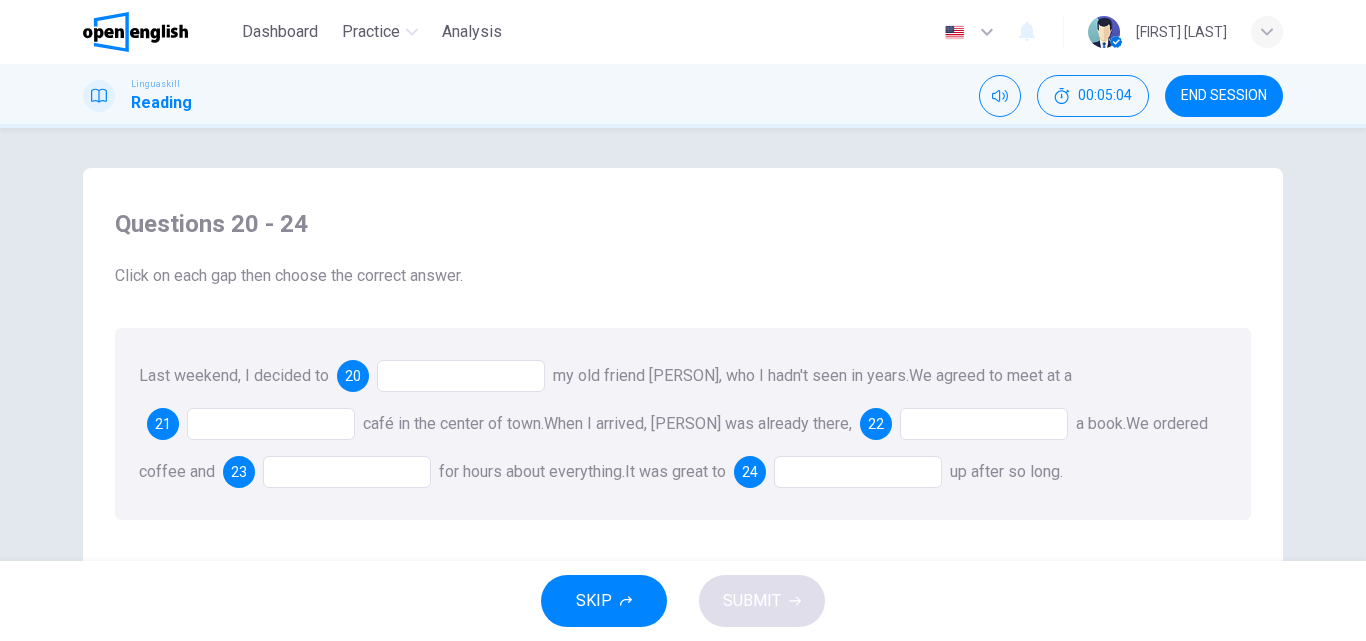 click at bounding box center [461, 376] 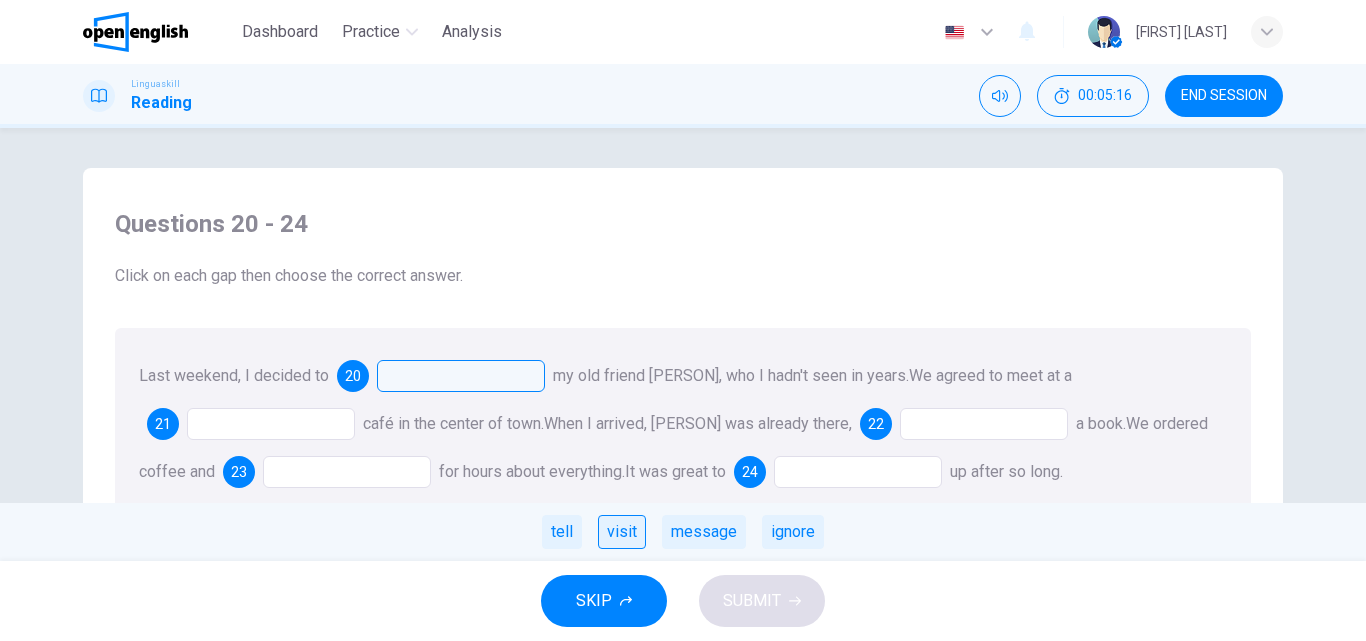 click on "visit" at bounding box center [622, 532] 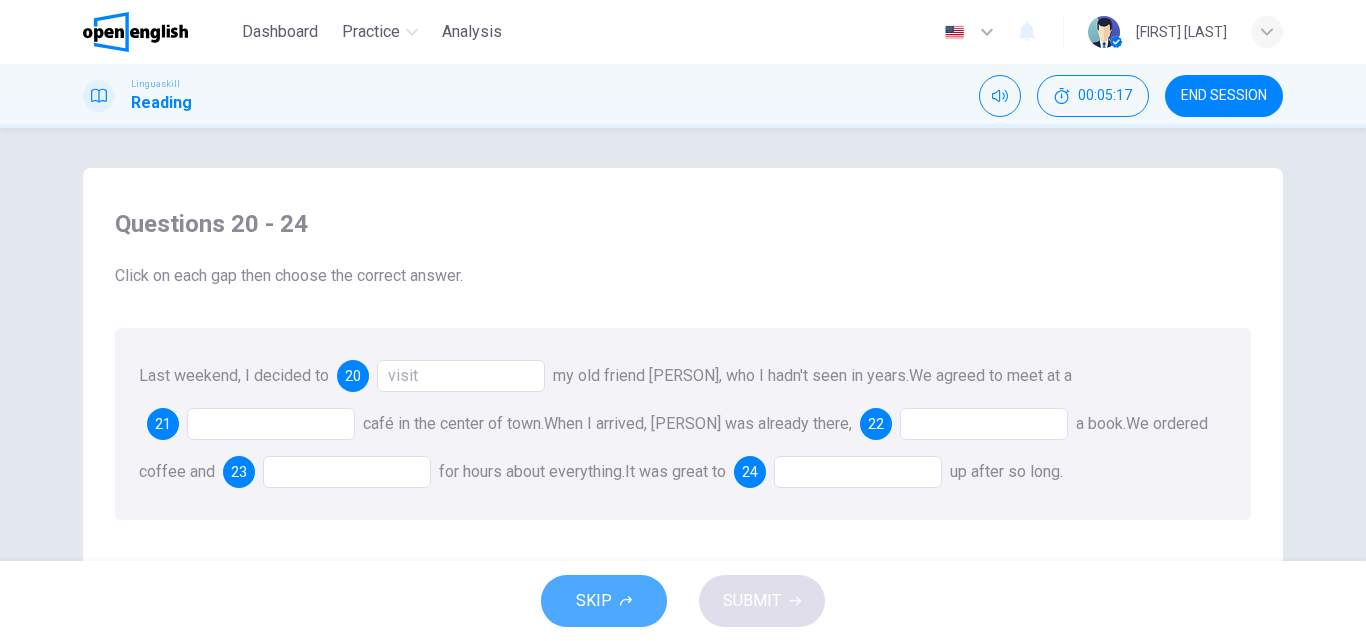 click on "SKIP" at bounding box center [604, 601] 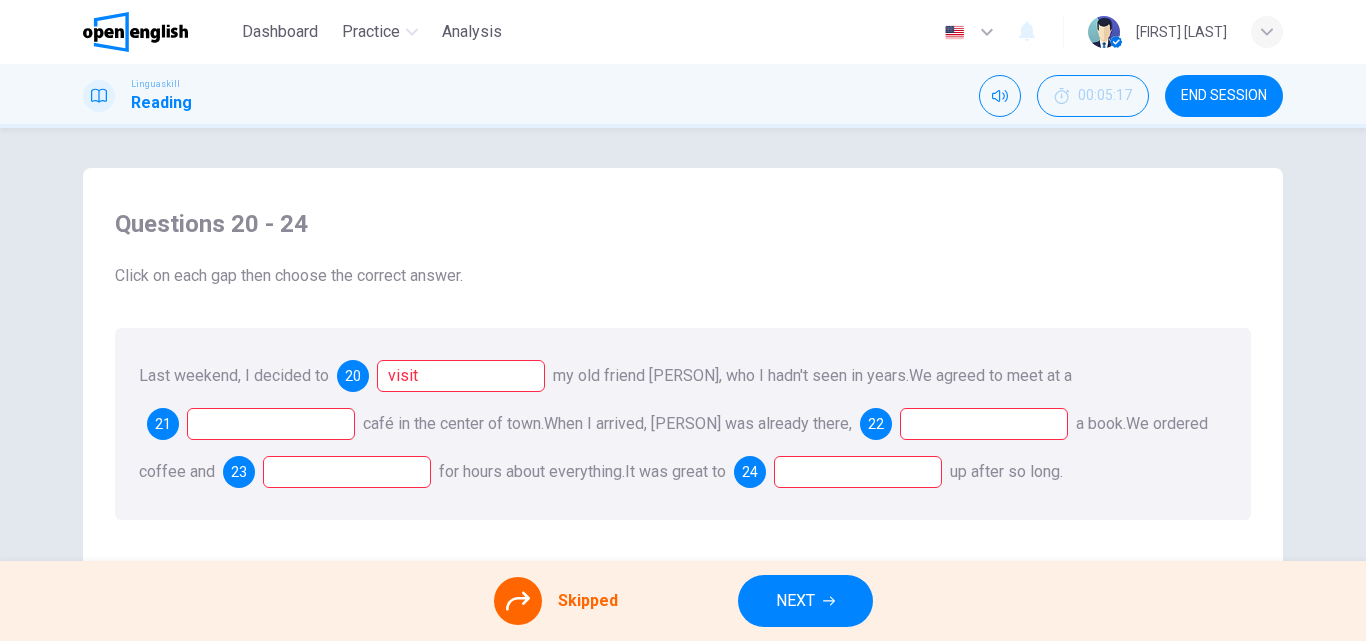 drag, startPoint x: 618, startPoint y: 586, endPoint x: 637, endPoint y: 544, distance: 46.09772 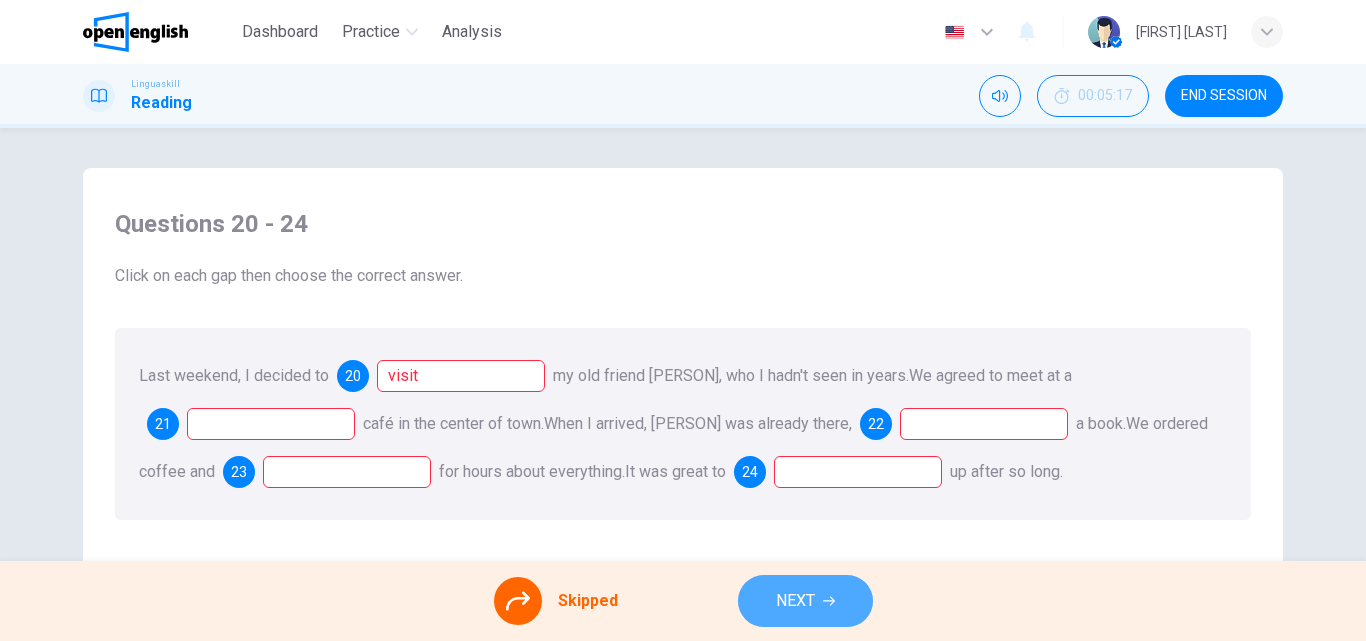 click on "NEXT" at bounding box center [805, 601] 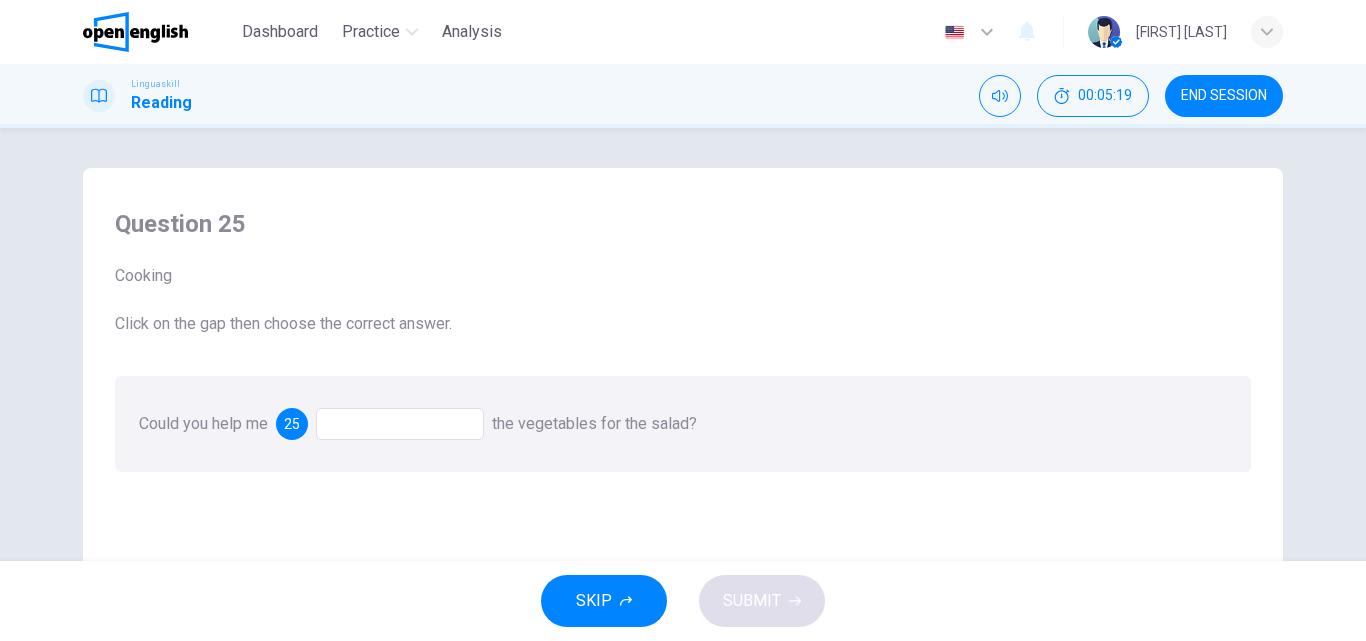 click at bounding box center [400, 424] 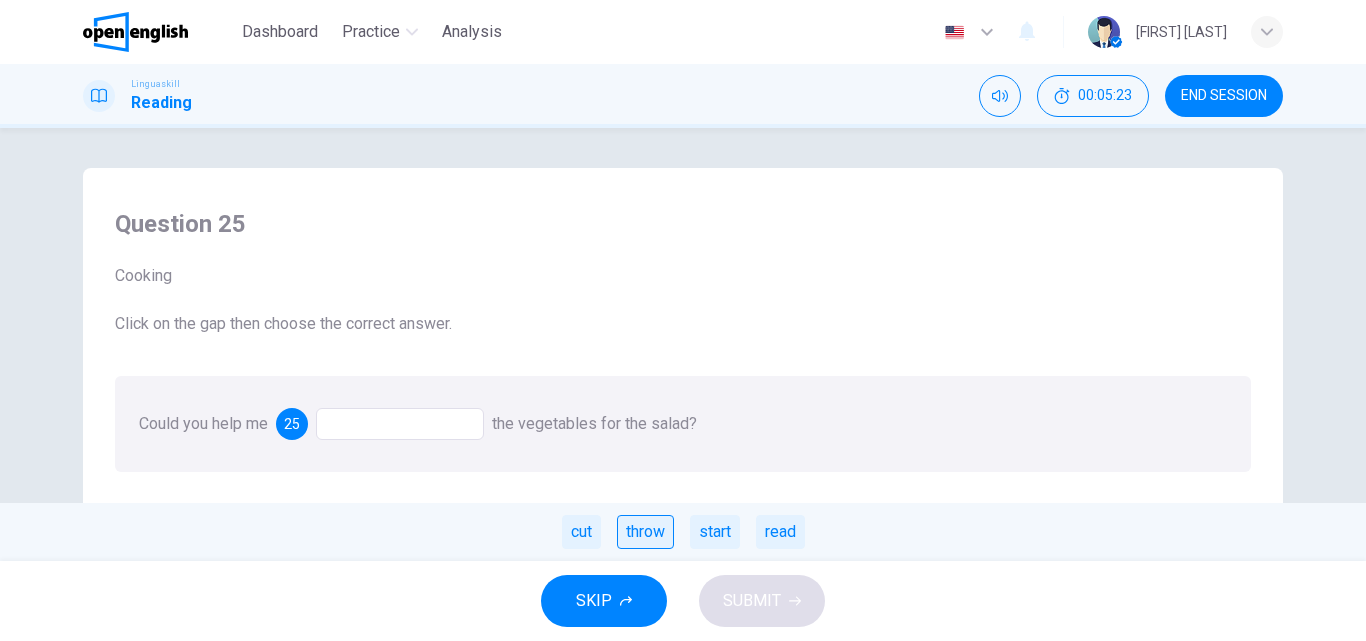 click on "throw" at bounding box center [645, 532] 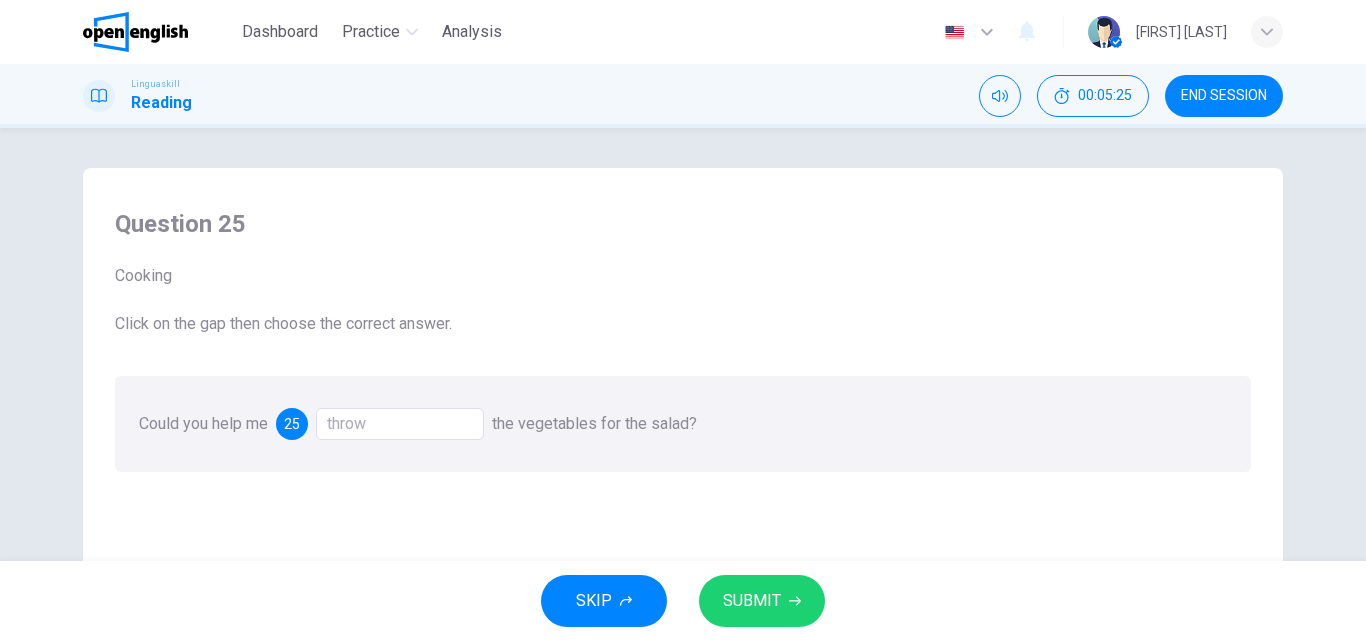 click on "SUBMIT" at bounding box center [762, 601] 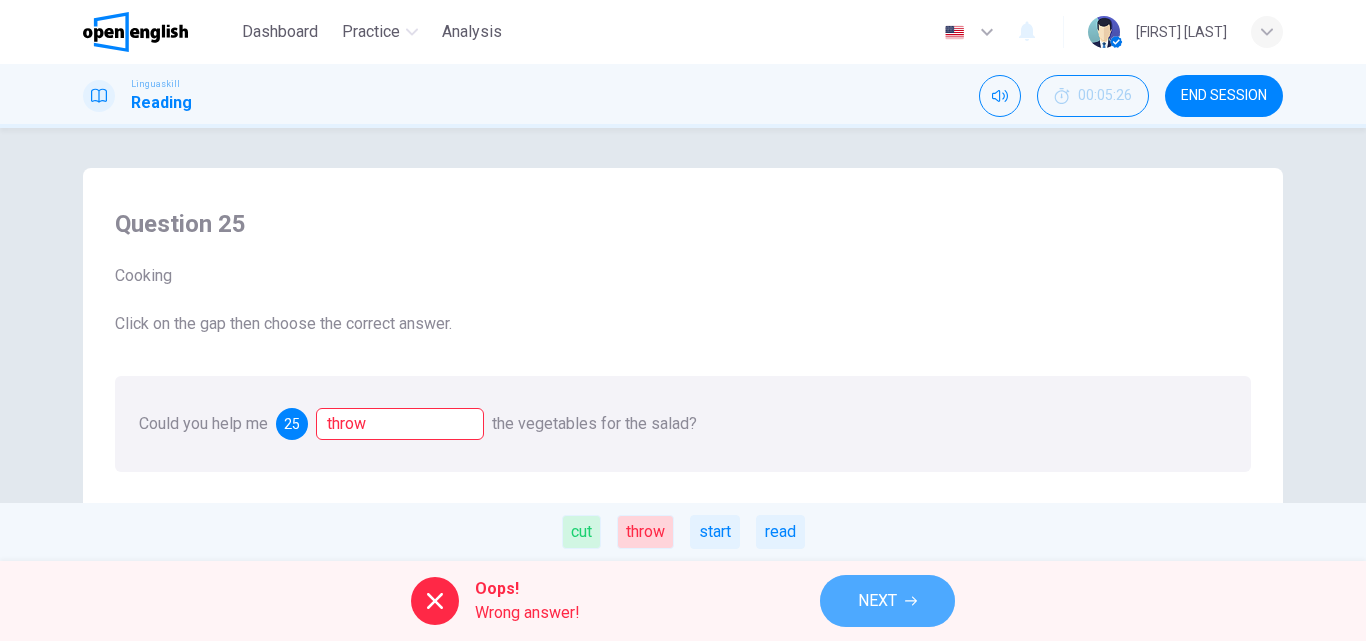 click on "NEXT" at bounding box center [877, 601] 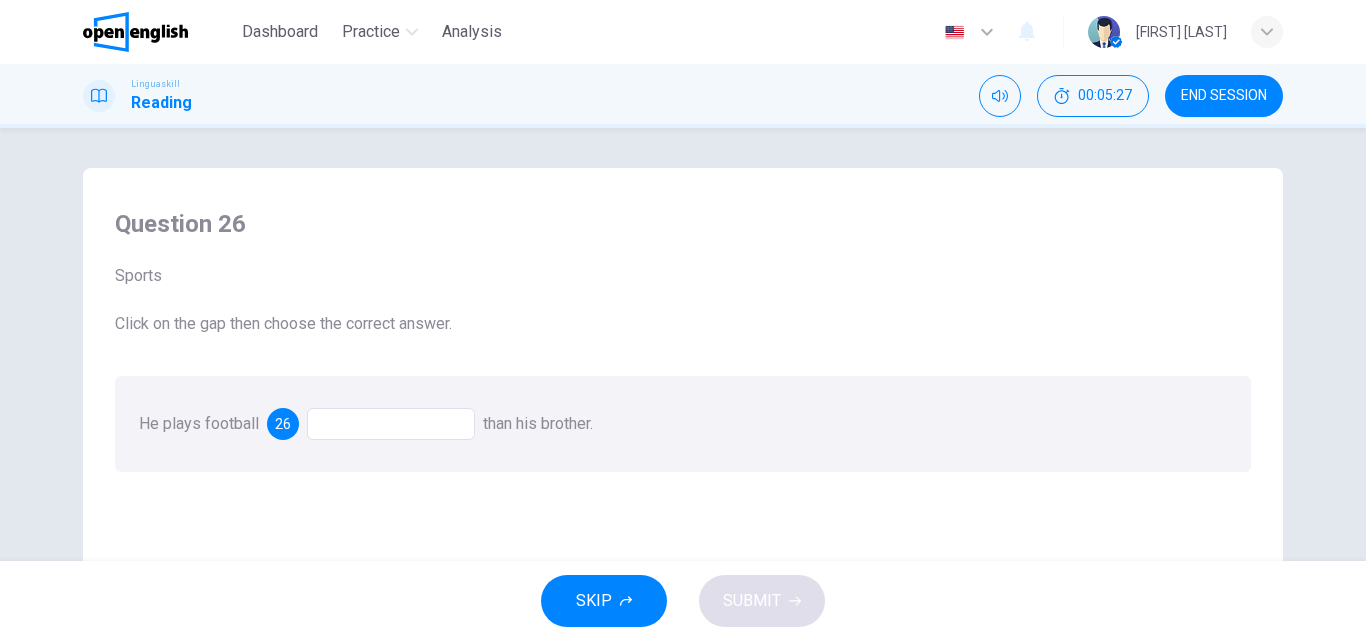 click at bounding box center (391, 424) 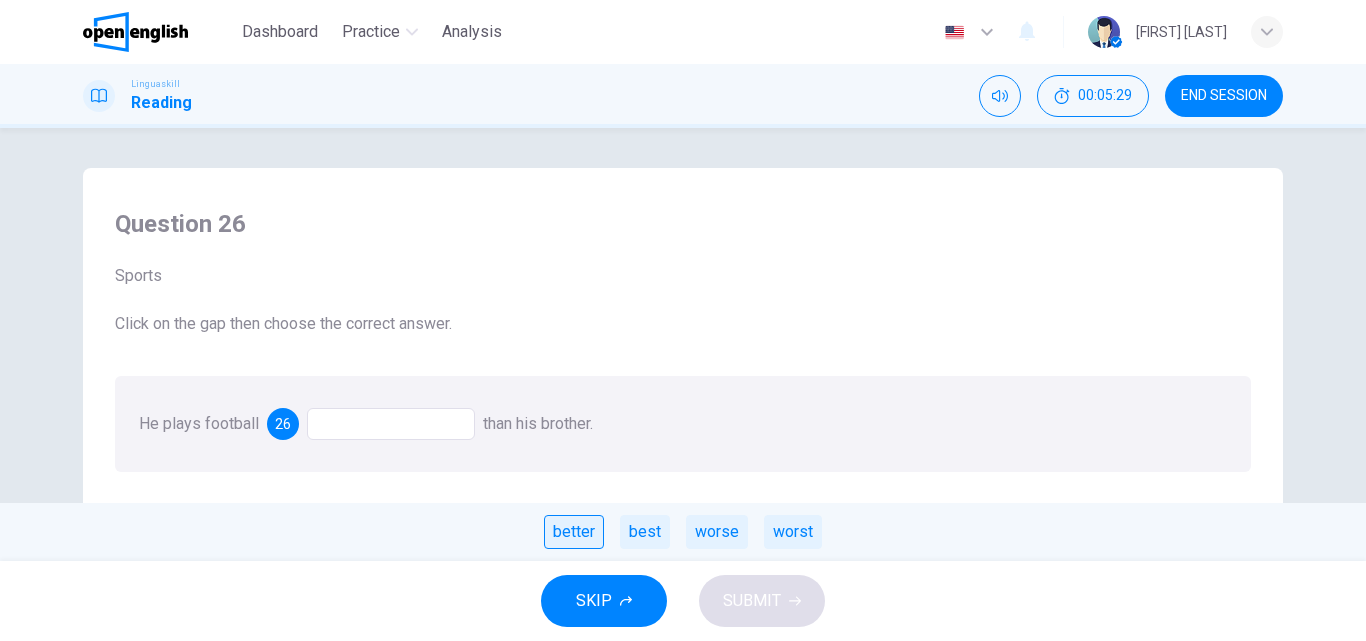 click on "better" at bounding box center (574, 532) 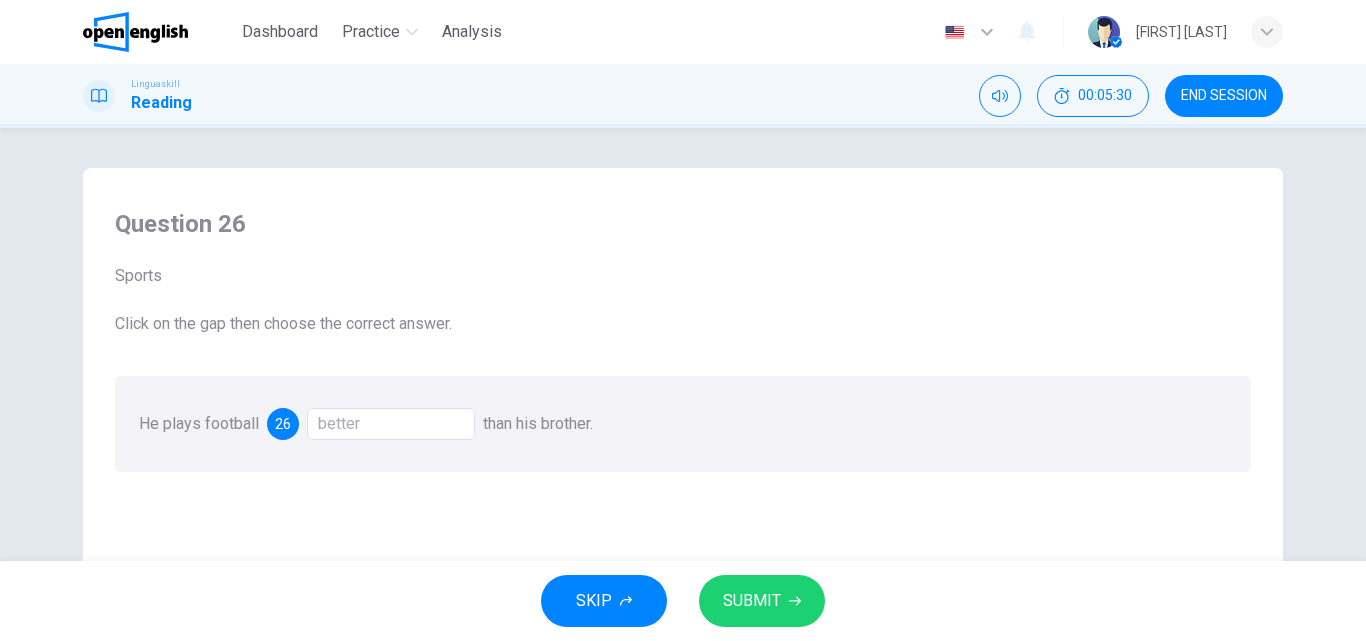 click on "SUBMIT" at bounding box center [762, 601] 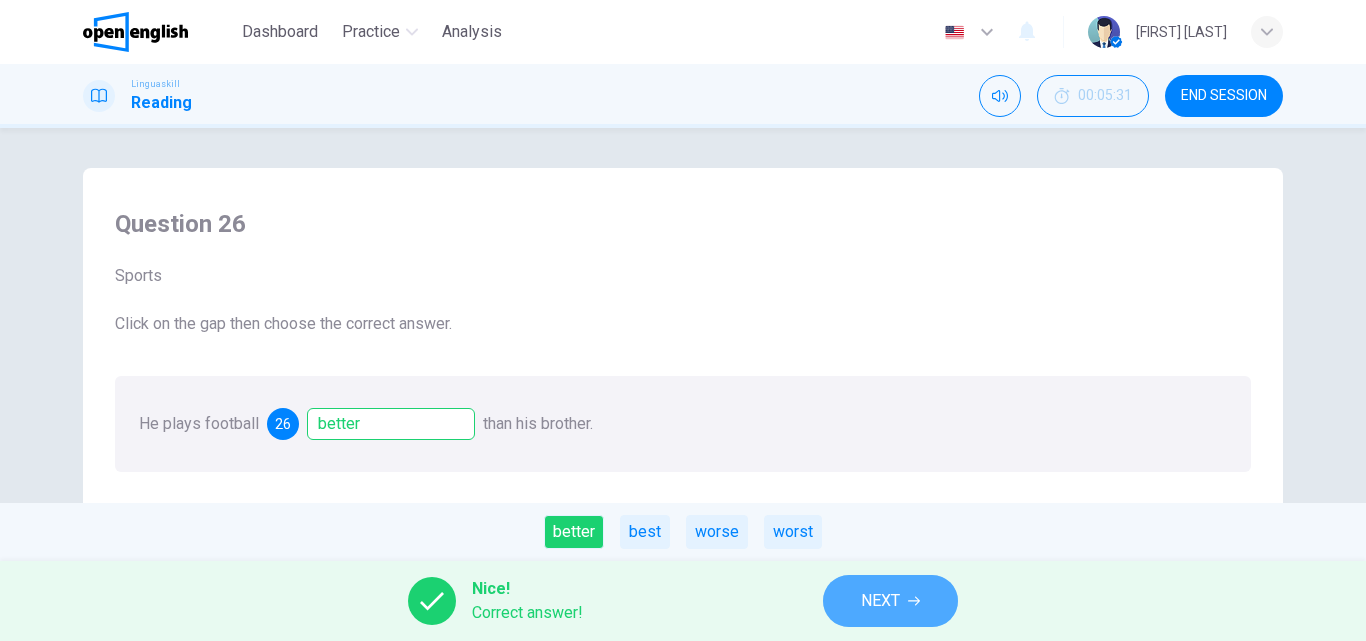 click on "NEXT" at bounding box center (890, 601) 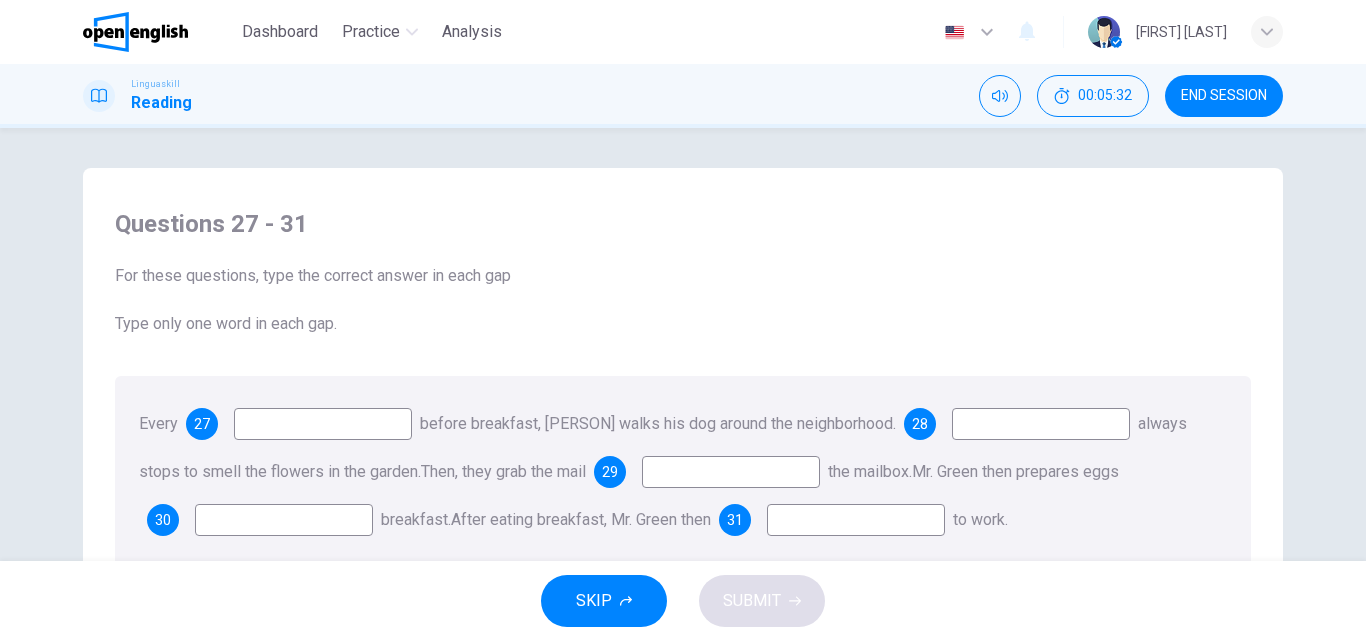 click on "Every  27  before breakfast, [PERSON] walks his dog around the neighborhood. 28  always stops to smell the flowers in the garden.  Then, they grab the mail  29  the mailbox. [PERSON] then prepares eggs  30  breakfast. After eating breakfast, [PERSON] then  31  to work." at bounding box center [683, 472] 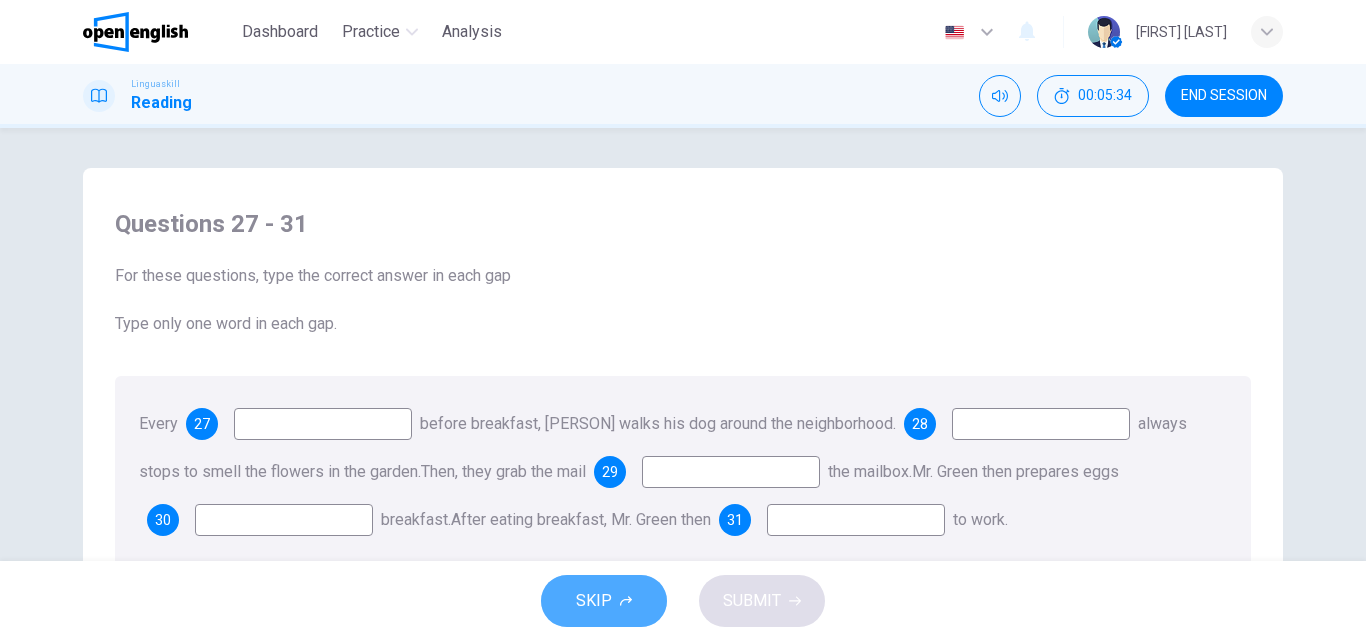 click on "SKIP" at bounding box center (604, 601) 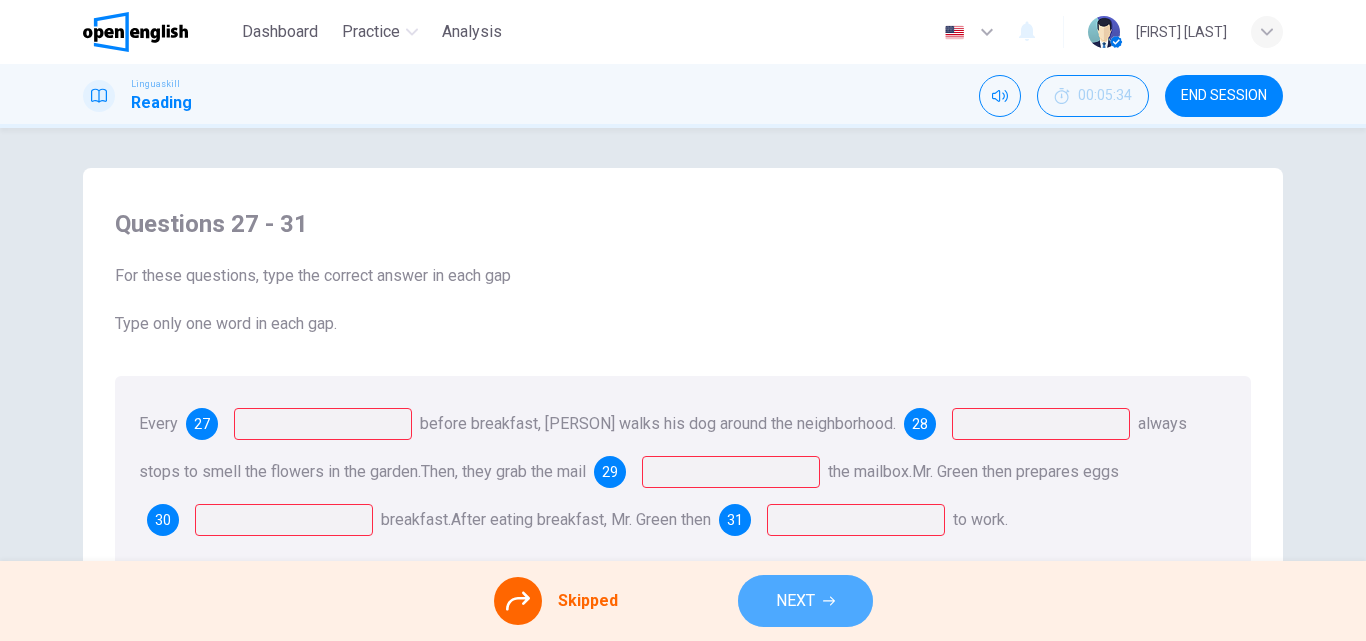 click on "NEXT" at bounding box center (805, 601) 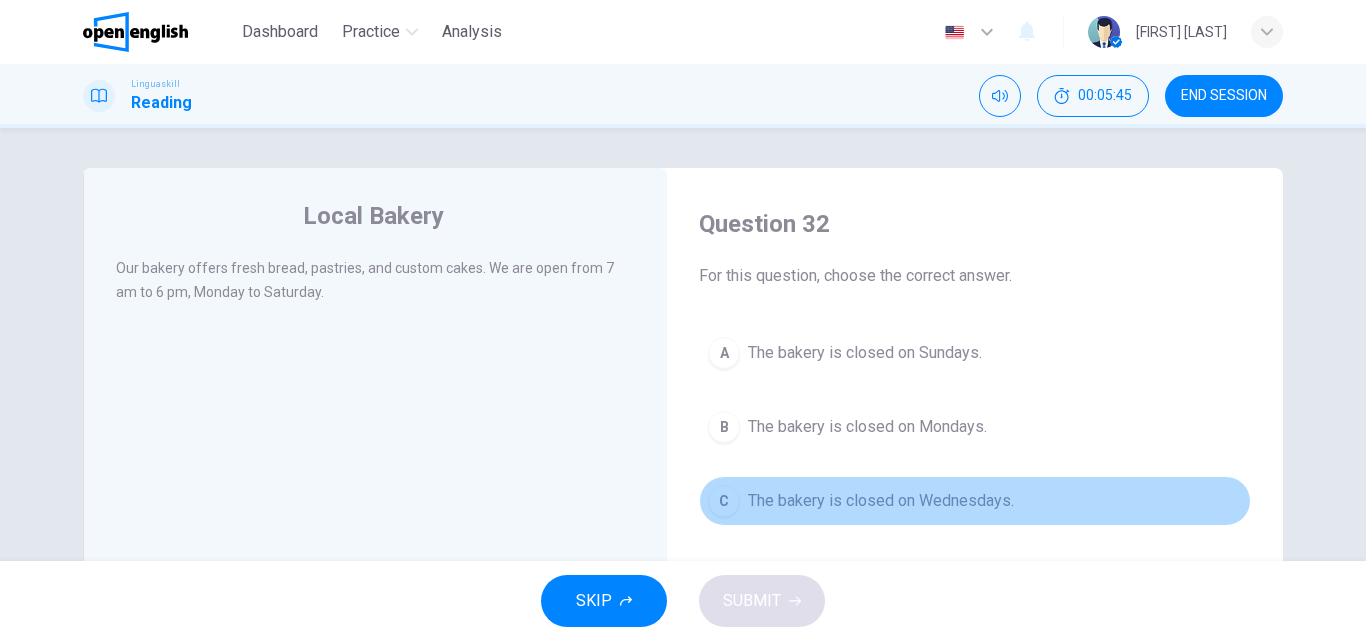 click on "The bakery is closed on Wednesdays." at bounding box center (881, 501) 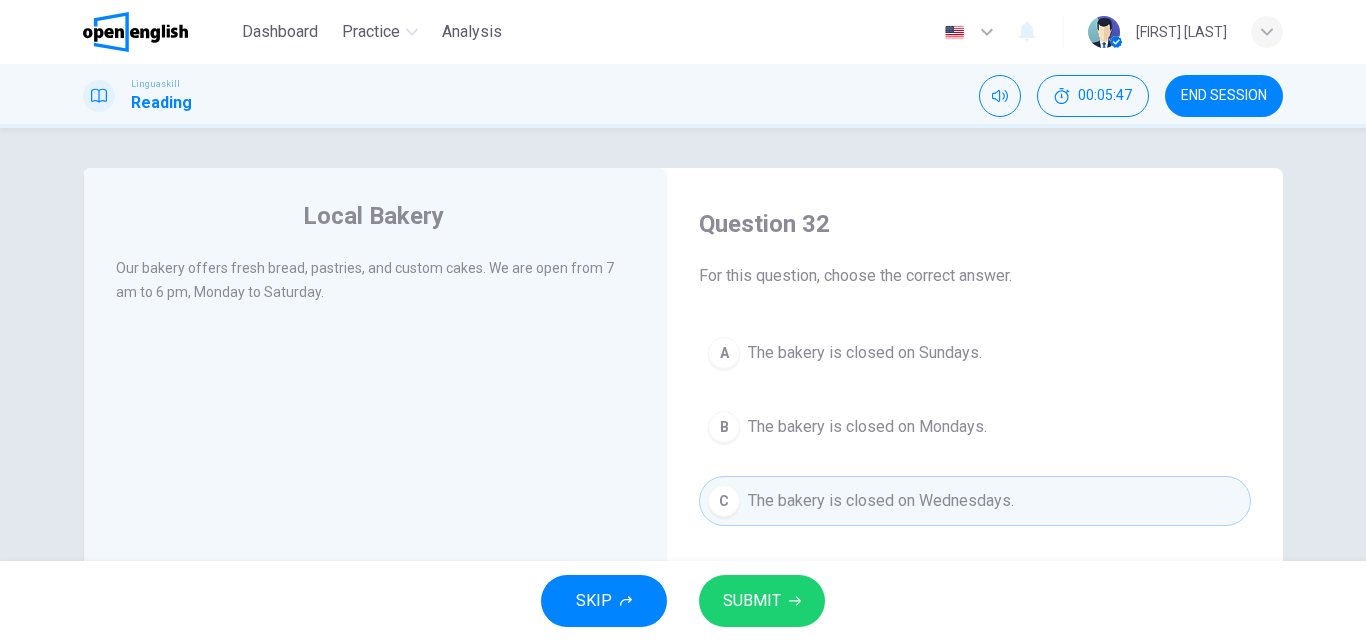 click on "SUBMIT" at bounding box center (762, 601) 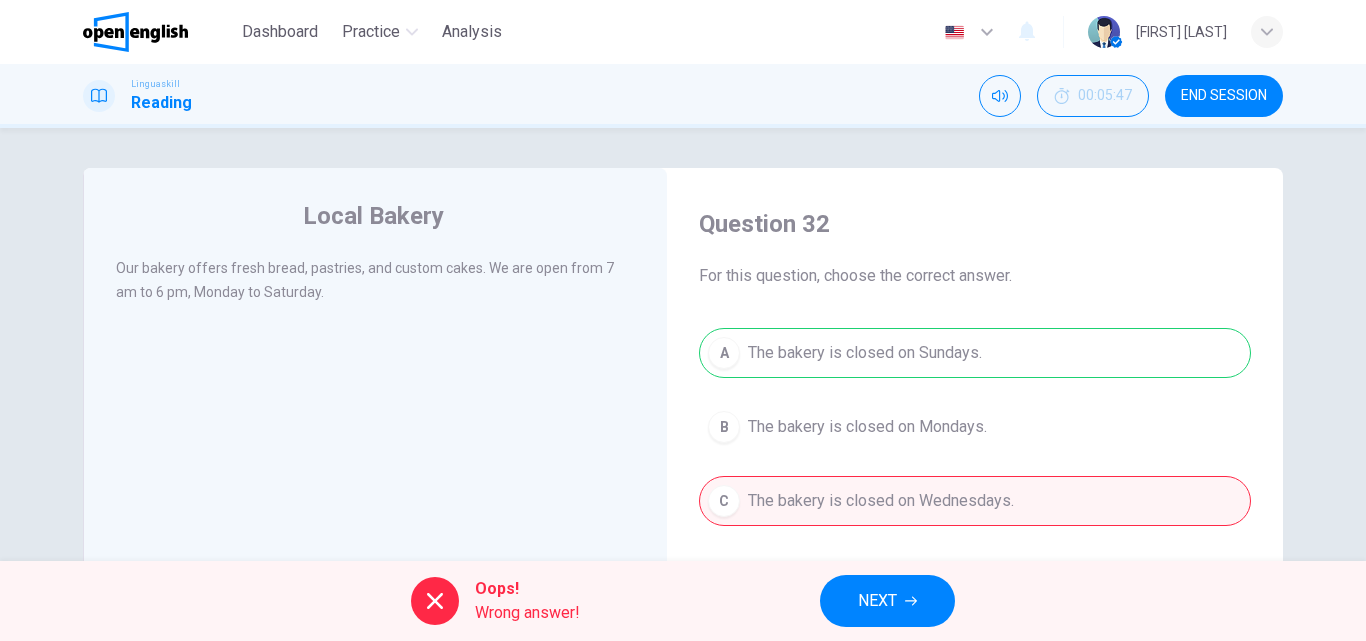 click on "NEXT" at bounding box center (887, 601) 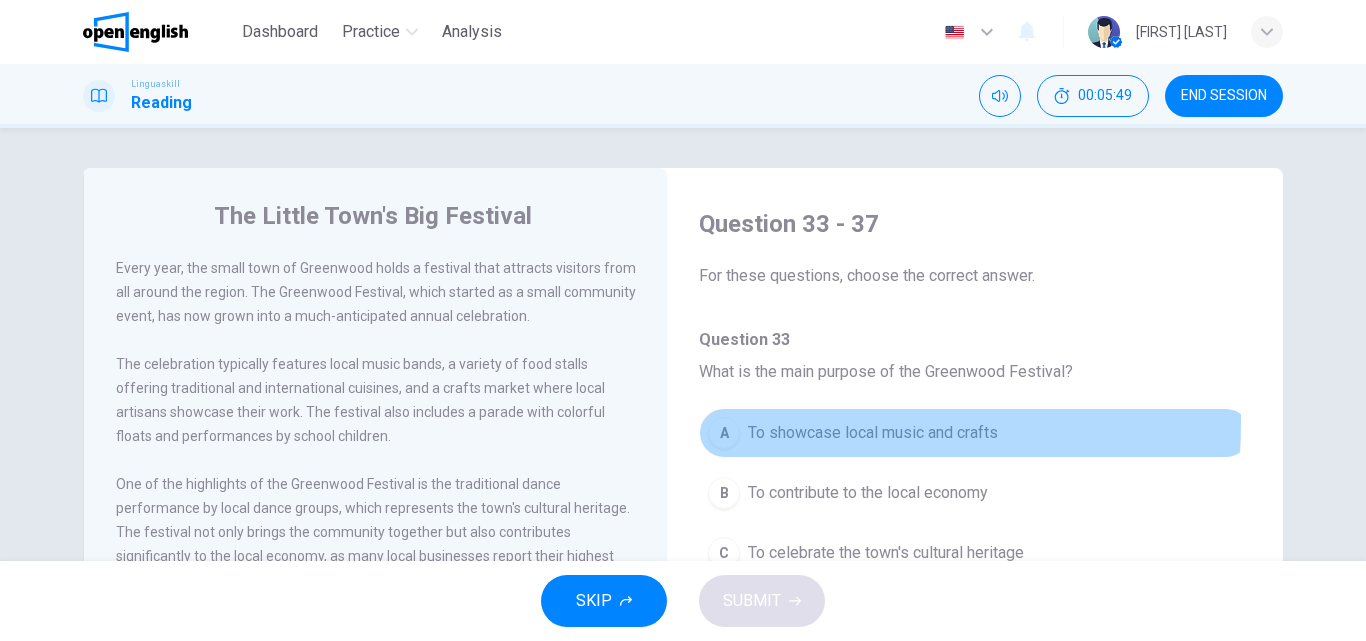 click on "A To showcase local music and crafts" at bounding box center [975, 433] 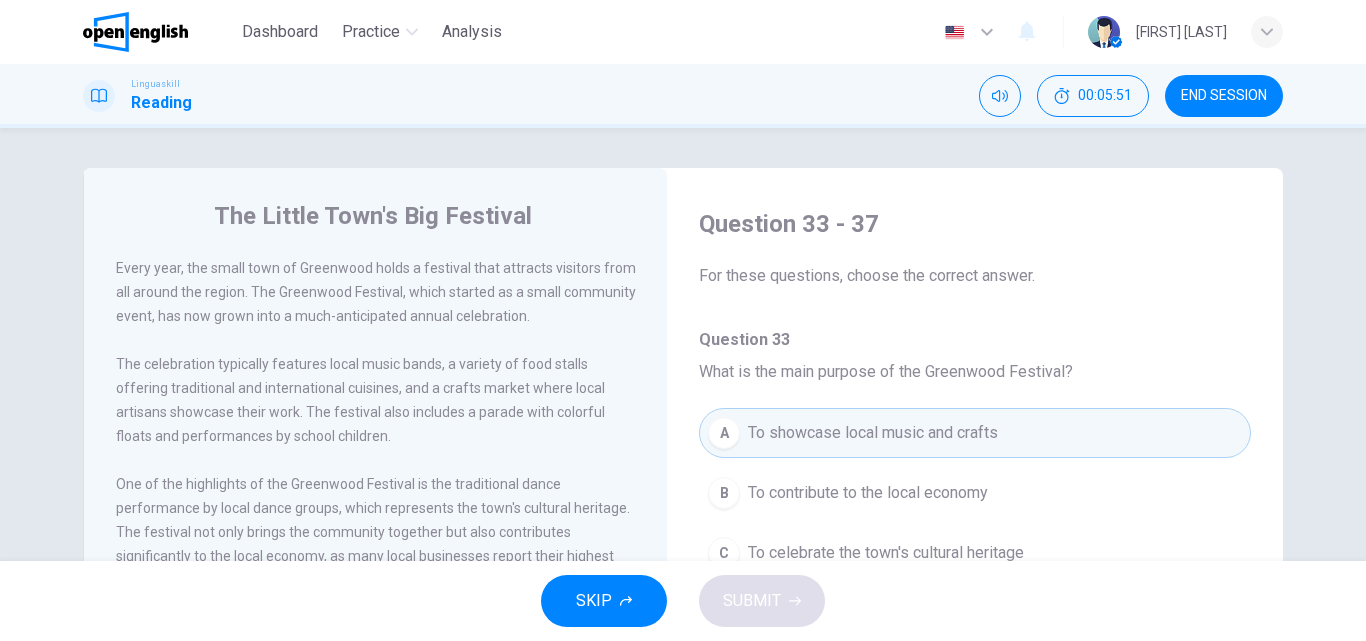 click on "A To showcase local music and crafts B To contribute to the local economy C To celebrate the town's cultural heritage
D All of the above" at bounding box center [975, 533] 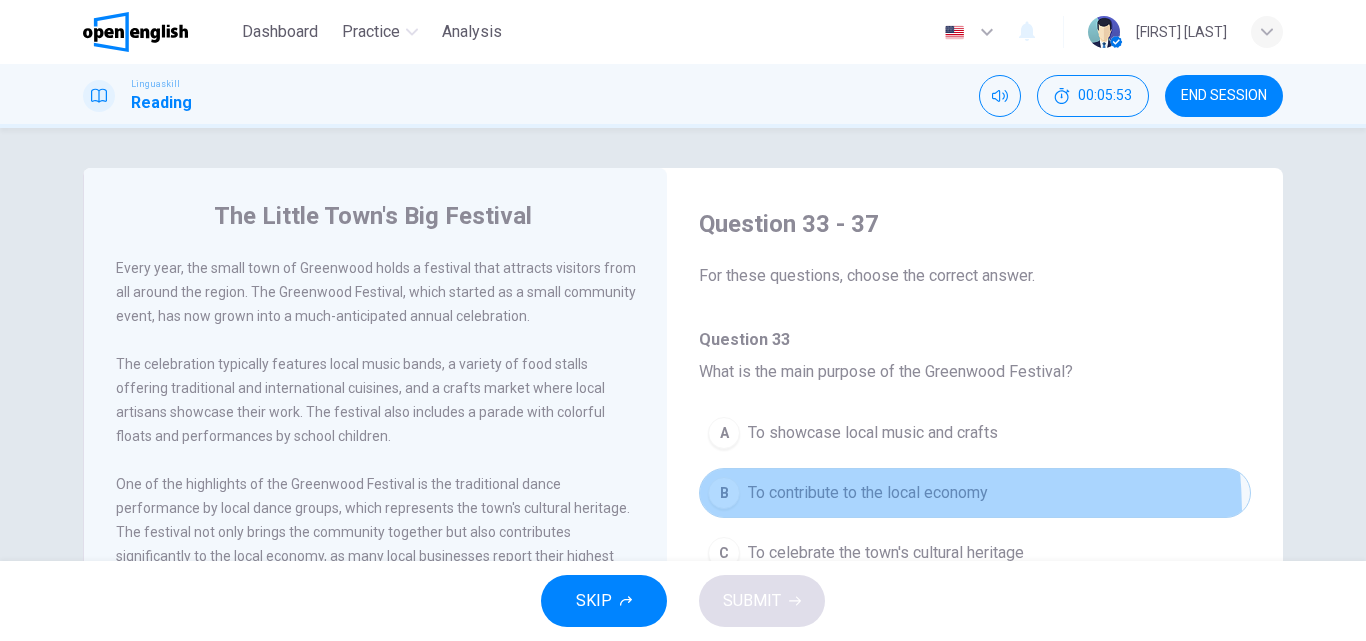 click on "B To contribute to the local economy" at bounding box center (975, 493) 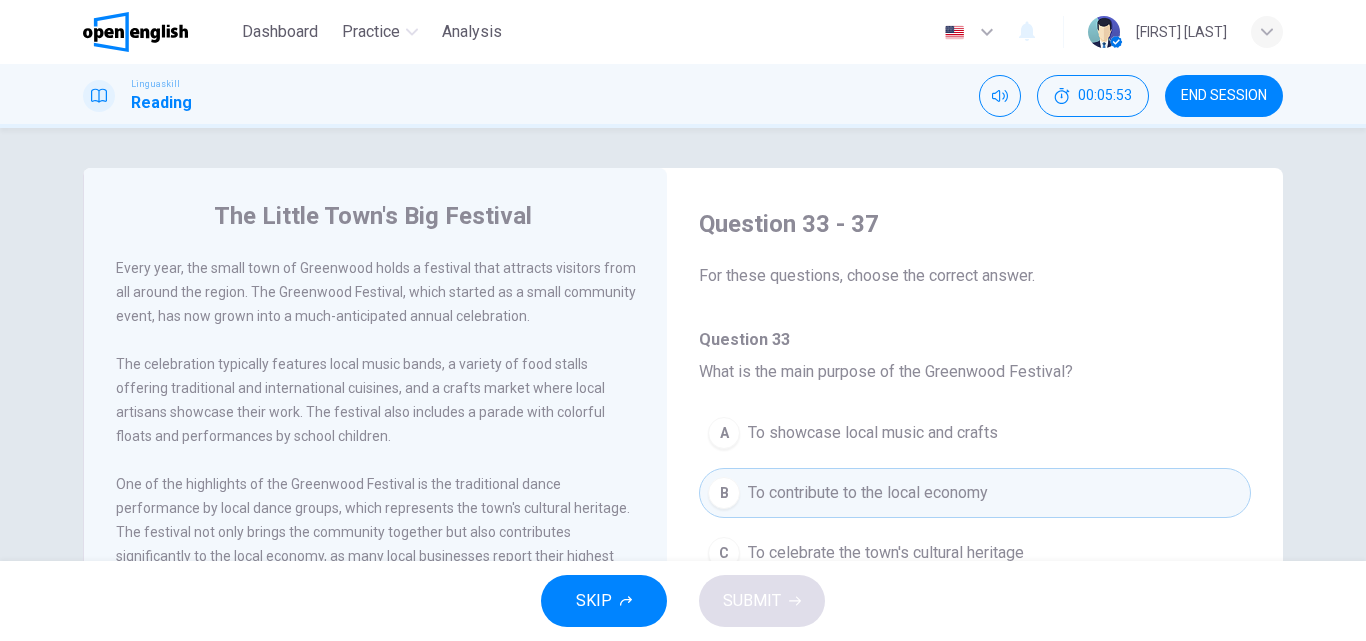 click on "B" at bounding box center [724, 493] 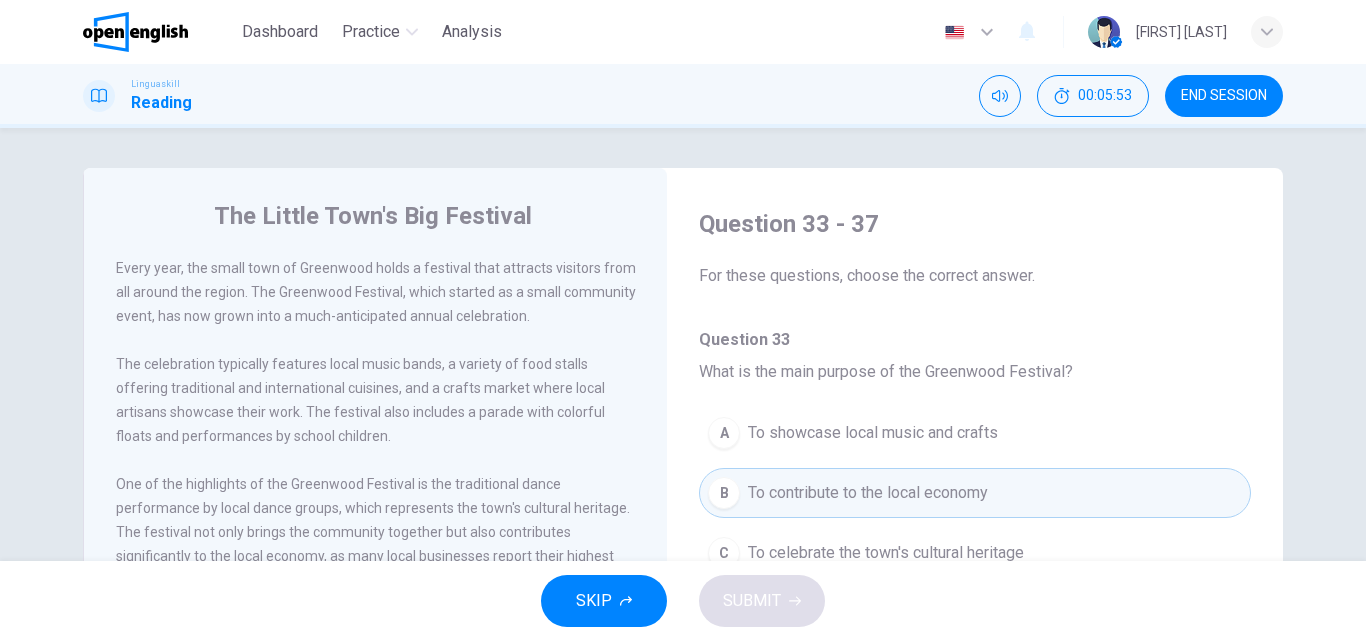 click on "B" at bounding box center (724, 493) 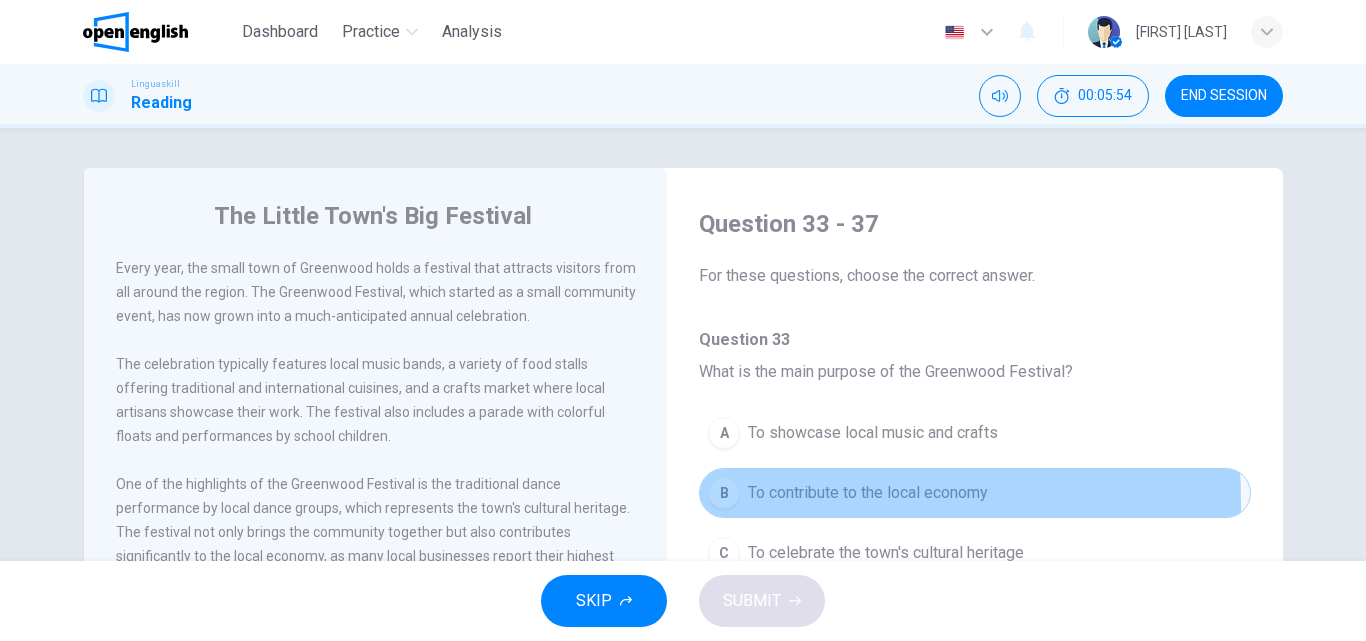 click on "B" at bounding box center [724, 493] 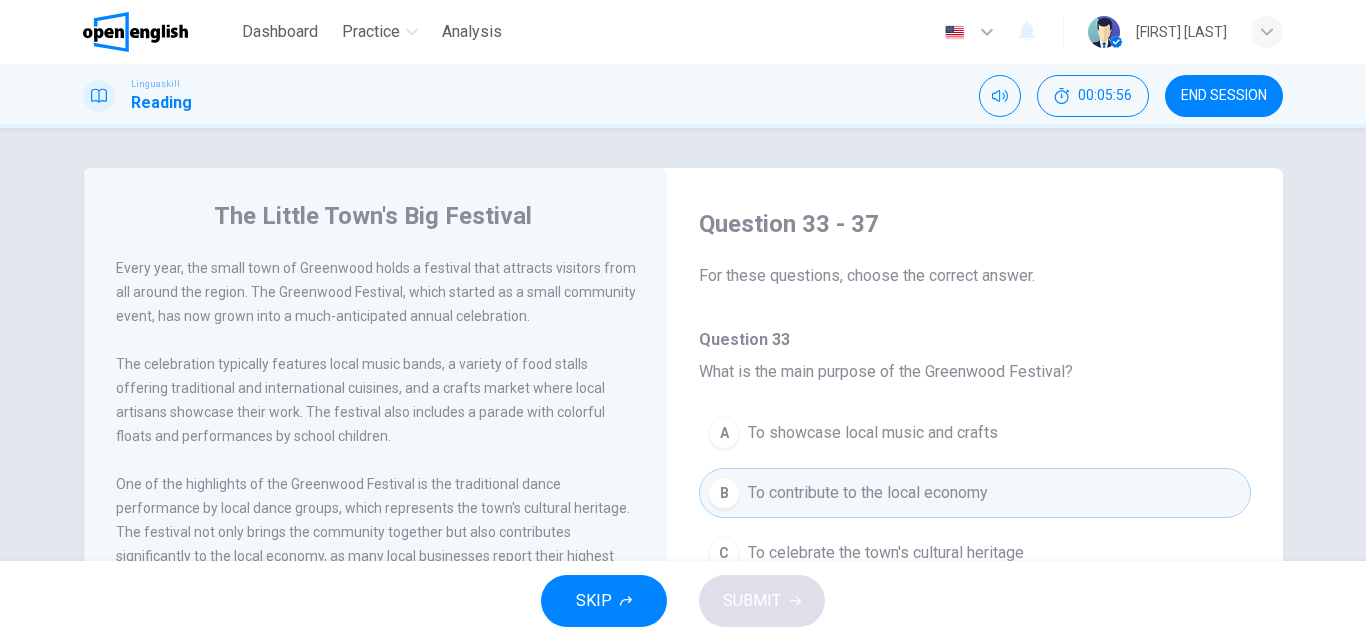 scroll, scrollTop: 274, scrollLeft: 0, axis: vertical 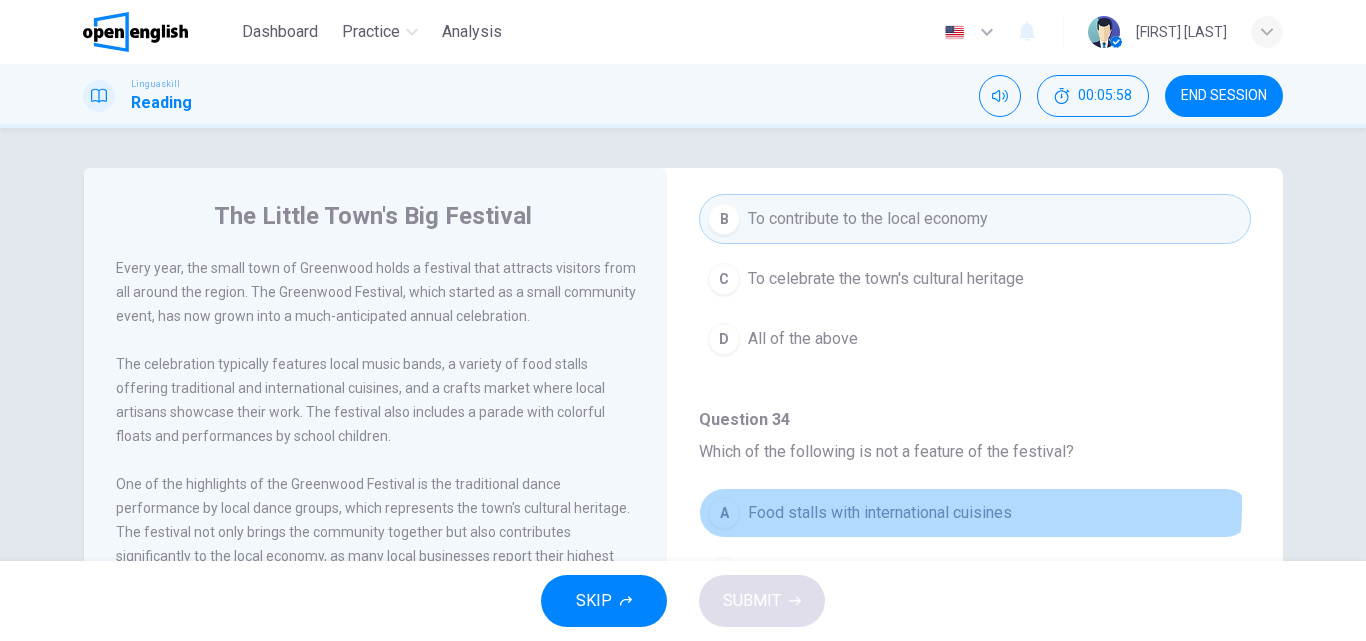 click on "Food stalls with international cuisines" at bounding box center [880, 513] 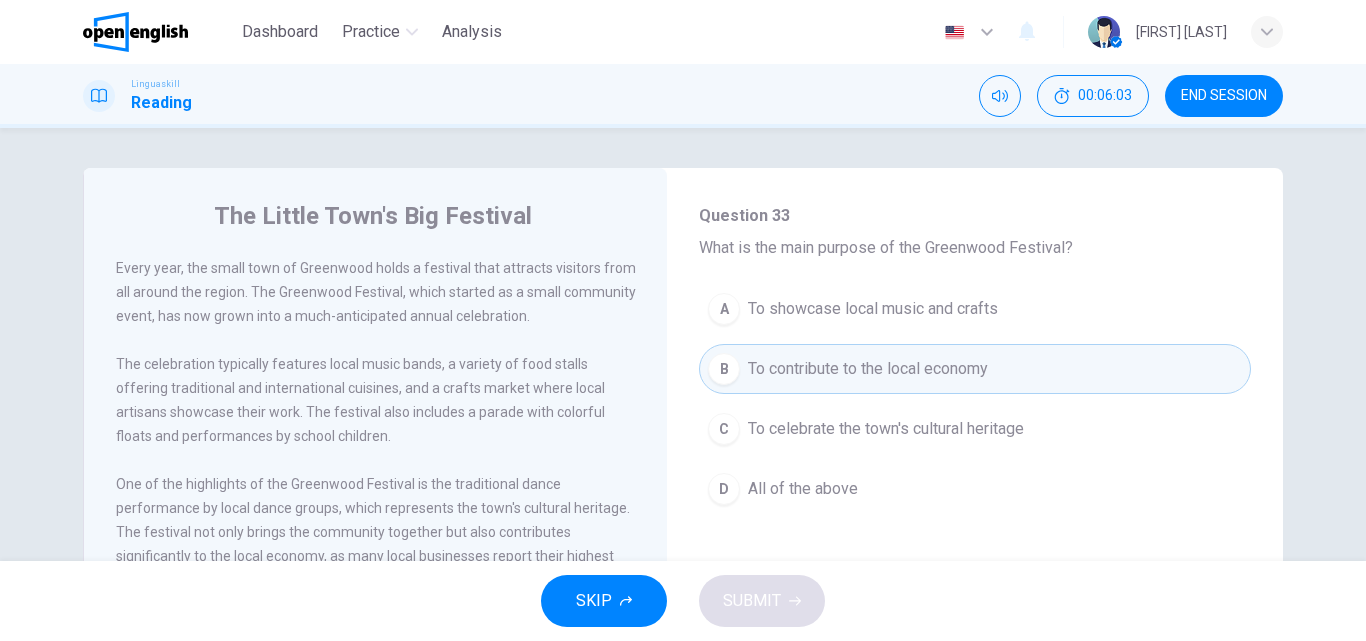 scroll, scrollTop: 121, scrollLeft: 0, axis: vertical 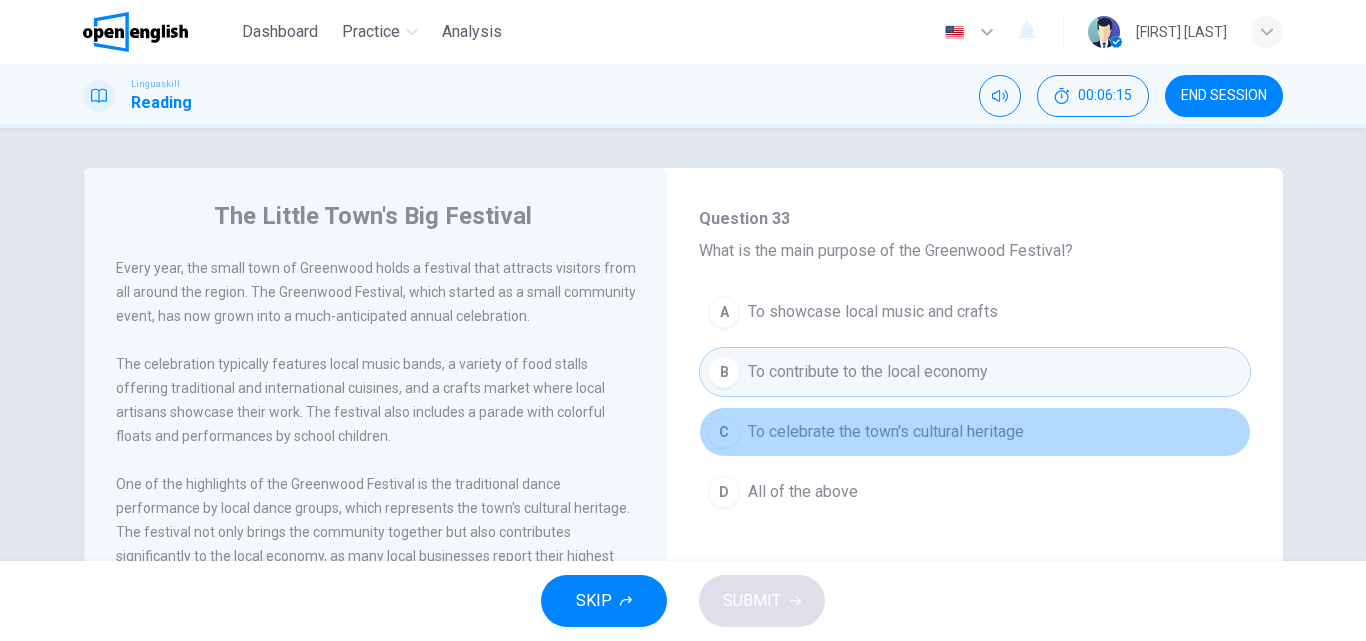 click on "To celebrate the town's cultural heritage" at bounding box center [886, 432] 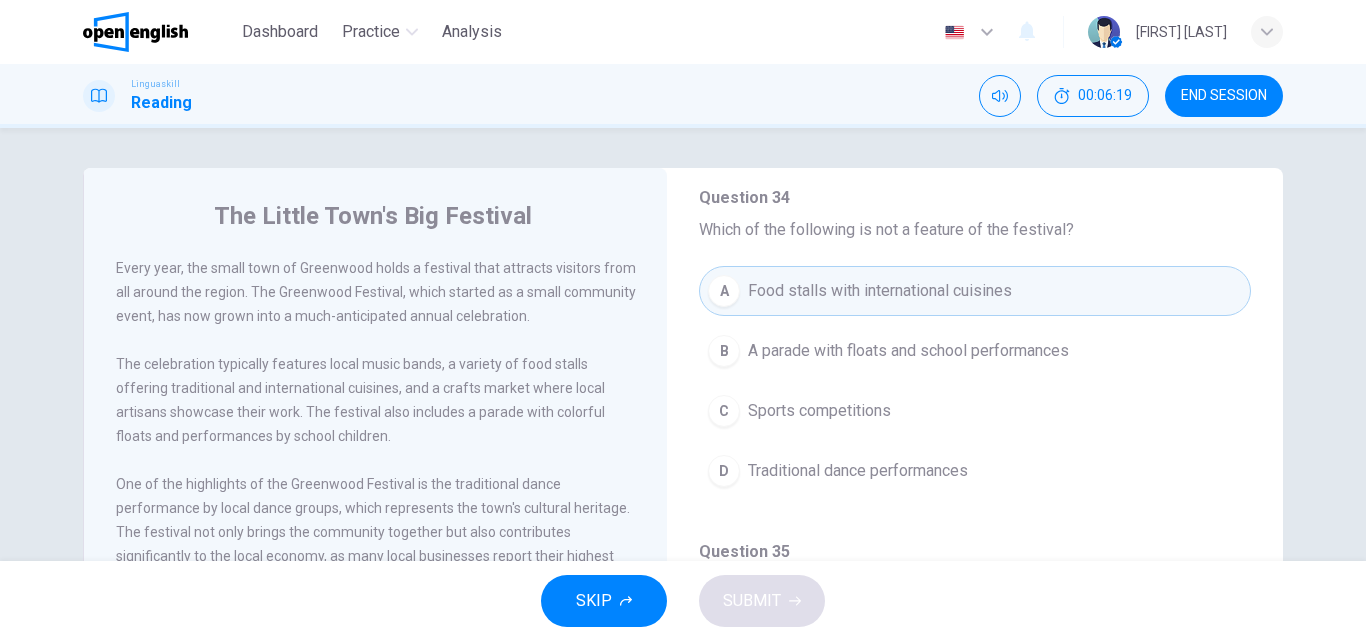 scroll, scrollTop: 493, scrollLeft: 0, axis: vertical 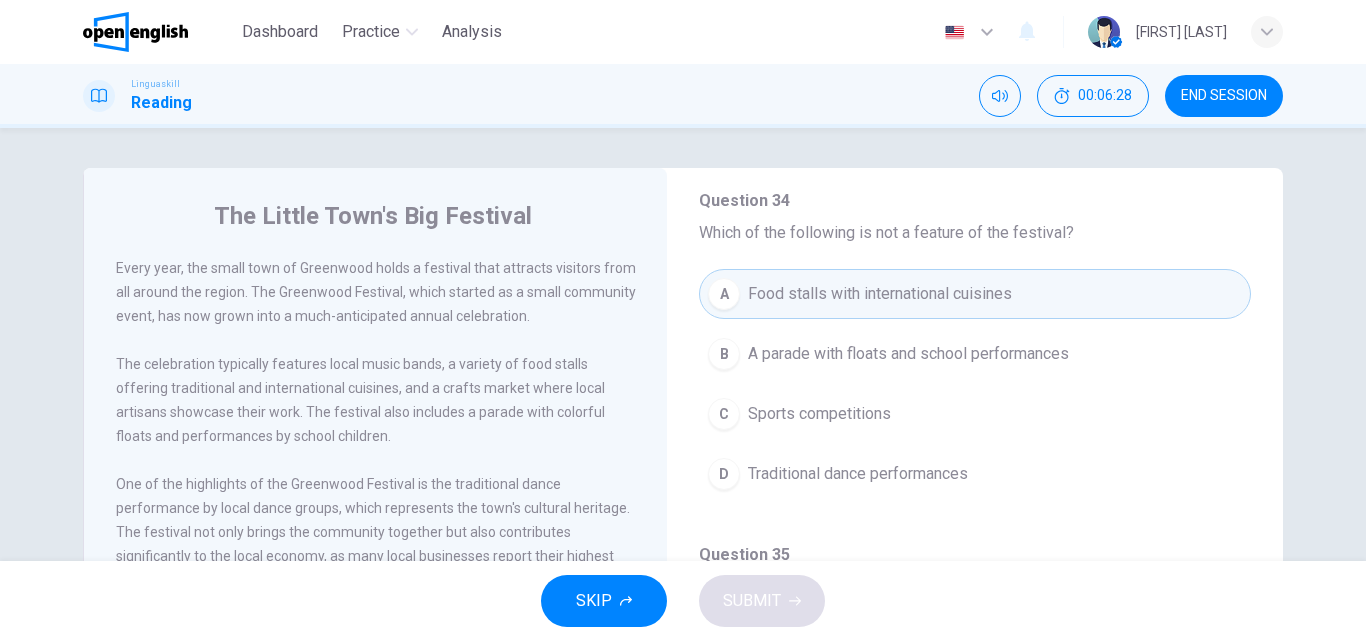 click on "Sports competitions" at bounding box center (819, 414) 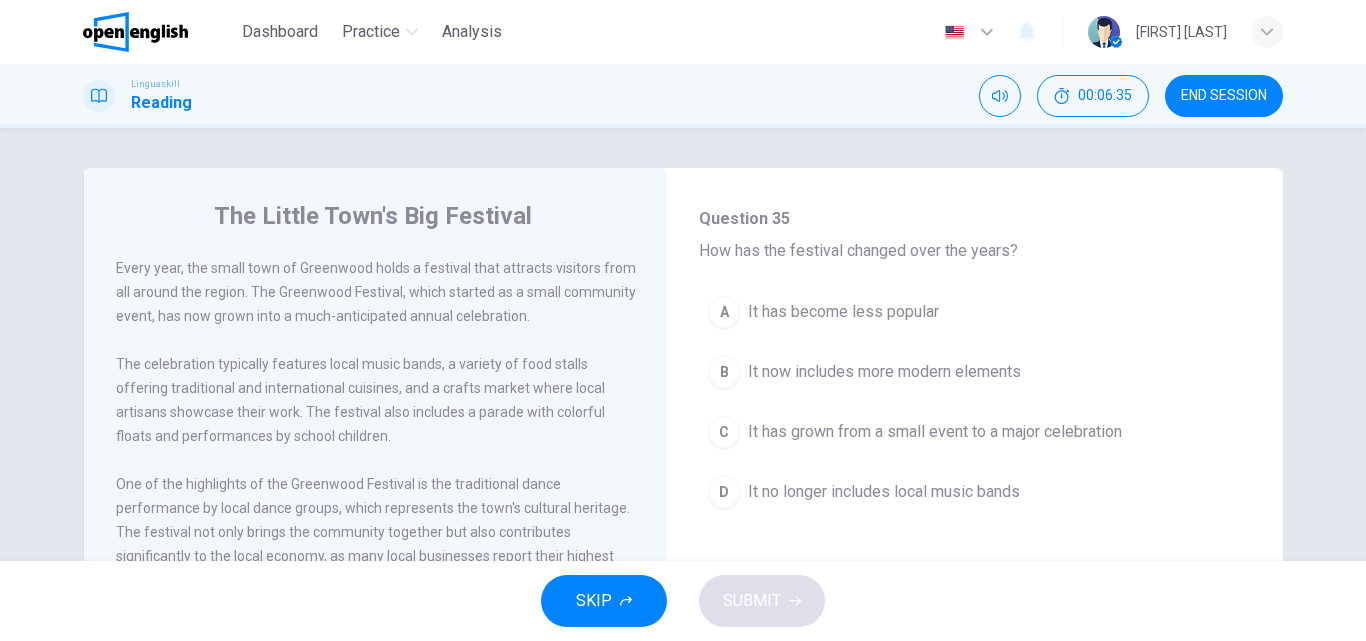 scroll, scrollTop: 830, scrollLeft: 0, axis: vertical 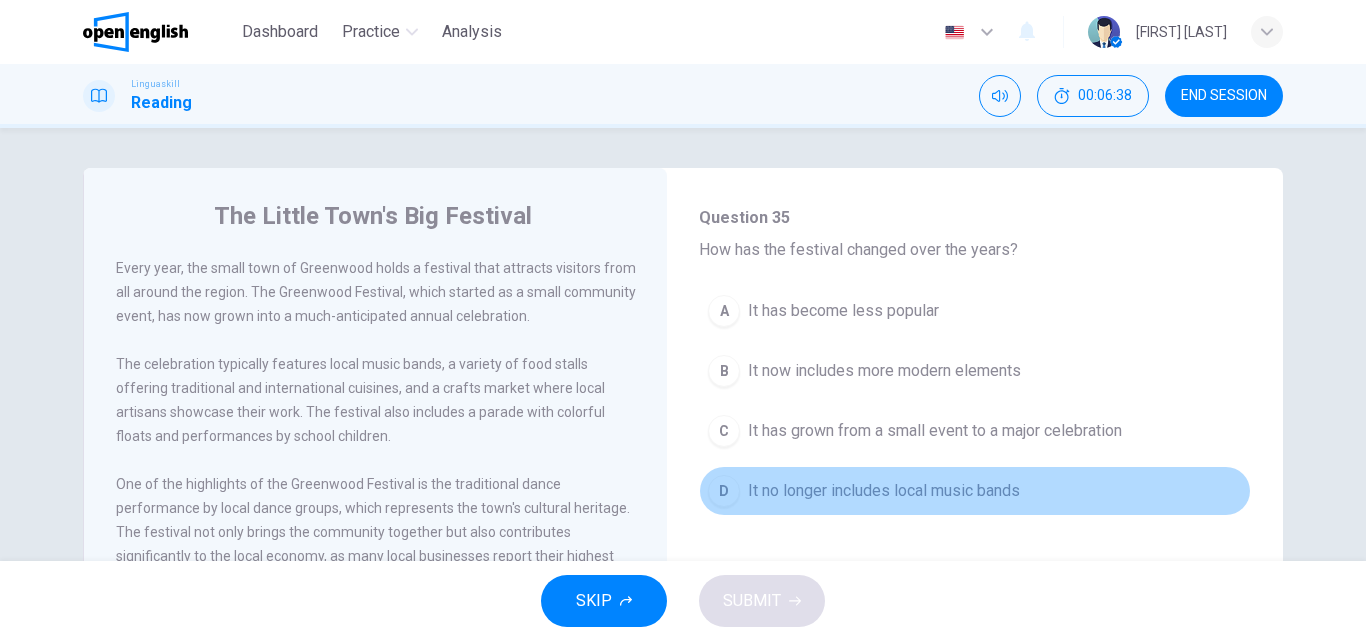 click on "D It no longer includes local music bands" at bounding box center (975, 491) 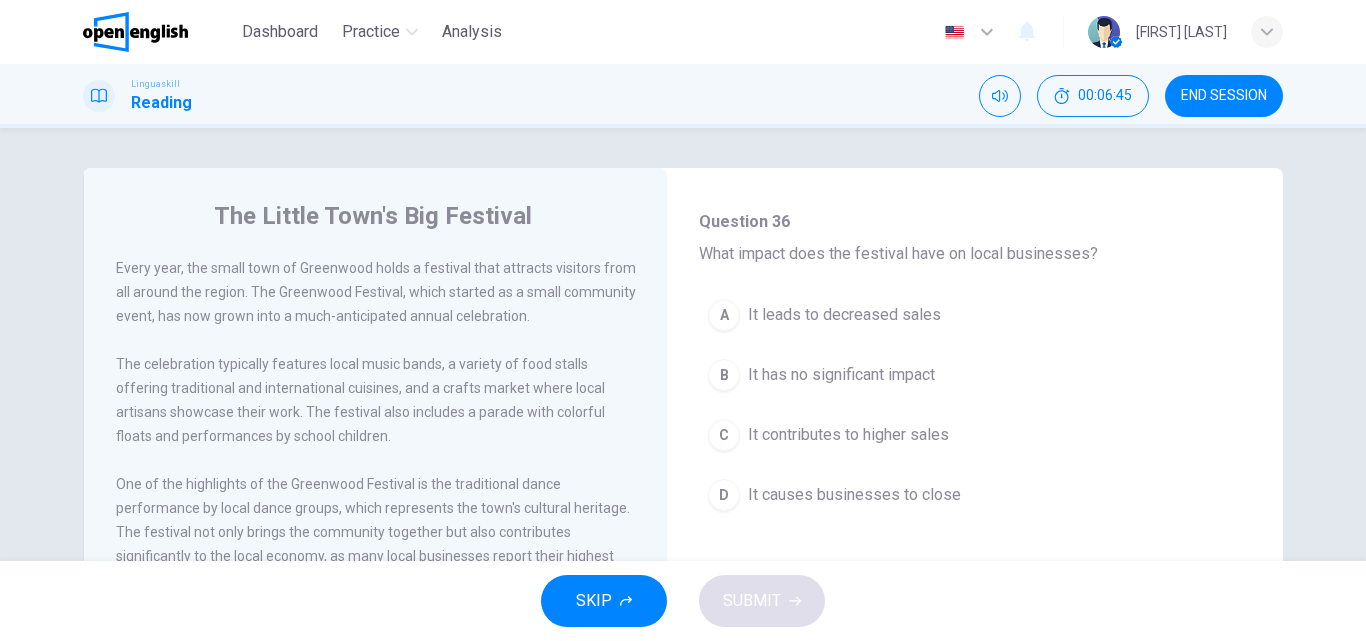 scroll, scrollTop: 1183, scrollLeft: 0, axis: vertical 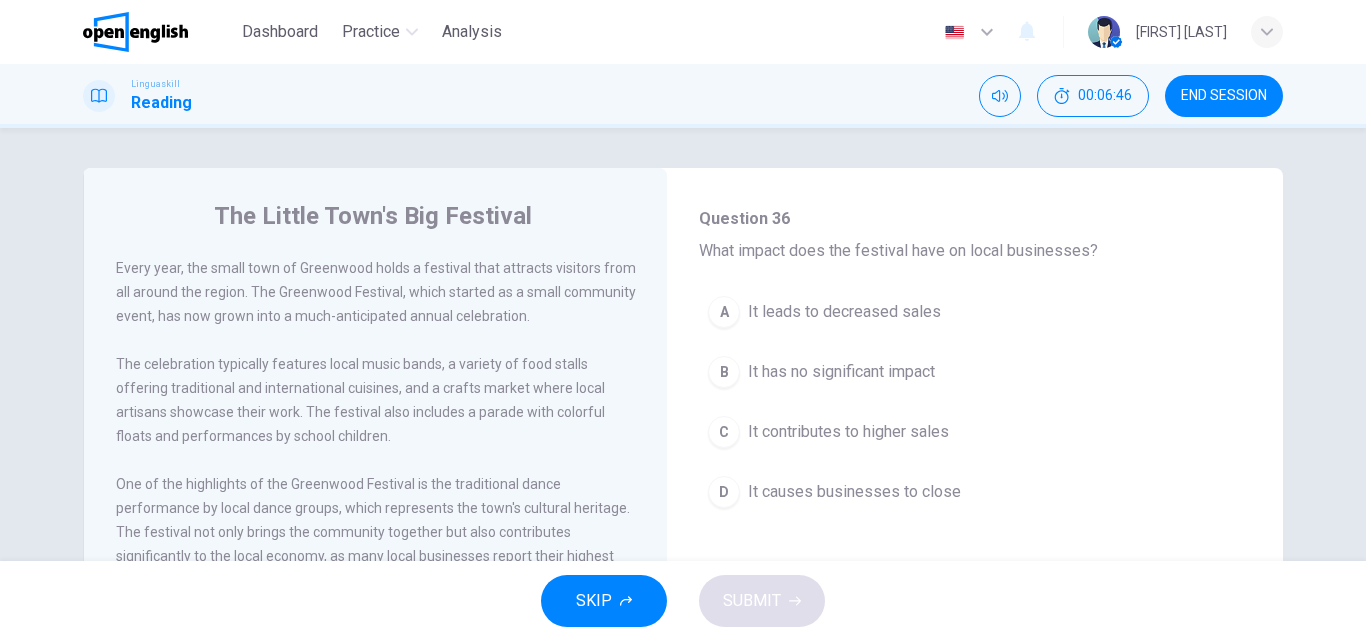 click on "It leads to decreased sales" at bounding box center [844, 312] 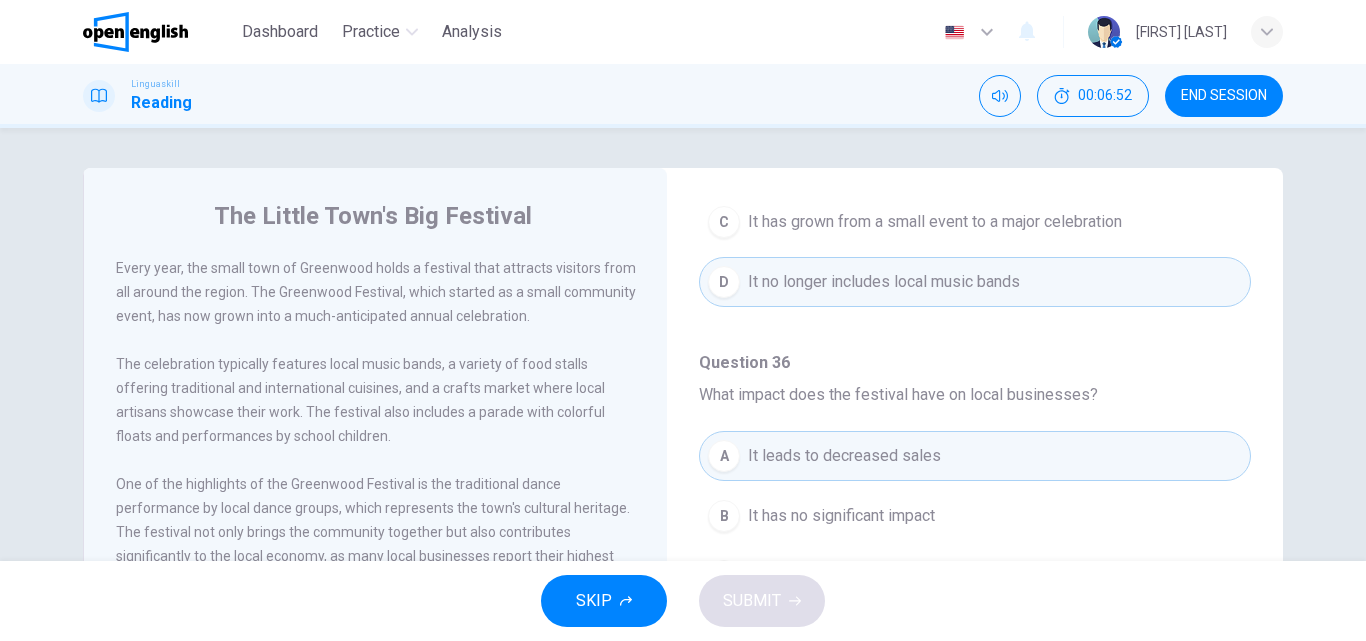 scroll, scrollTop: 1033, scrollLeft: 0, axis: vertical 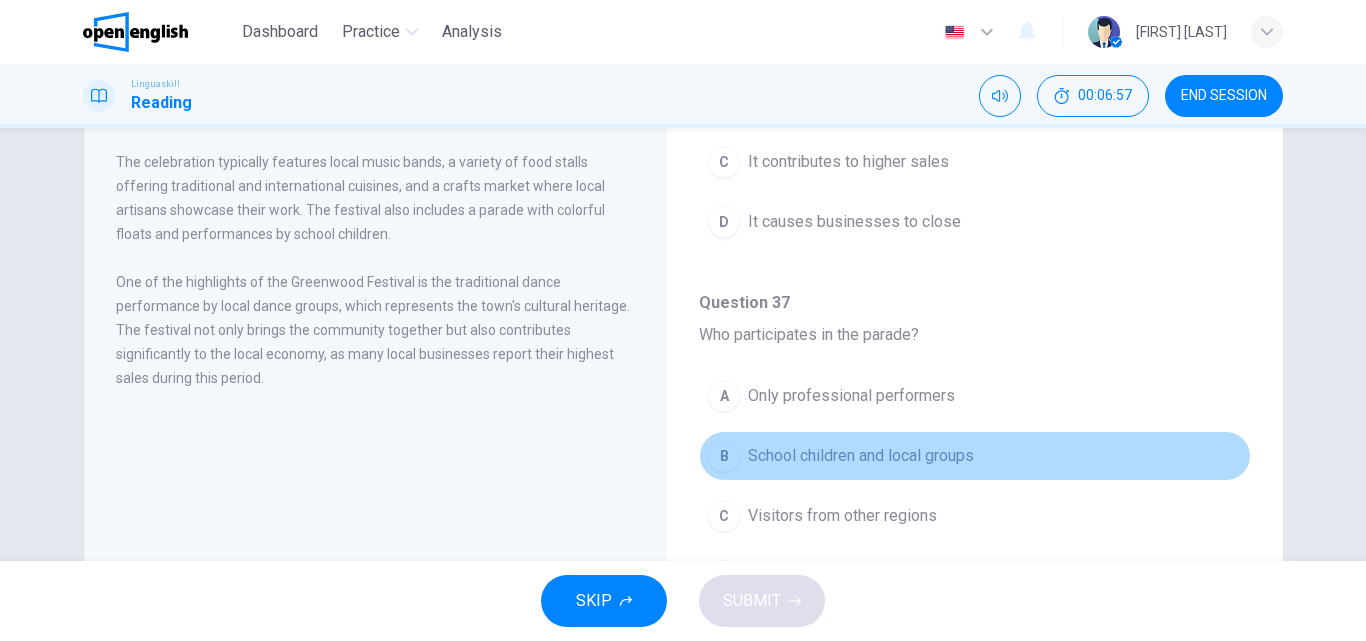 click on "B School children and local groups" at bounding box center [975, 456] 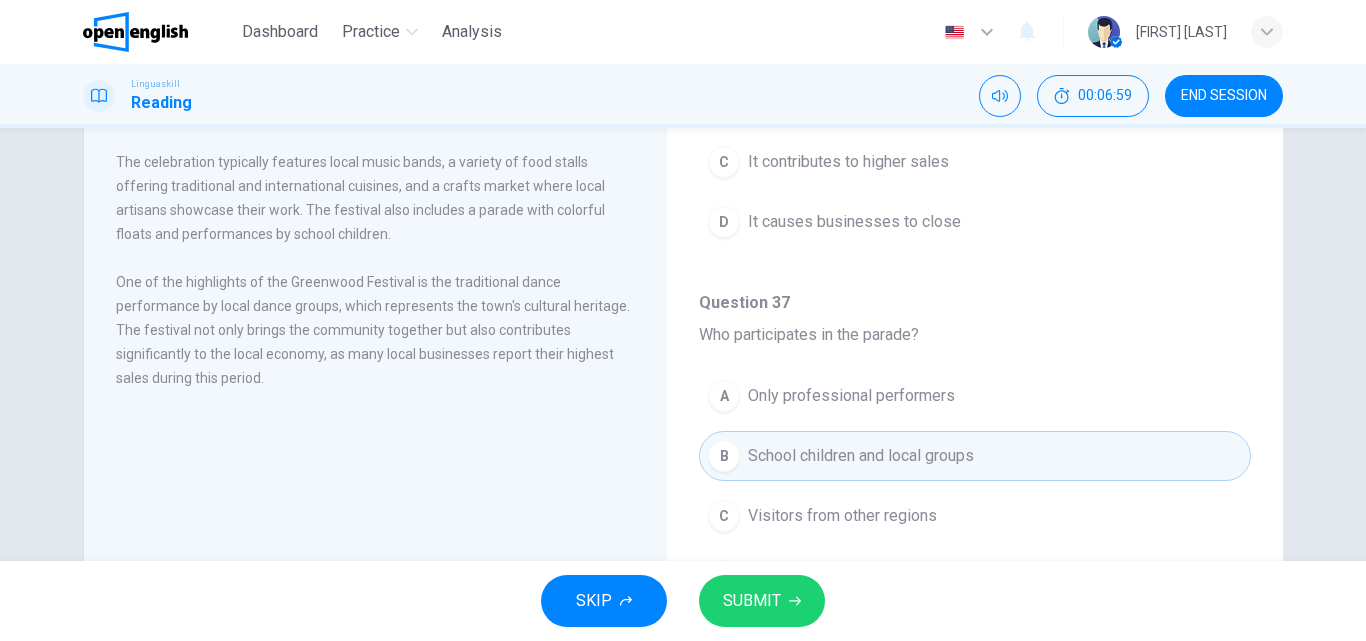 click on "SUBMIT" at bounding box center [762, 601] 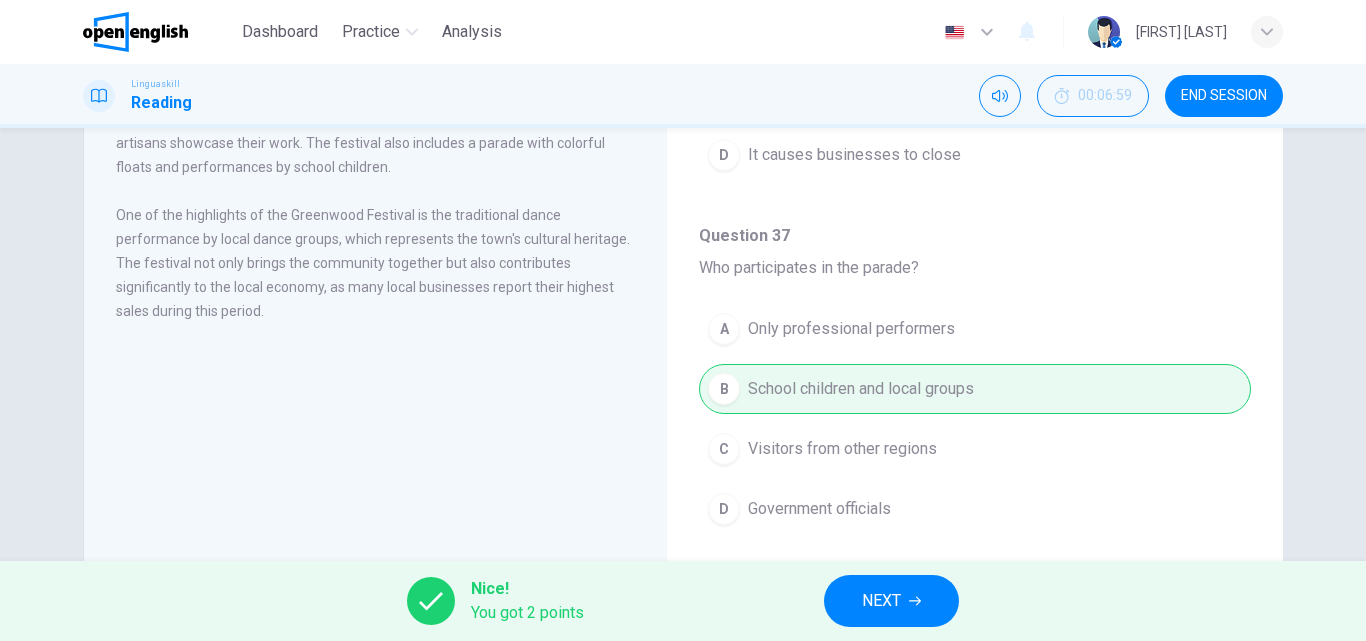 scroll, scrollTop: 0, scrollLeft: 0, axis: both 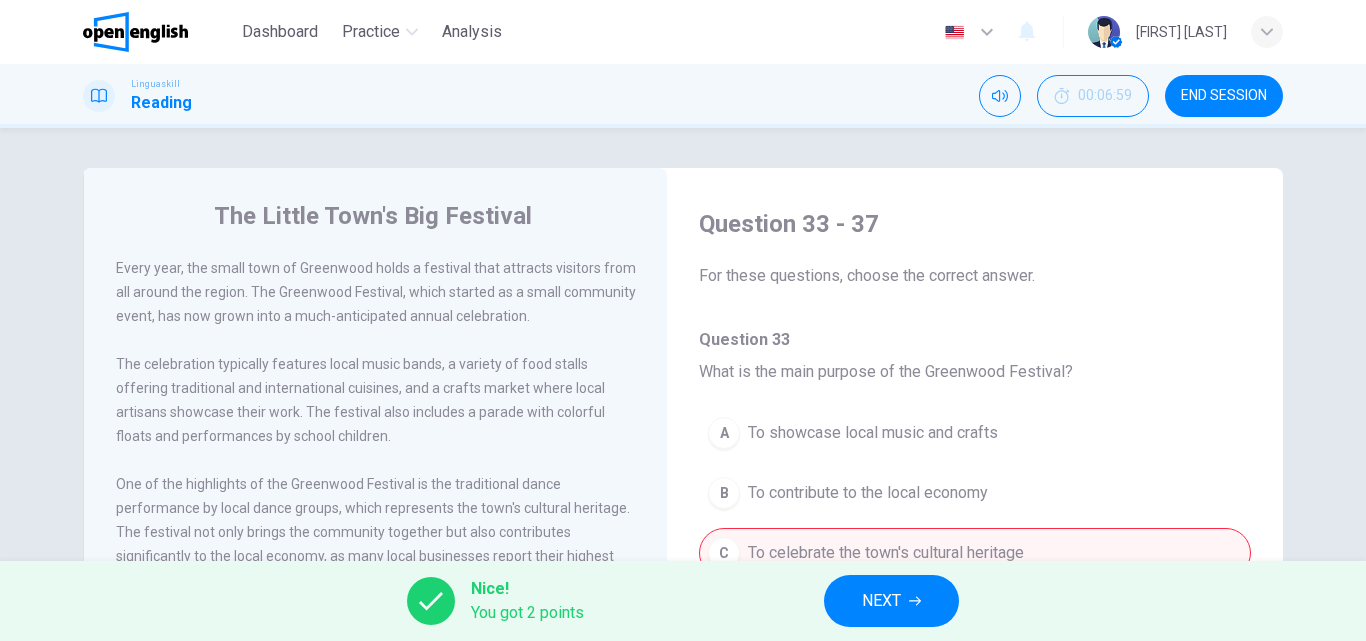 click on "NEXT" at bounding box center [891, 601] 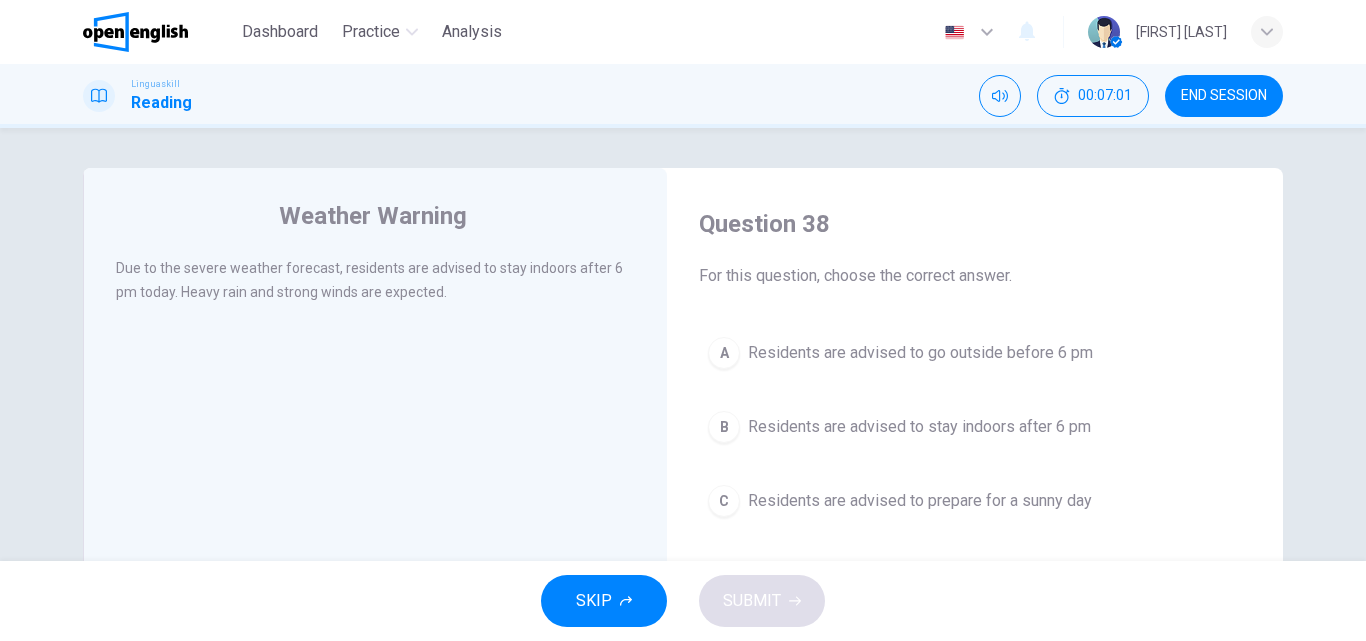 click on "B Residents are advised to stay indoors after 6 pm" at bounding box center (975, 427) 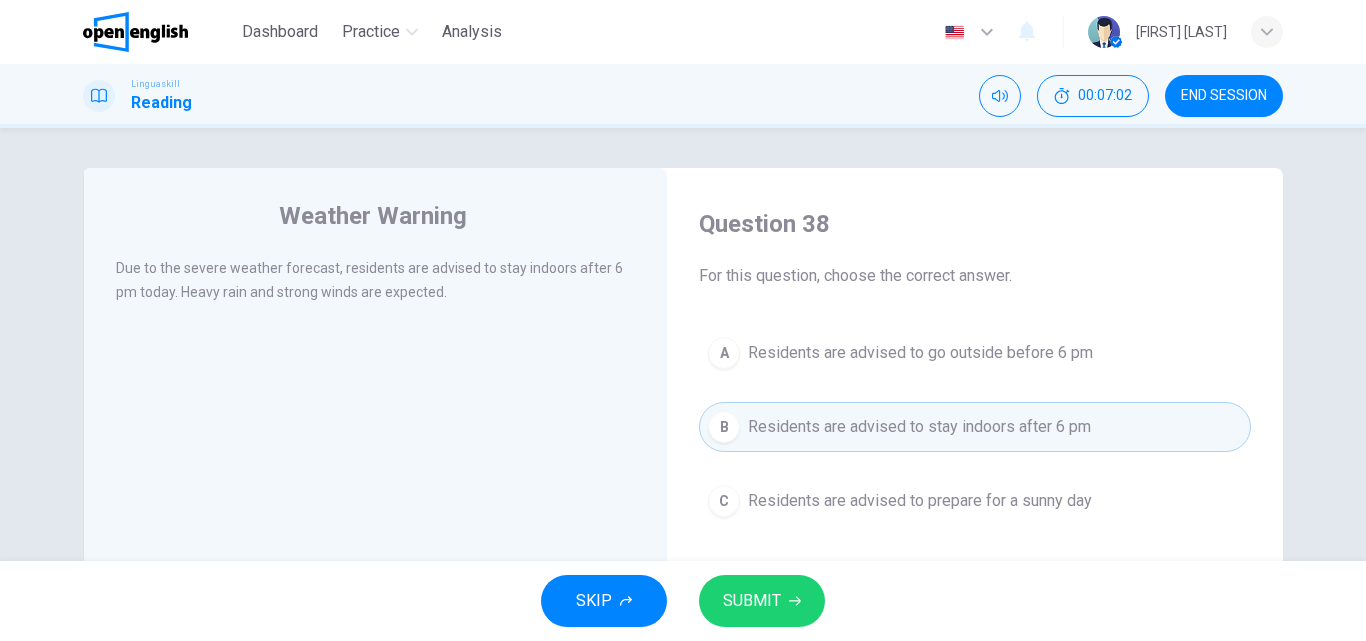 click on "SUBMIT" at bounding box center (752, 601) 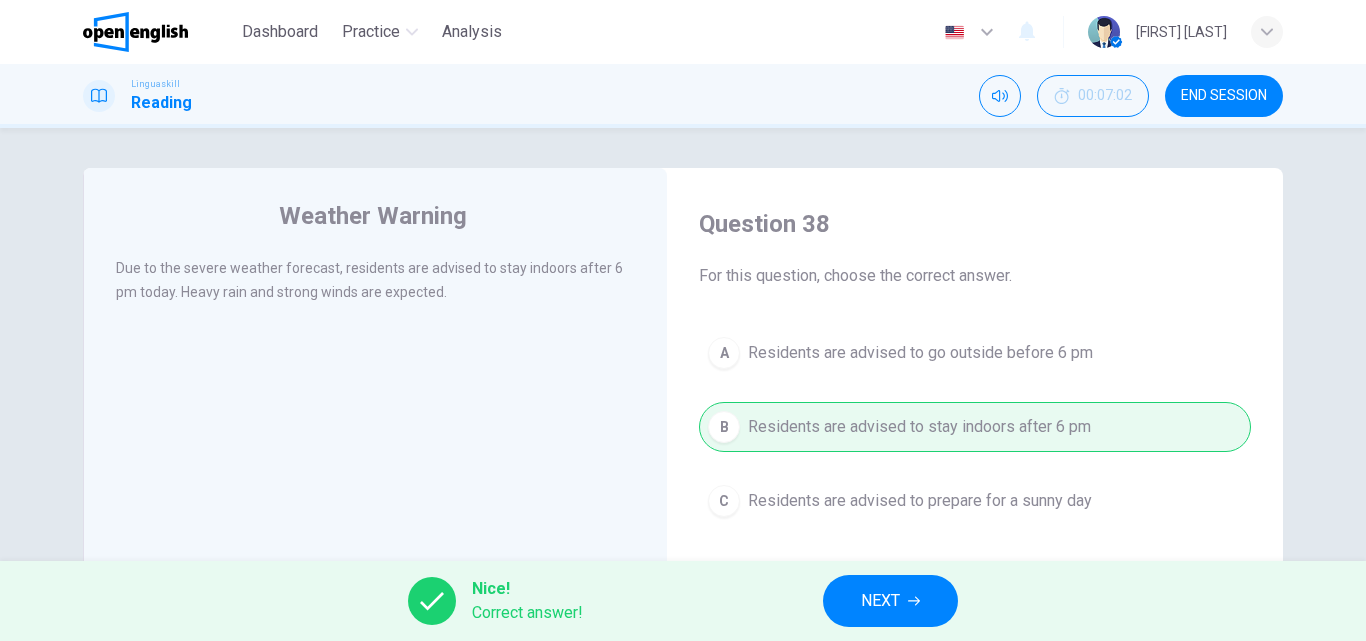 click on "NEXT" at bounding box center [890, 601] 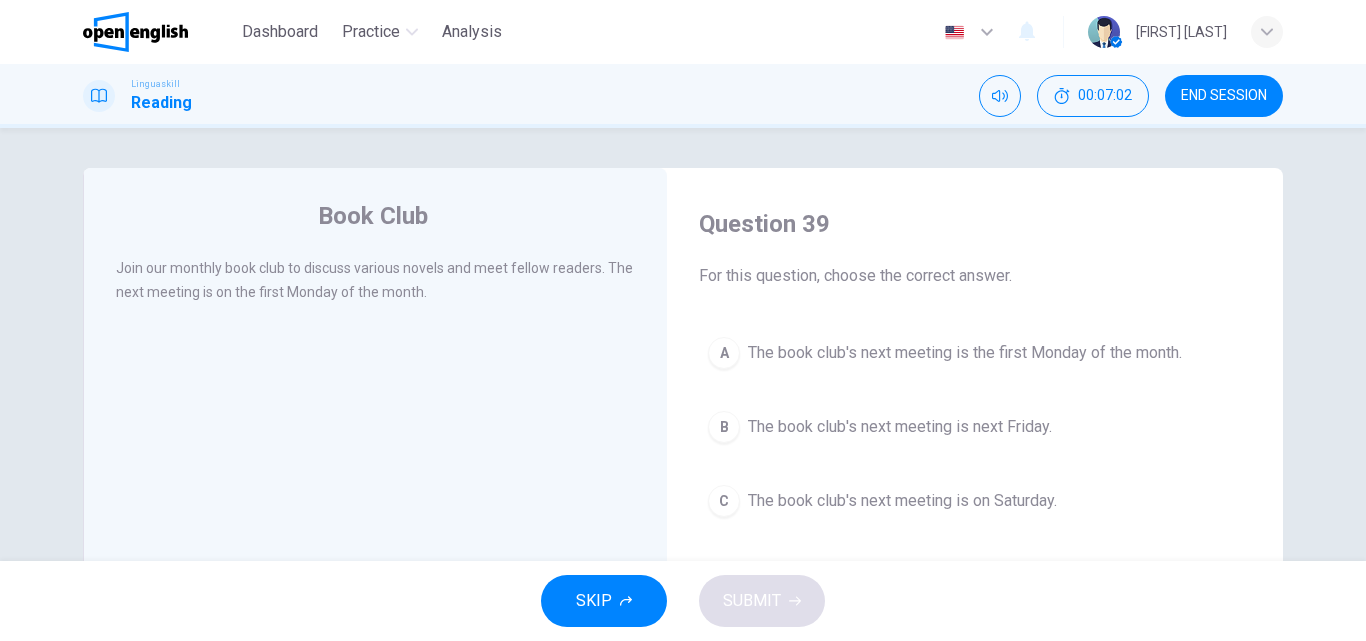 click on "A The book club's next meeting is the first Monday of the month.  B The book club's next meeting is next Friday.  C The book club's next meeting is on Saturday." at bounding box center (975, 427) 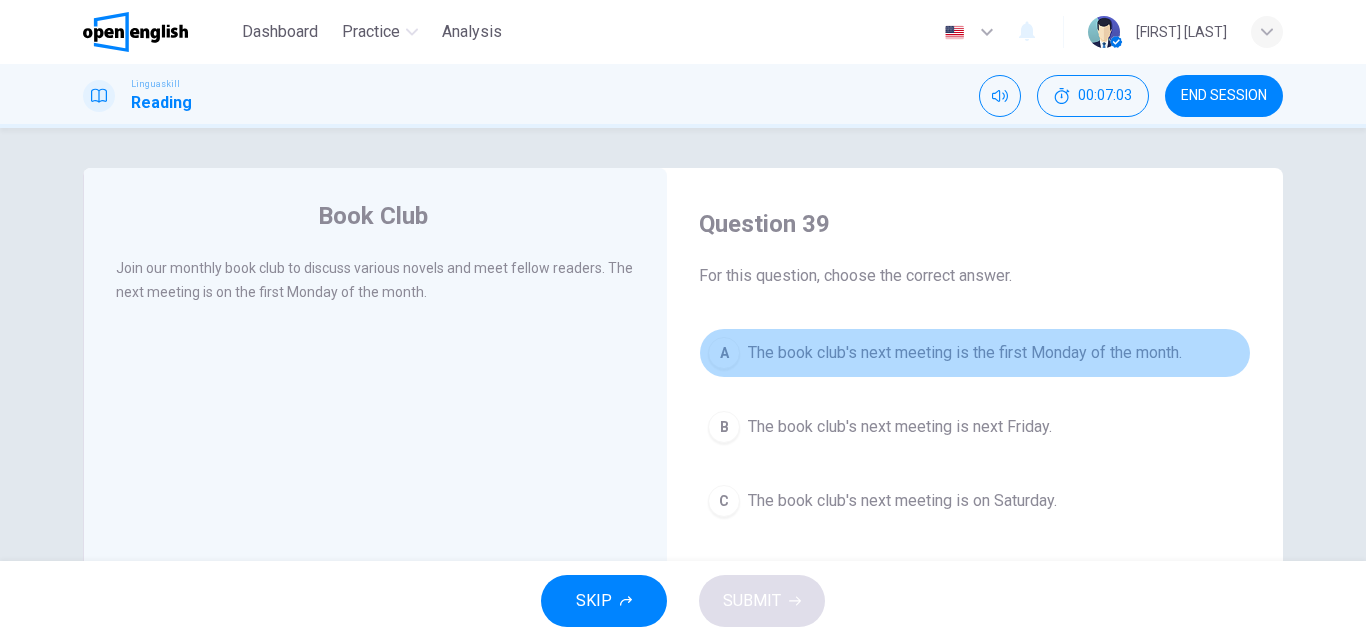 click on "The book club's next meeting is the first Monday of the month." at bounding box center [965, 353] 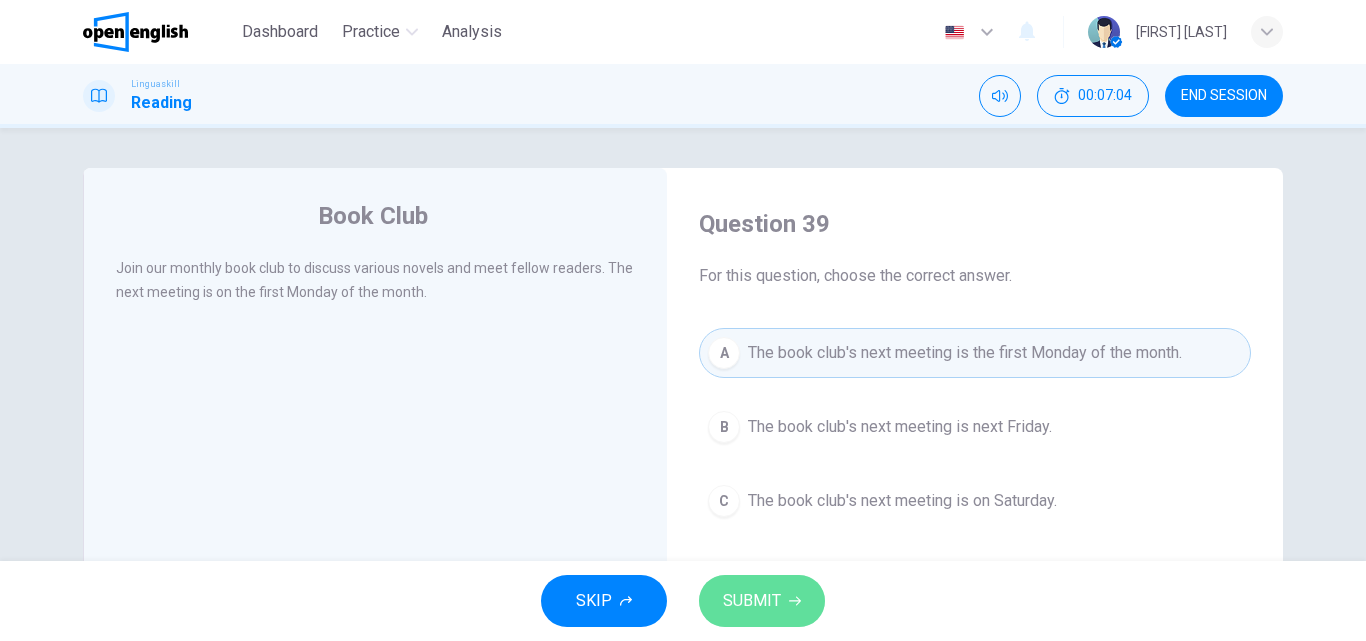 click on "SUBMIT" at bounding box center (752, 601) 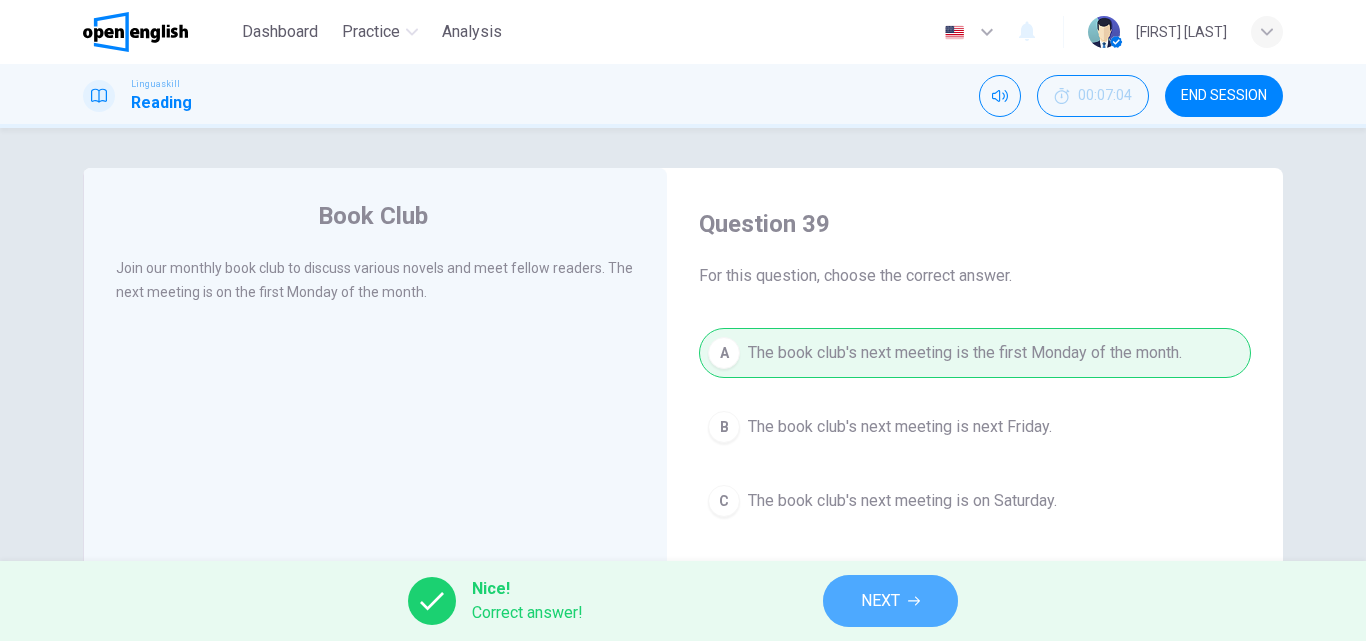 click on "NEXT" at bounding box center (890, 601) 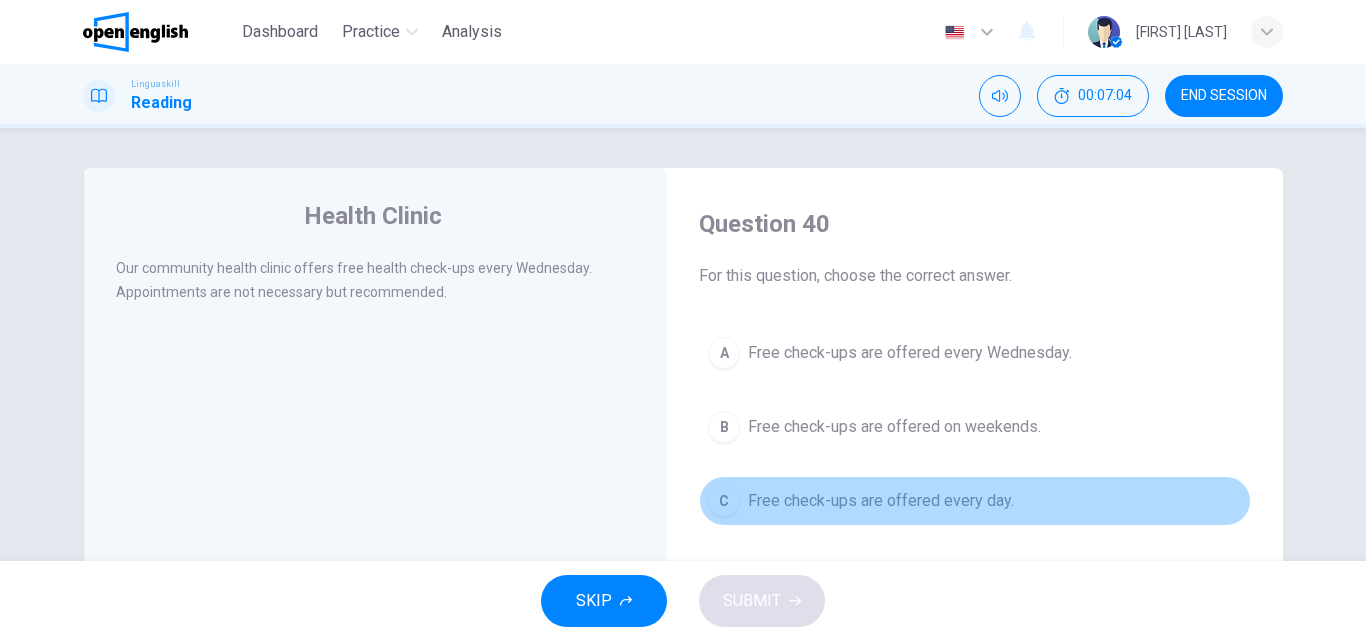 click on "C Free check-ups are offered every day." at bounding box center (975, 501) 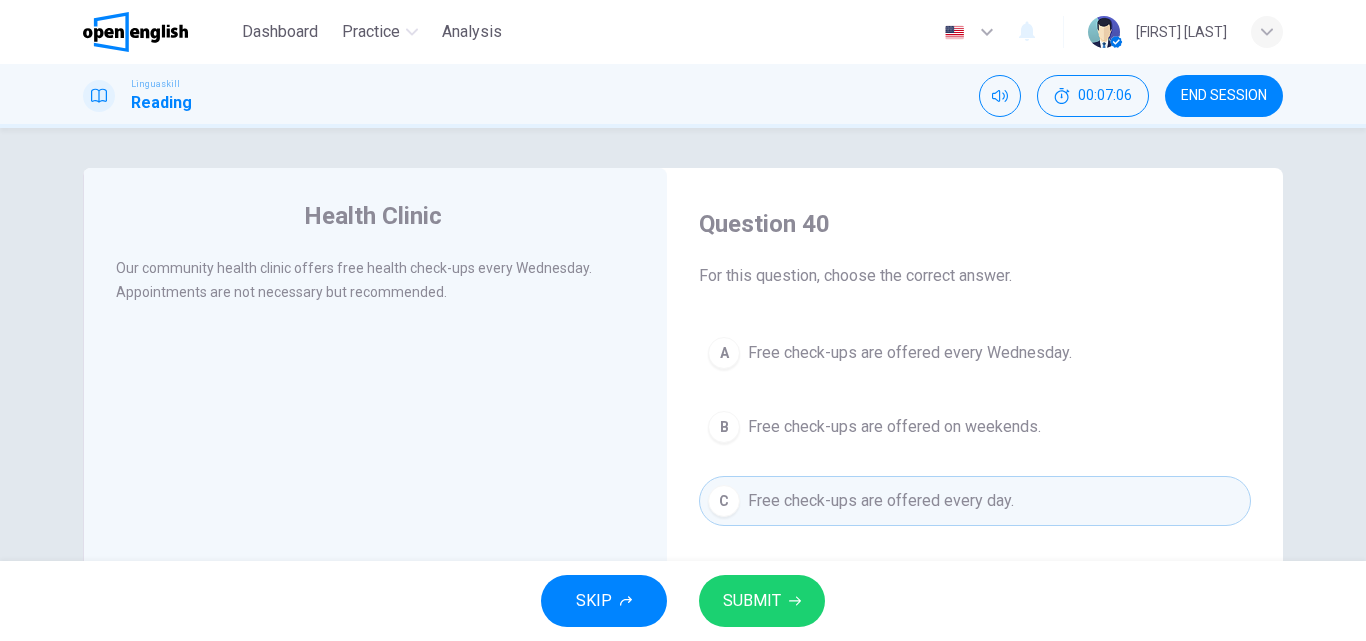 drag, startPoint x: 778, startPoint y: 378, endPoint x: 775, endPoint y: 416, distance: 38.118237 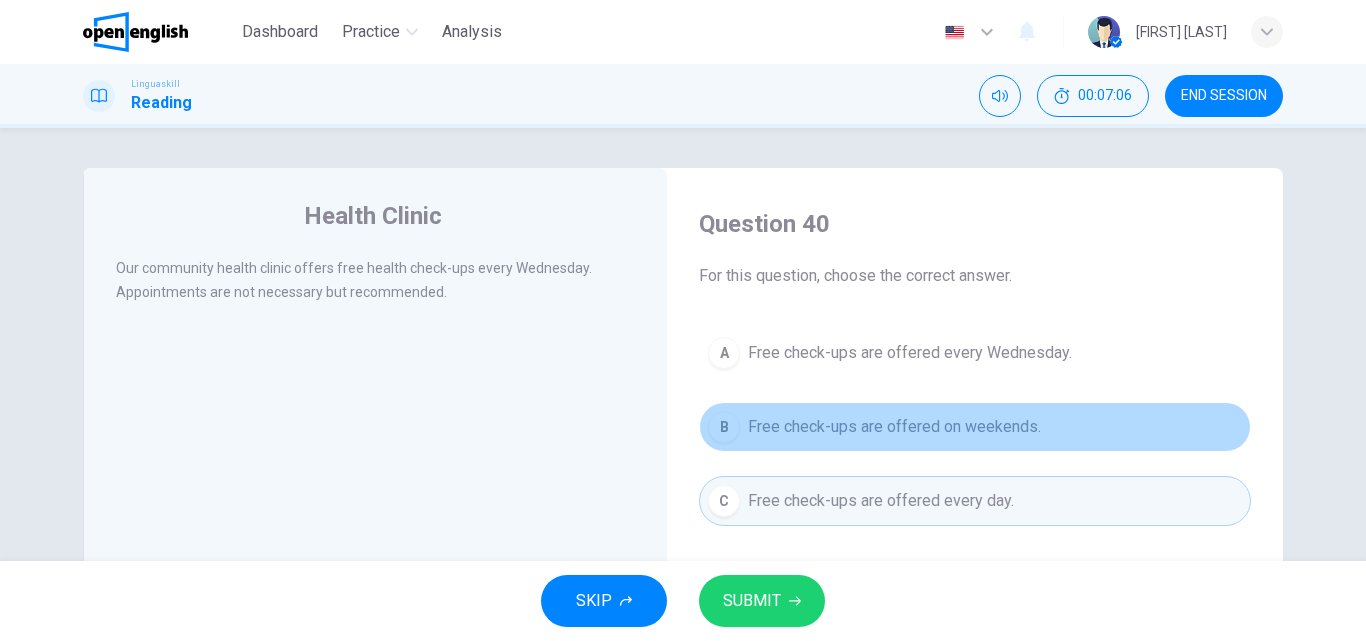 click on "Free check-ups are offered on weekends." at bounding box center [894, 427] 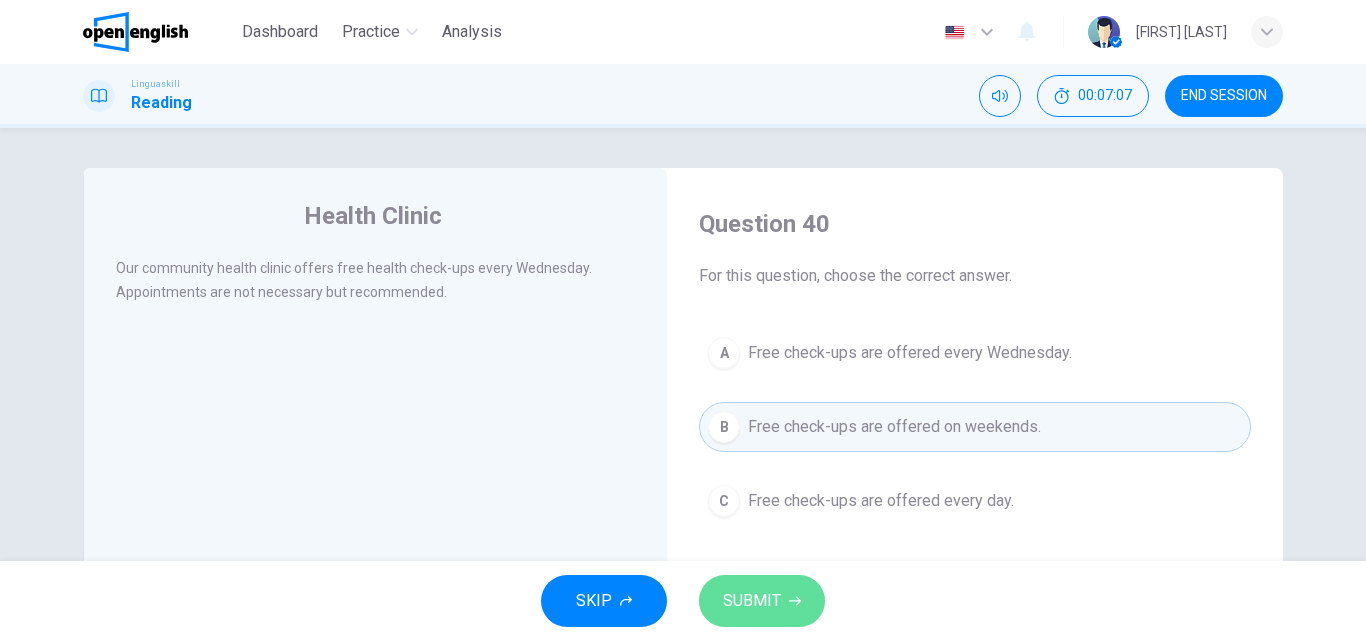 click on "SUBMIT" at bounding box center [752, 601] 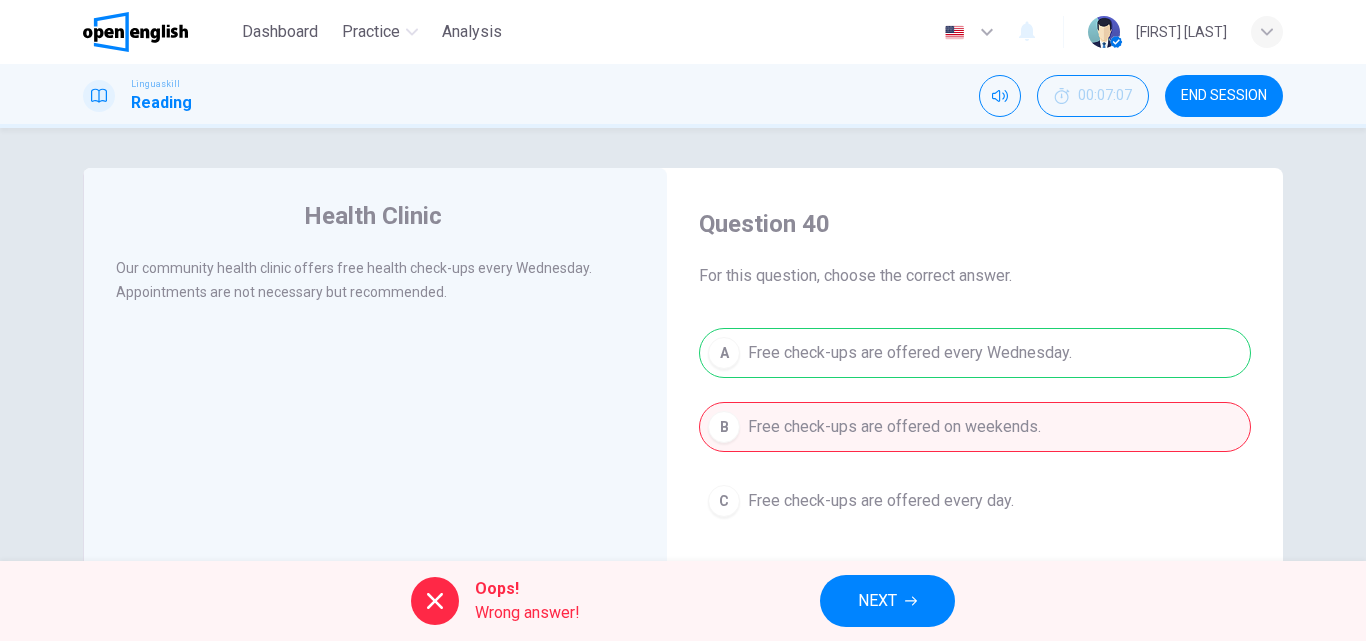 click on "Oops! Wrong answer! NEXT" at bounding box center (683, 601) 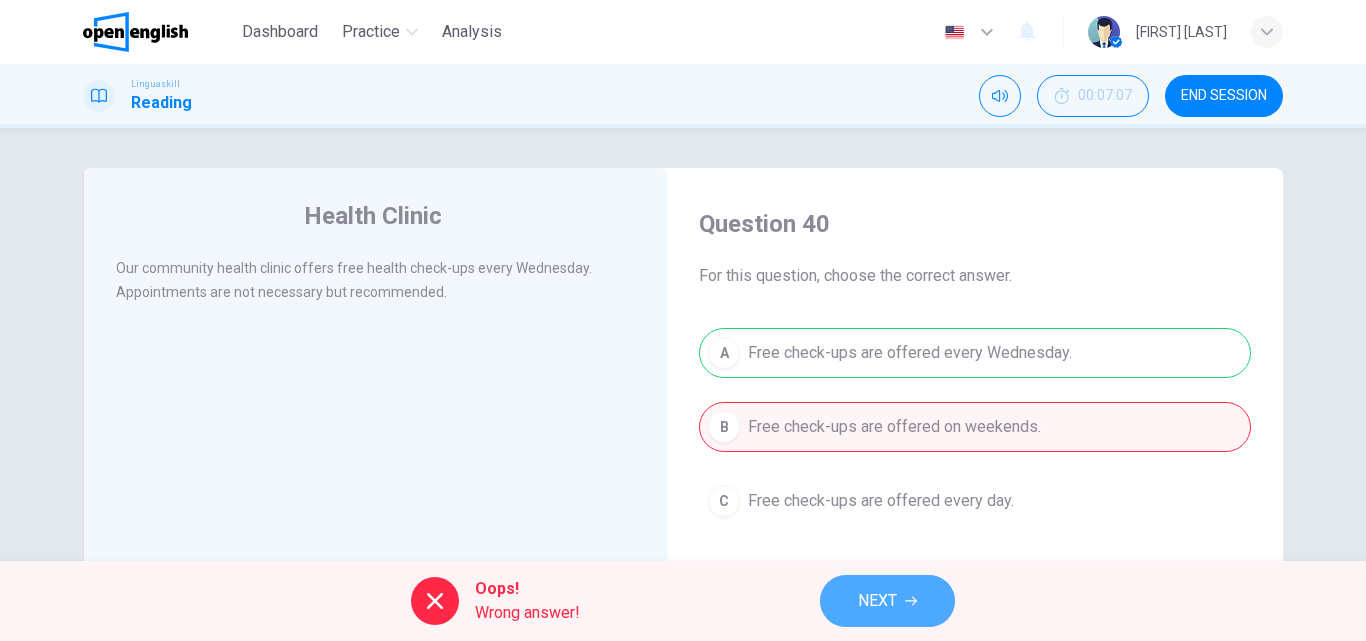 click on "NEXT" at bounding box center [887, 601] 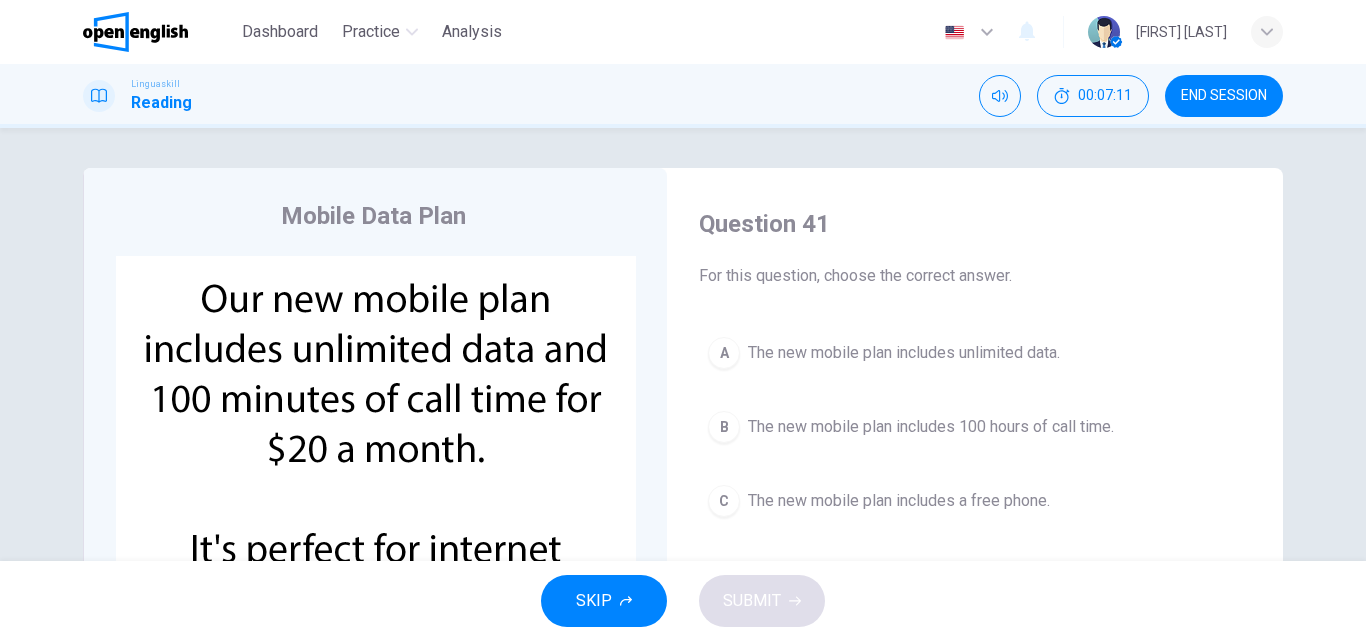 click on "The new mobile plan includes 100 hours of call time." at bounding box center [931, 427] 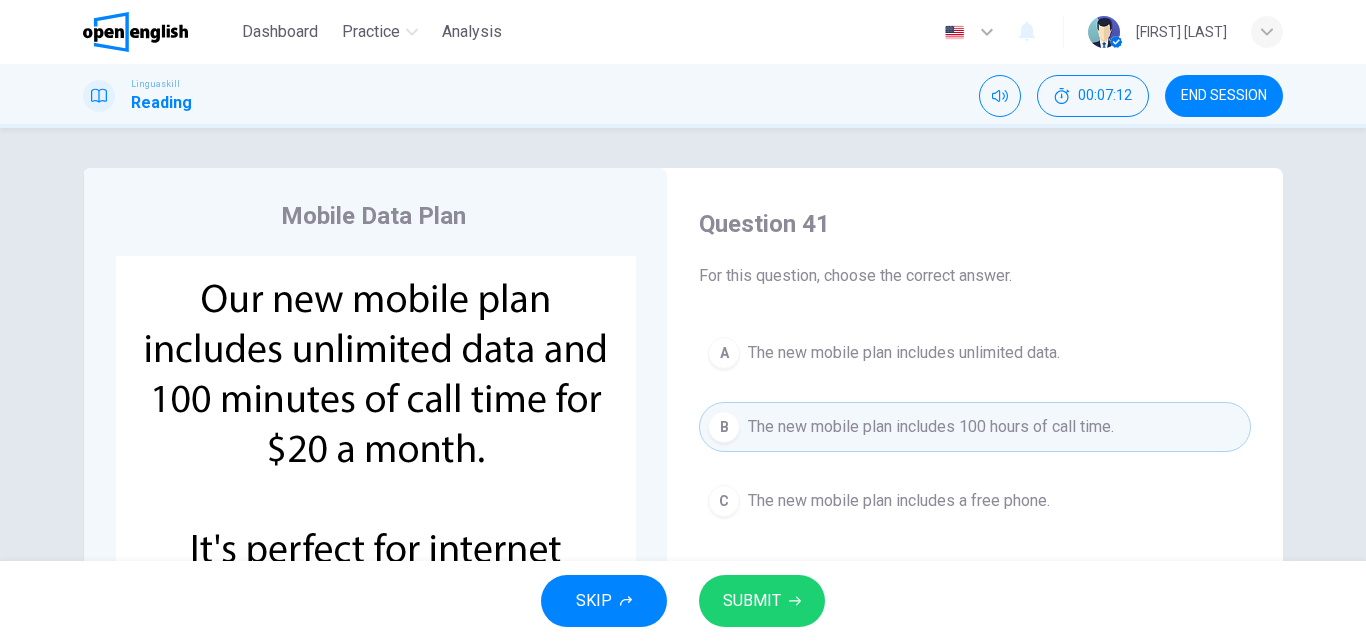 click on "SUBMIT" at bounding box center (762, 601) 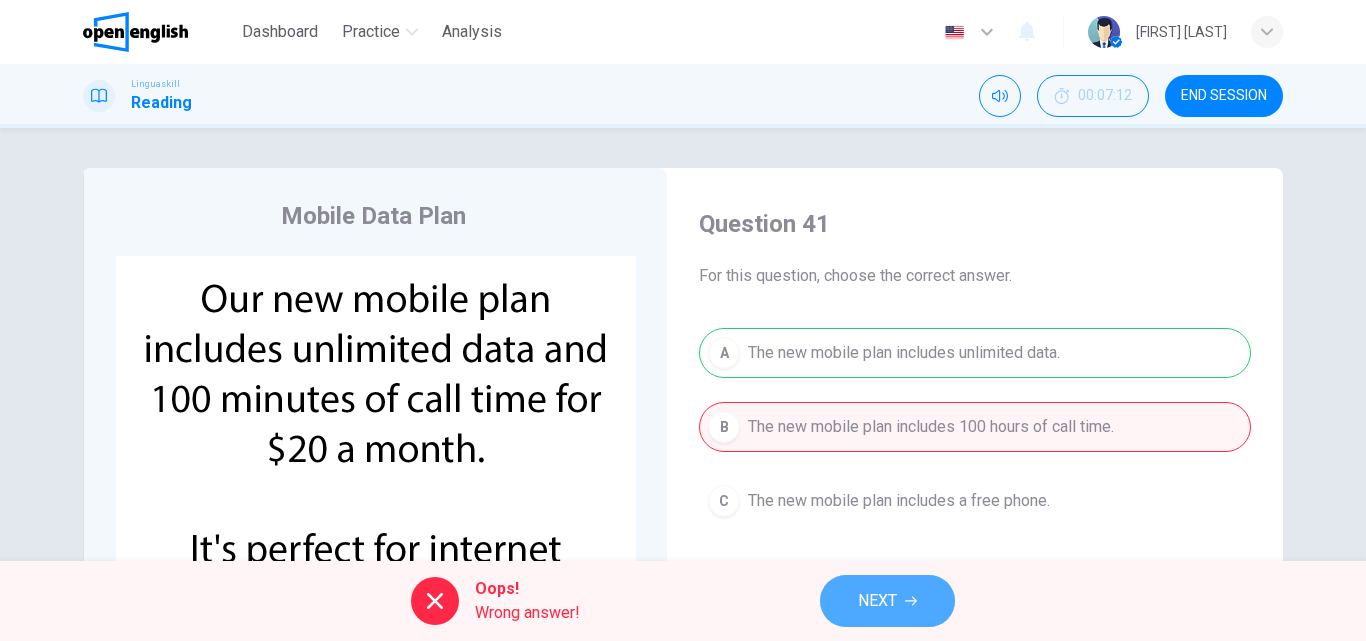click on "NEXT" at bounding box center (877, 601) 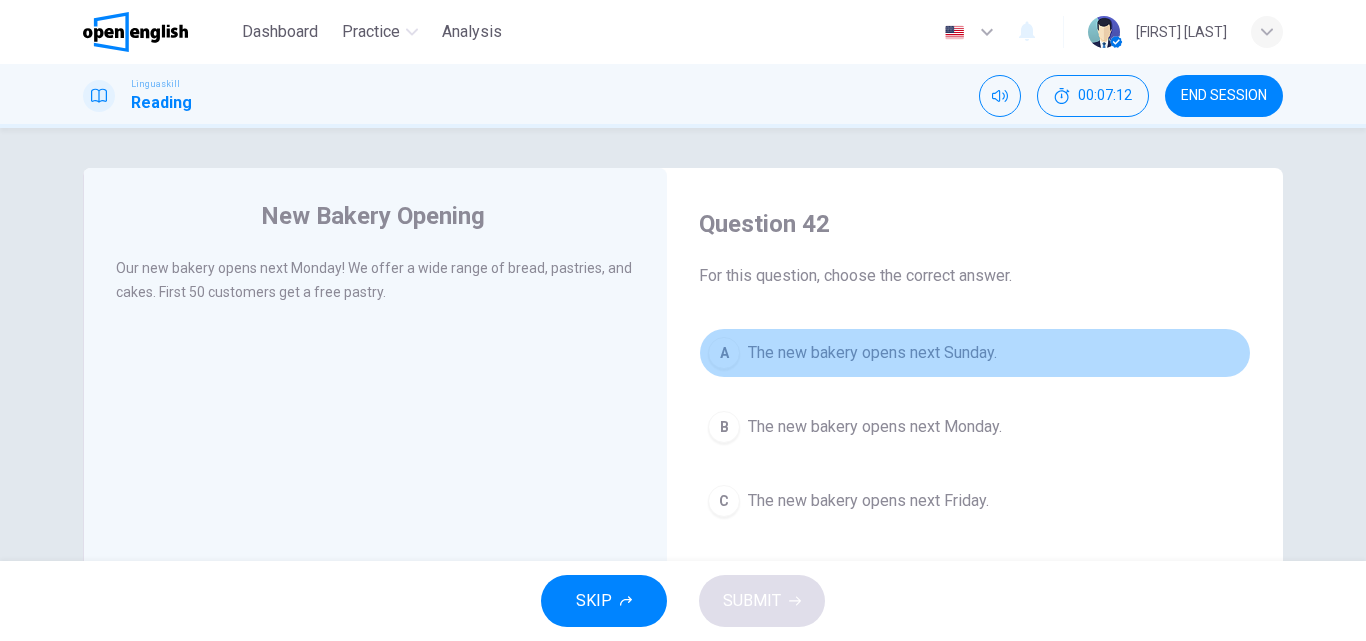 click on "A The new bakery opens next Sunday." at bounding box center (975, 353) 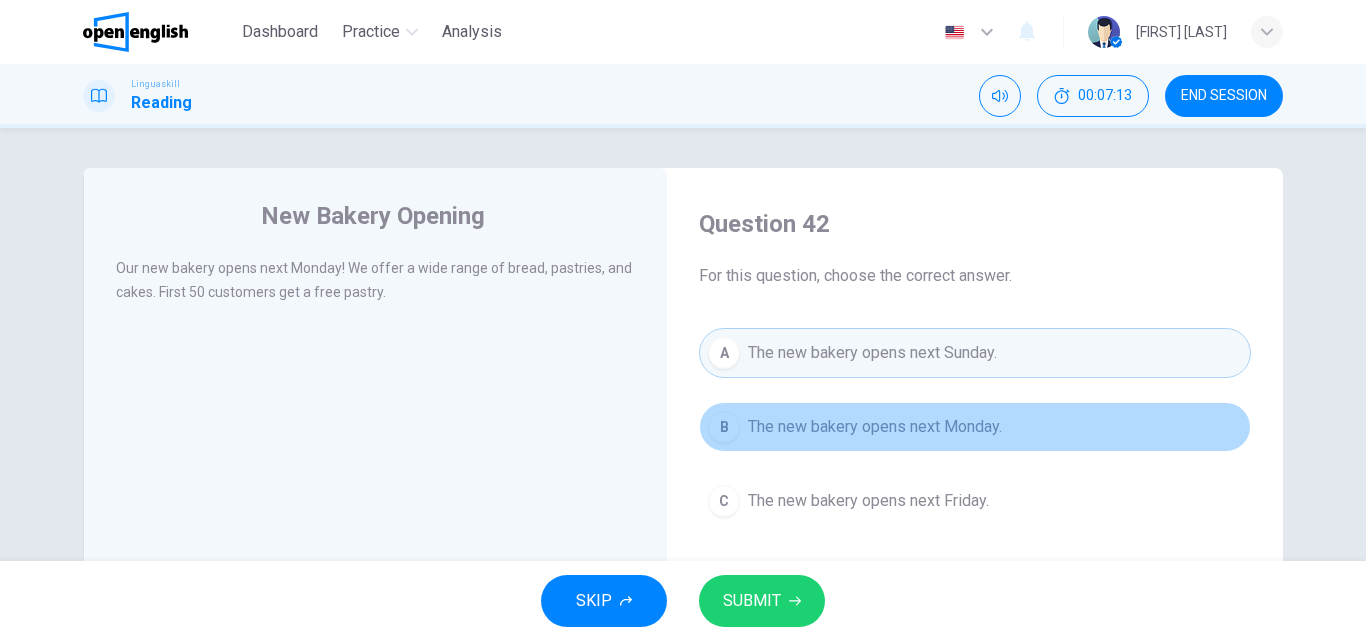 click on "B The new bakery opens next Monday." at bounding box center (975, 427) 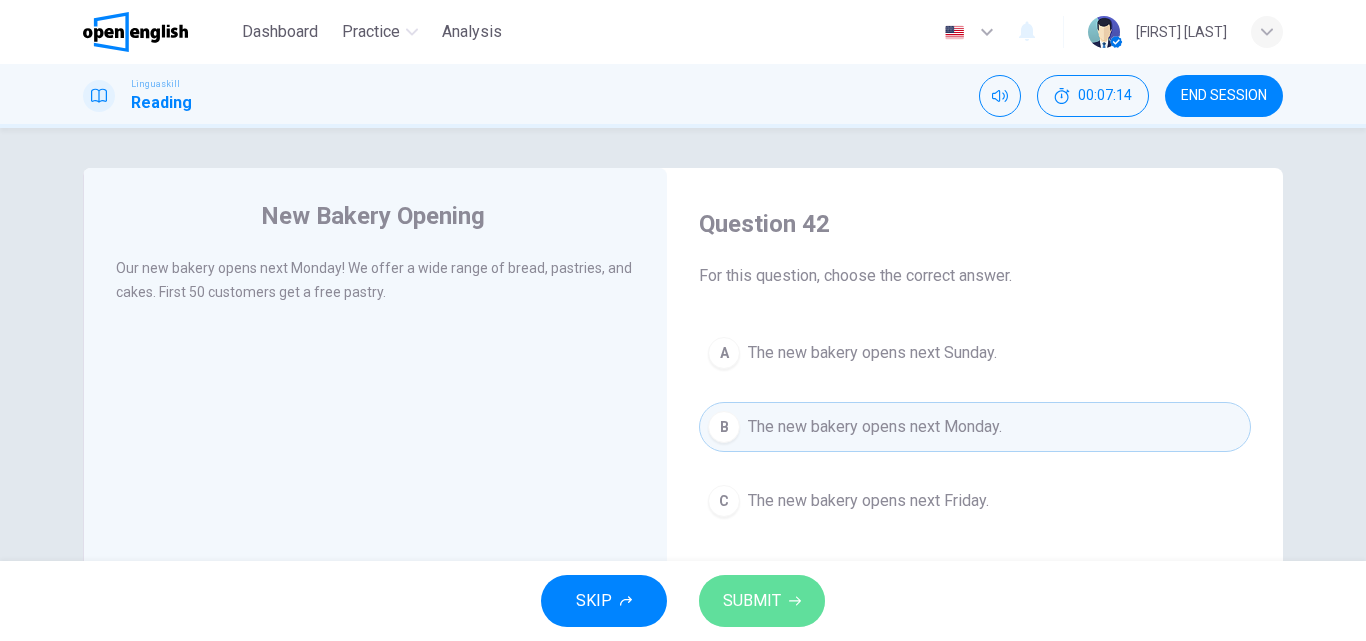 click on "SUBMIT" at bounding box center [752, 601] 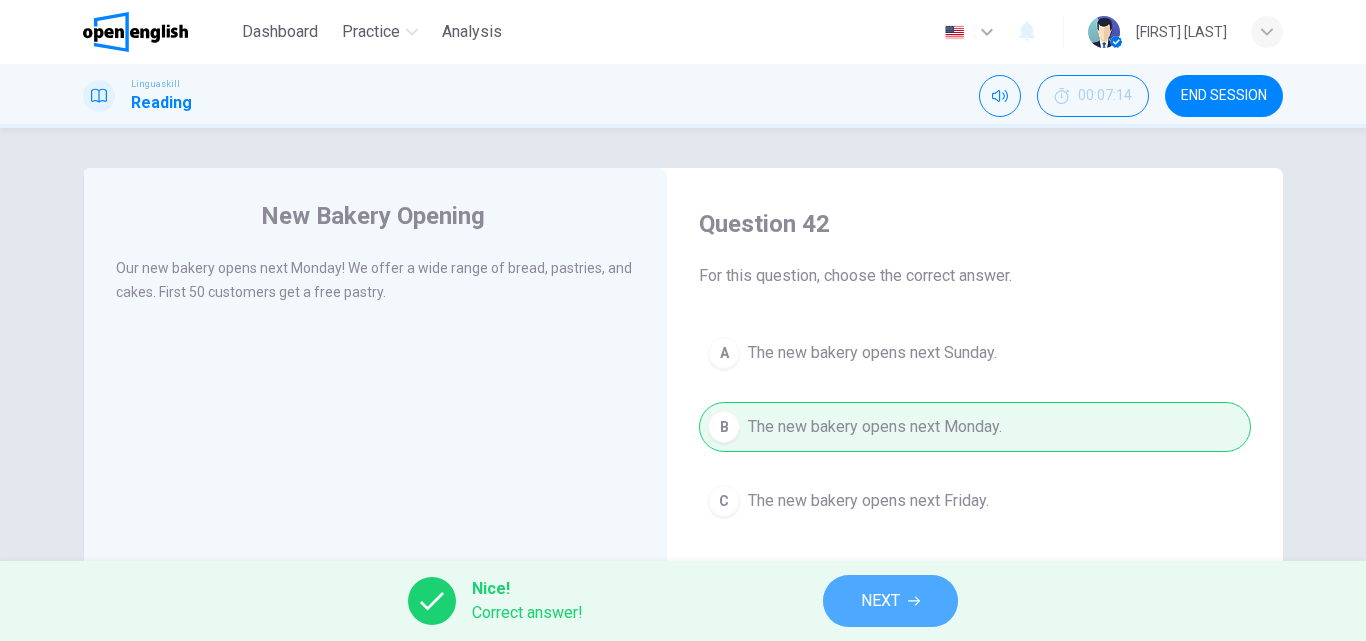 click on "NEXT" at bounding box center (890, 601) 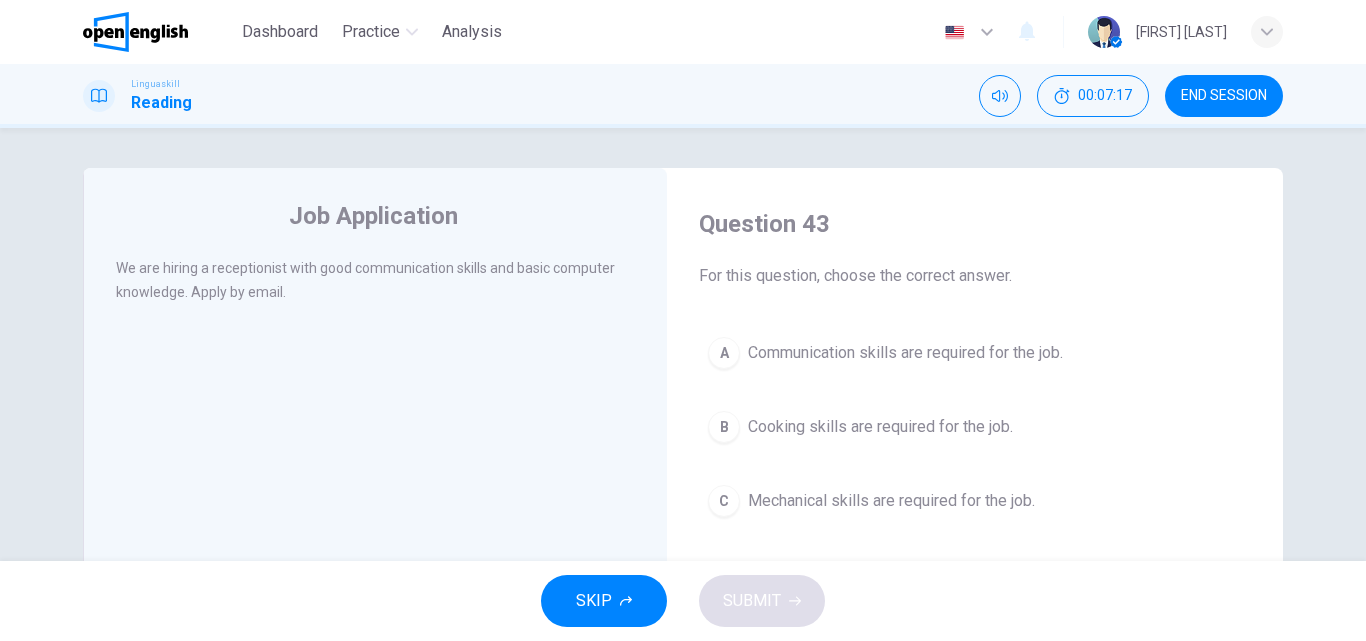 click on "Cooking skills are required for the job." at bounding box center (880, 427) 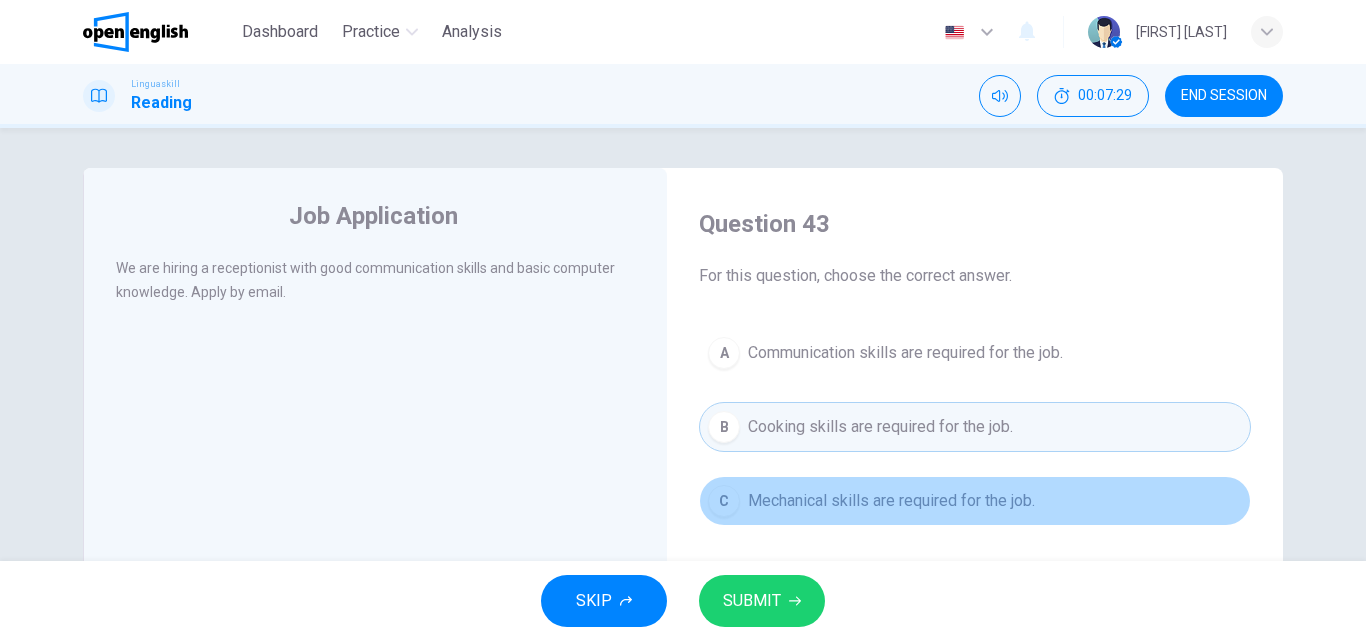 click on "C Mechanical skills are required for the job." at bounding box center [975, 501] 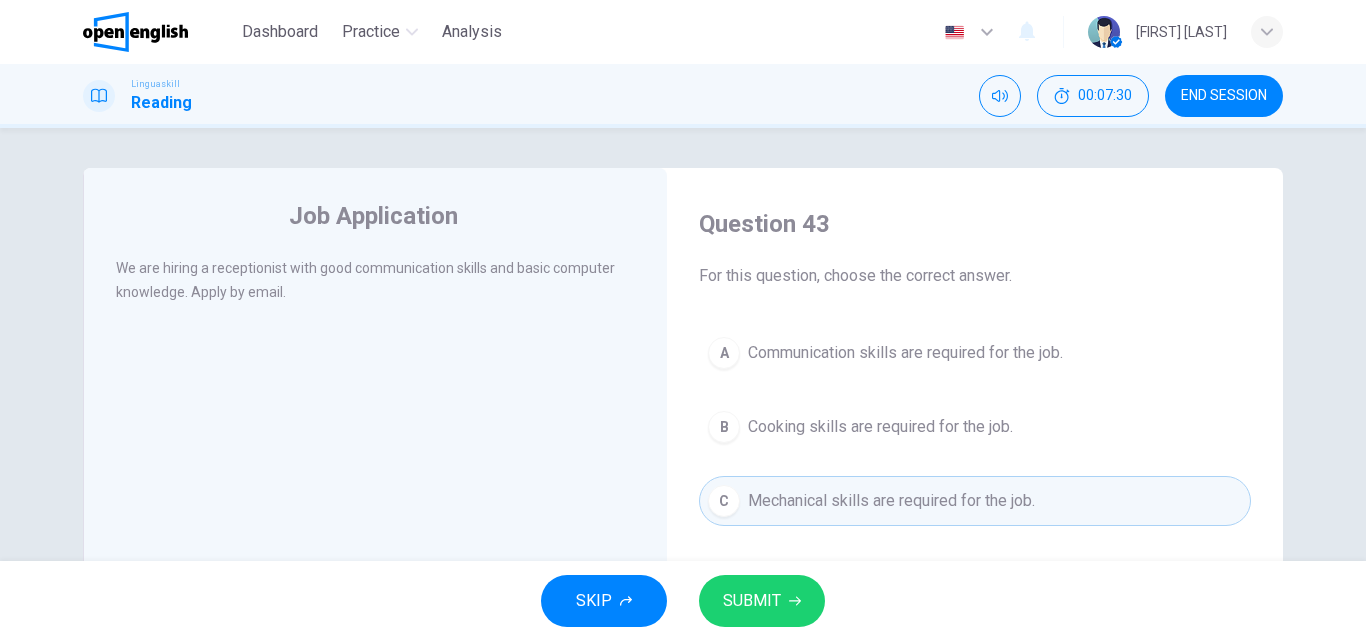 click on "SUBMIT" at bounding box center [762, 601] 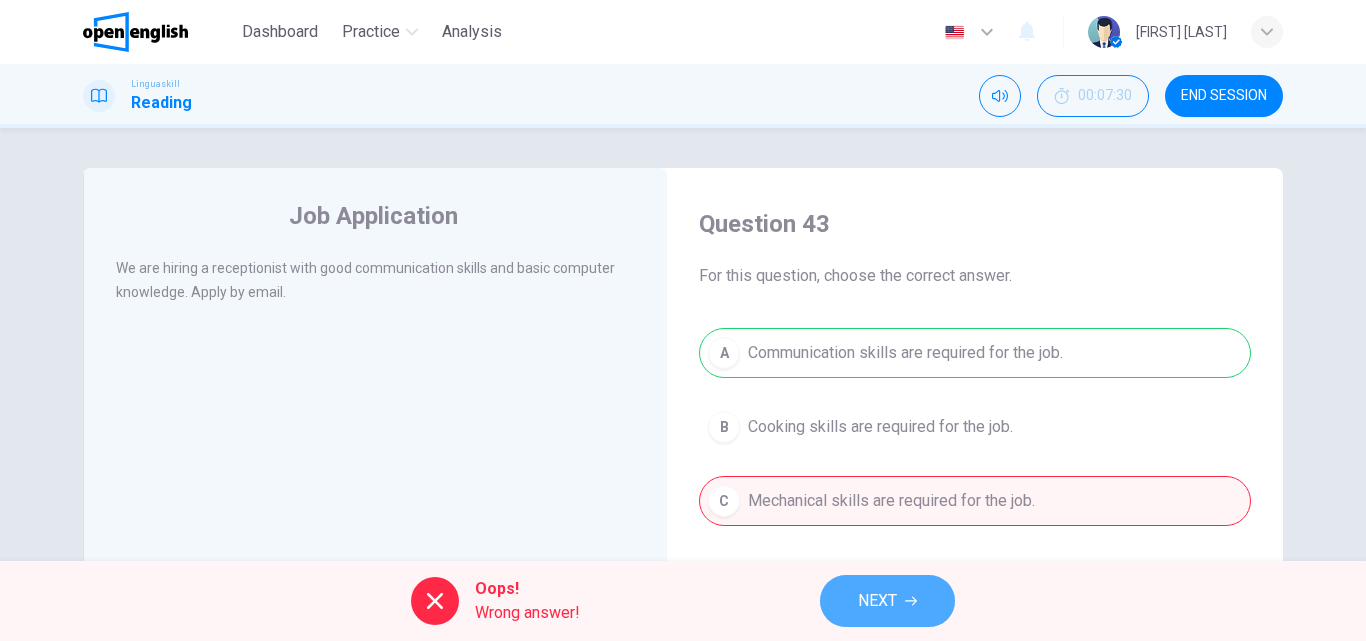 click on "NEXT" at bounding box center [887, 601] 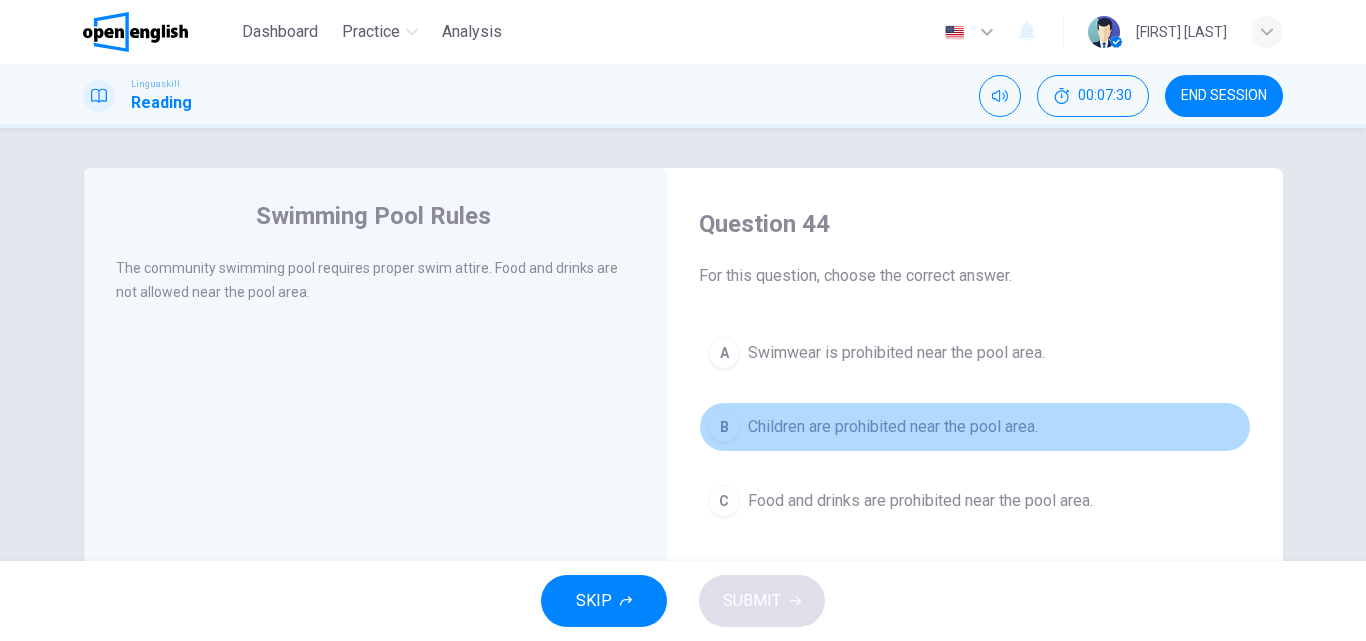 click on "Children are prohibited near the pool area." at bounding box center [893, 427] 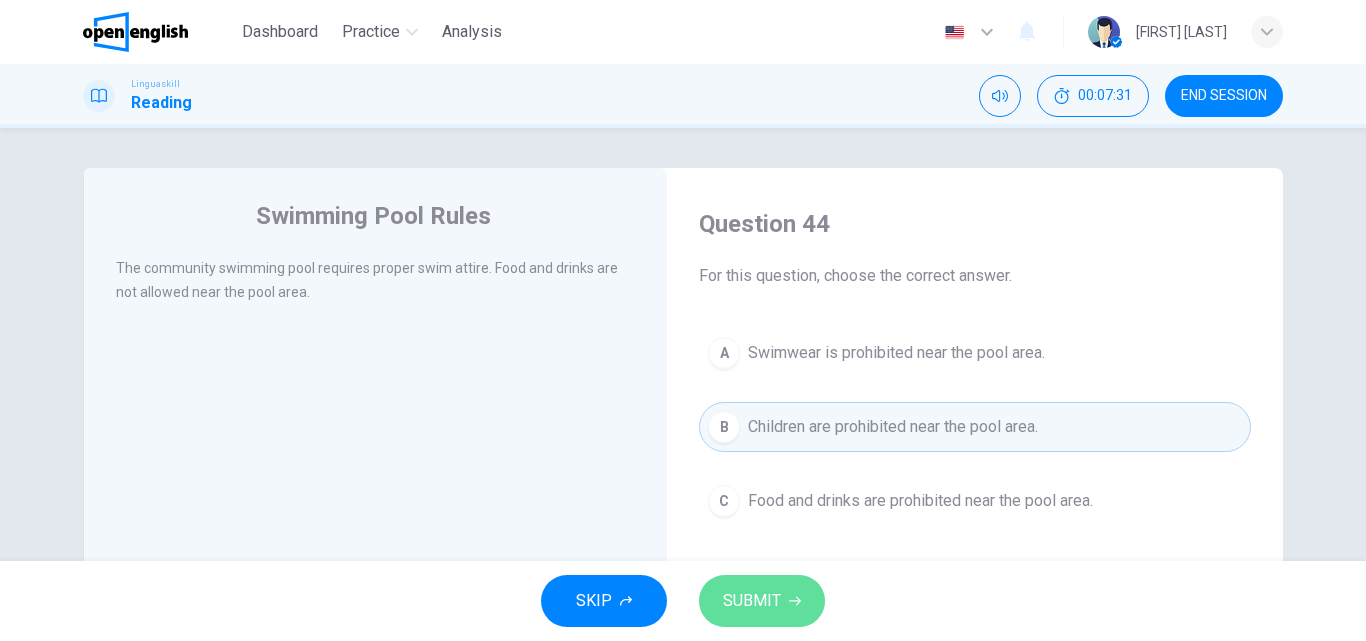 click on "SUBMIT" at bounding box center (762, 601) 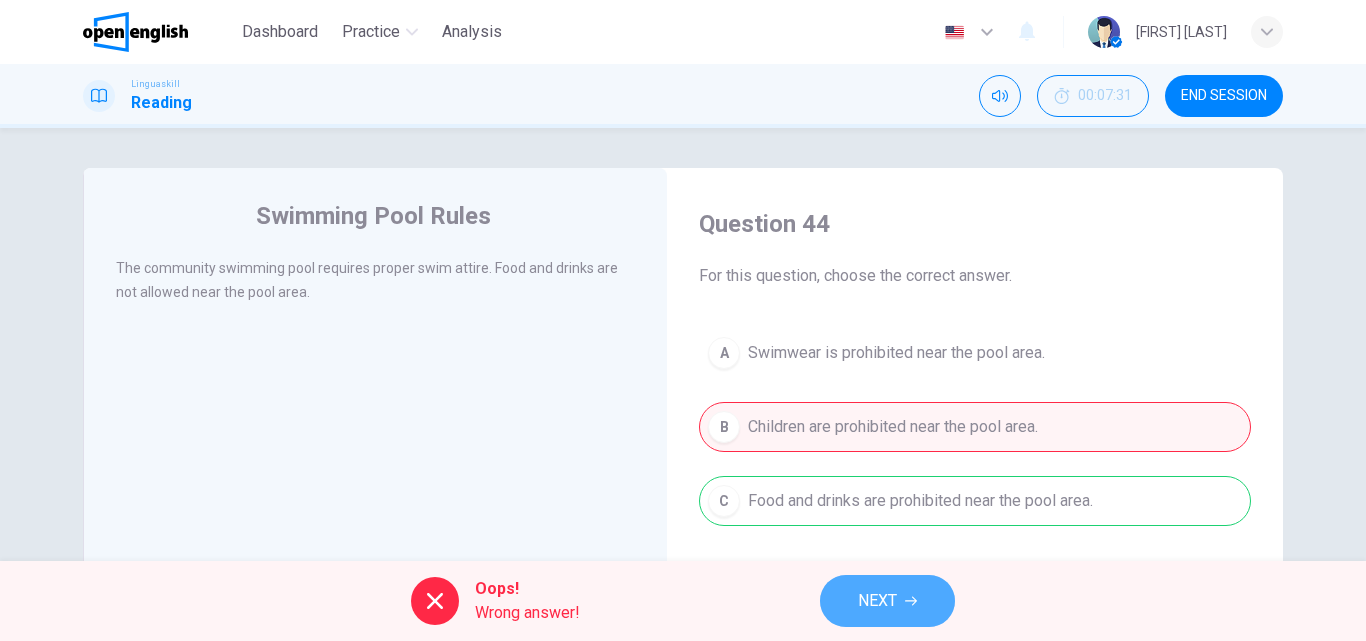 click on "NEXT" at bounding box center (887, 601) 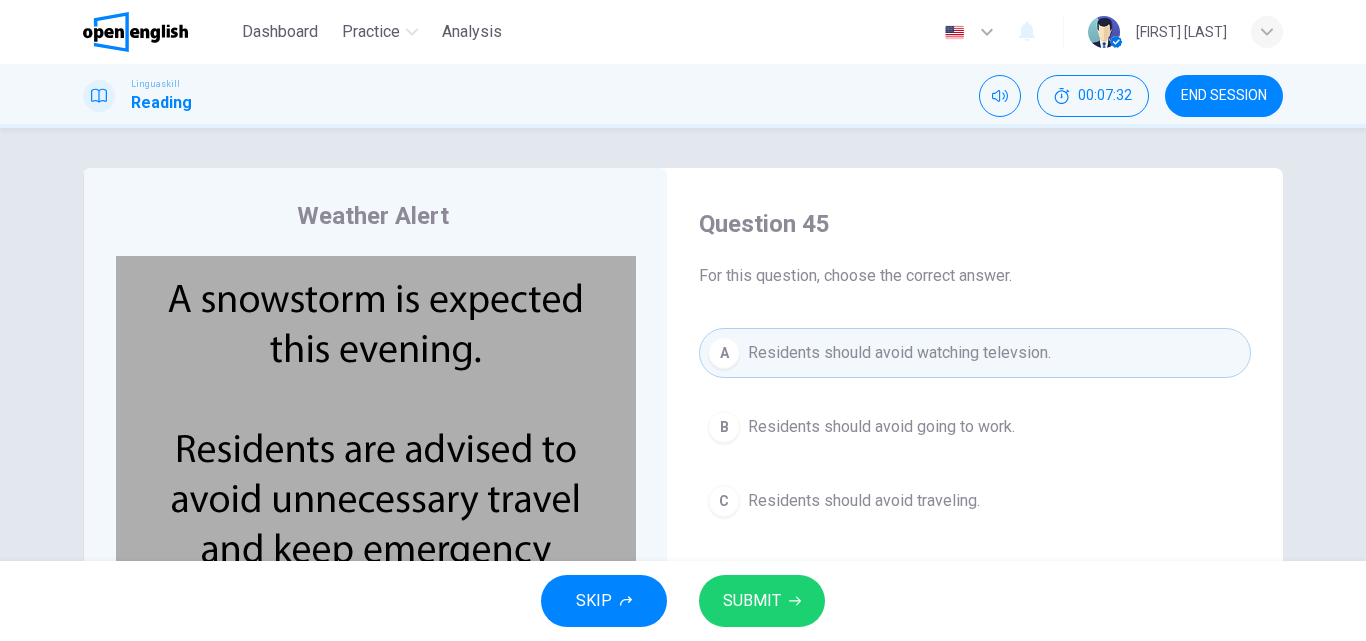 drag, startPoint x: 798, startPoint y: 568, endPoint x: 792, endPoint y: 606, distance: 38.470768 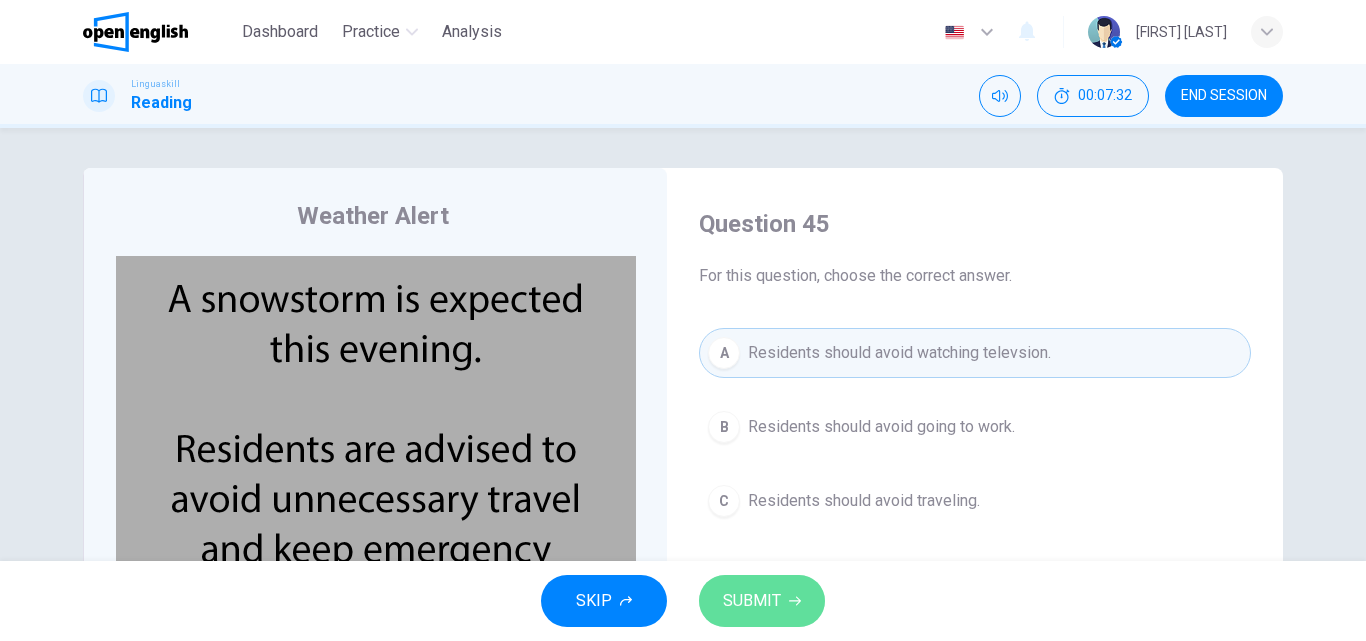 click 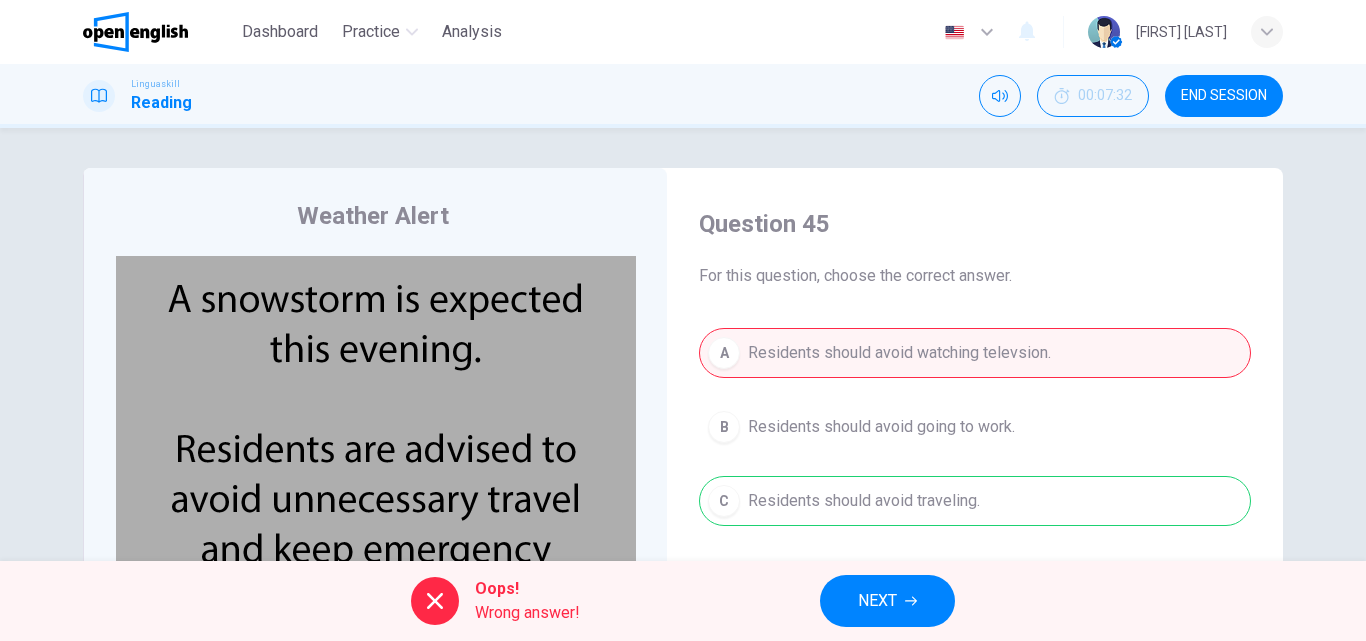 click on "NEXT" at bounding box center (877, 601) 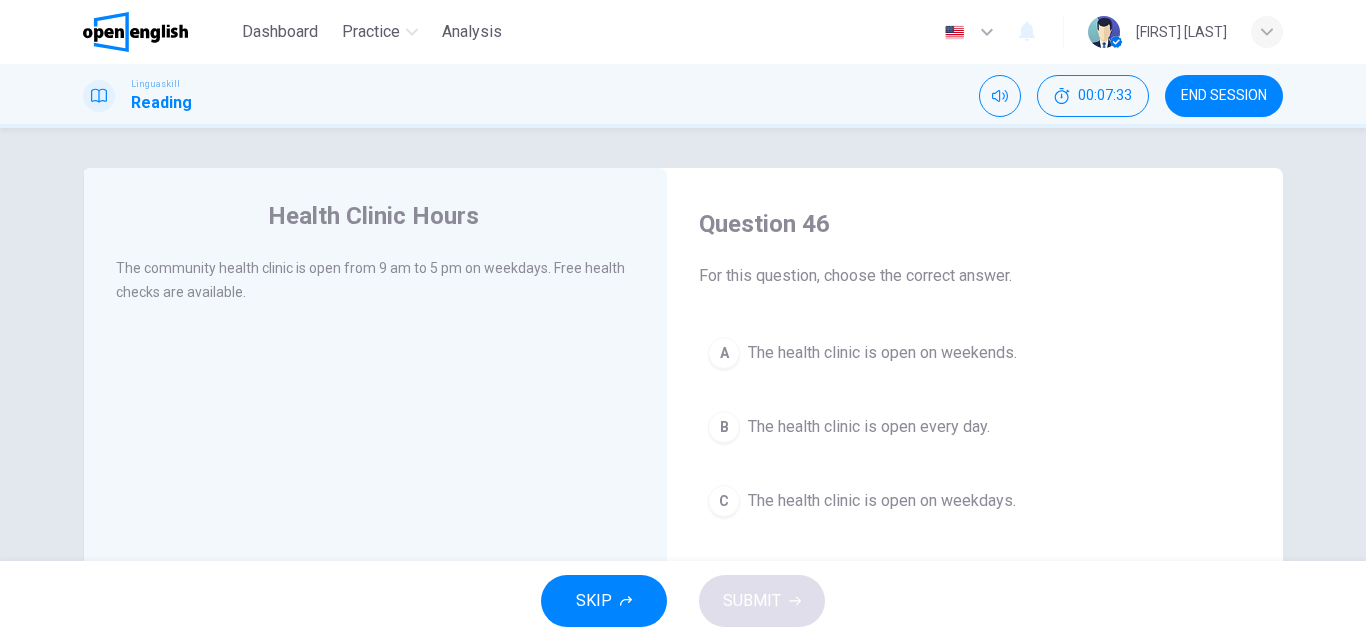 click on "C The health clinic is open on weekdays." at bounding box center (975, 501) 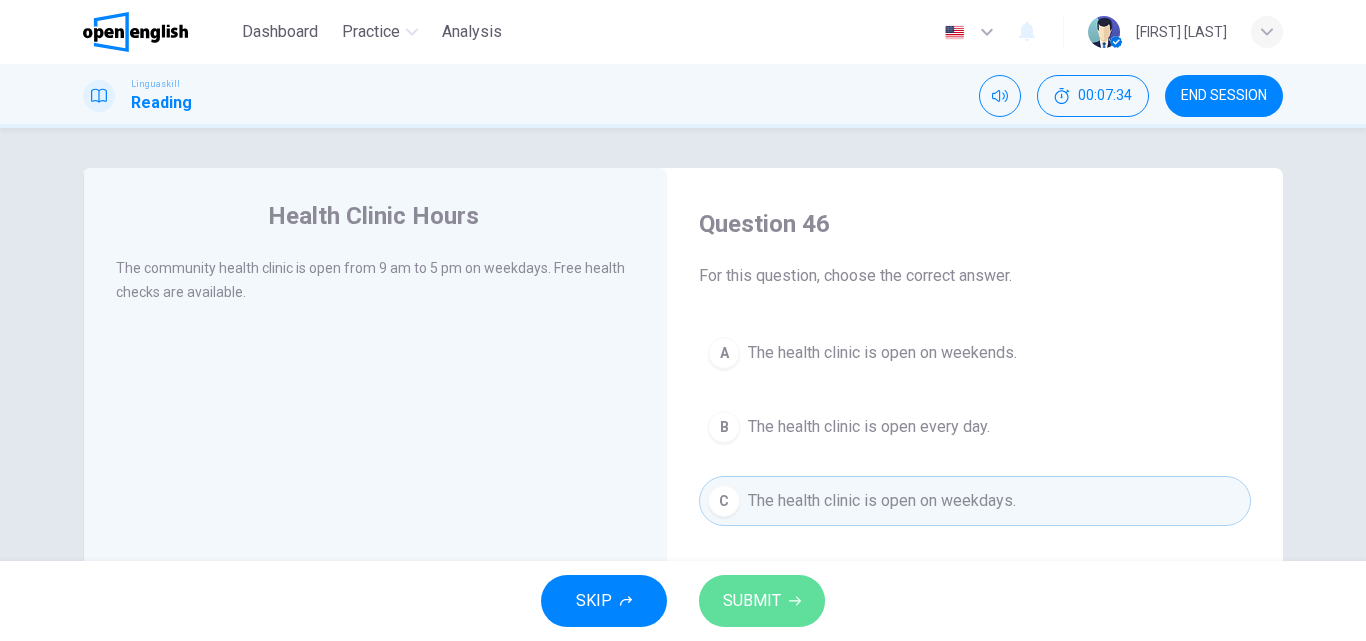 click on "SUBMIT" at bounding box center (762, 601) 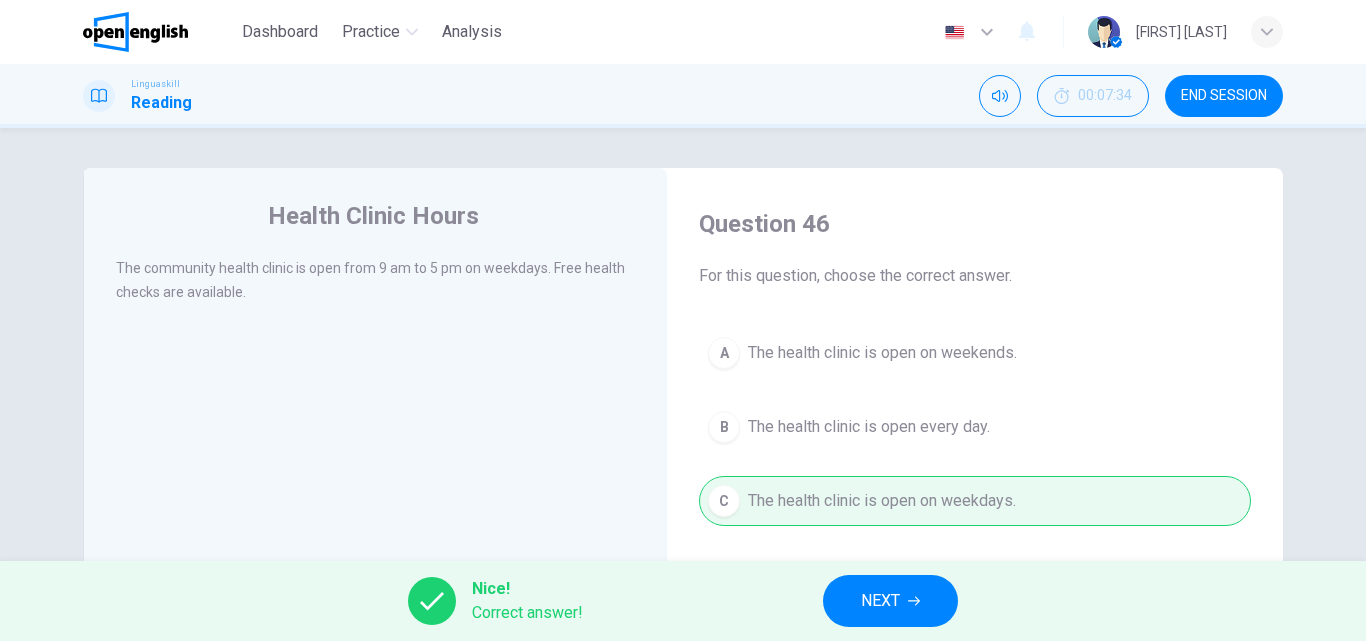 click on "NEXT" at bounding box center (890, 601) 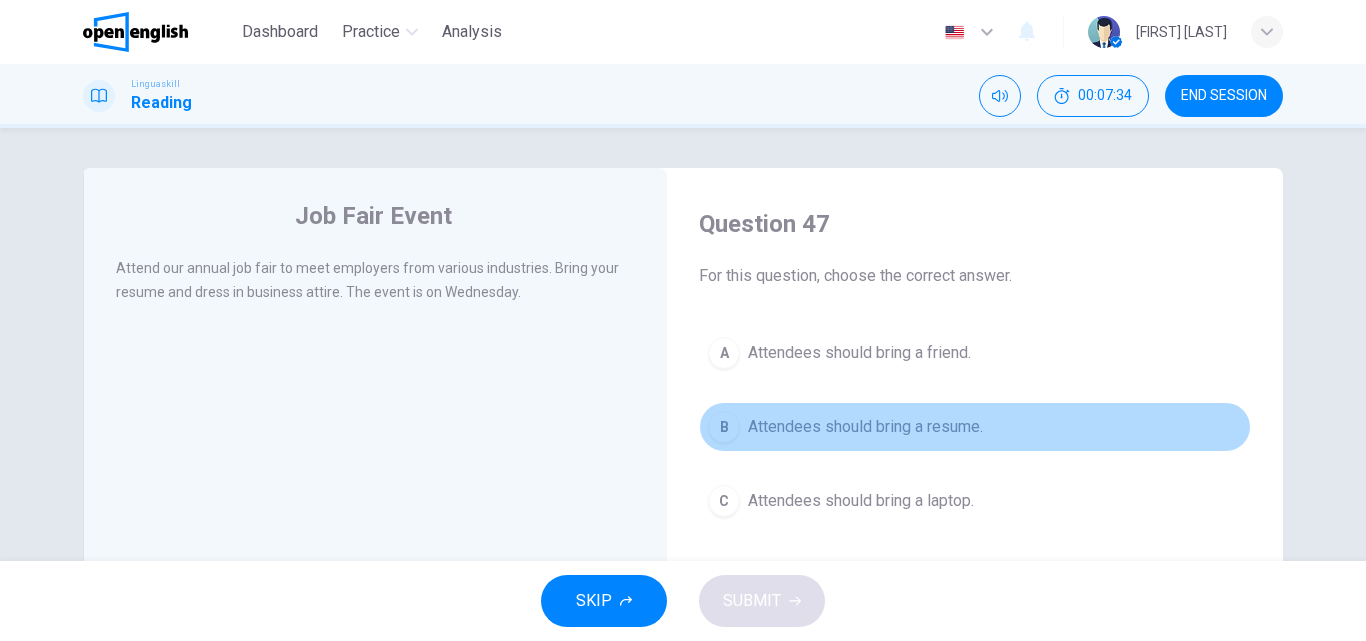 click on "Attendees should bring a resume." at bounding box center (865, 427) 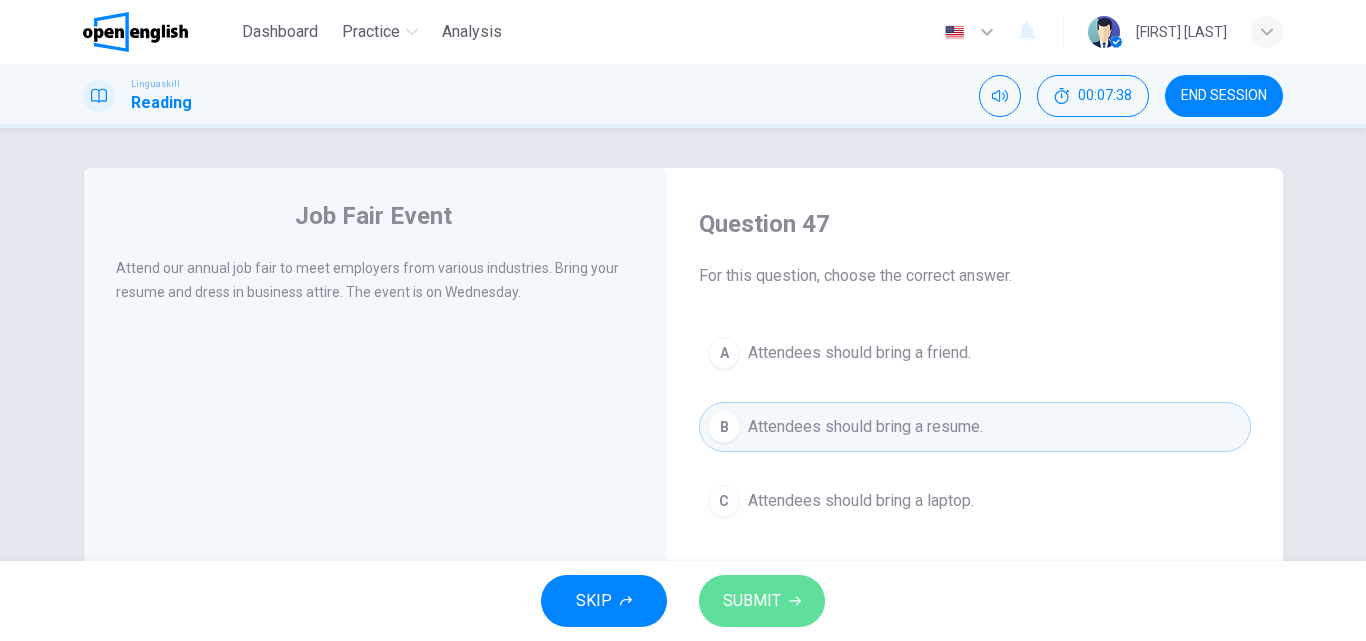 click on "SUBMIT" at bounding box center (762, 601) 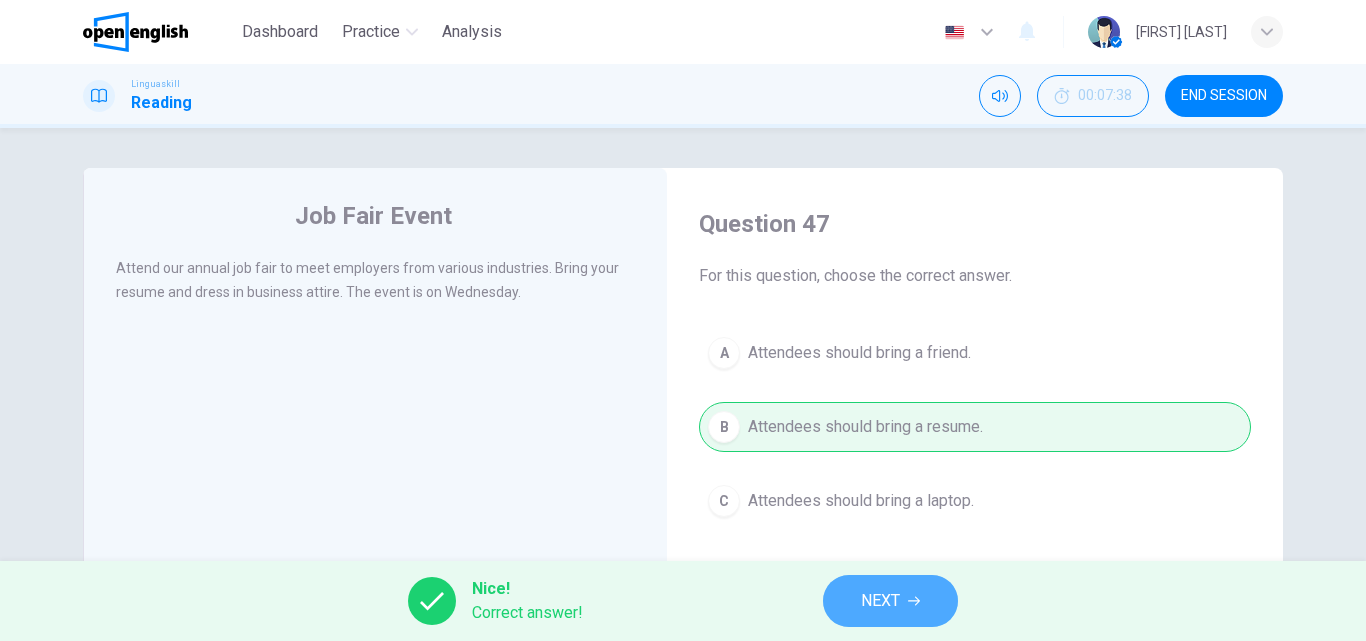 click on "NEXT" at bounding box center [890, 601] 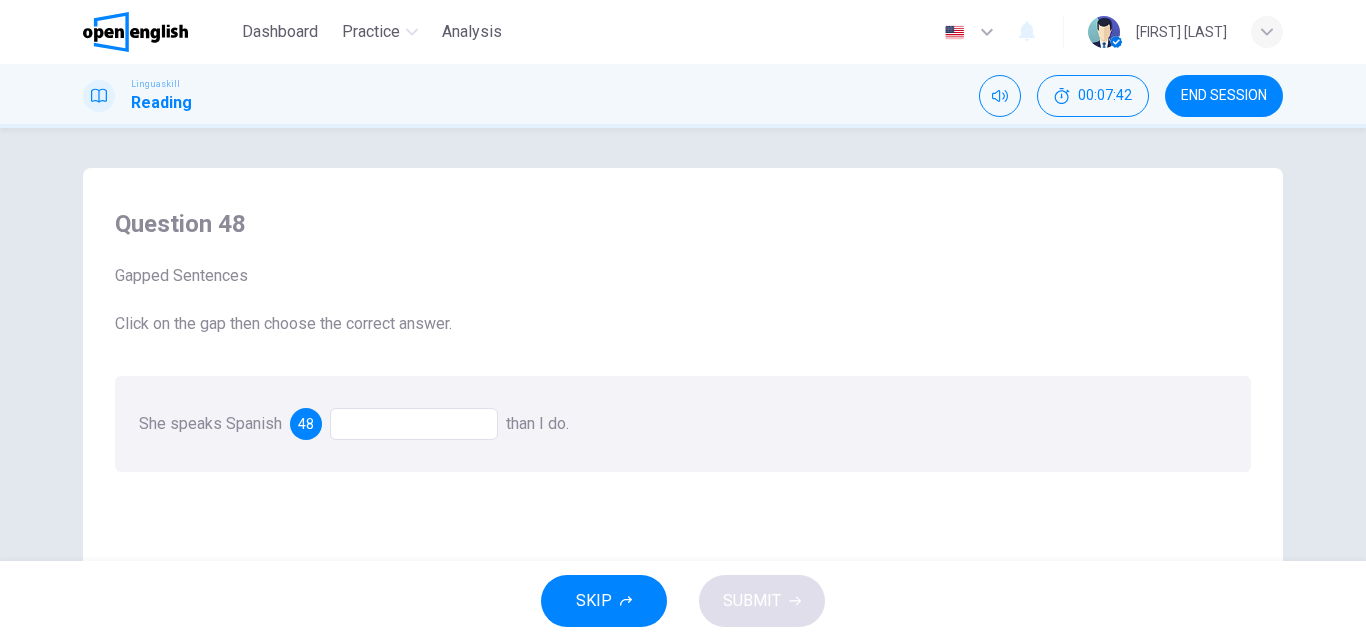 click at bounding box center (414, 424) 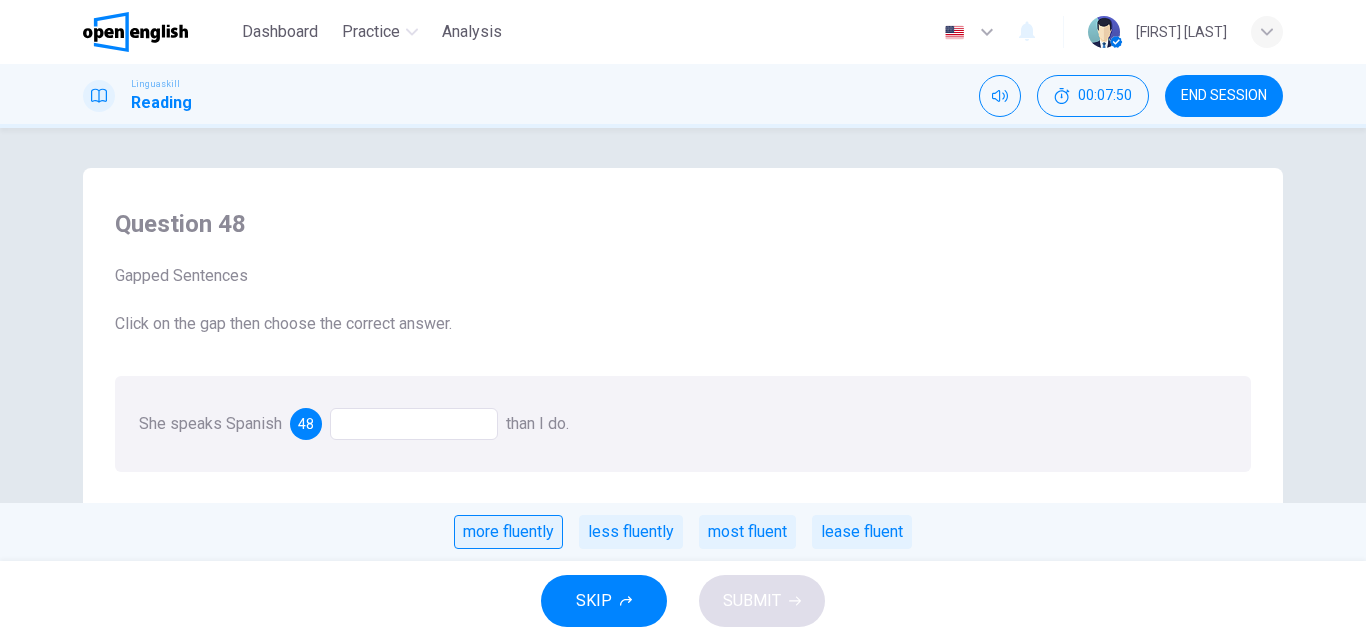 click on "more fluently" at bounding box center (508, 532) 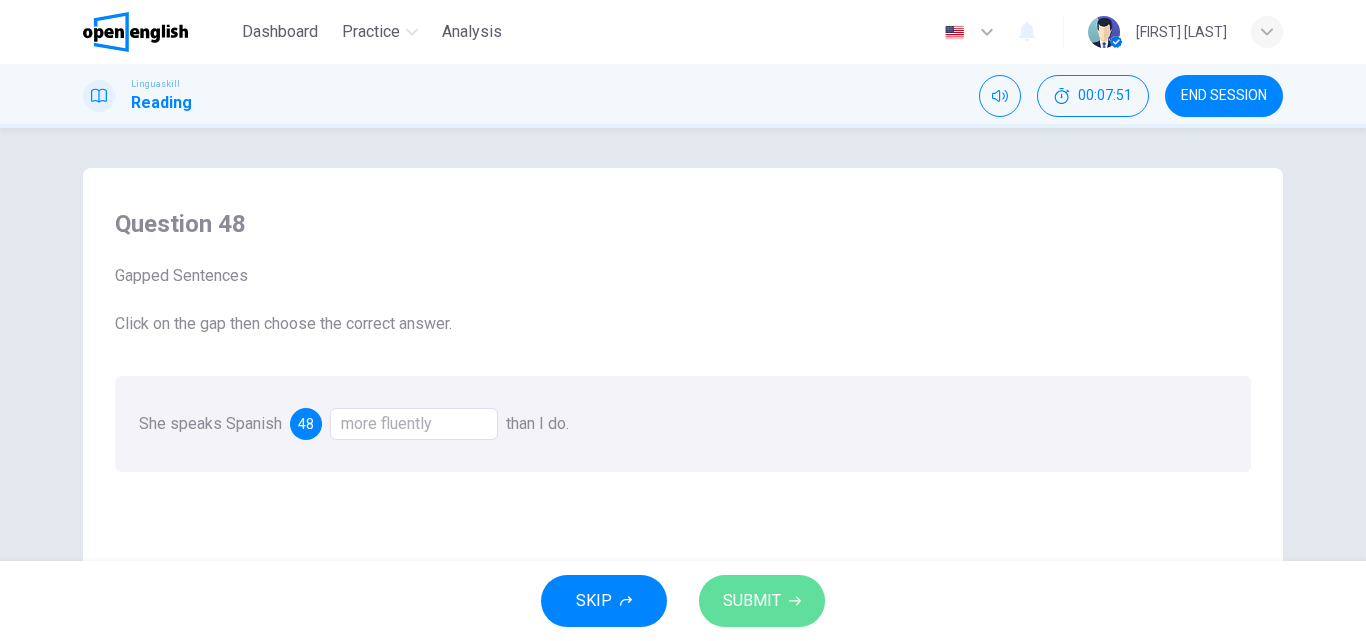 click on "SUBMIT" at bounding box center (752, 601) 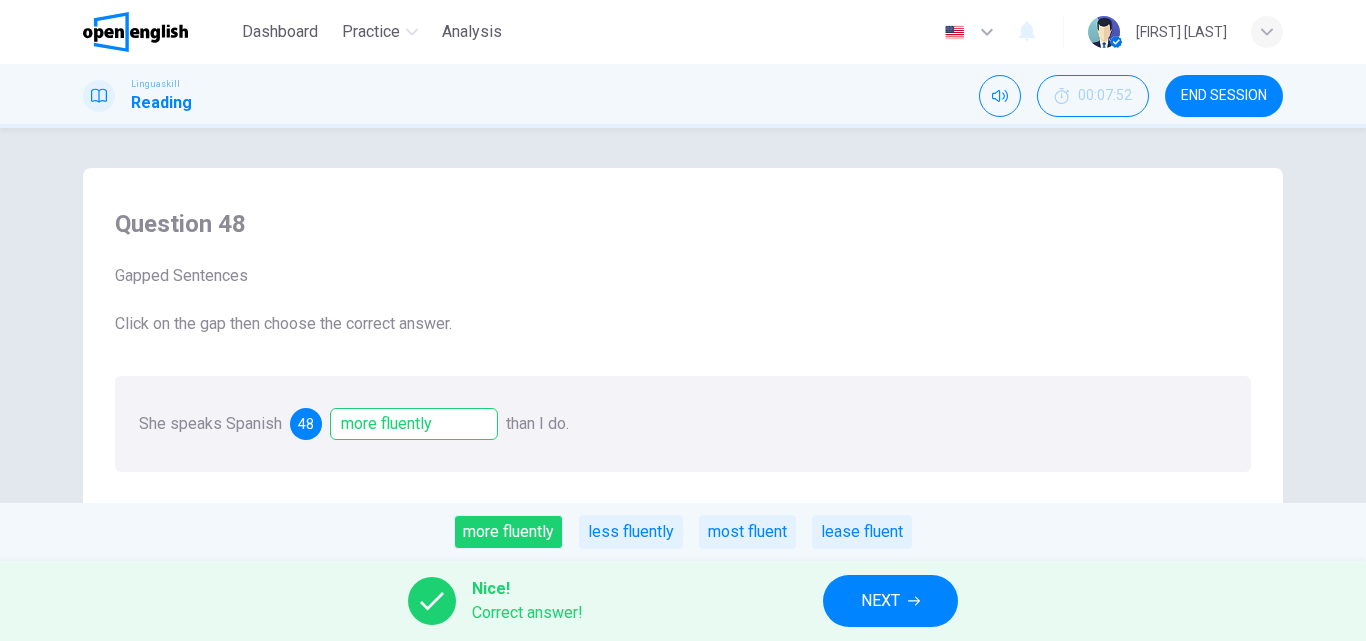 click on "NEXT" at bounding box center [890, 601] 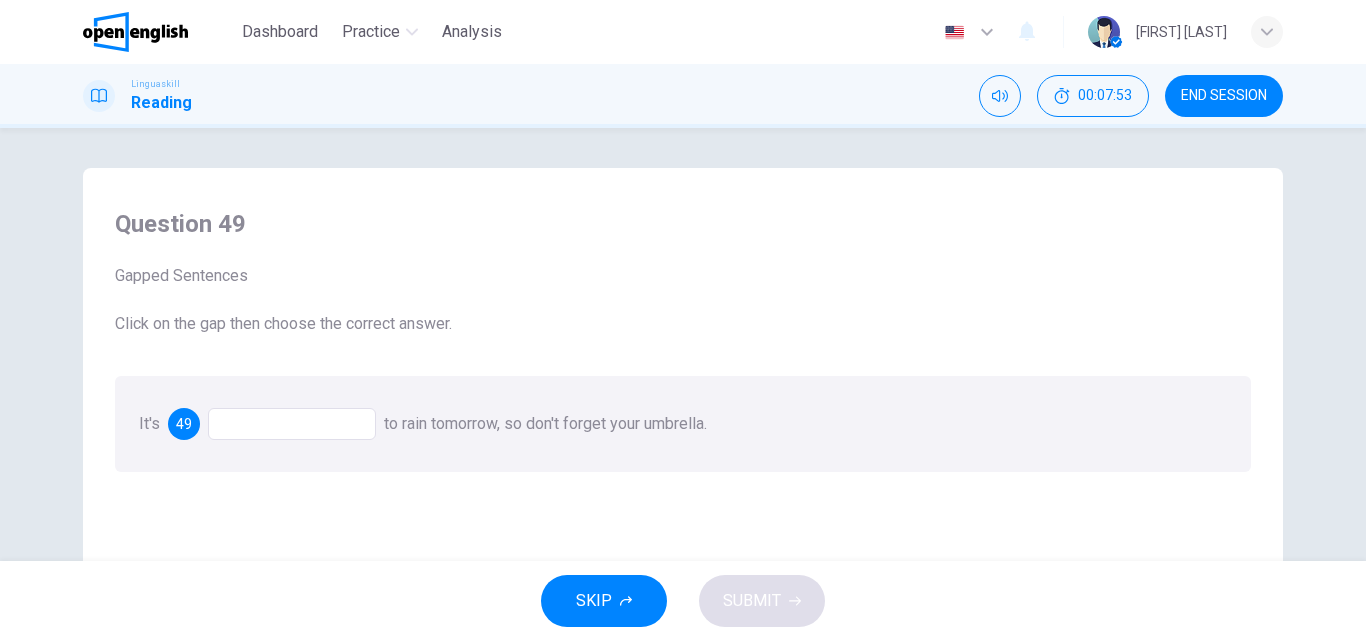 click at bounding box center (292, 424) 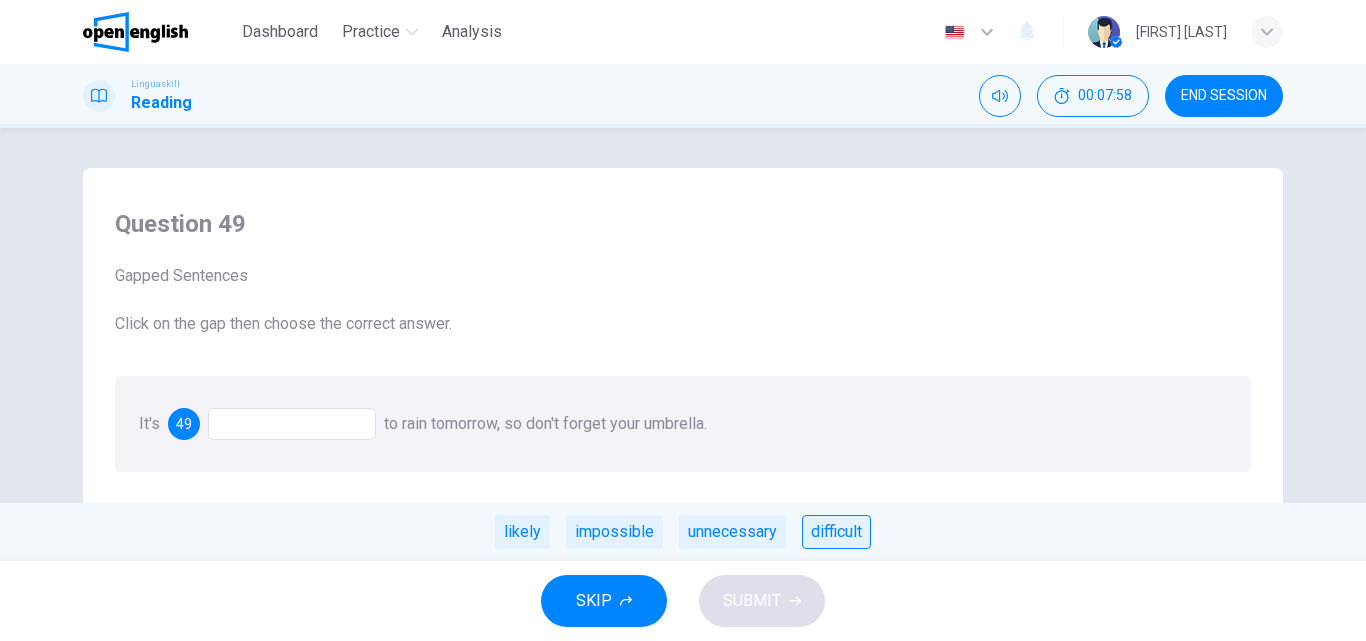 click on "likely impossible unnecessary difficult" at bounding box center [683, 532] 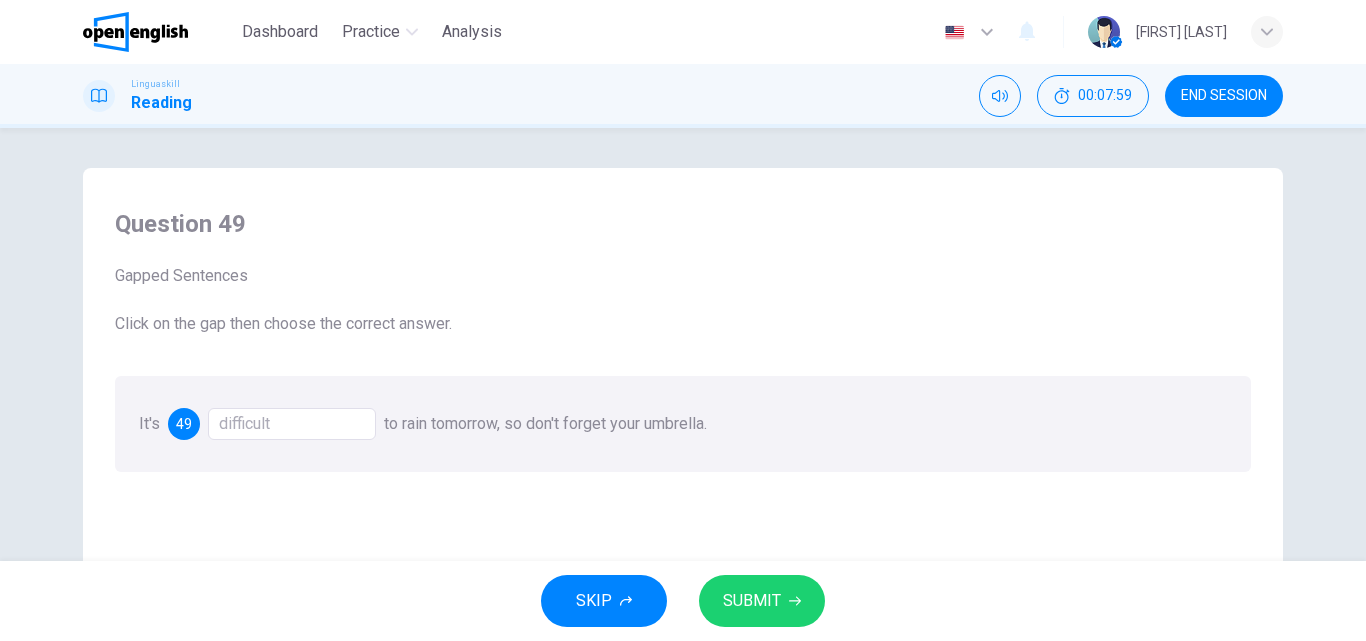 click 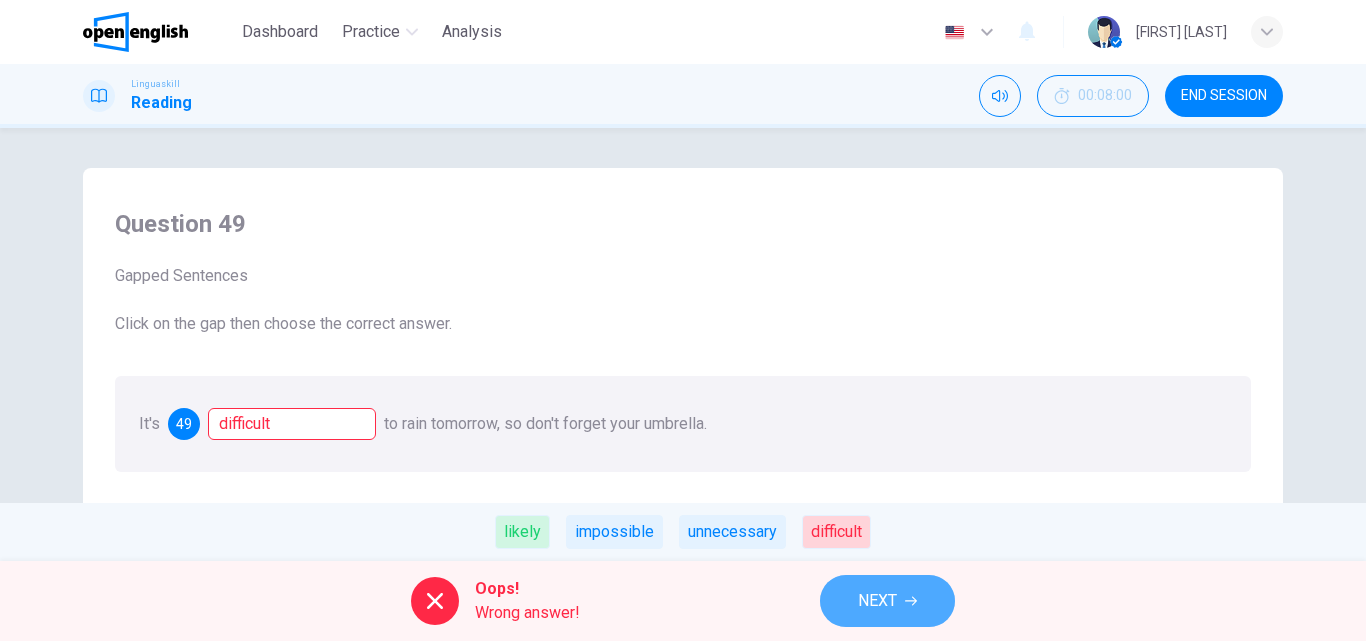 click on "NEXT" at bounding box center [887, 601] 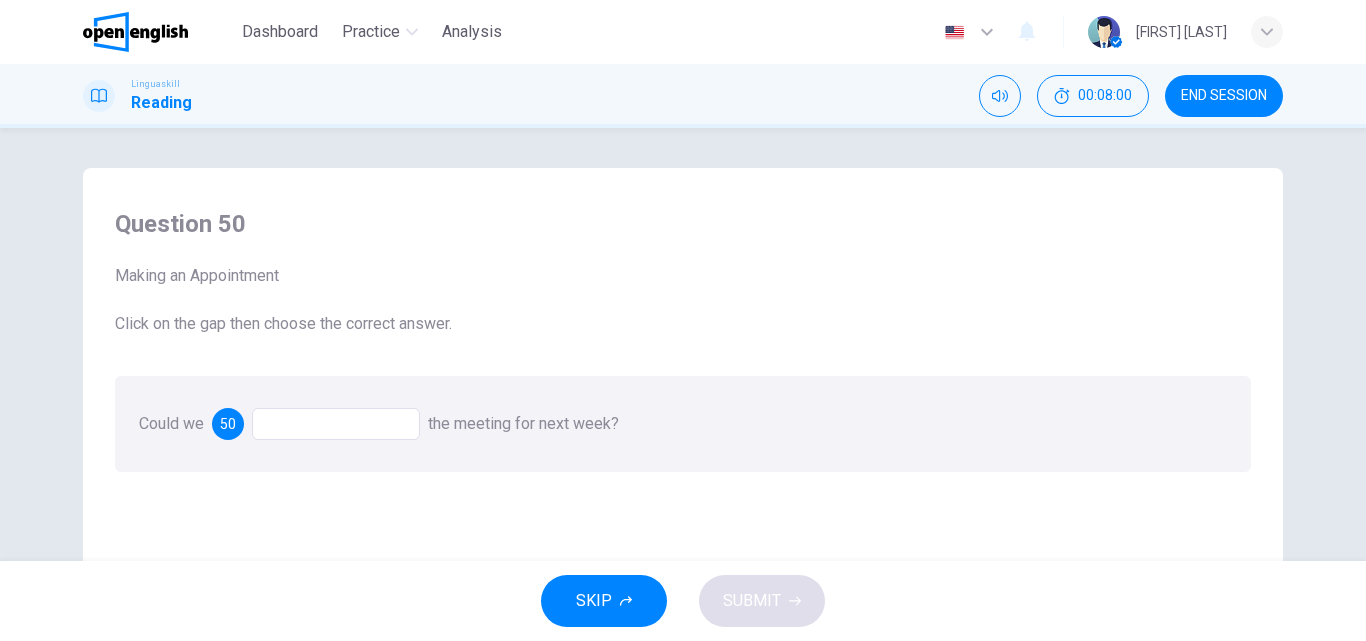 drag, startPoint x: 361, startPoint y: 389, endPoint x: 359, endPoint y: 418, distance: 29.068884 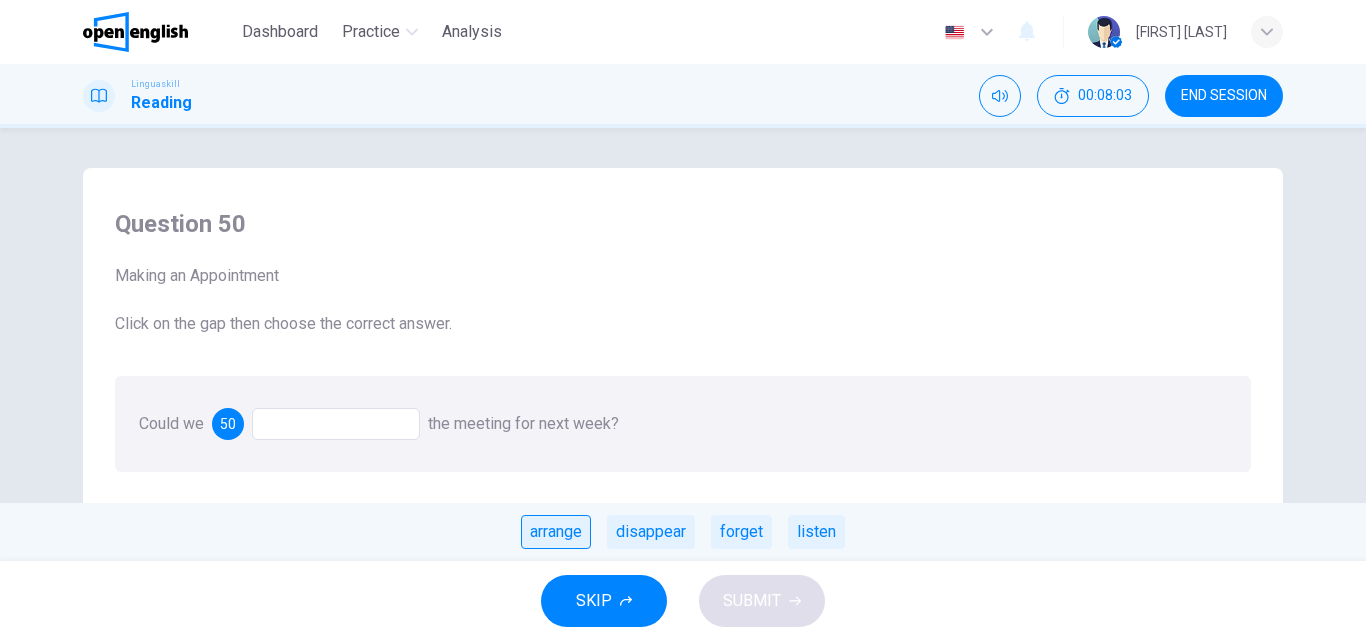 click on "arrange" at bounding box center [556, 532] 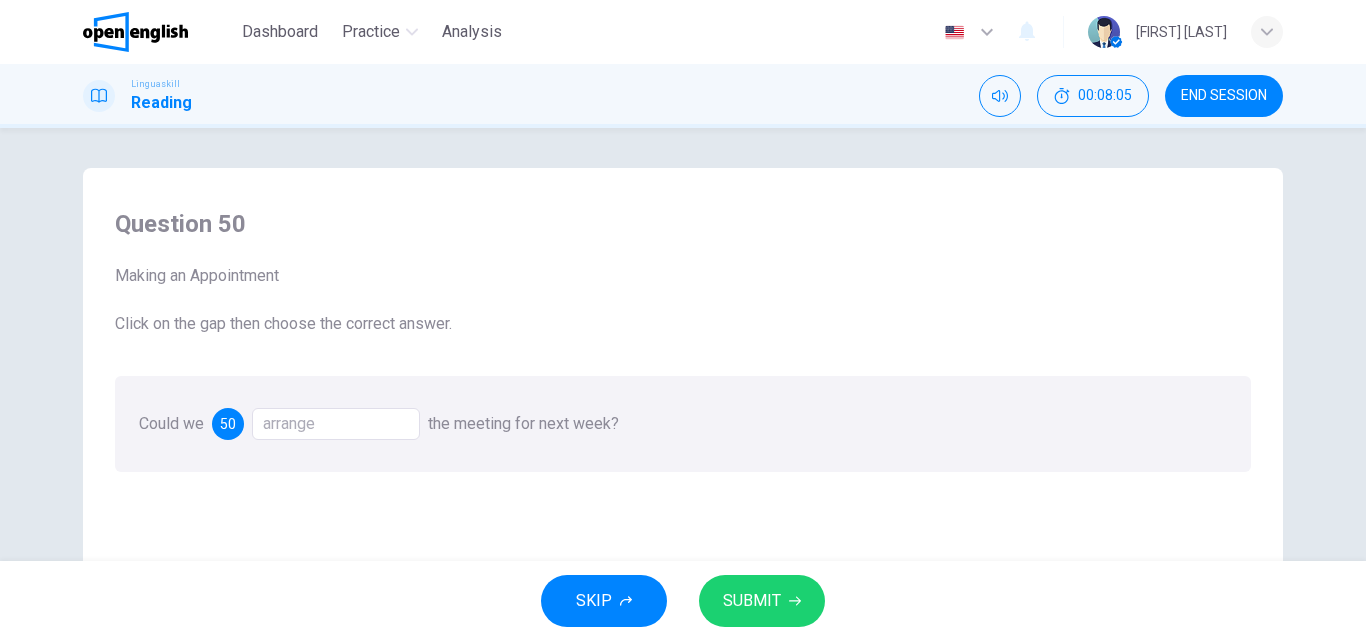 click on "SKIP SUBMIT" at bounding box center (683, 601) 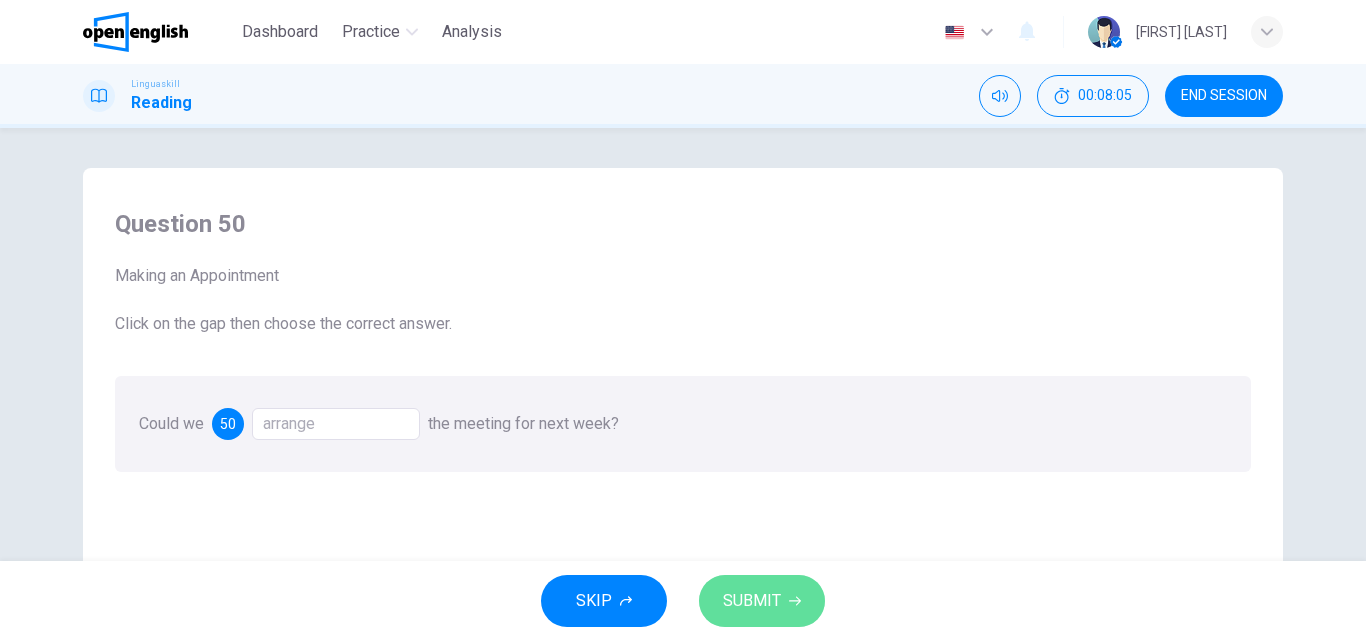 click on "SUBMIT" at bounding box center (752, 601) 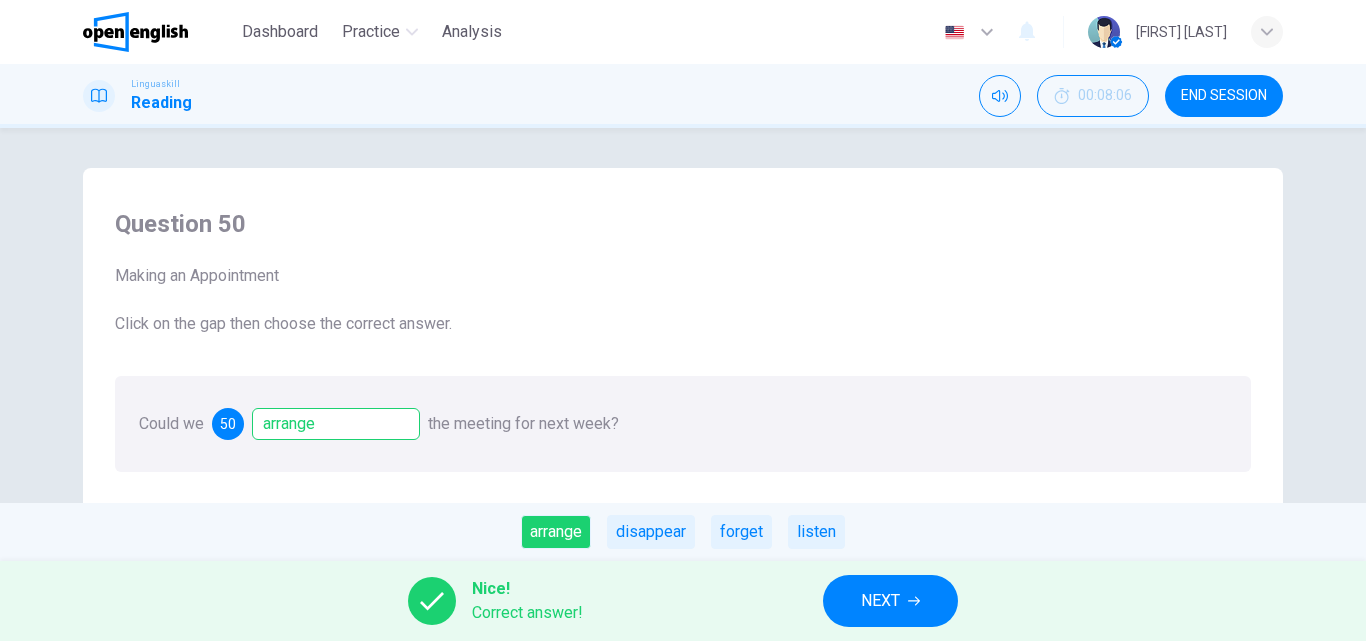 click on "NEXT" at bounding box center [890, 601] 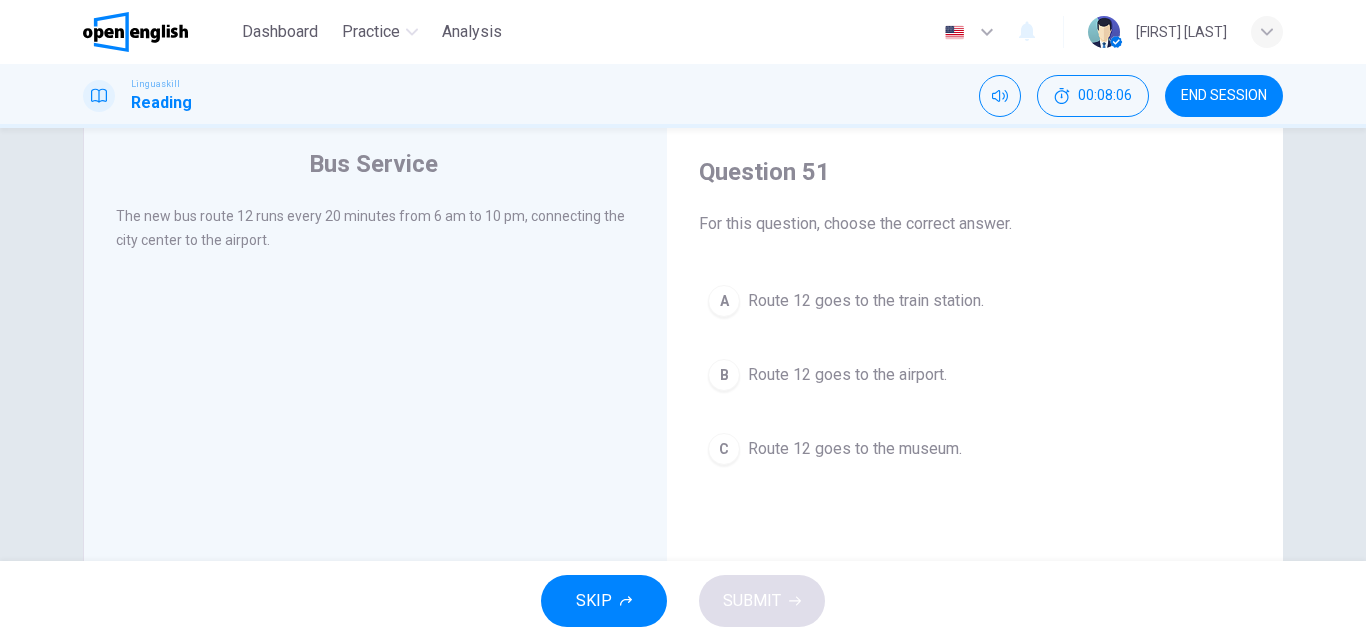 scroll, scrollTop: 100, scrollLeft: 0, axis: vertical 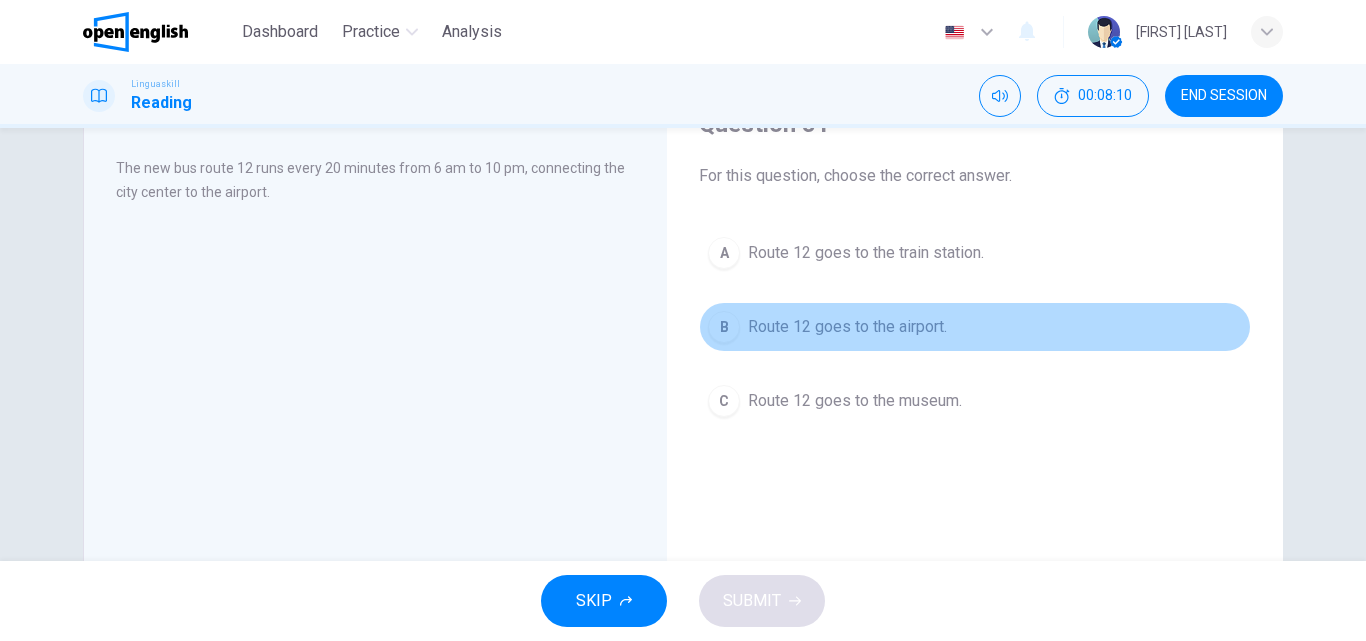 click on "Route 12 goes to the airport." at bounding box center (847, 327) 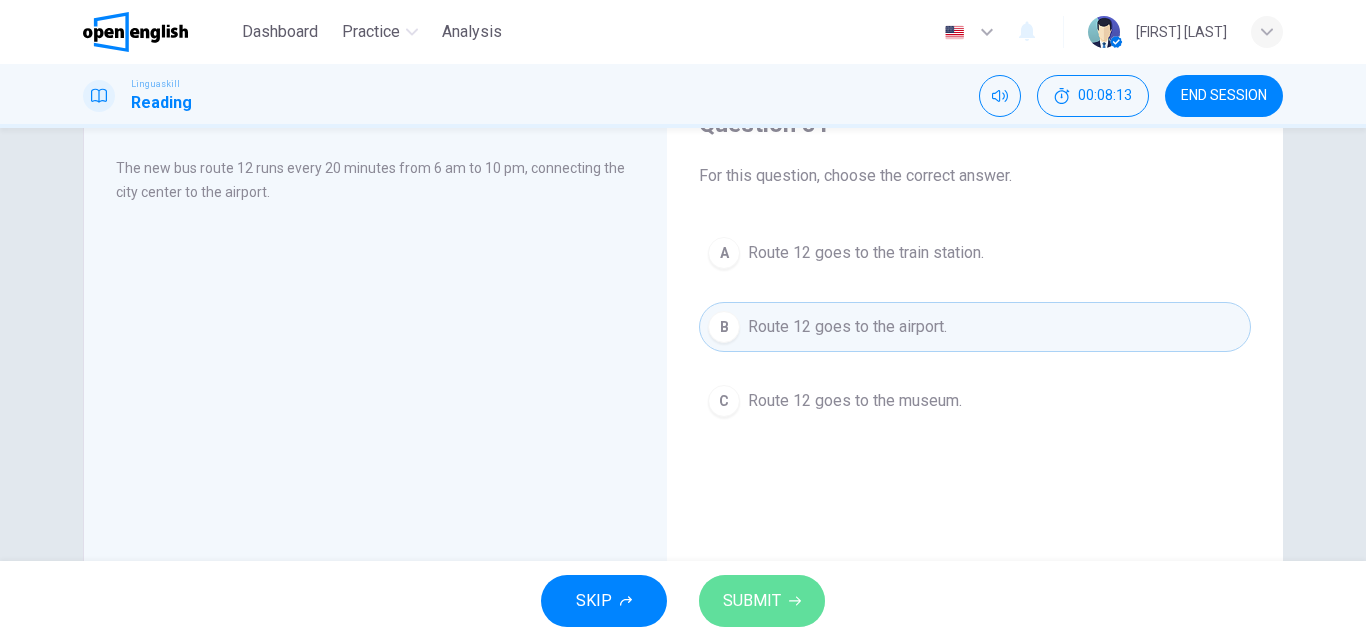 click on "SUBMIT" at bounding box center (752, 601) 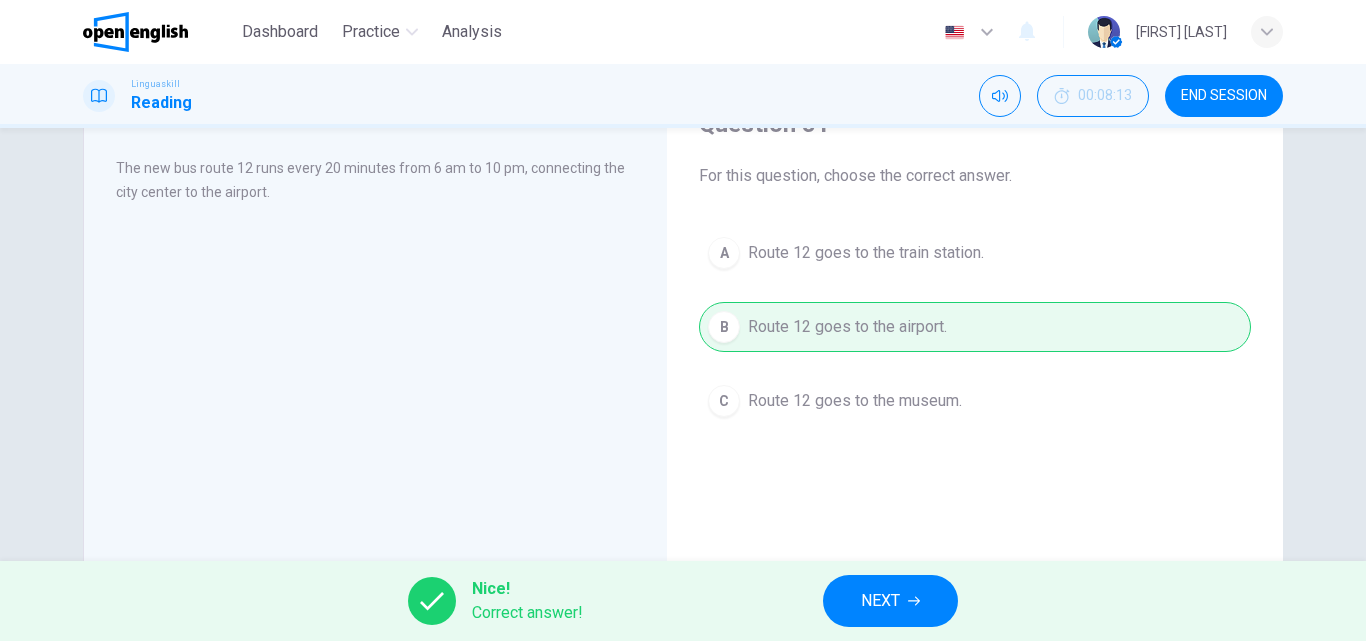 click on "NEXT" at bounding box center (880, 601) 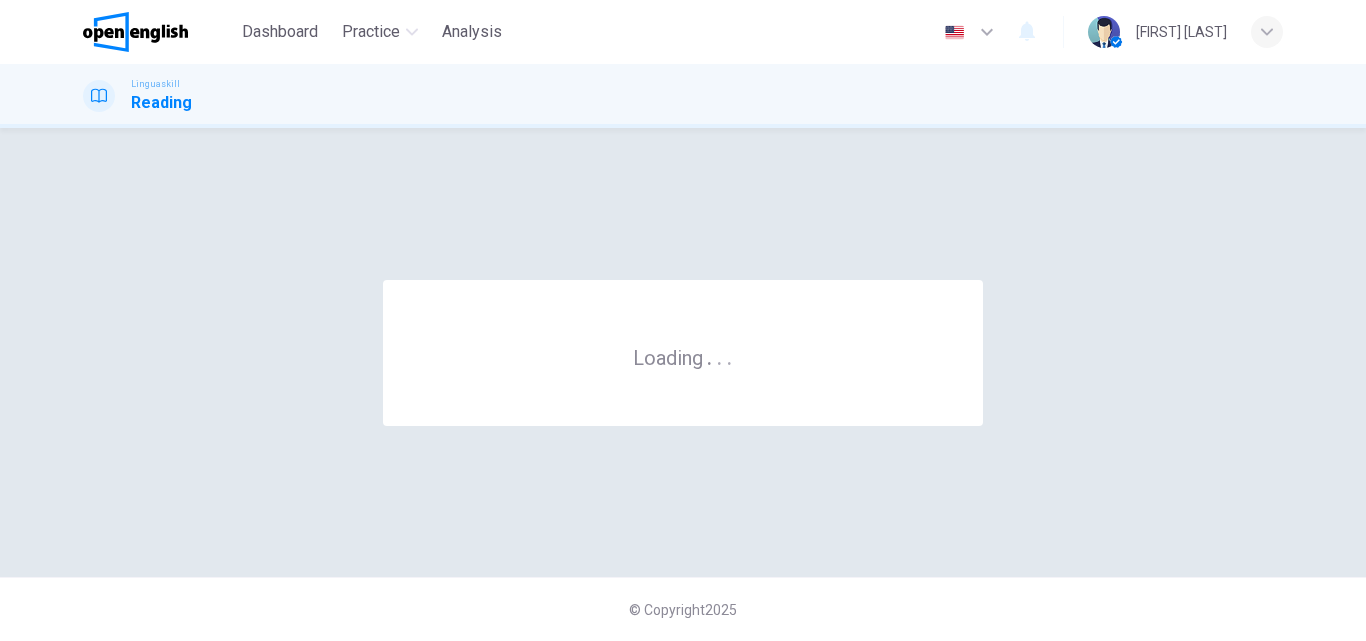 scroll, scrollTop: 0, scrollLeft: 0, axis: both 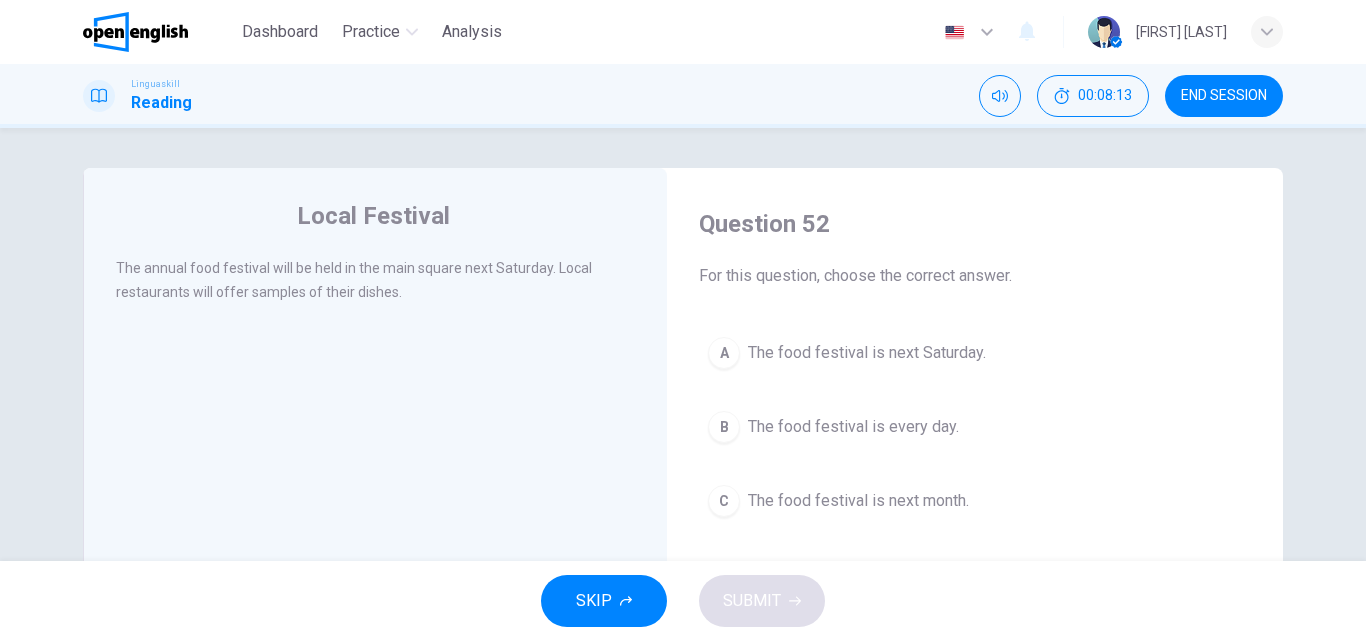 click on "The food festival is next Saturday." at bounding box center (867, 353) 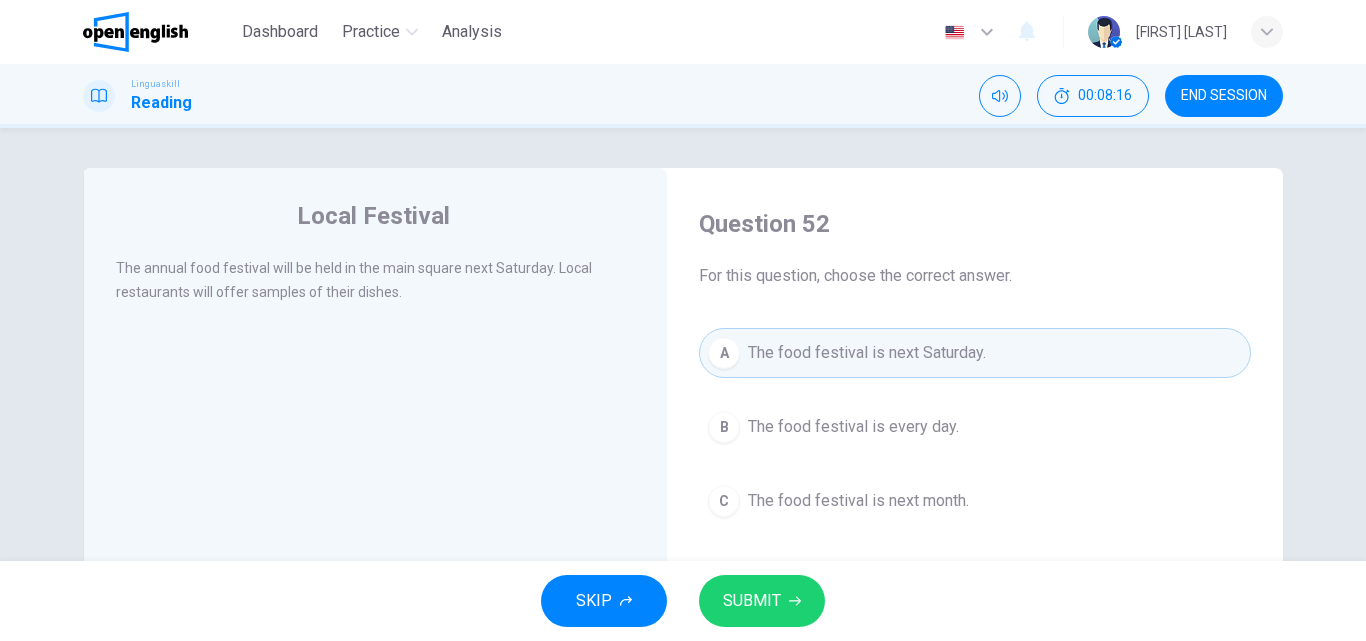 click on "SUBMIT" at bounding box center [762, 601] 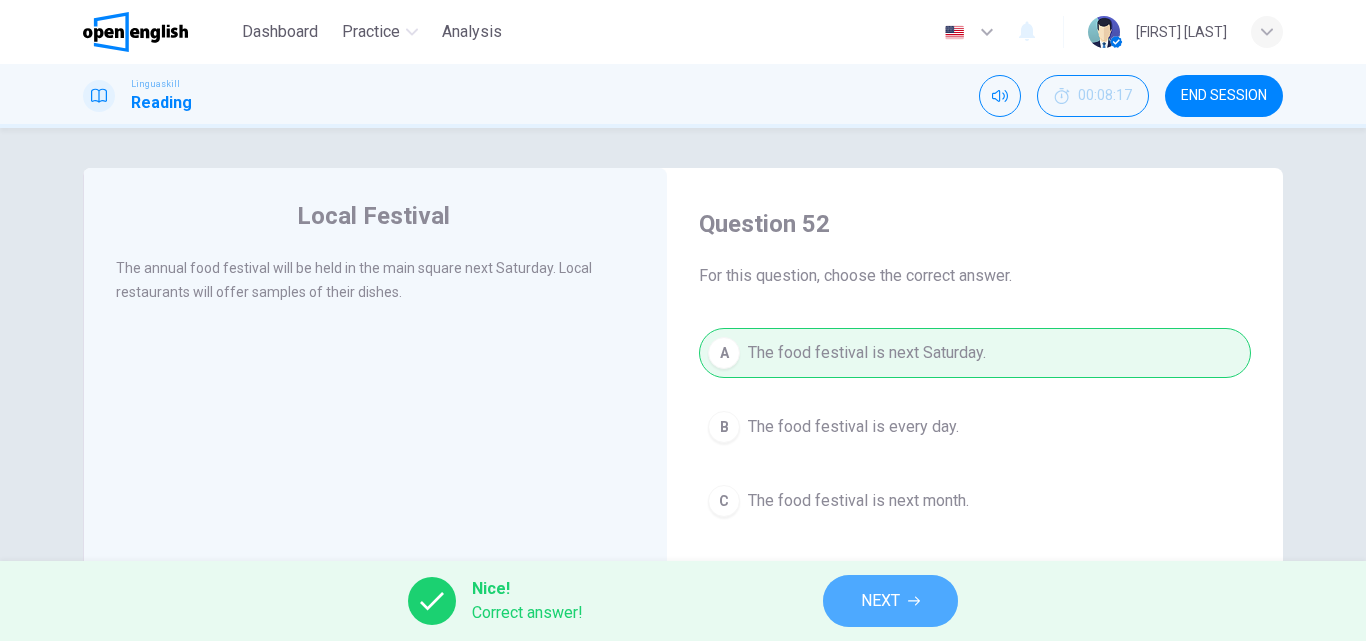 click on "NEXT" at bounding box center [890, 601] 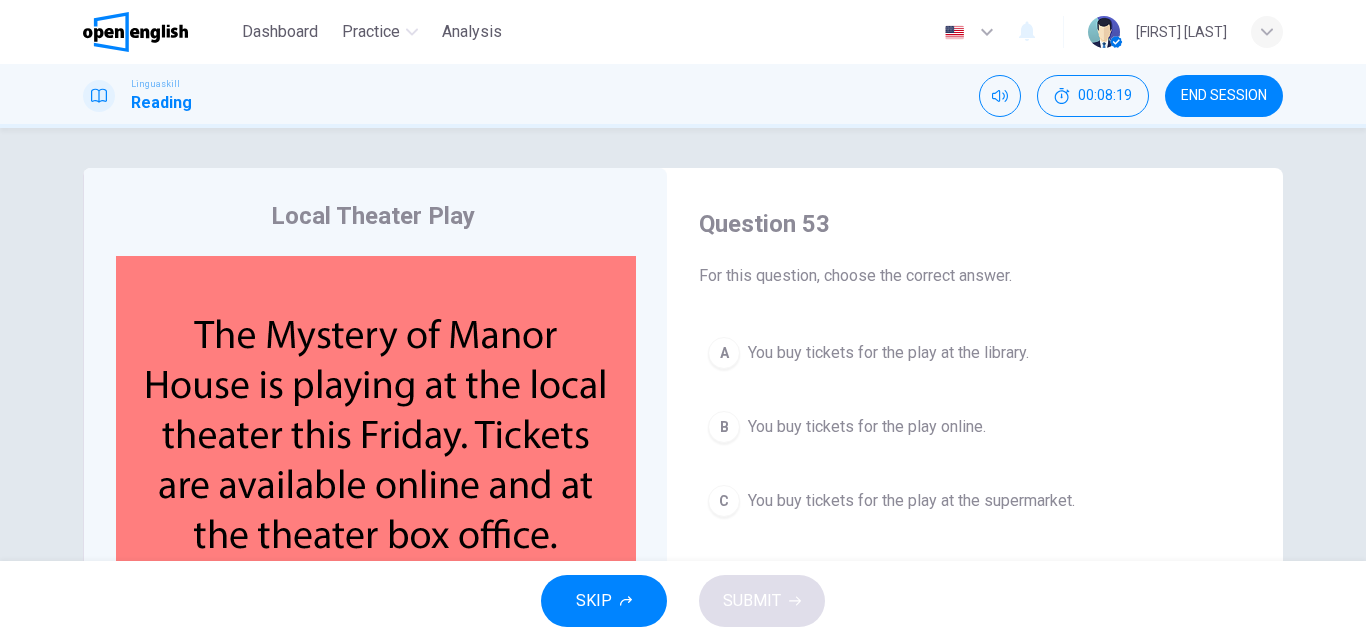 click on "You buy tickets for the play at the supermarket." at bounding box center (911, 501) 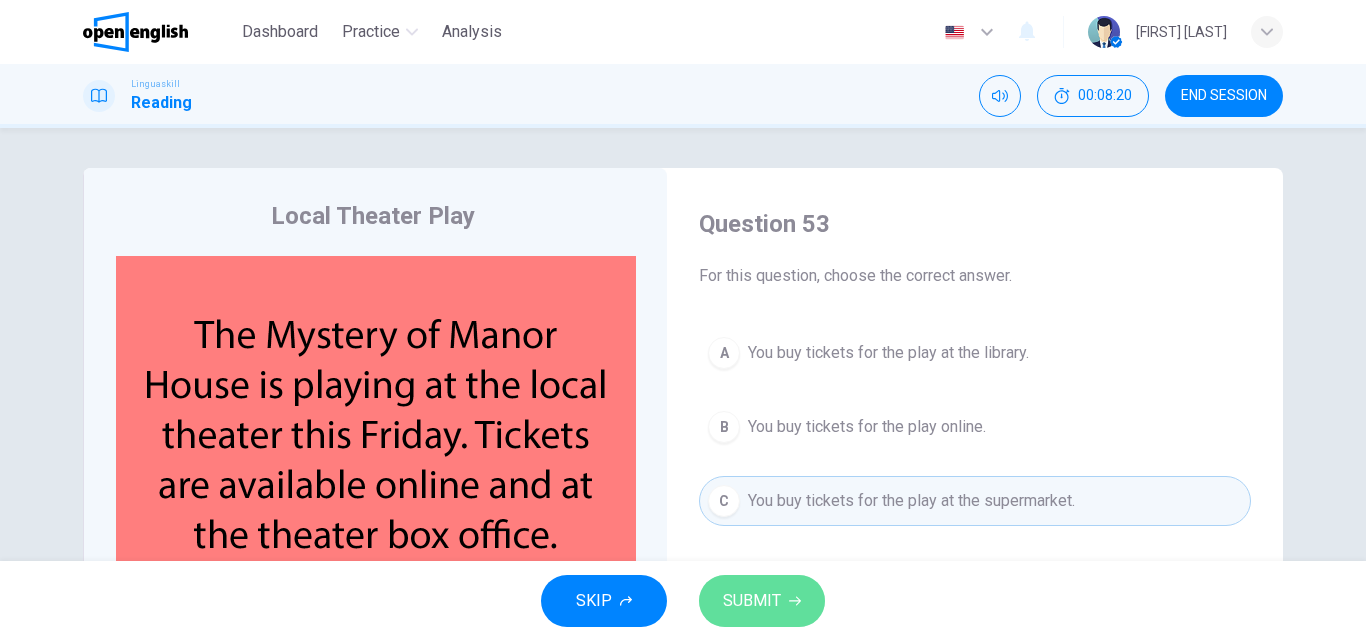 click on "SUBMIT" at bounding box center [762, 601] 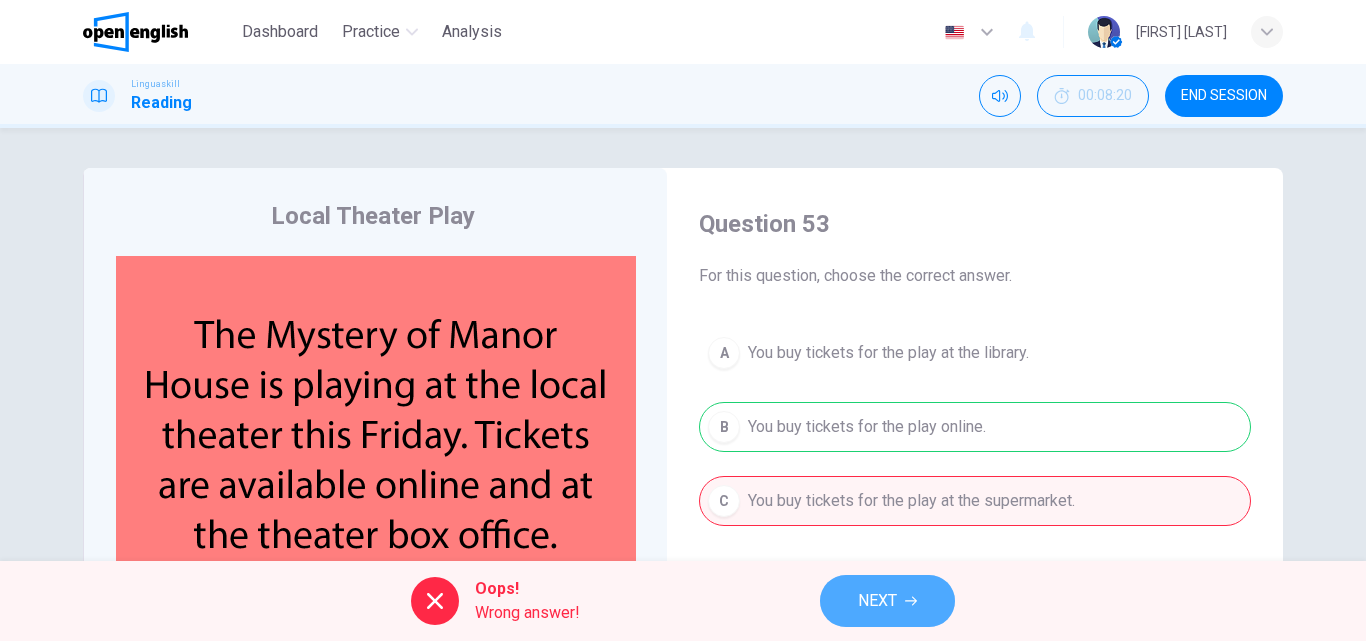 click on "NEXT" at bounding box center [877, 601] 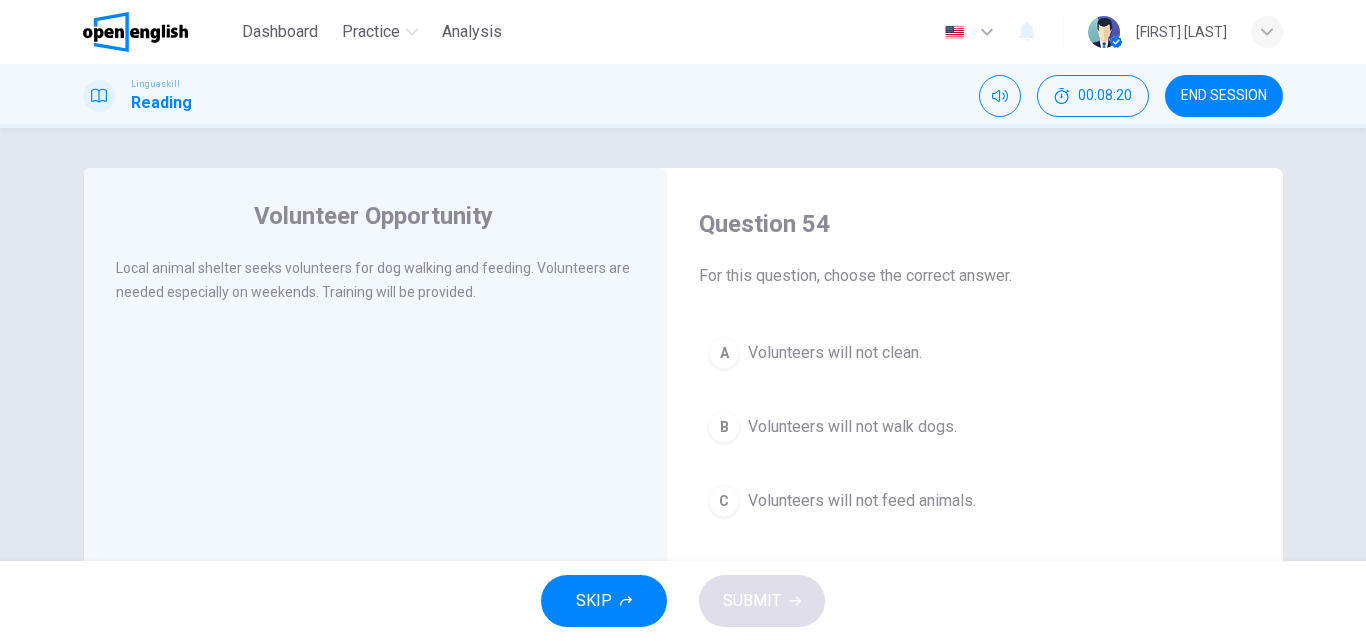 click on "B Volunteers will not walk dogs." at bounding box center [975, 427] 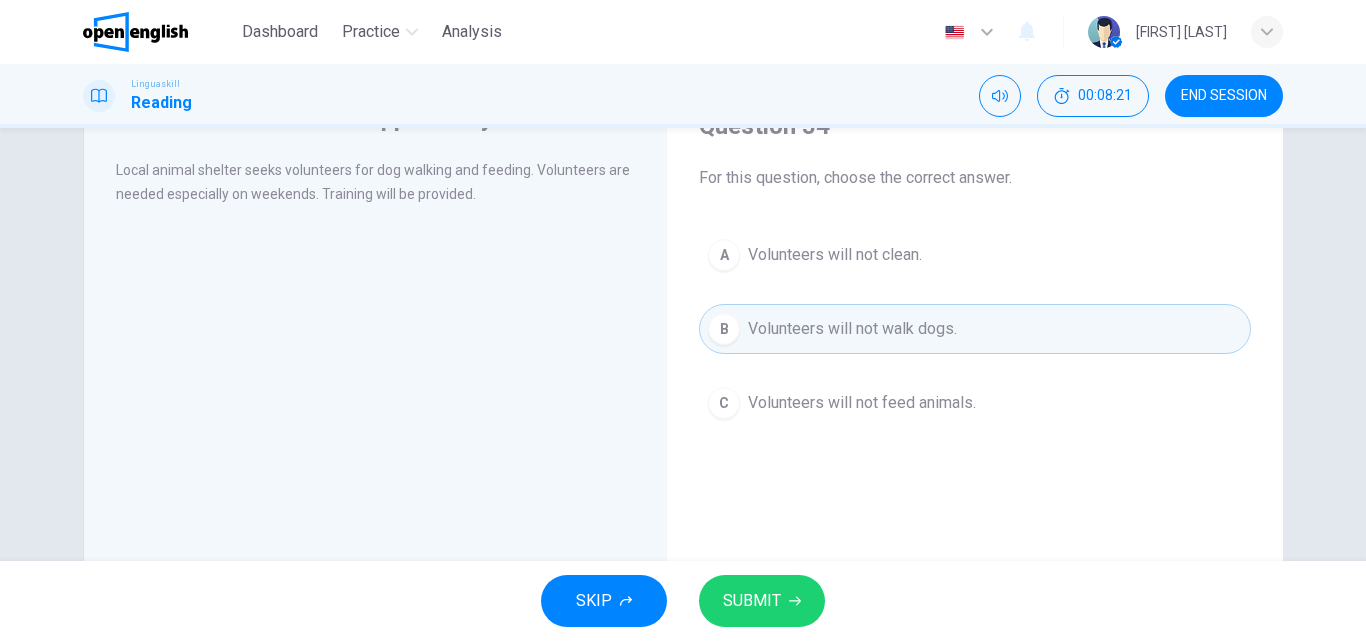scroll, scrollTop: 342, scrollLeft: 0, axis: vertical 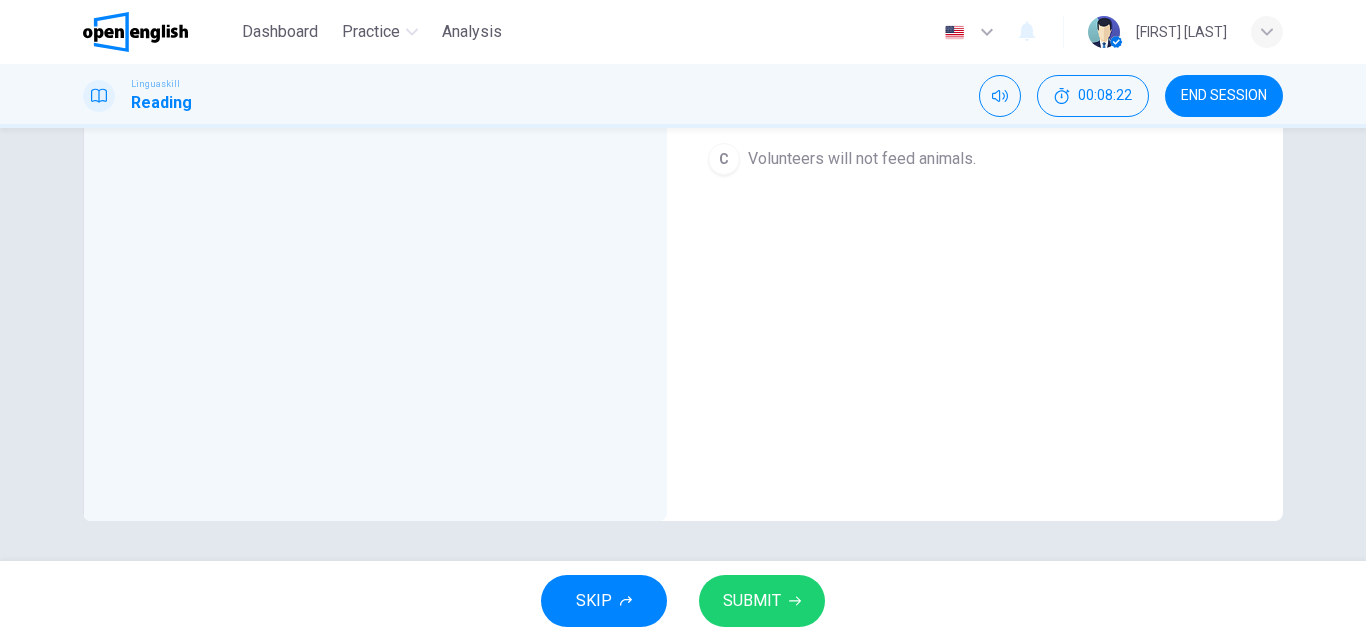 click on "SUBMIT" at bounding box center (752, 601) 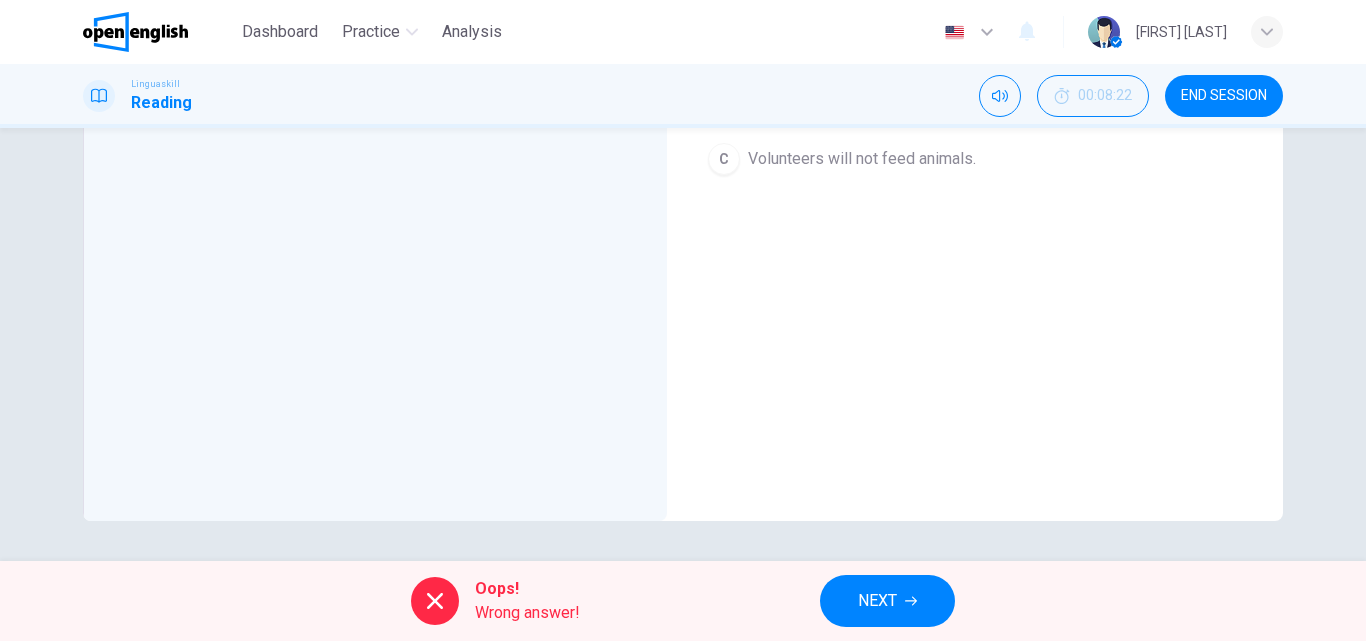 click on "NEXT" at bounding box center (887, 601) 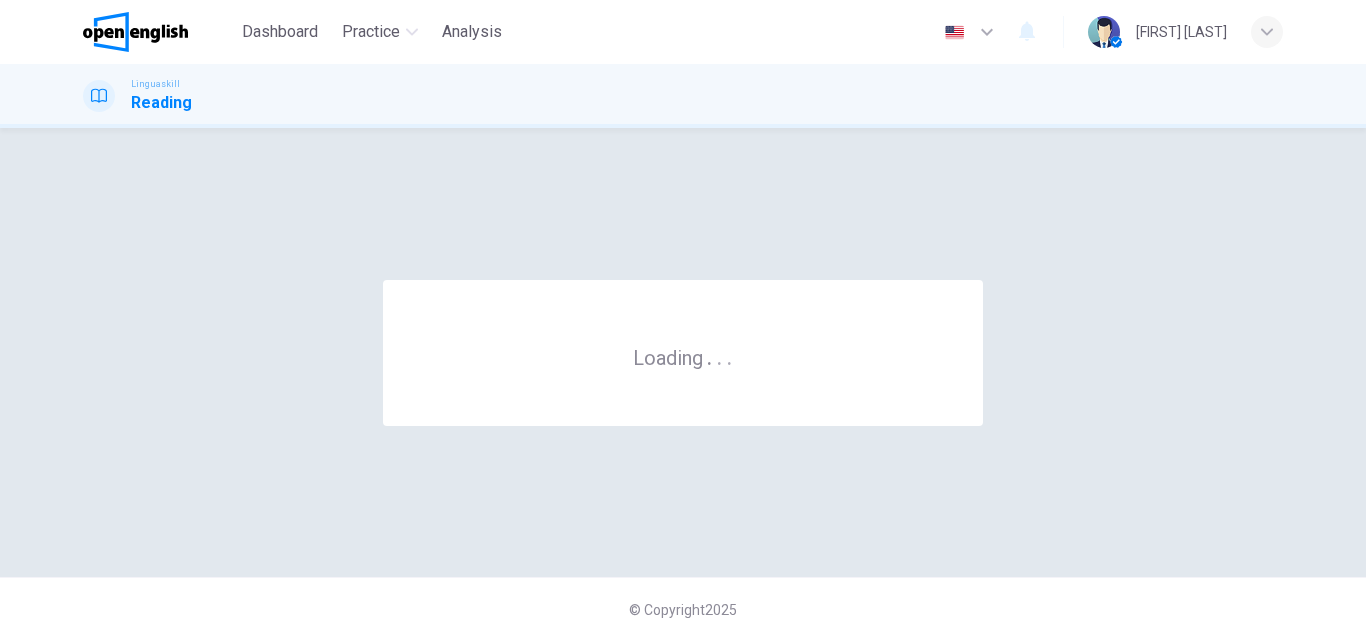 scroll, scrollTop: 0, scrollLeft: 0, axis: both 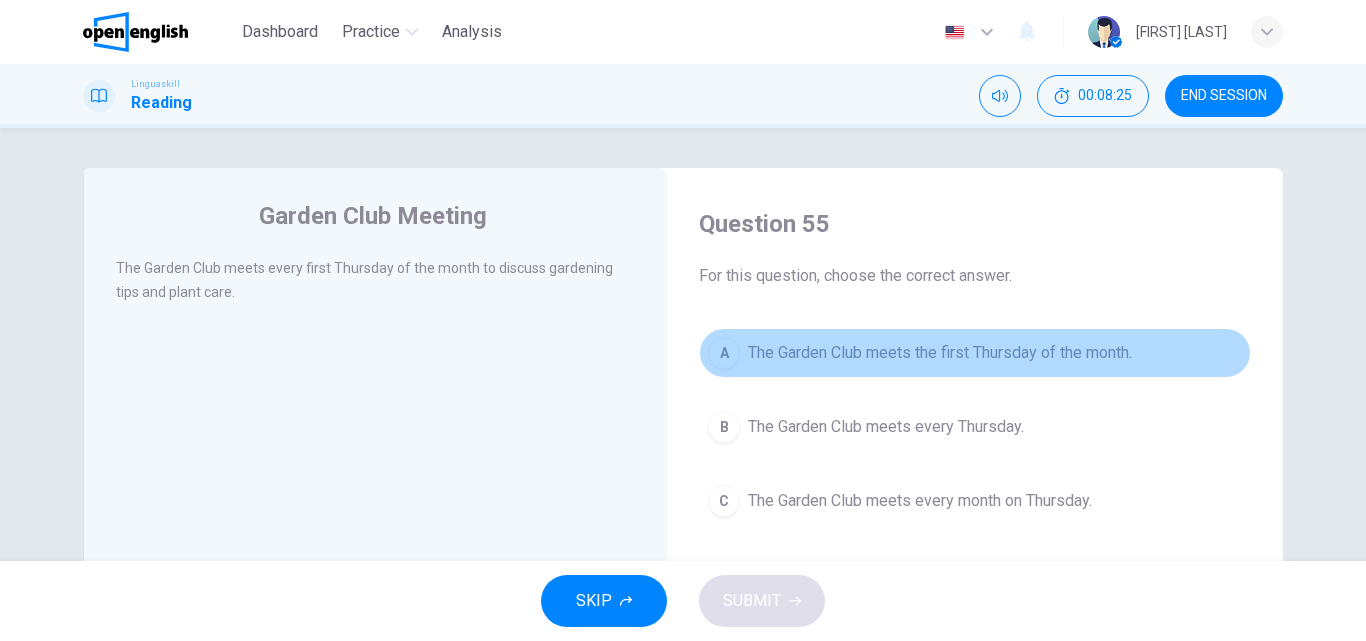 click on "A The Garden Club meets the first Thursday of the month." at bounding box center [975, 353] 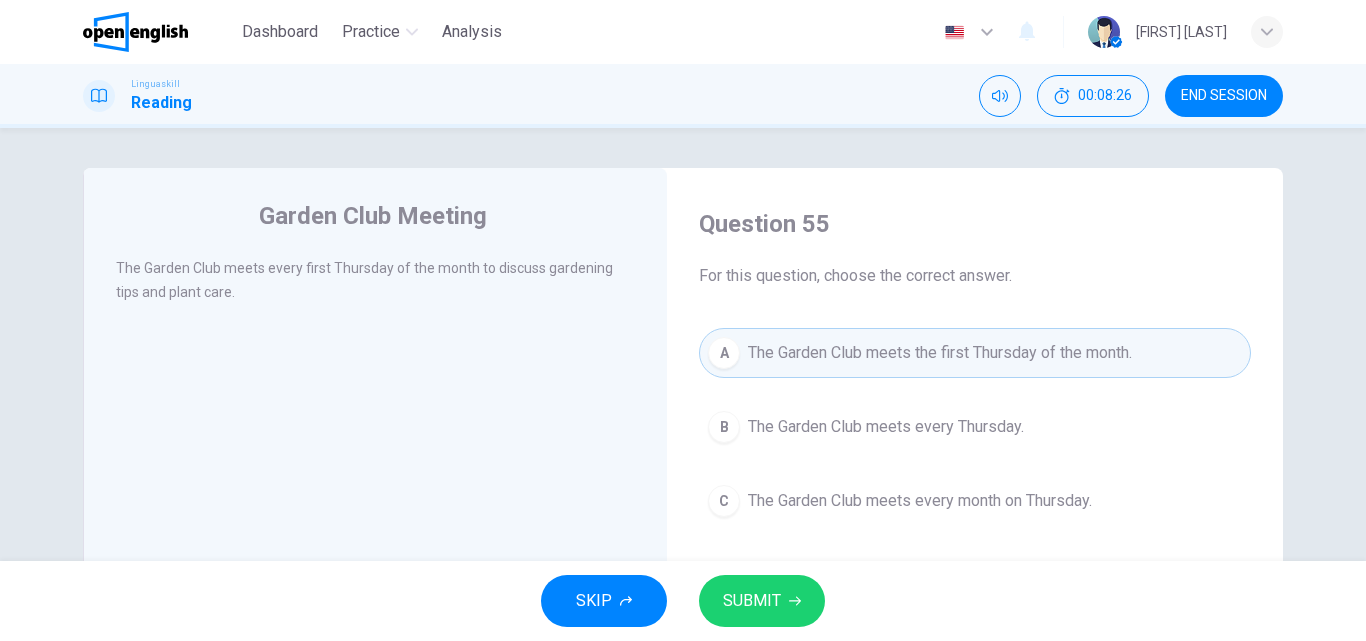 click on "SKIP SUBMIT" at bounding box center [683, 601] 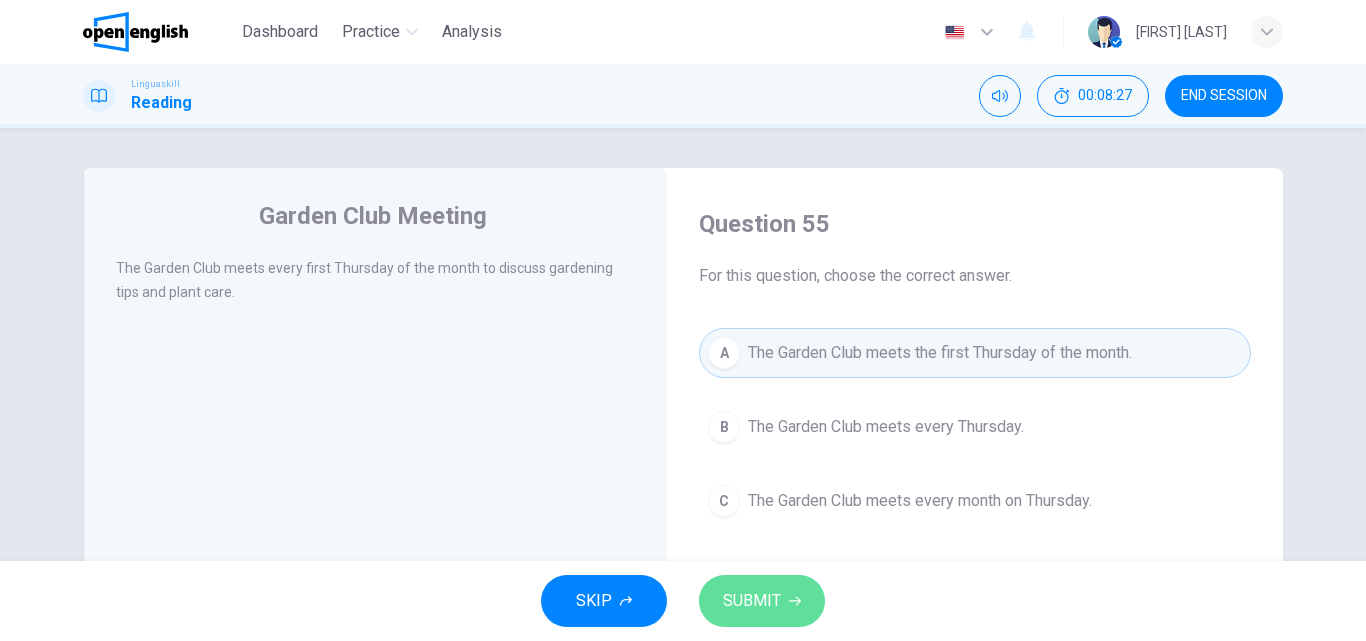 click 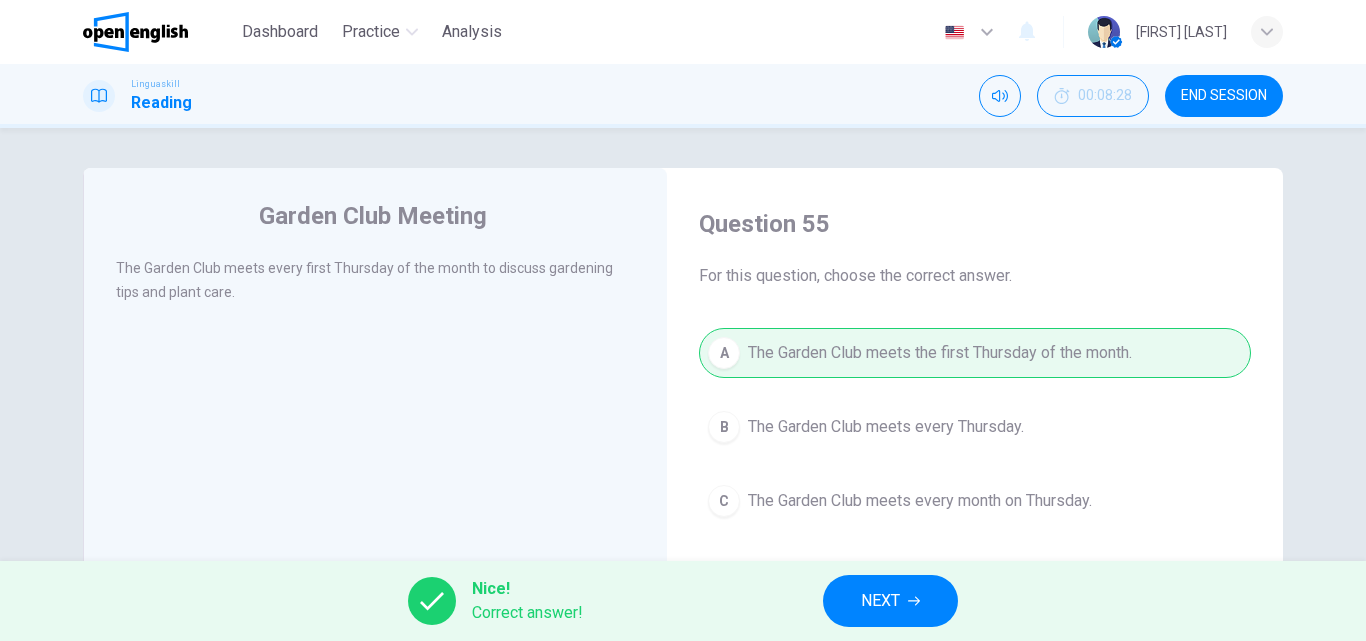 click on "NEXT" at bounding box center (890, 601) 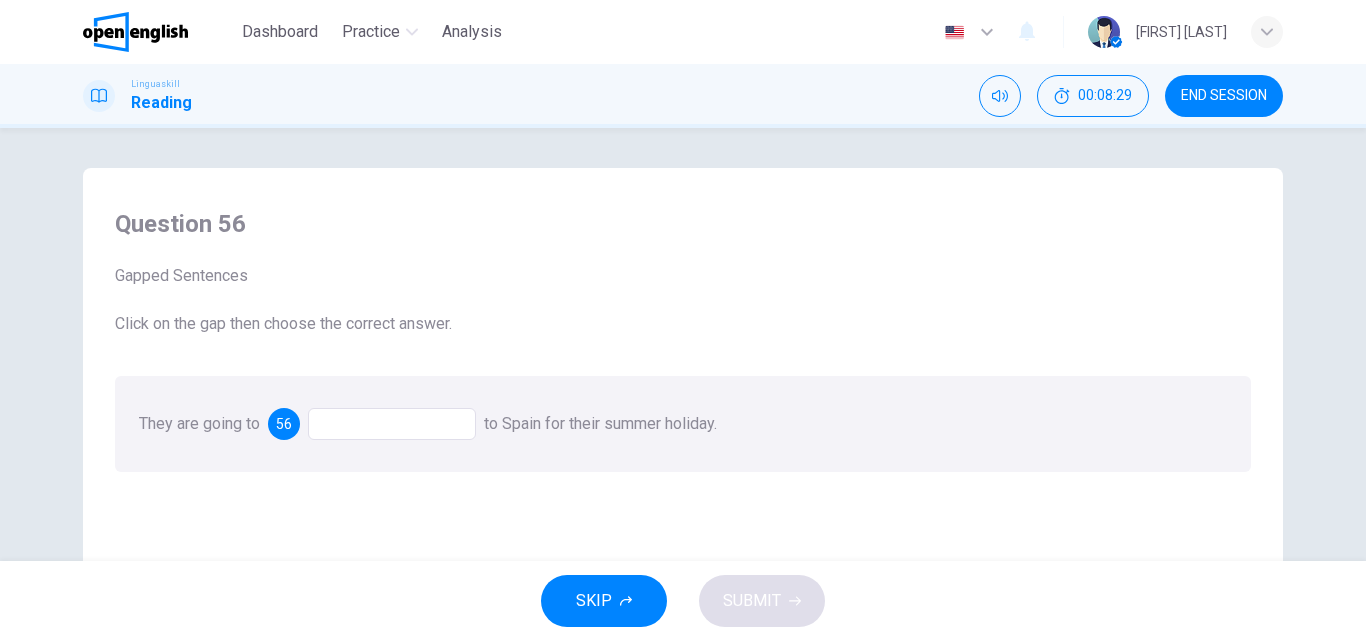 click at bounding box center (392, 424) 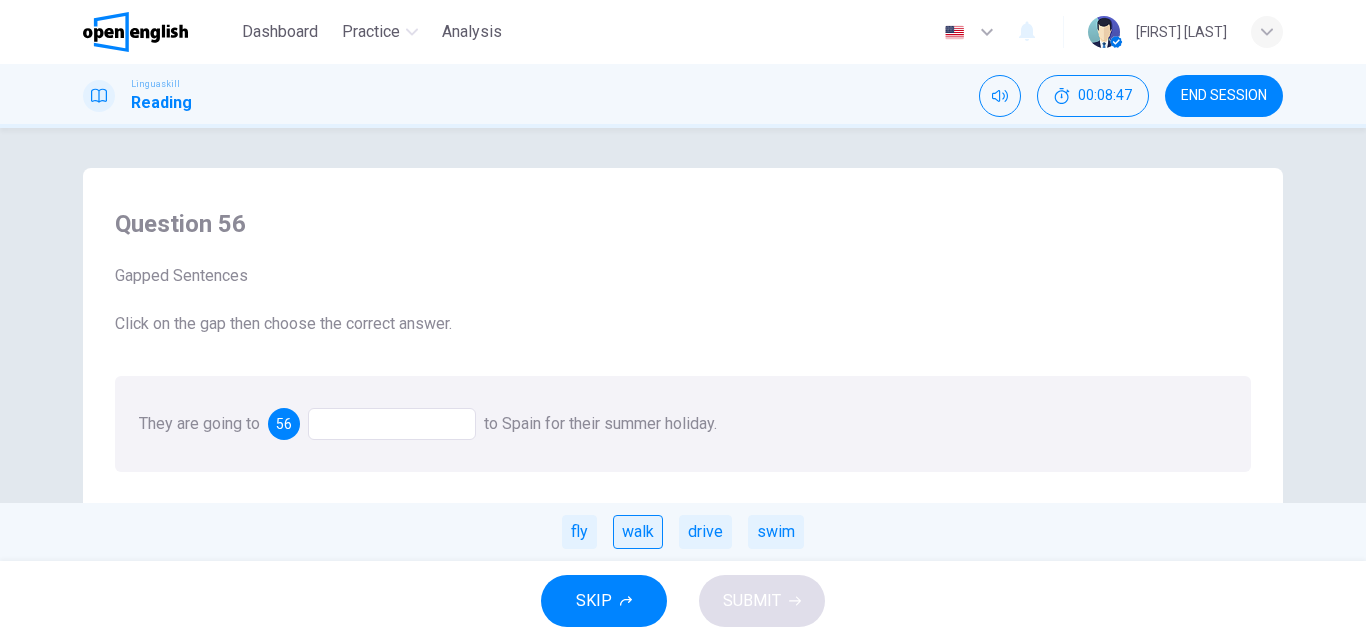 click on "walk" at bounding box center [638, 532] 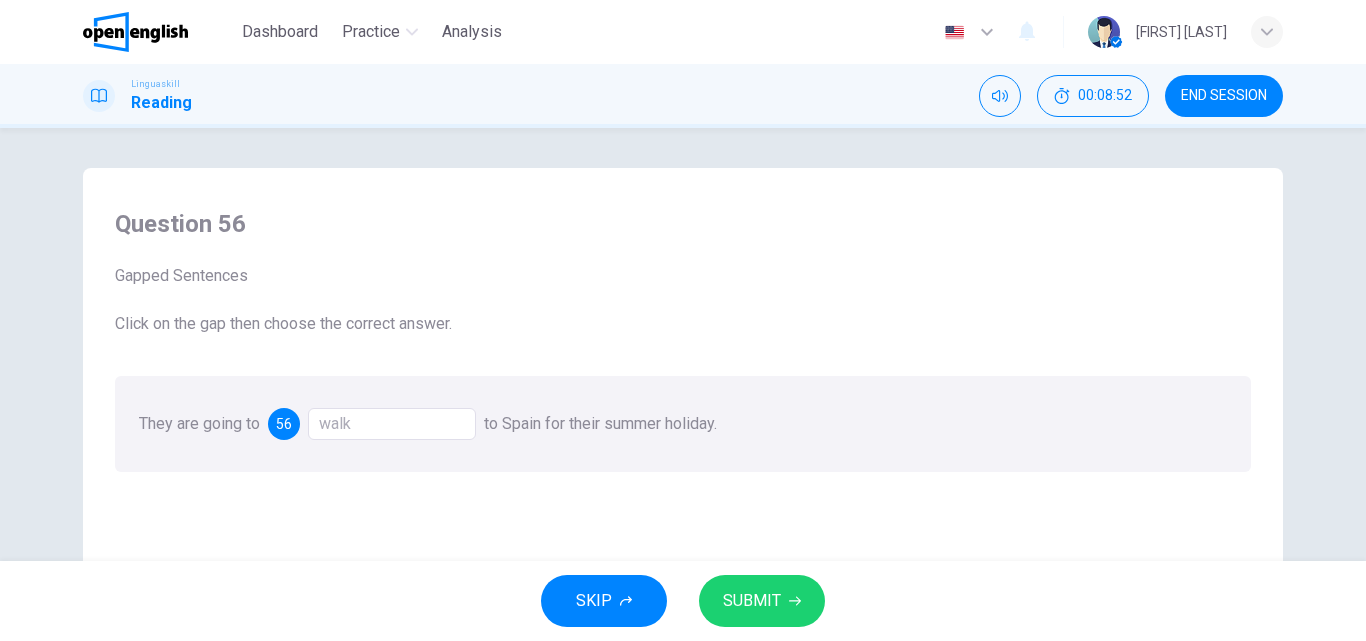 click on "SUBMIT" at bounding box center (762, 601) 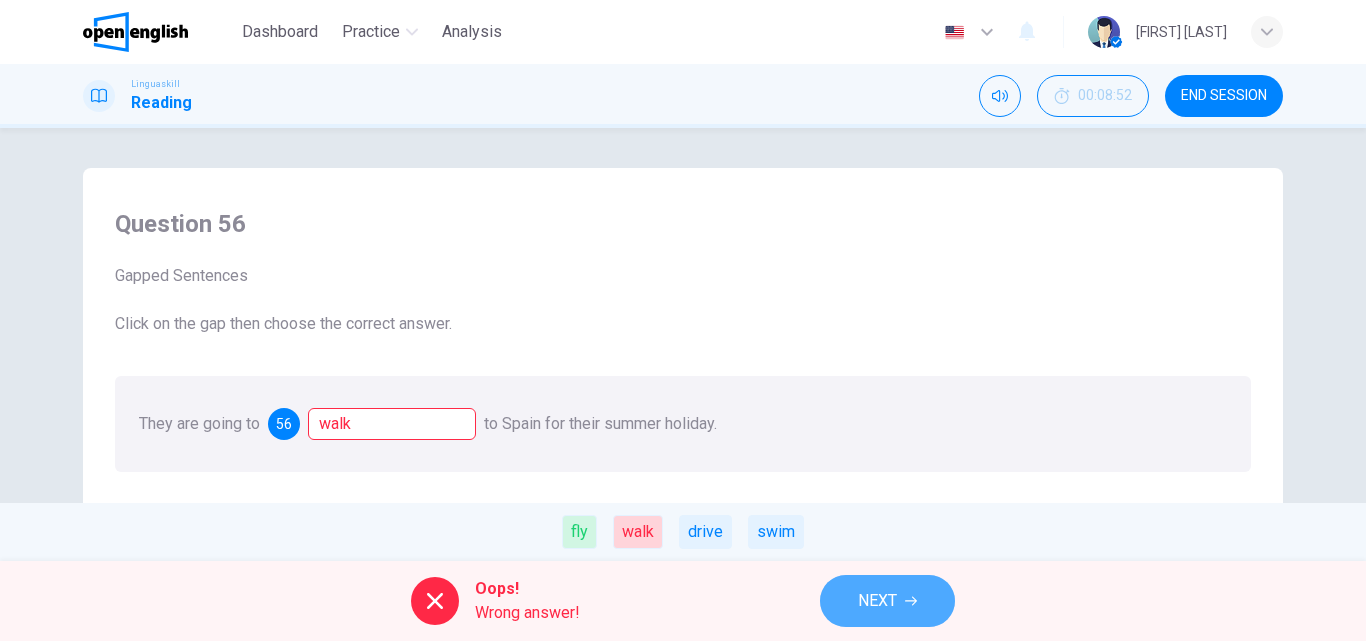 click on "NEXT" at bounding box center (877, 601) 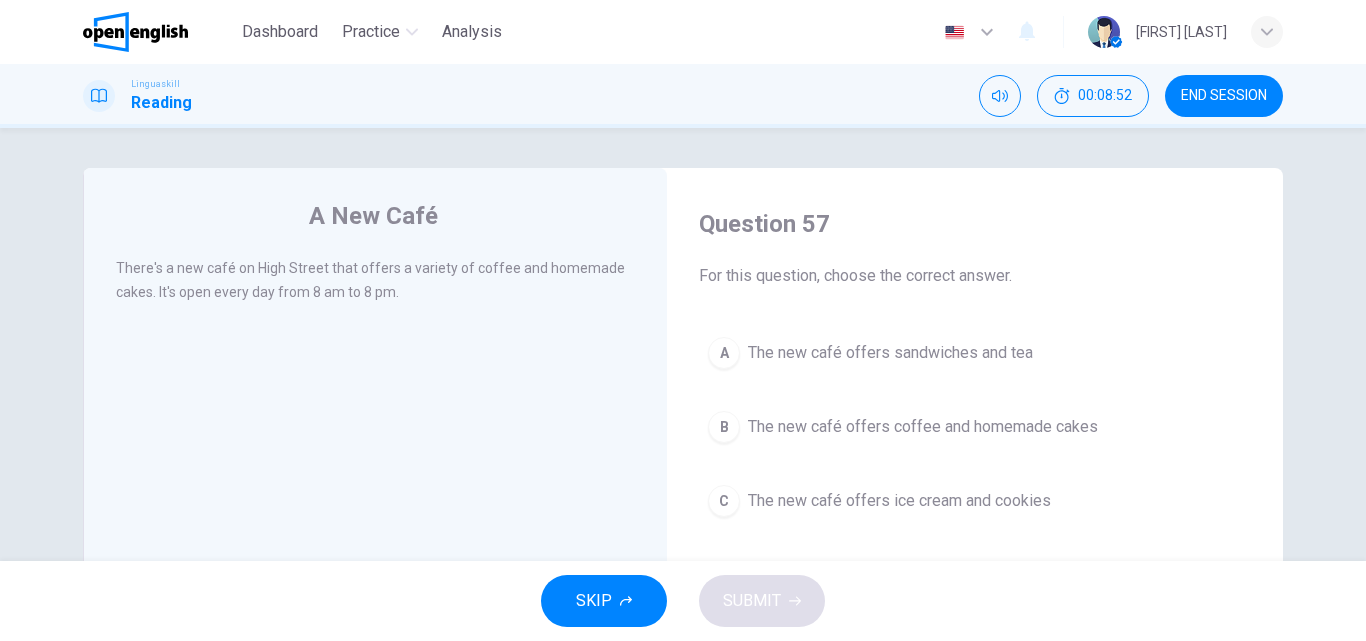 click on "The new café offers coffee and homemade cakes" at bounding box center (923, 427) 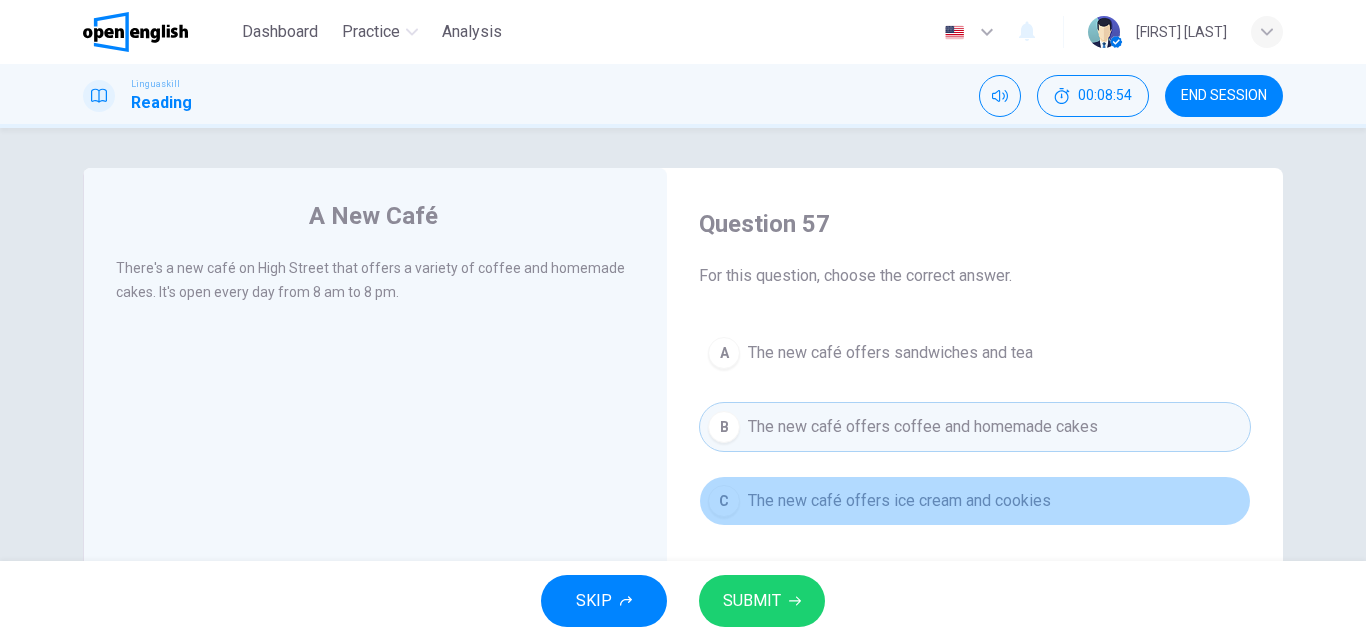 click on "The new café offers ice cream and cookies" at bounding box center [899, 501] 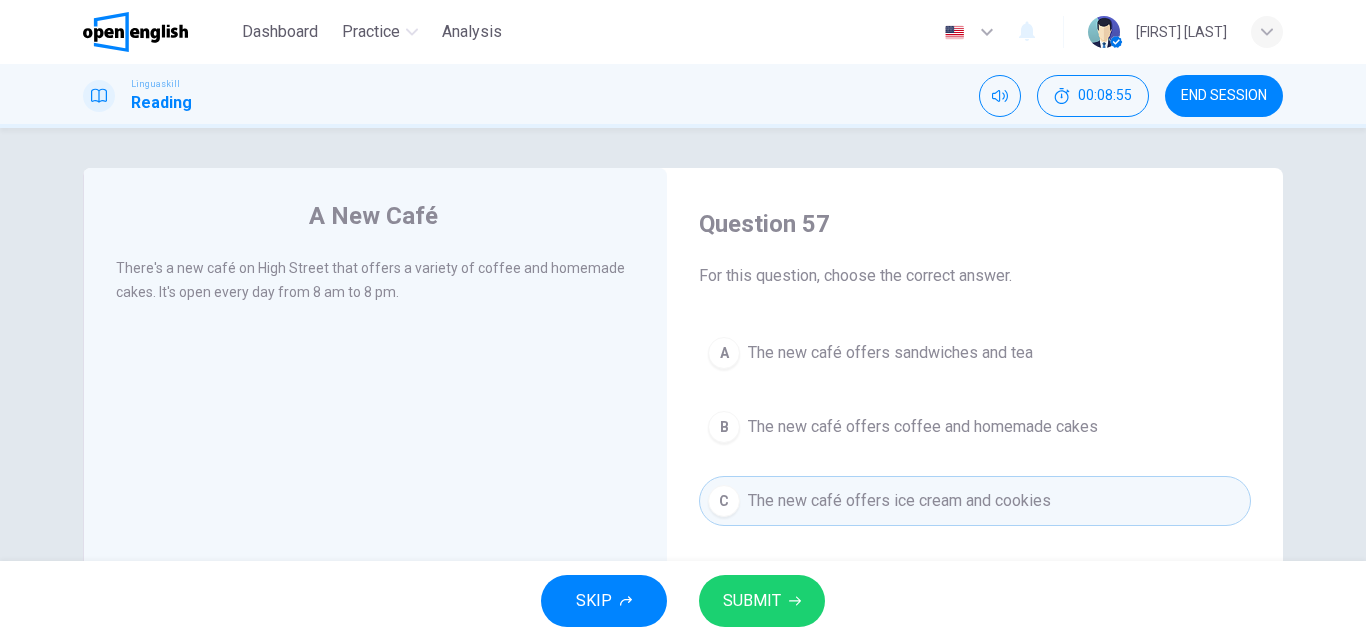 click on "SUBMIT" at bounding box center (762, 601) 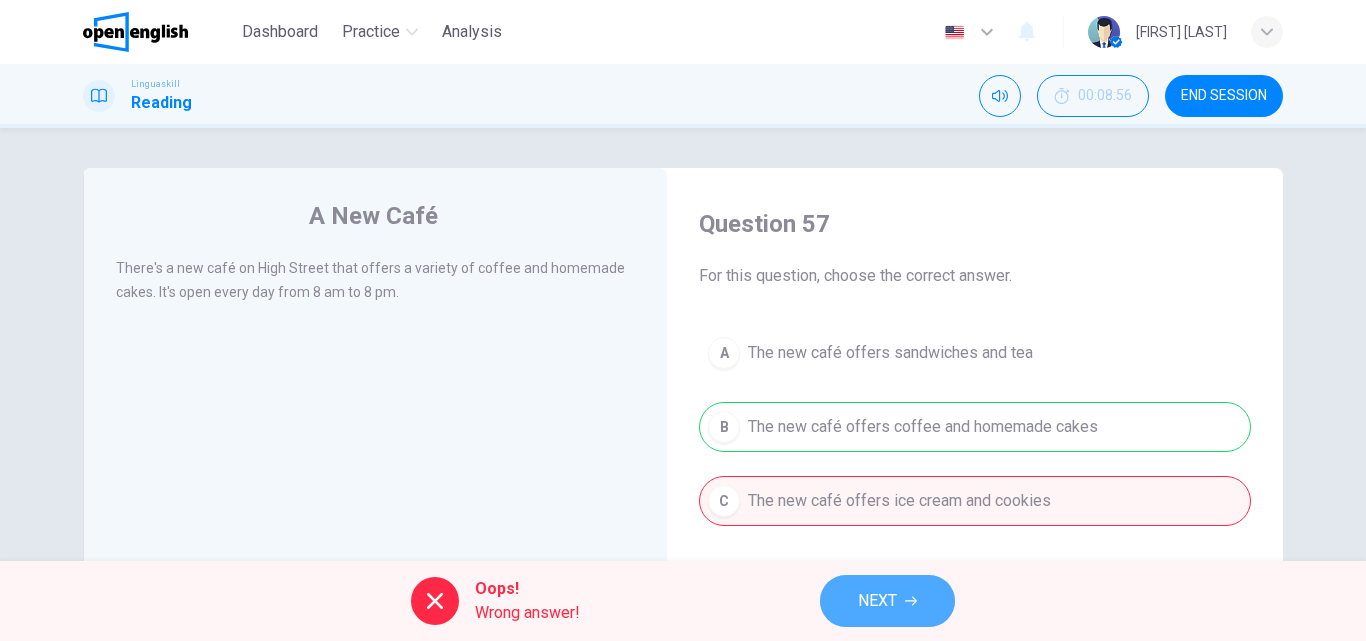 click on "NEXT" at bounding box center (887, 601) 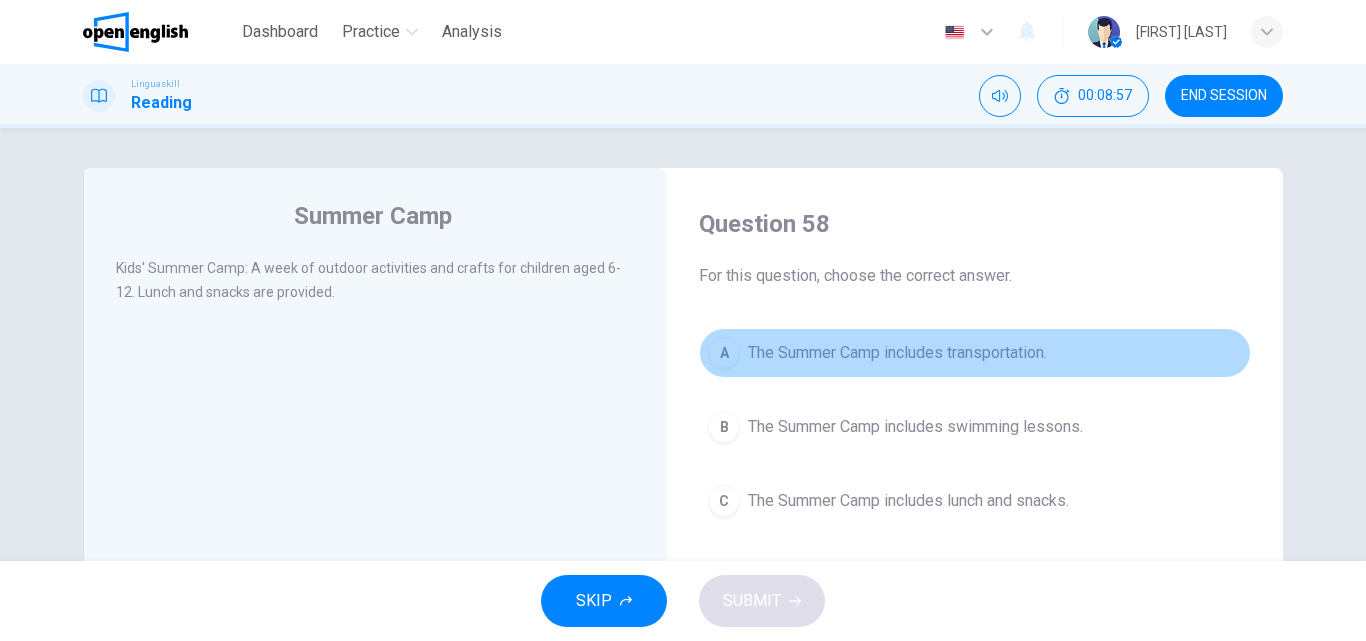 click on "The Summer Camp includes transportation." at bounding box center [897, 353] 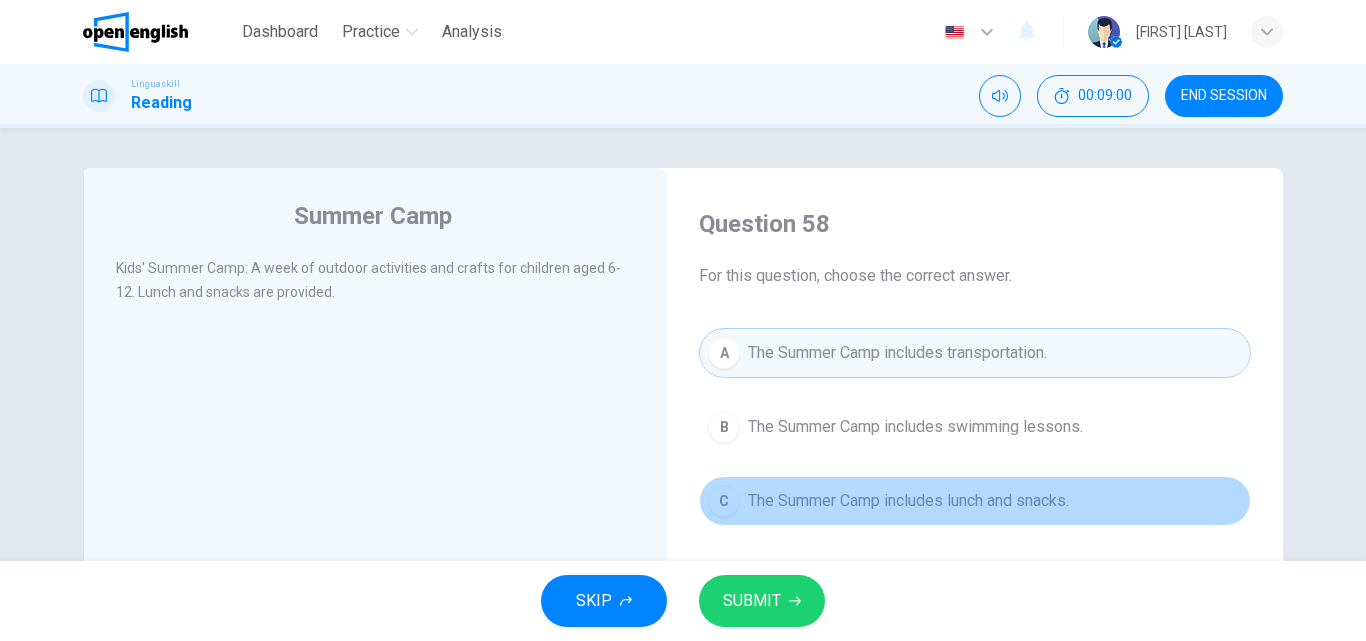 click on "The Summer Camp includes lunch and snacks." at bounding box center [908, 501] 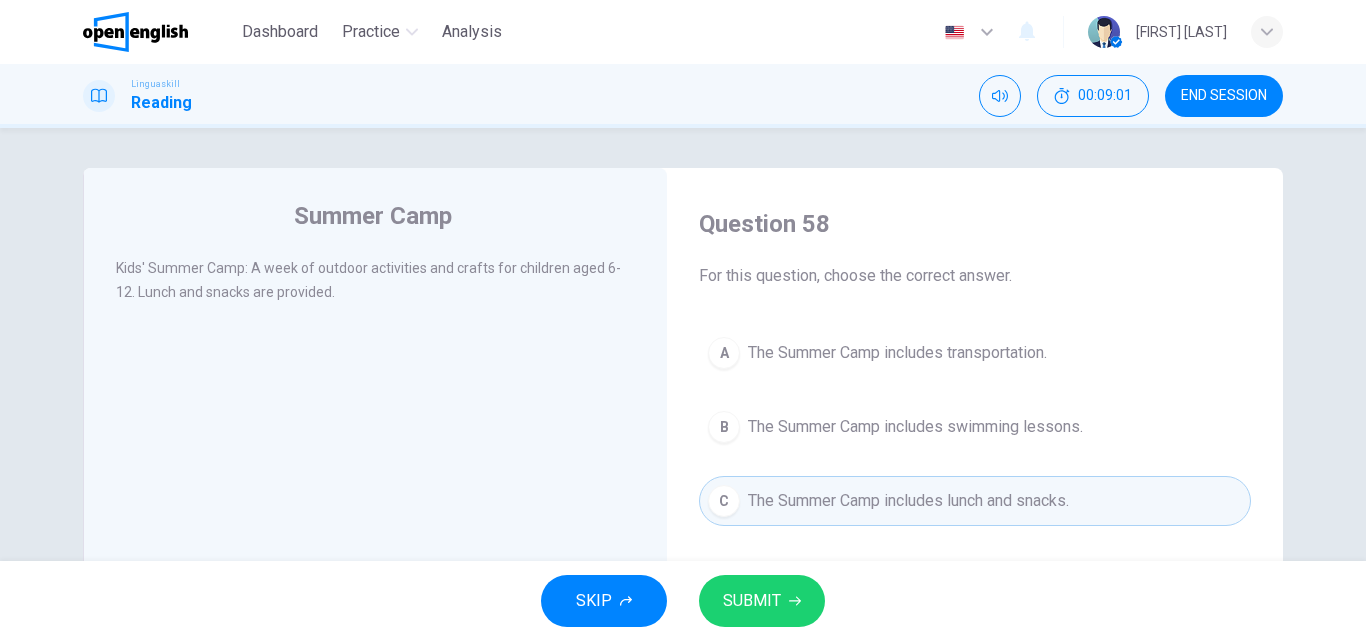 drag, startPoint x: 767, startPoint y: 458, endPoint x: 776, endPoint y: 431, distance: 28.460499 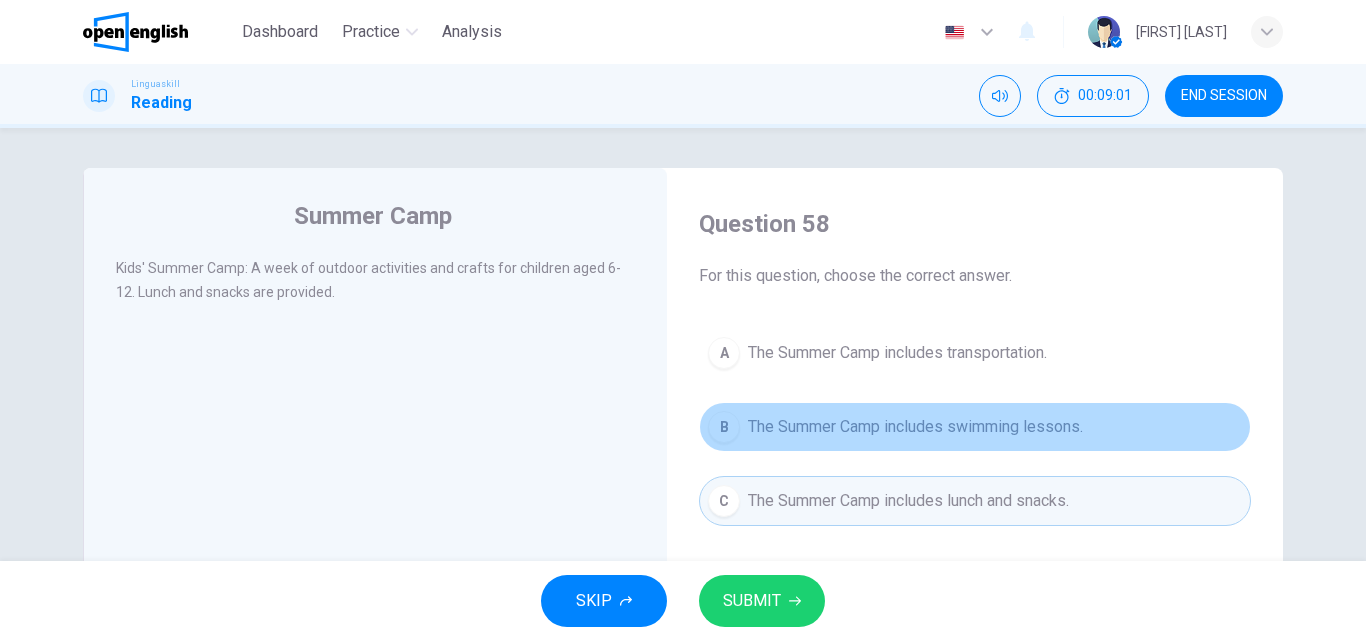 click on "The Summer Camp includes swimming lessons." at bounding box center (915, 427) 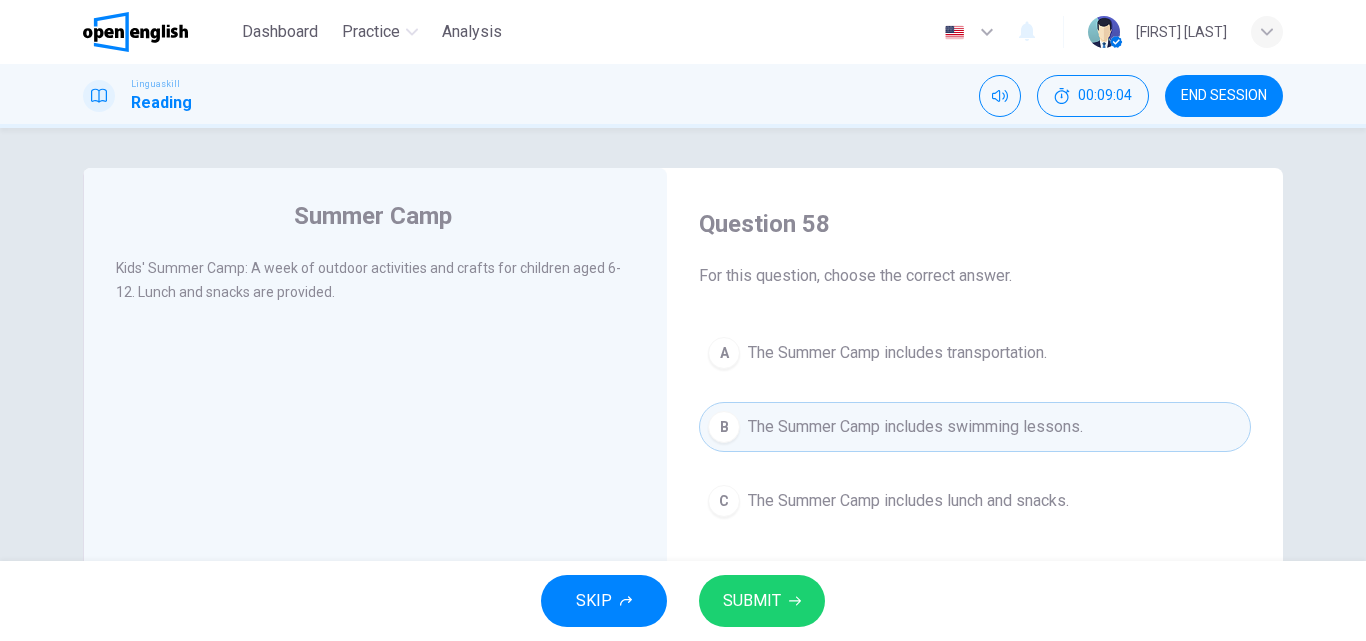 click on "C The Summer Camp includes lunch and snacks." at bounding box center [975, 501] 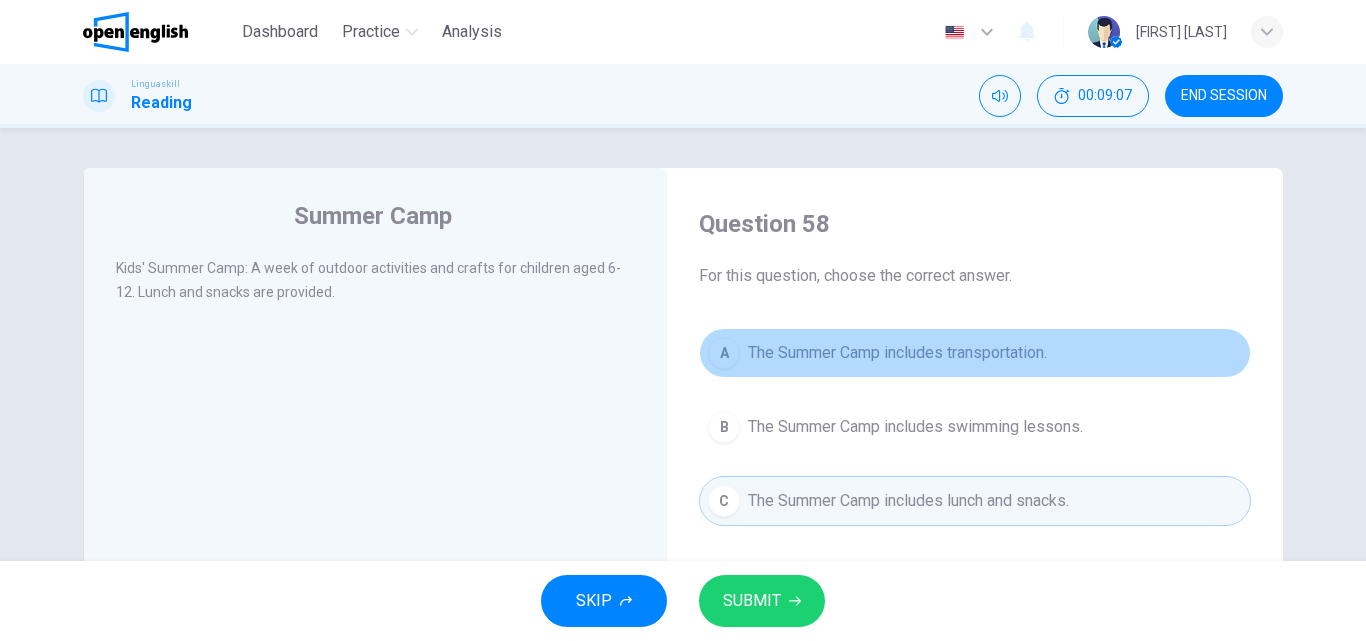 click on "The Summer Camp includes transportation." at bounding box center (897, 353) 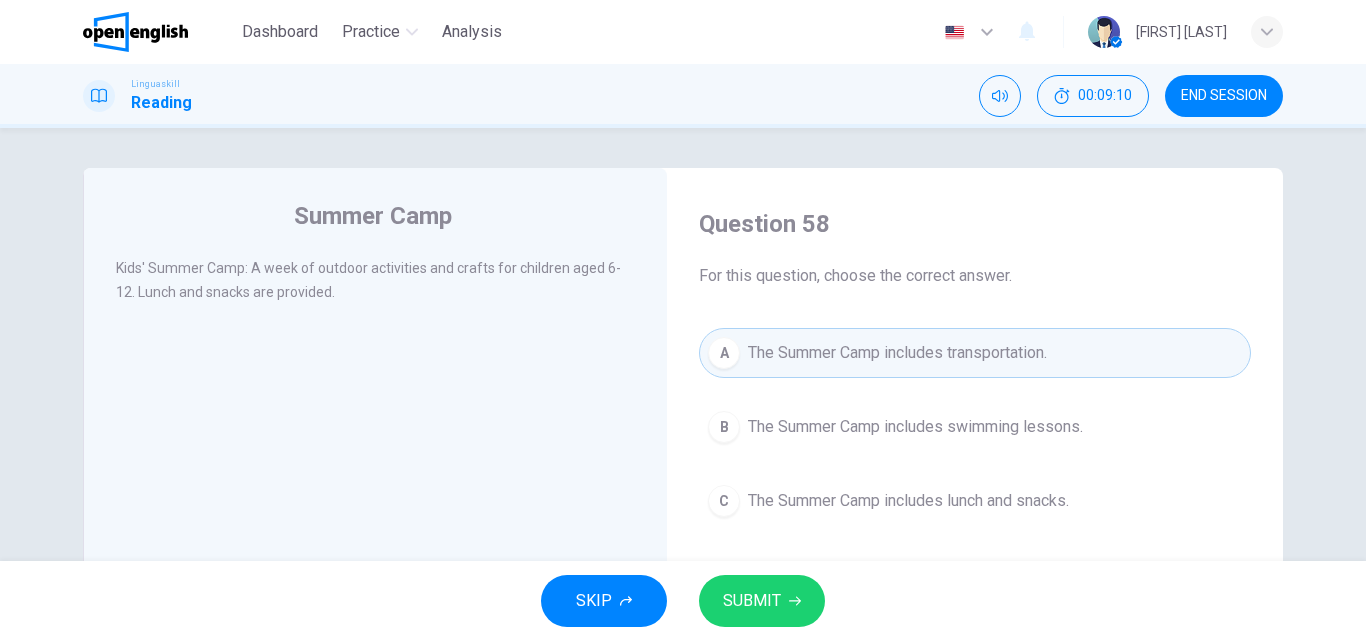 click on "The Summer Camp includes lunch and snacks." at bounding box center (908, 501) 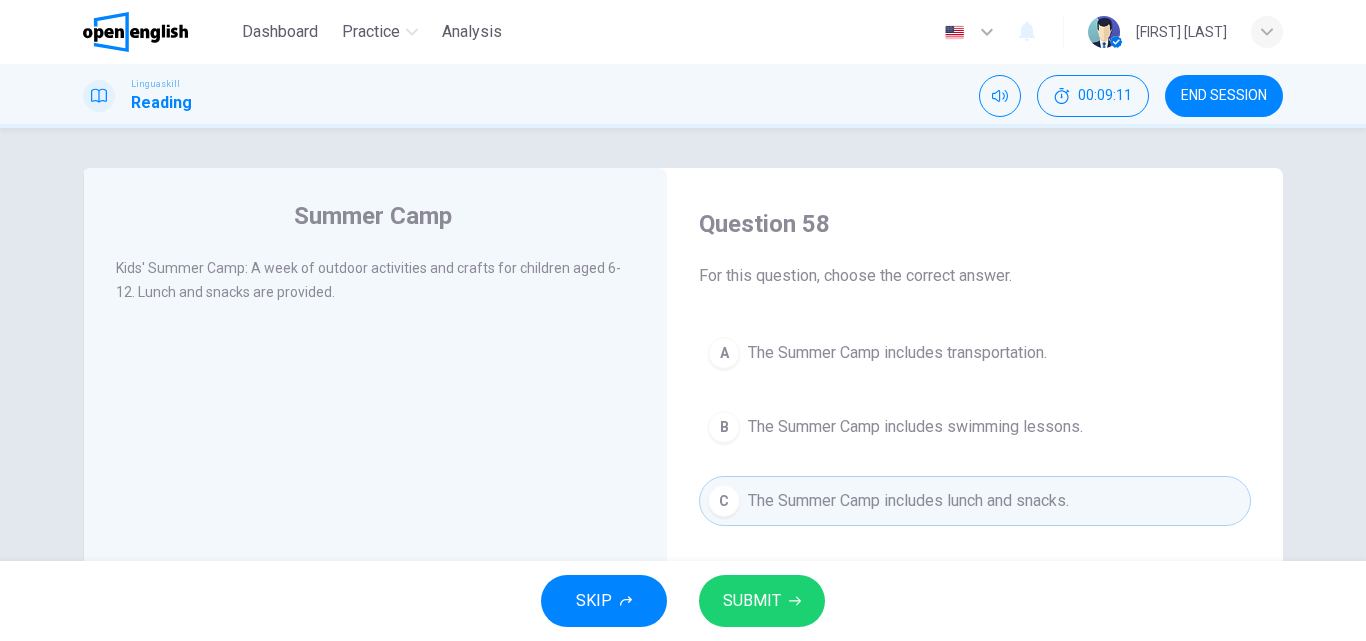 click on "SUBMIT" at bounding box center [762, 601] 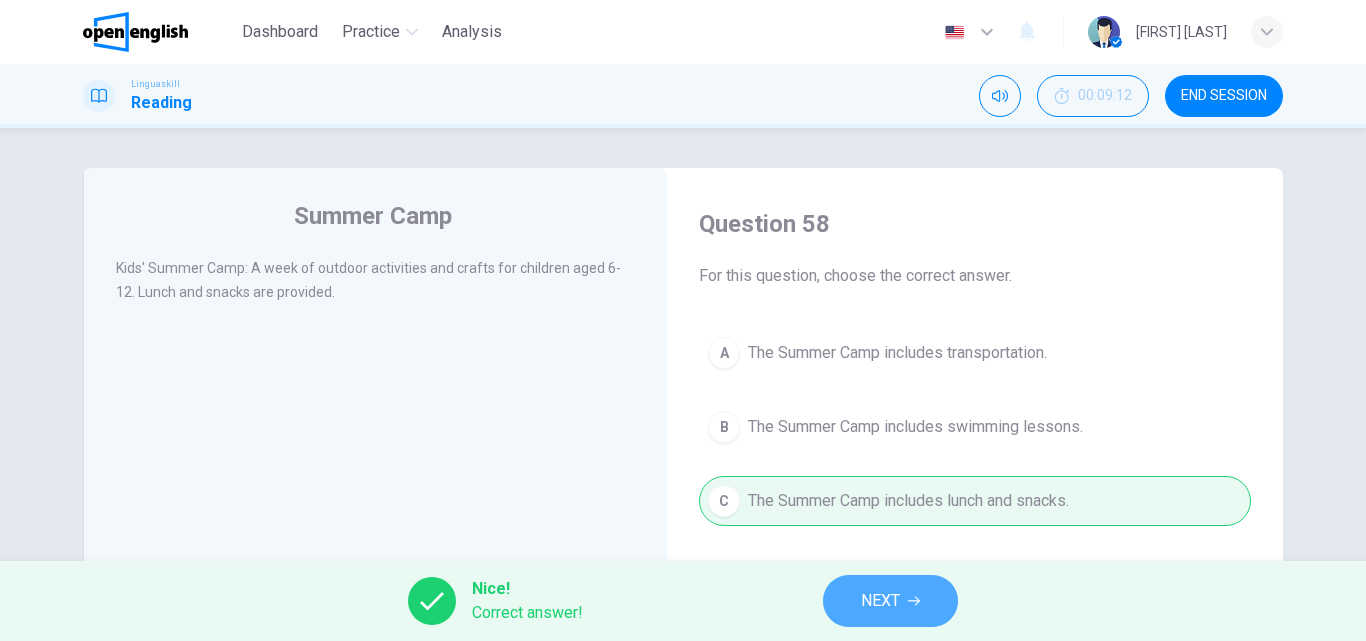 click on "NEXT" at bounding box center [890, 601] 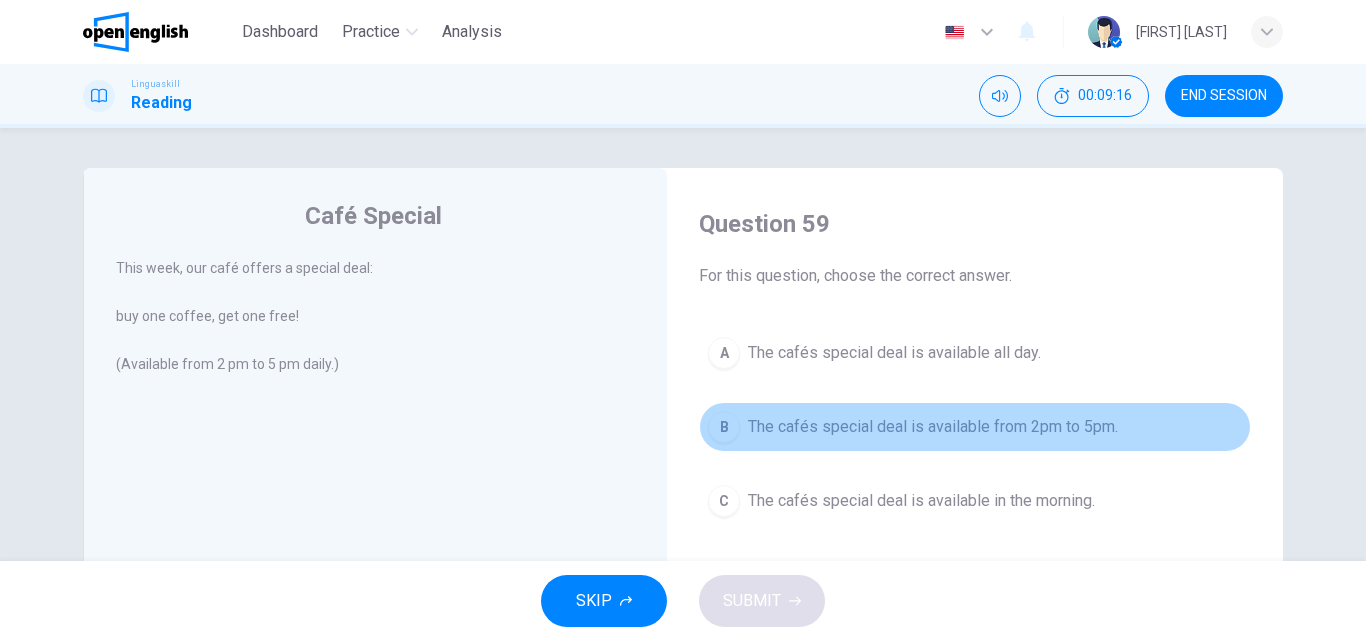 click on "The cafés special deal is available from 2pm to 5pm." at bounding box center [933, 427] 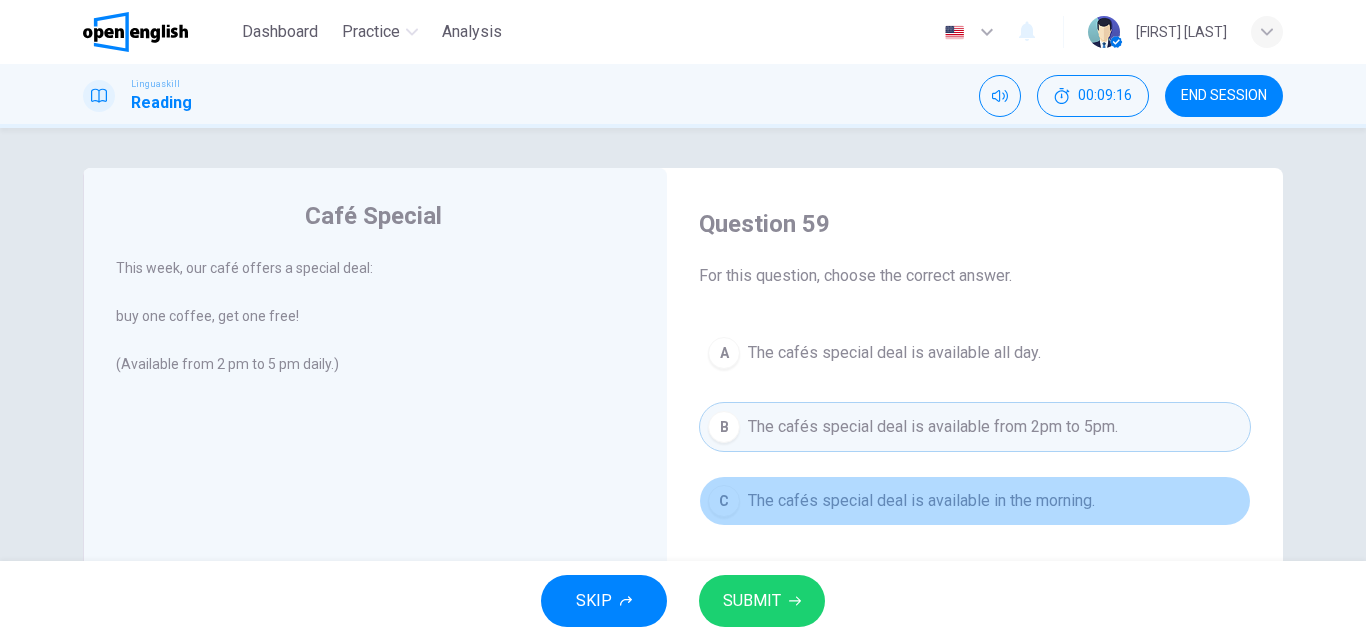 click on "The cafés special deal is available in the morning." at bounding box center [921, 501] 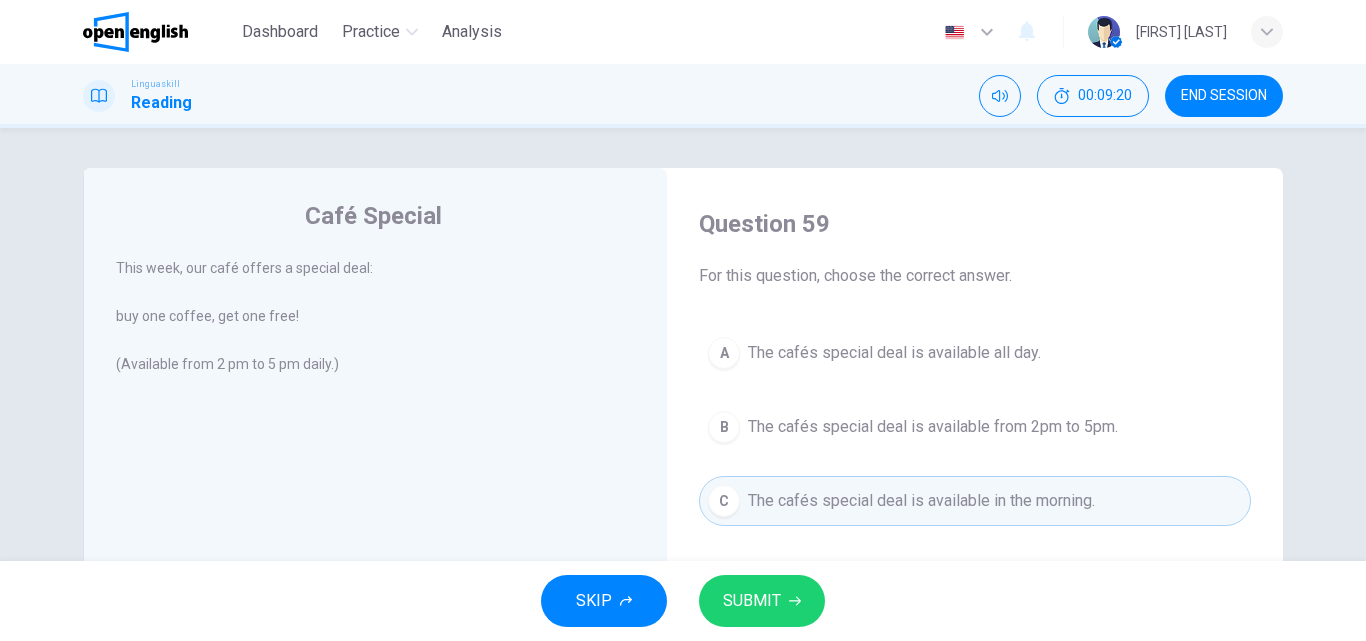 click on "B The cafés special deal is available from 2pm to 5pm." at bounding box center (975, 427) 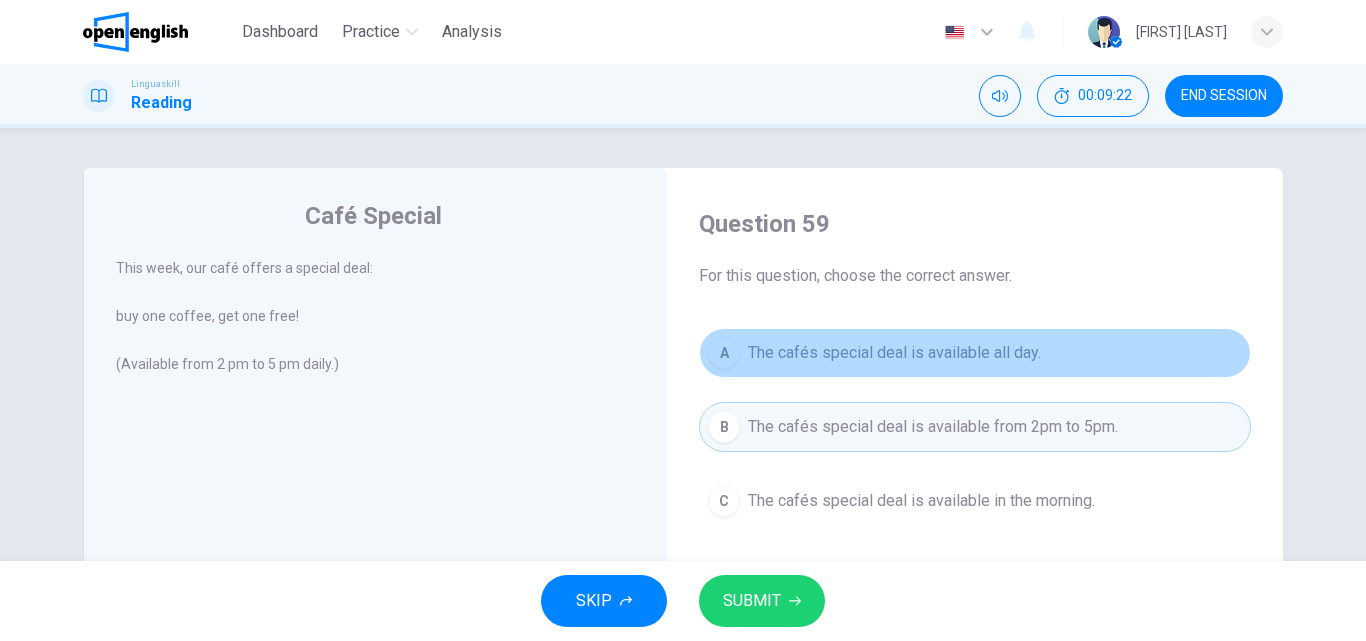 click on "A The cafés special deal is available all day." at bounding box center (975, 353) 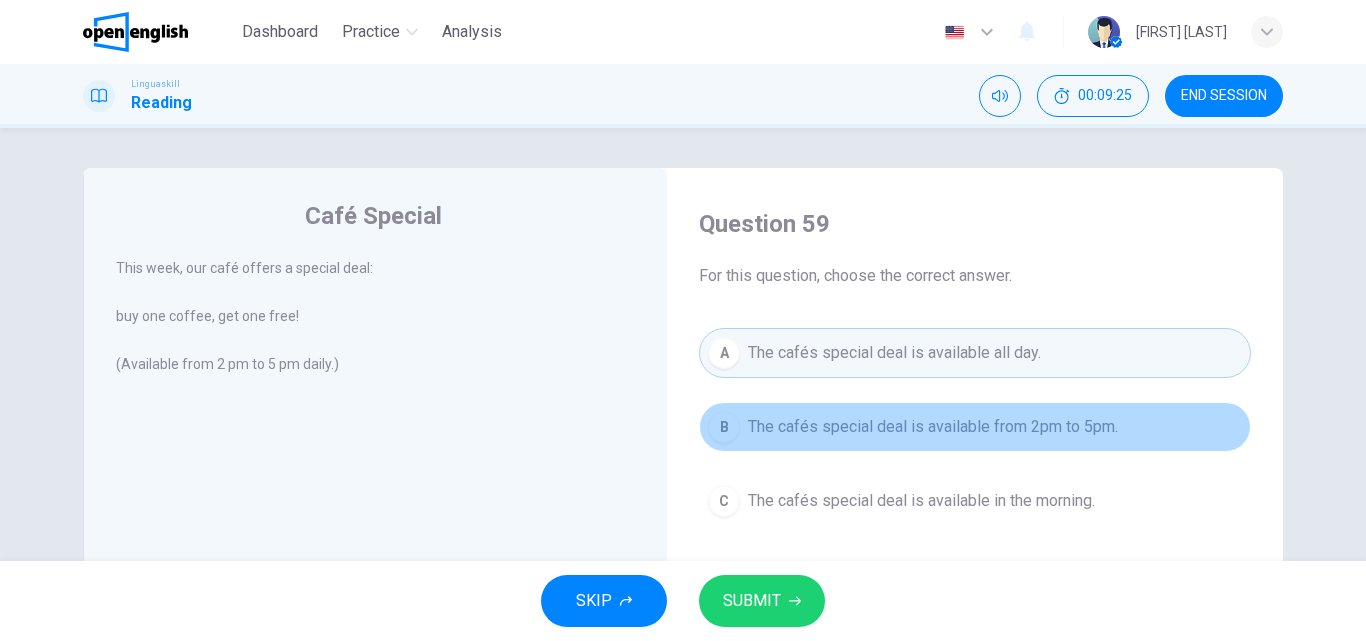 click on "The cafés special deal is available from 2pm to 5pm." at bounding box center [933, 427] 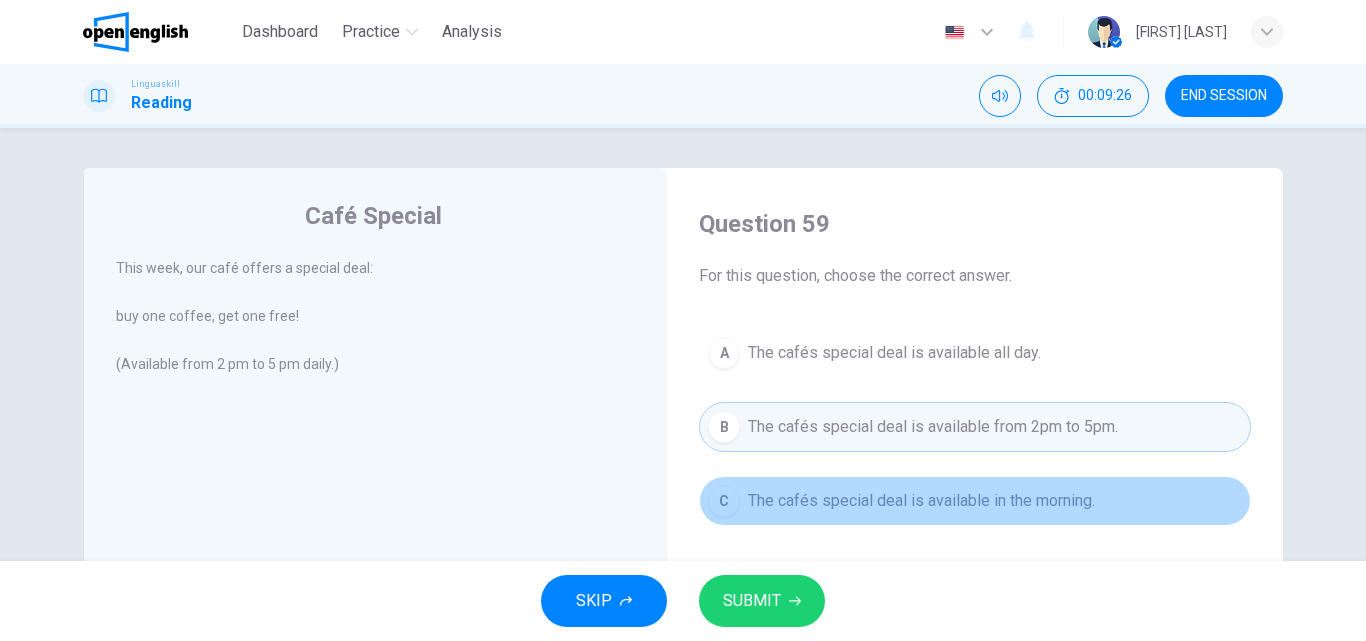 click on "C The cafés special deal is available in the morning." at bounding box center [975, 501] 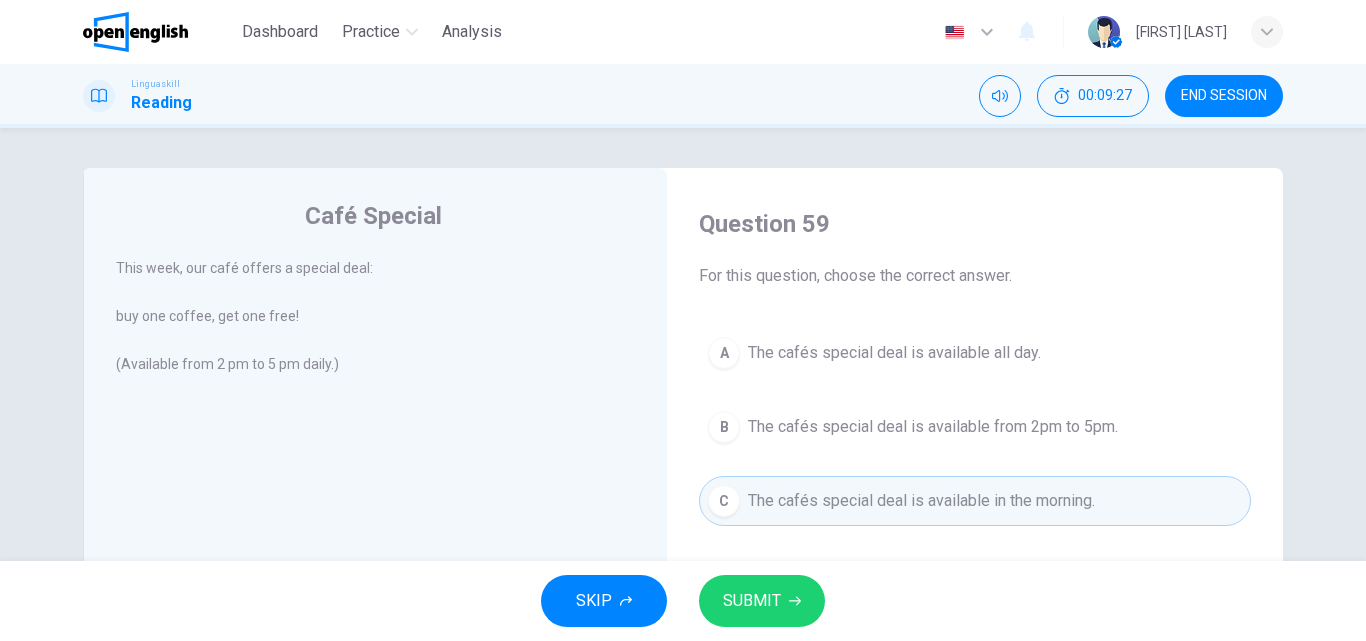 click on "The cafés special deal is available from 2pm to 5pm." at bounding box center (933, 427) 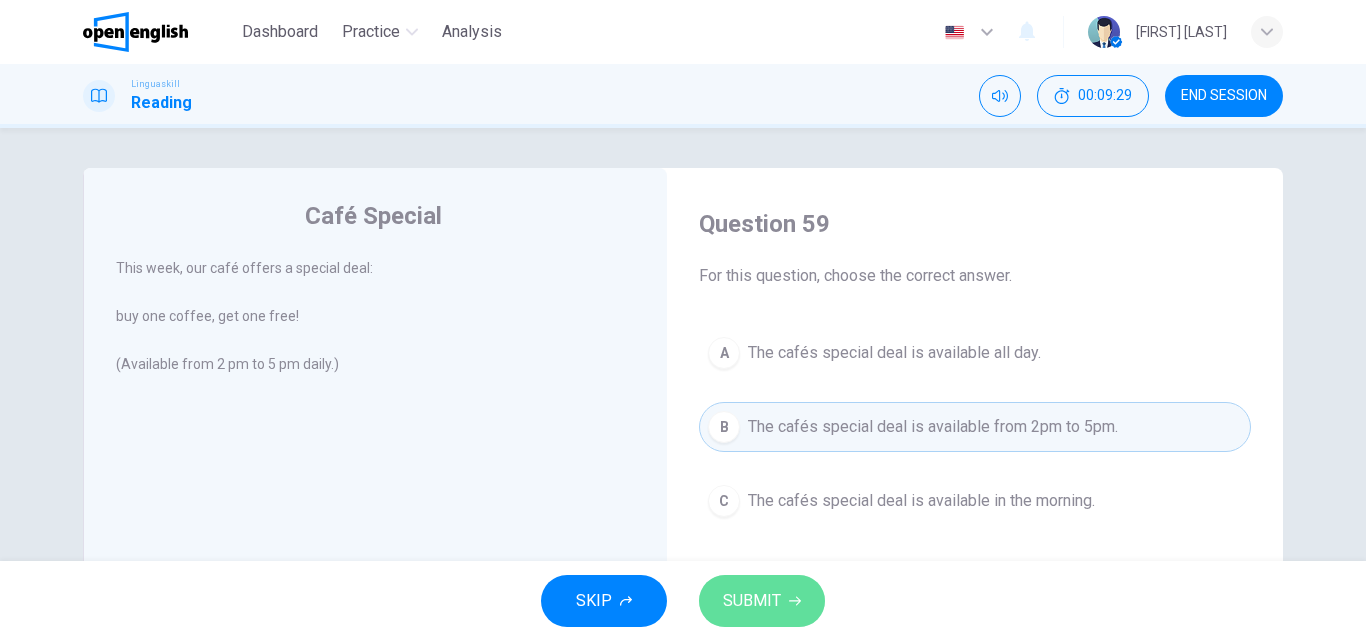 click on "SUBMIT" at bounding box center (752, 601) 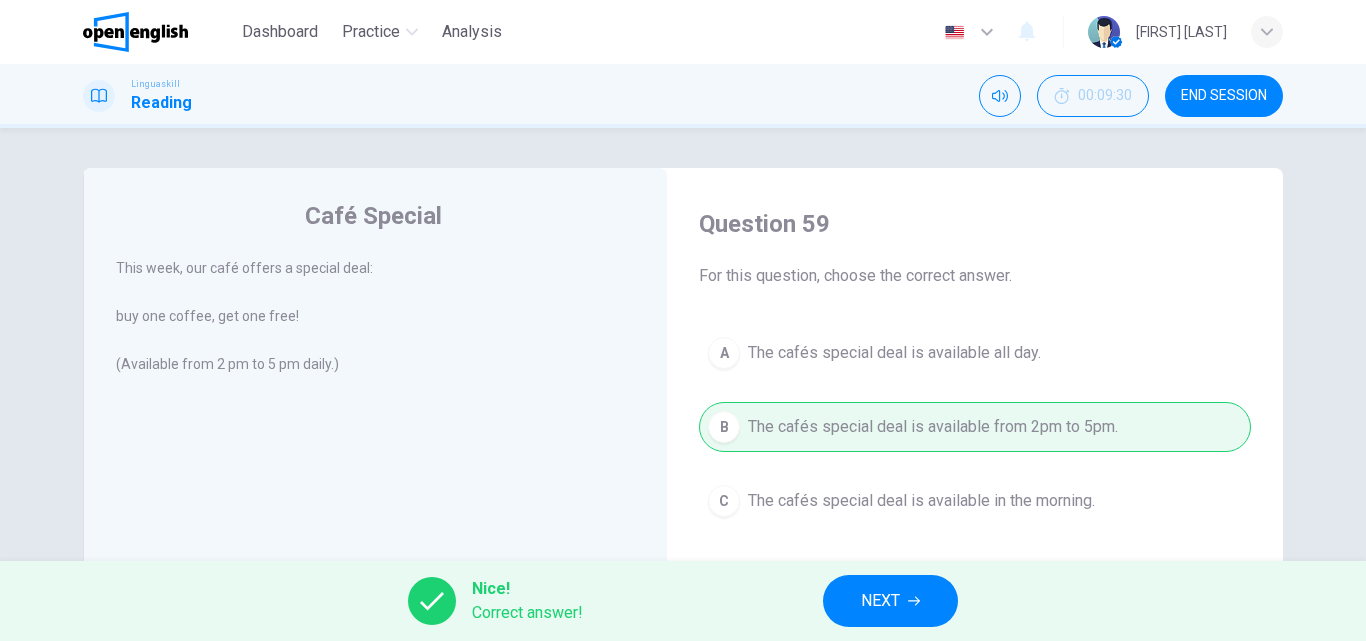 click on "NEXT" at bounding box center [890, 601] 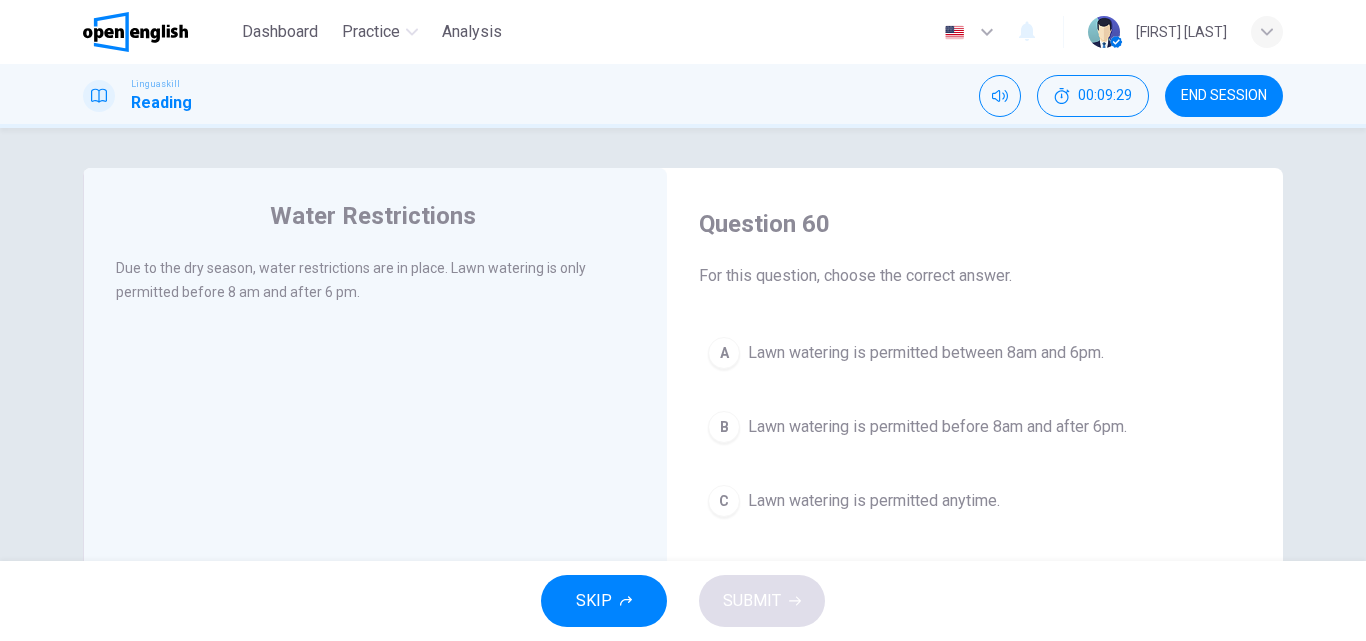 click on "A Lawn watering is permitted between 8am and 6pm. B Lawn watering is permitted before 8am and after 6pm. C Lawn watering is permitted anytime." at bounding box center [975, 427] 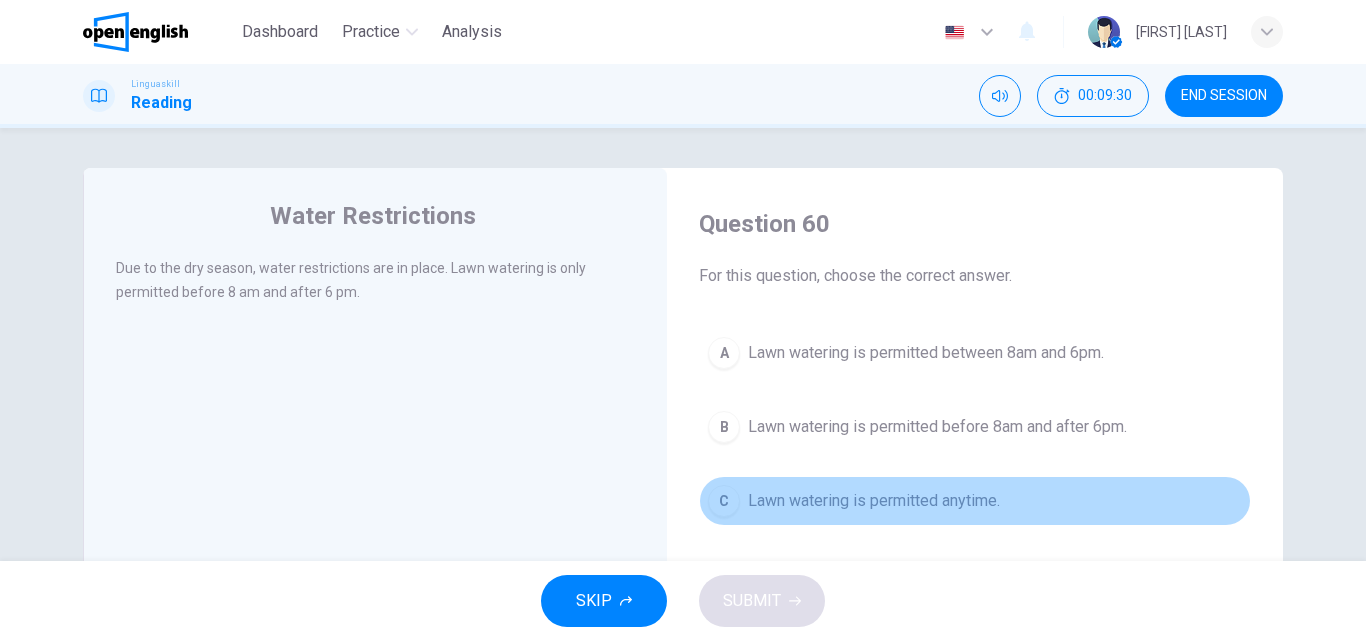 click on "Lawn watering is permitted anytime." at bounding box center (874, 501) 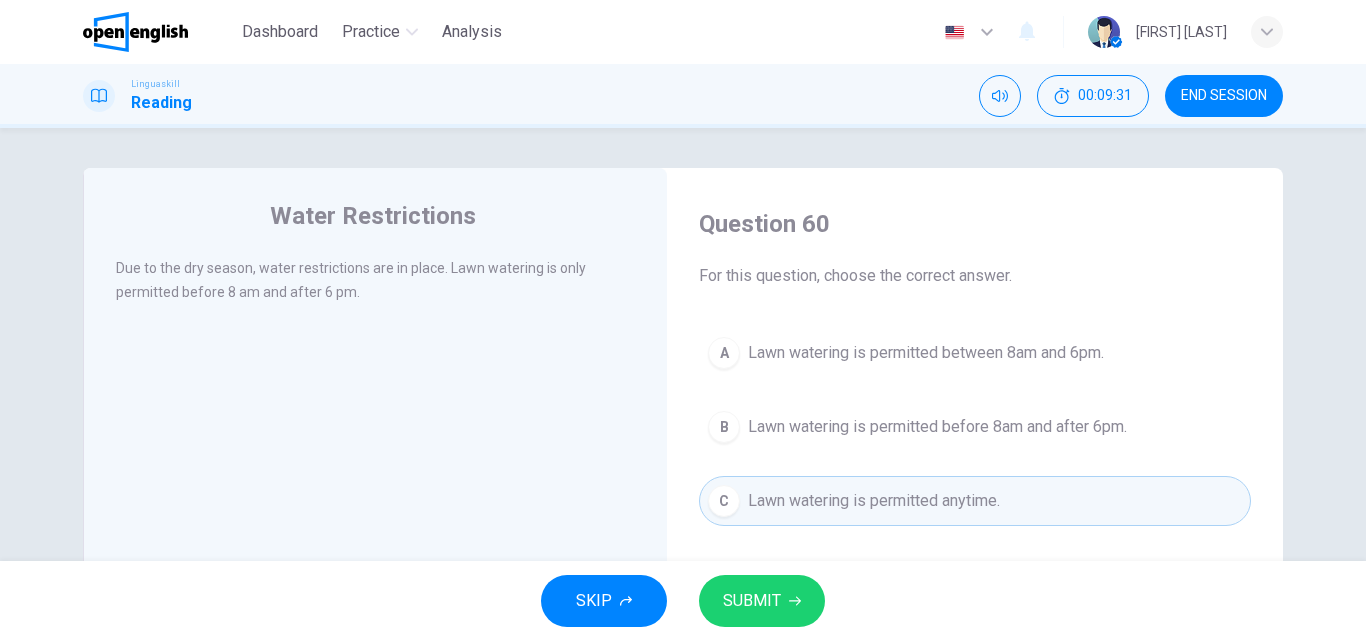 click on "Question 60 For this question, choose the correct answer. A Lawn watering is permitted between 8am and 6pm. B Lawn watering is permitted before 8am and after 6pm. C Lawn watering is permitted anytime." at bounding box center (975, 367) 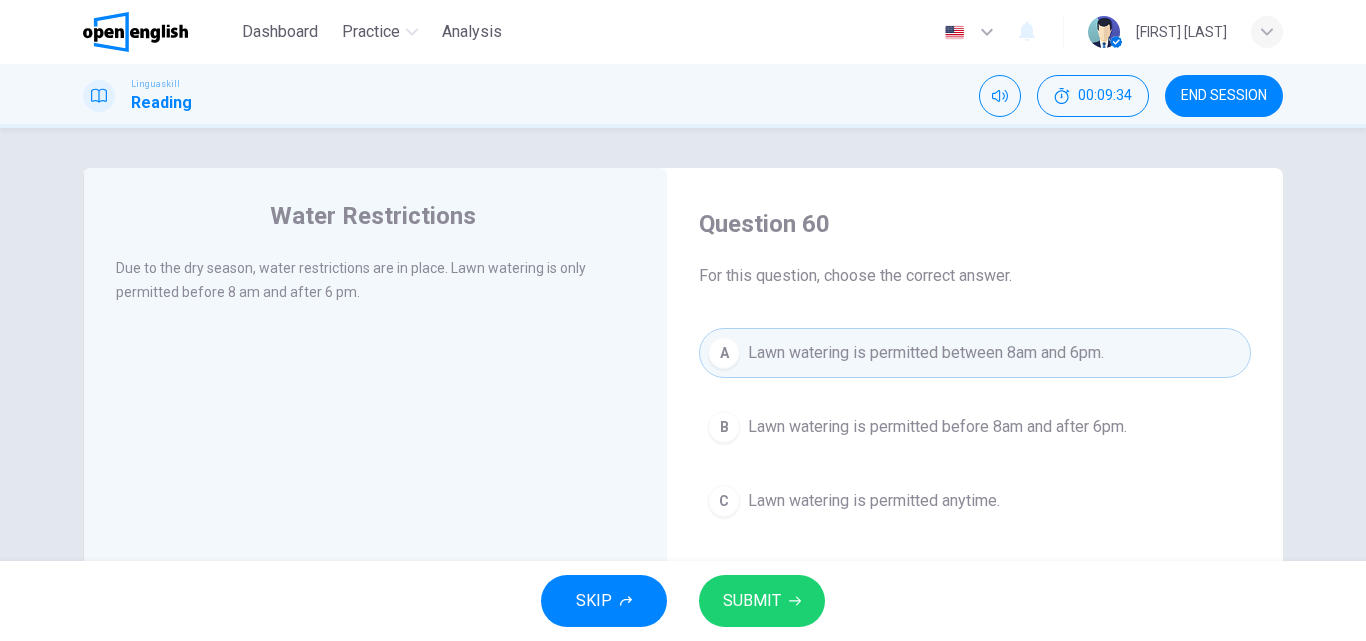 click on "SUBMIT" at bounding box center (752, 601) 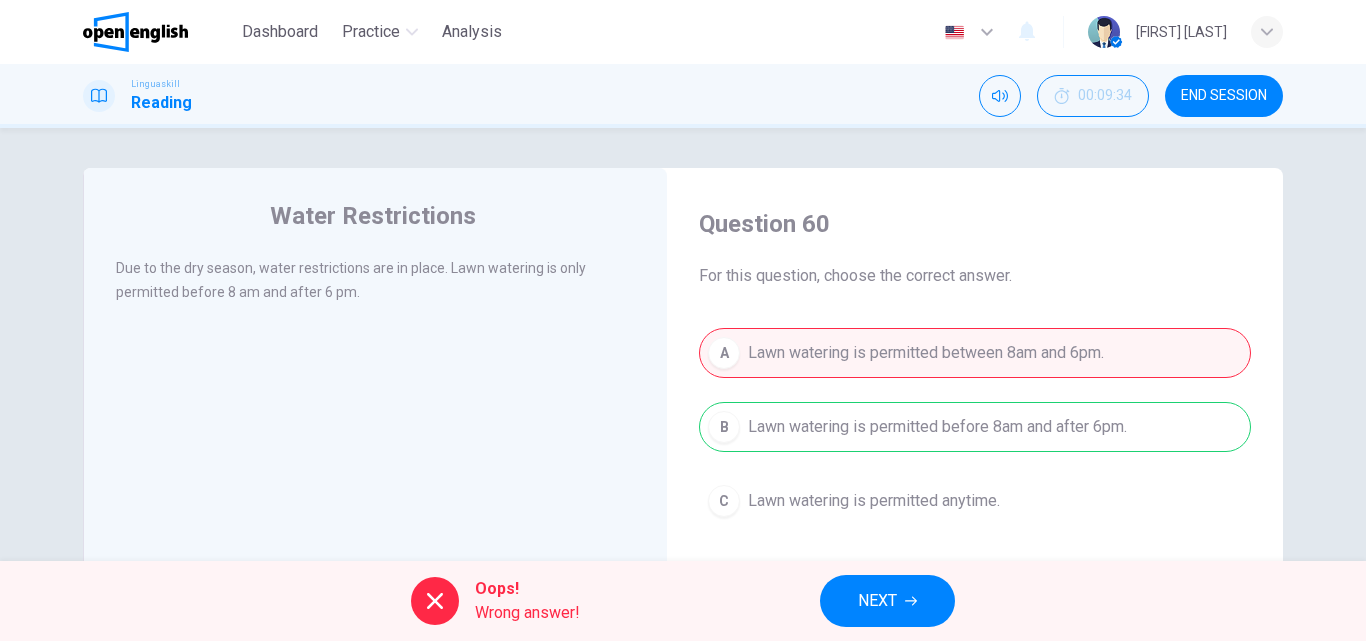 click on "NEXT" at bounding box center (887, 601) 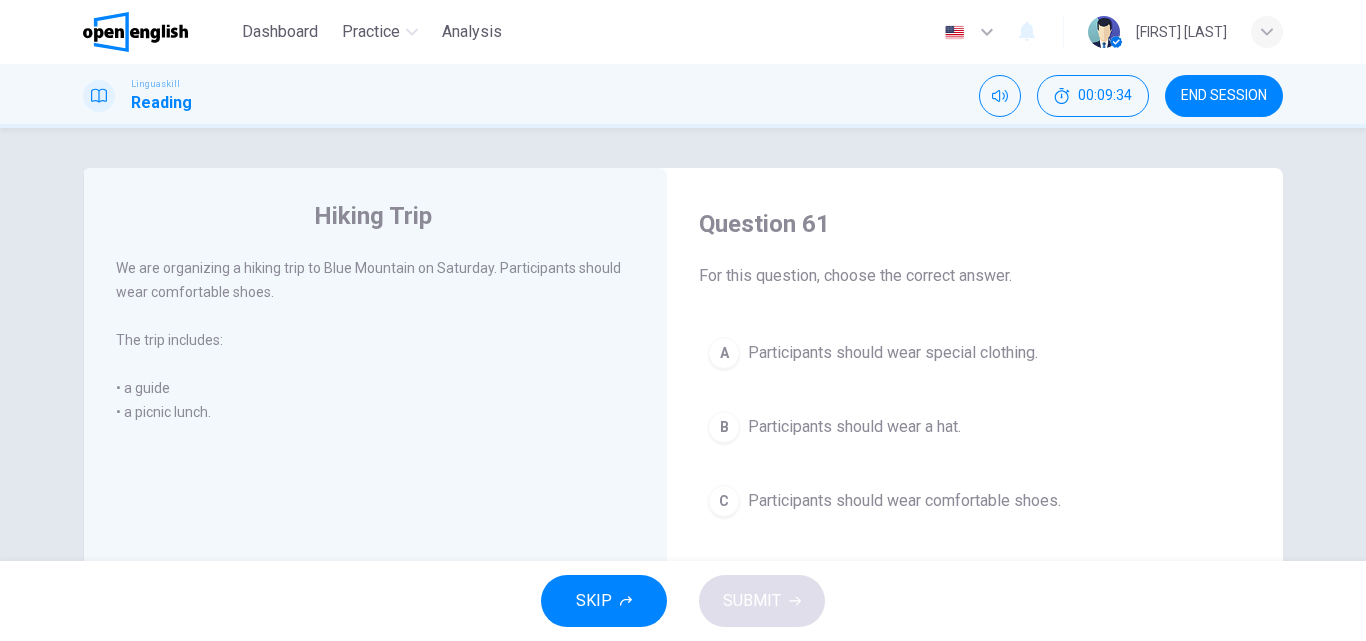 click on "B Participants should wear a hat." at bounding box center (975, 427) 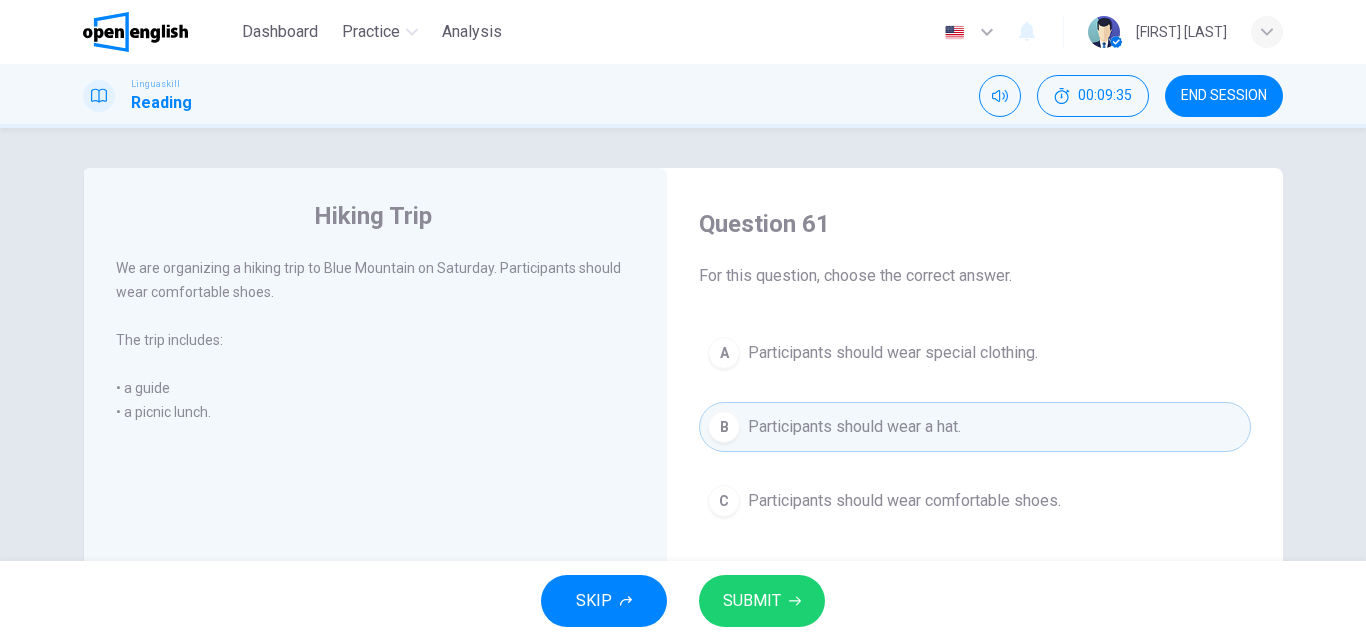 click on "SUBMIT" at bounding box center (752, 601) 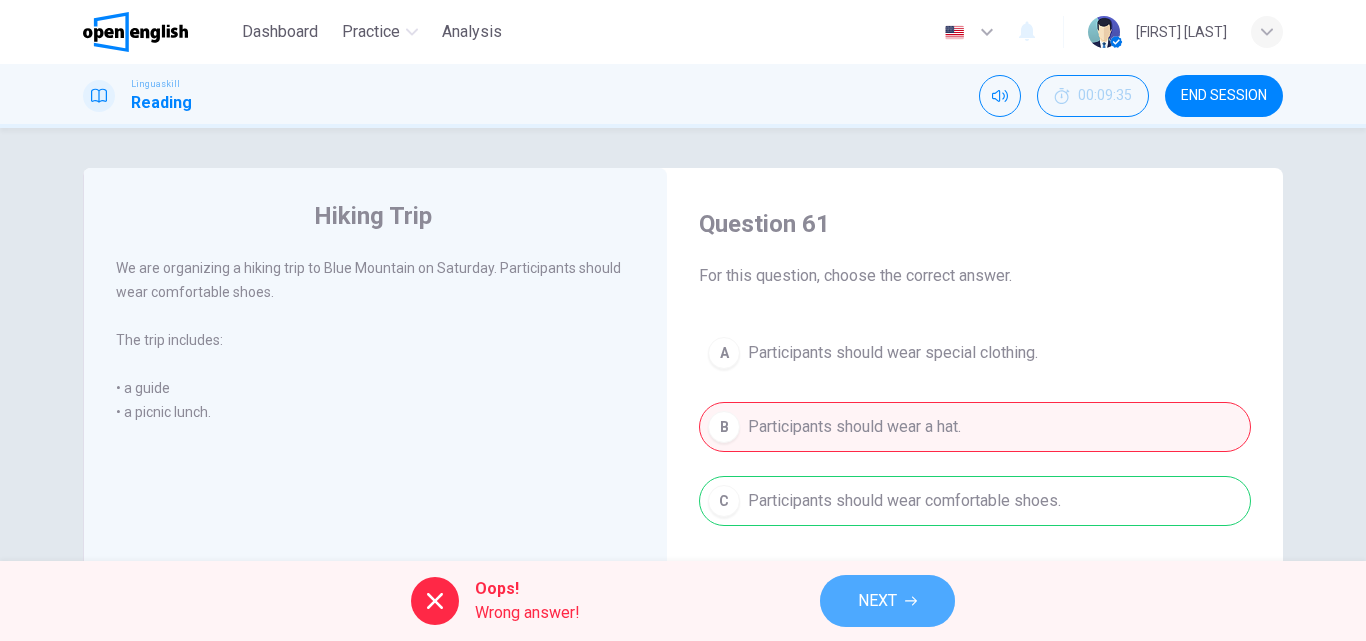 click on "NEXT" at bounding box center (877, 601) 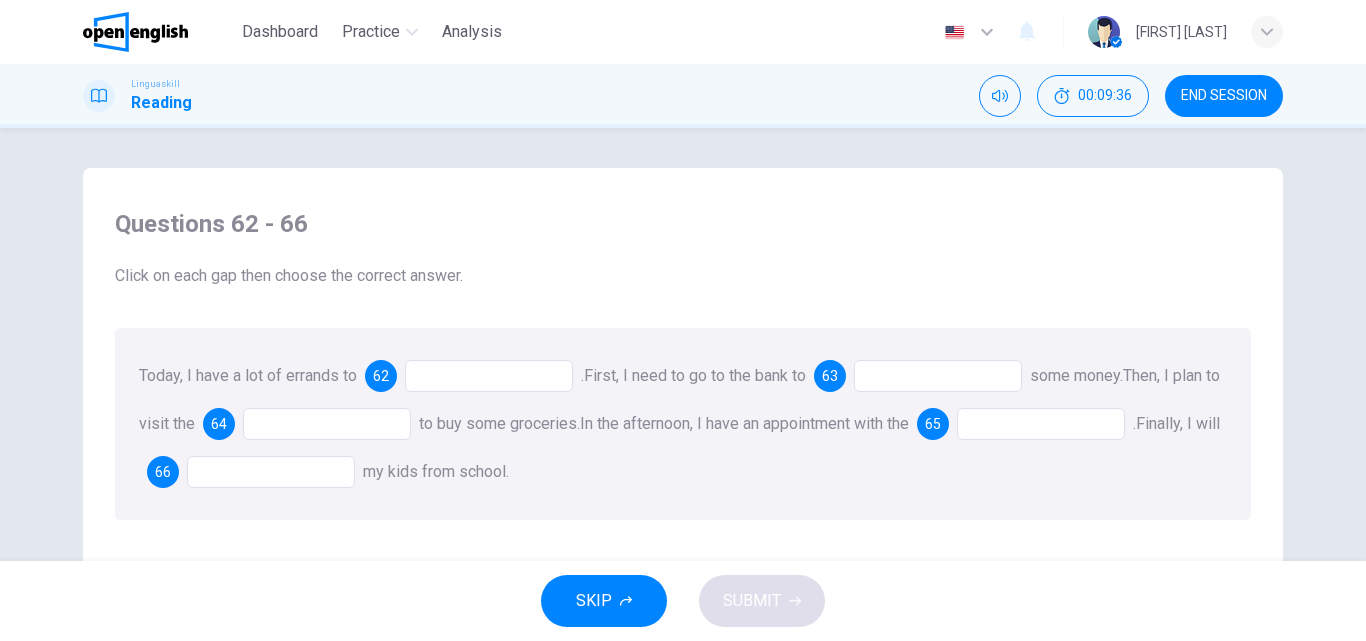 click at bounding box center (938, 376) 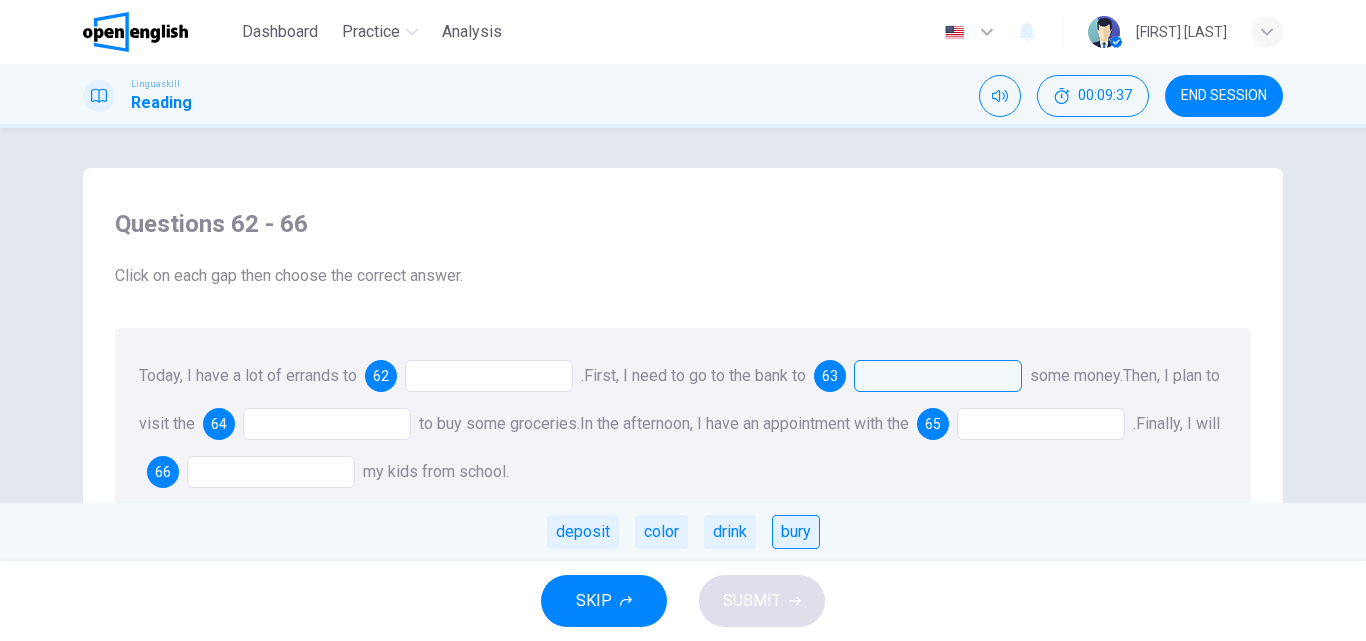 click on "bury" at bounding box center (796, 532) 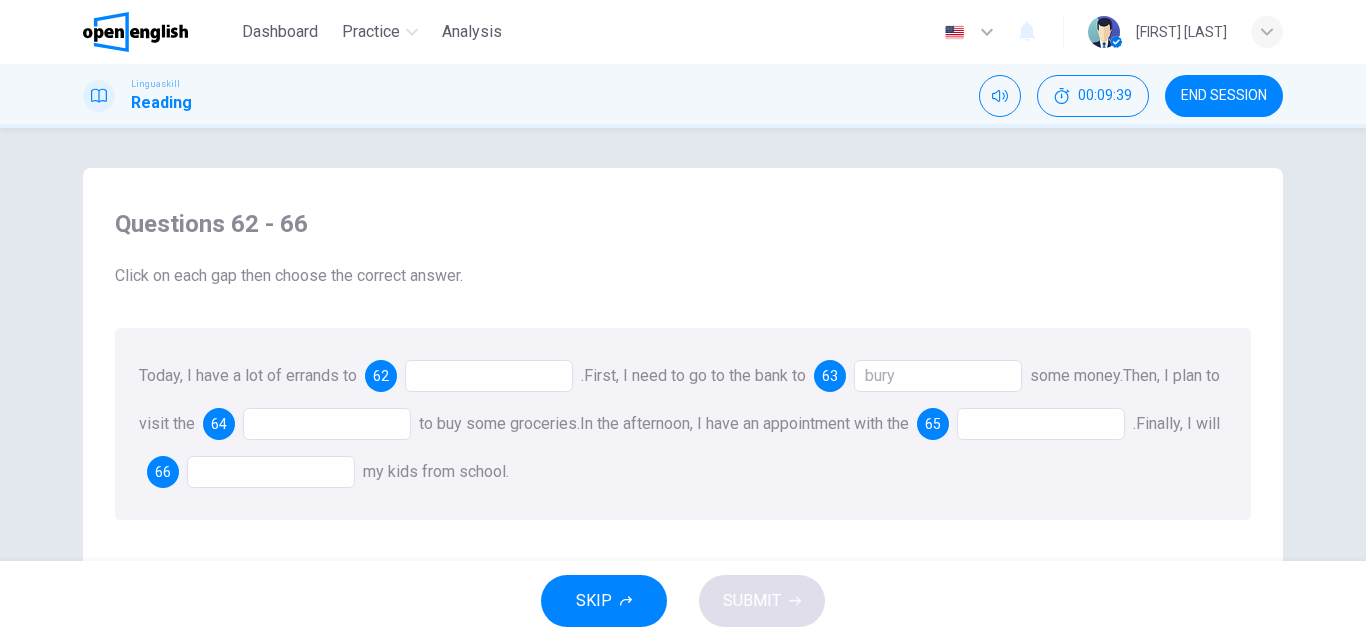click at bounding box center [1041, 424] 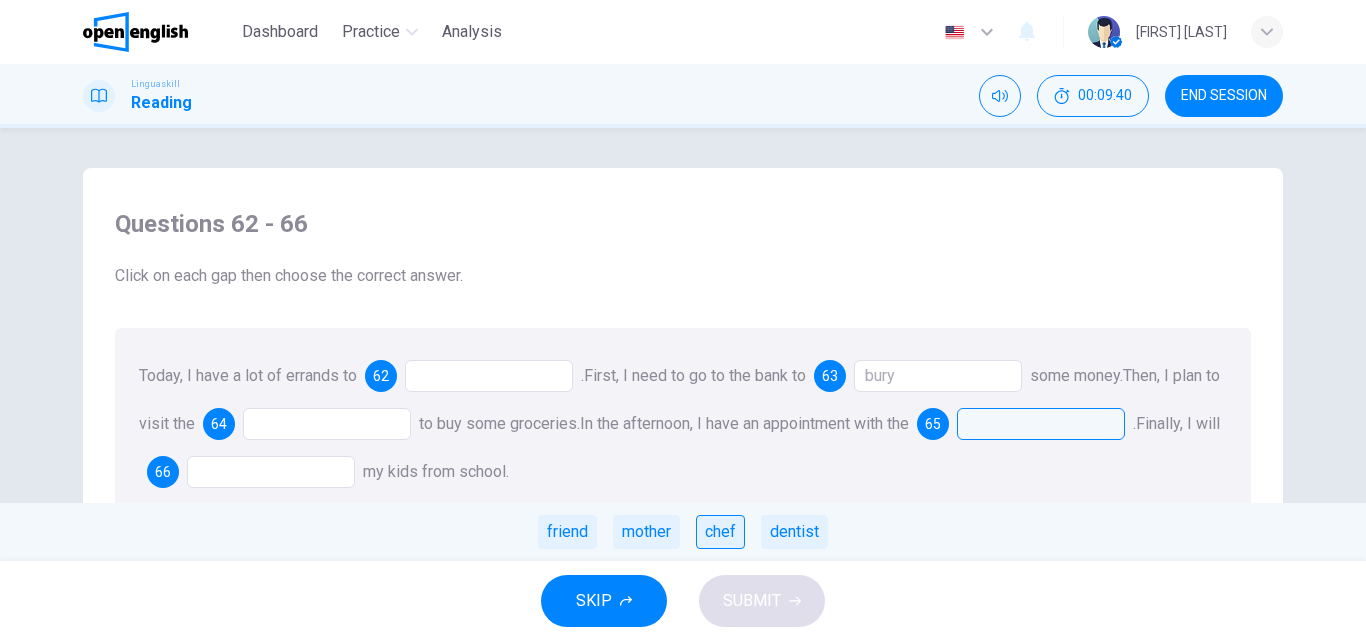 click on "chef" at bounding box center [720, 532] 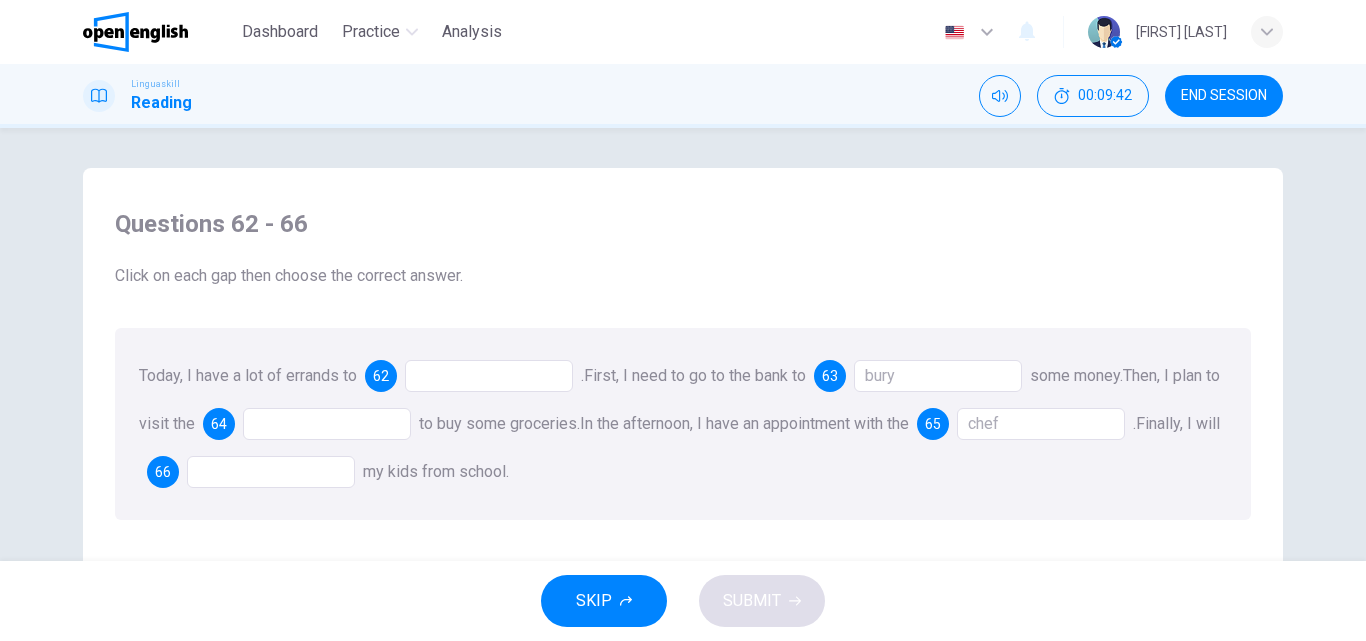 click at bounding box center [489, 376] 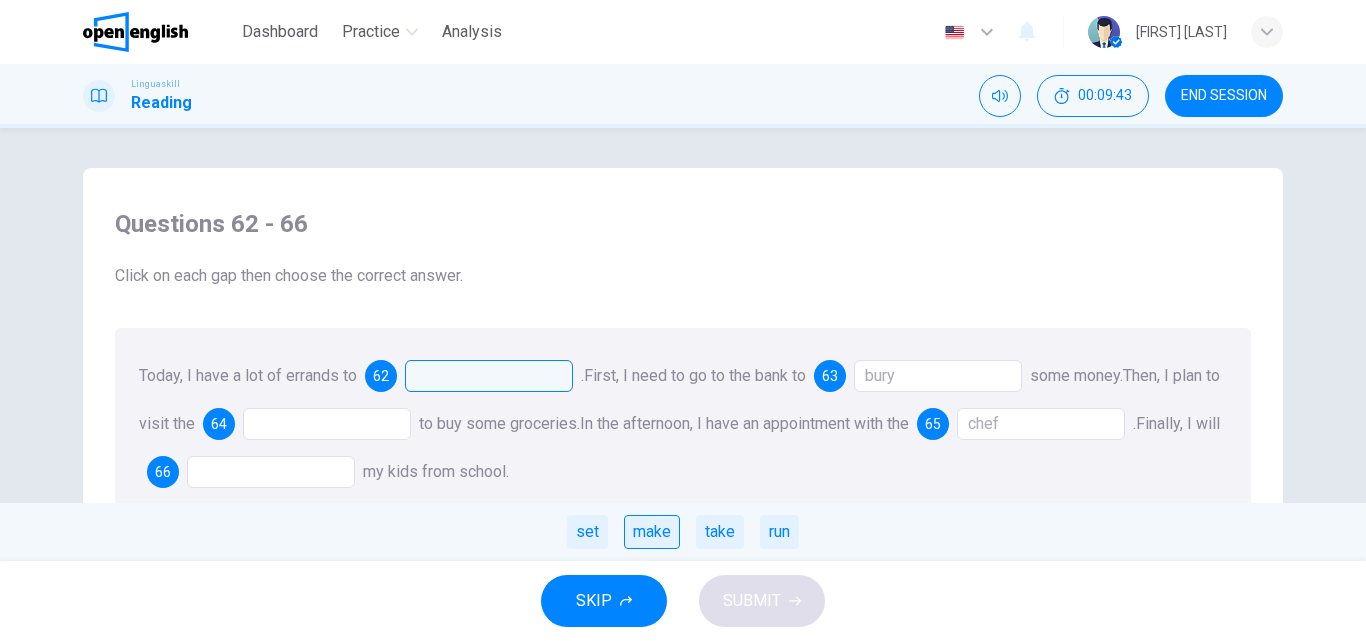 click on "make" at bounding box center [652, 532] 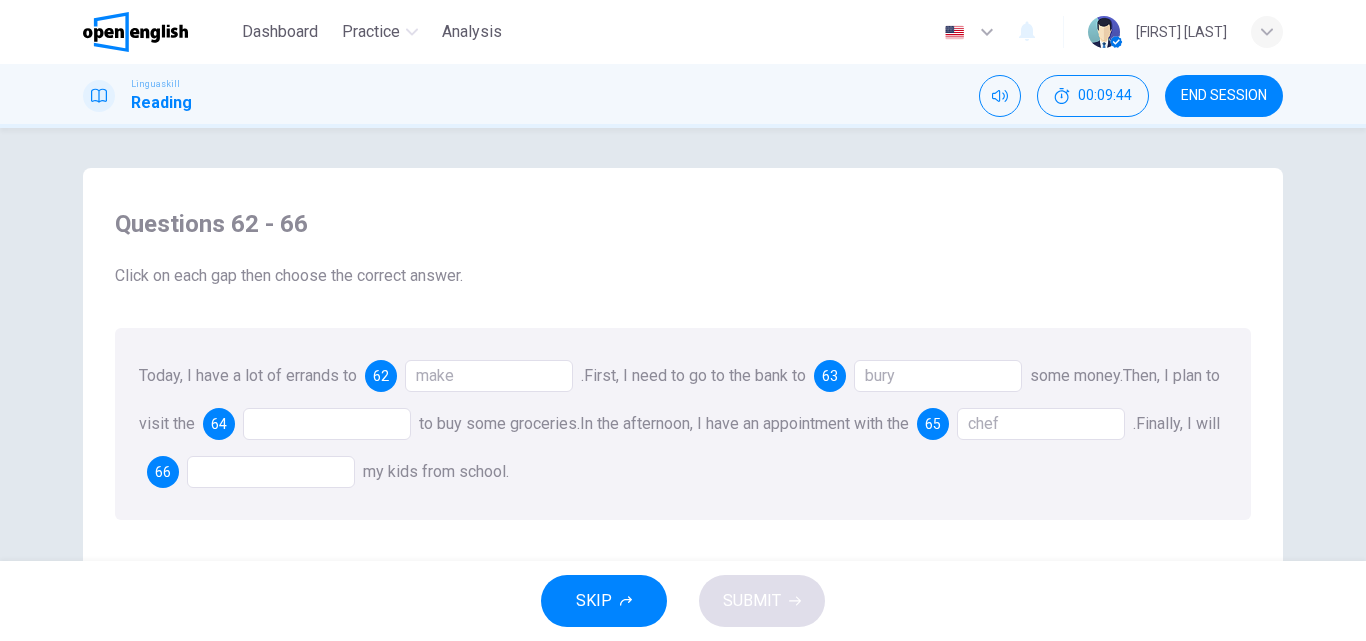 click at bounding box center [327, 424] 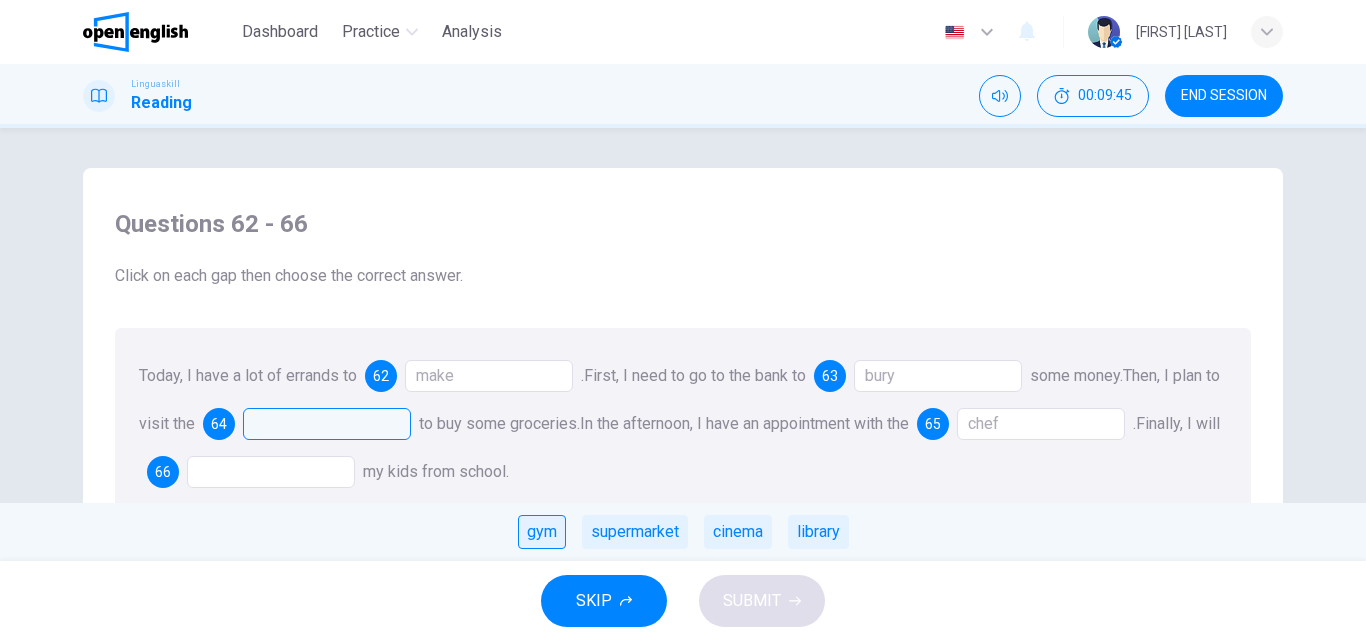 click on "gym" at bounding box center [542, 532] 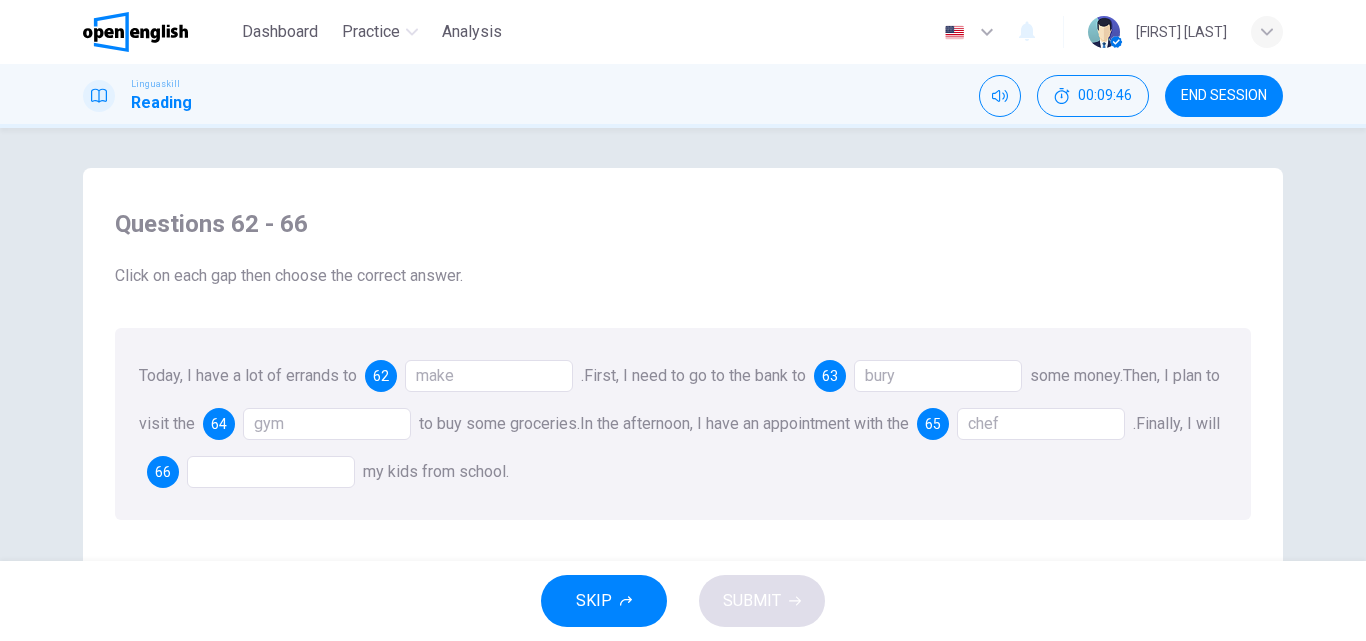 click at bounding box center [271, 472] 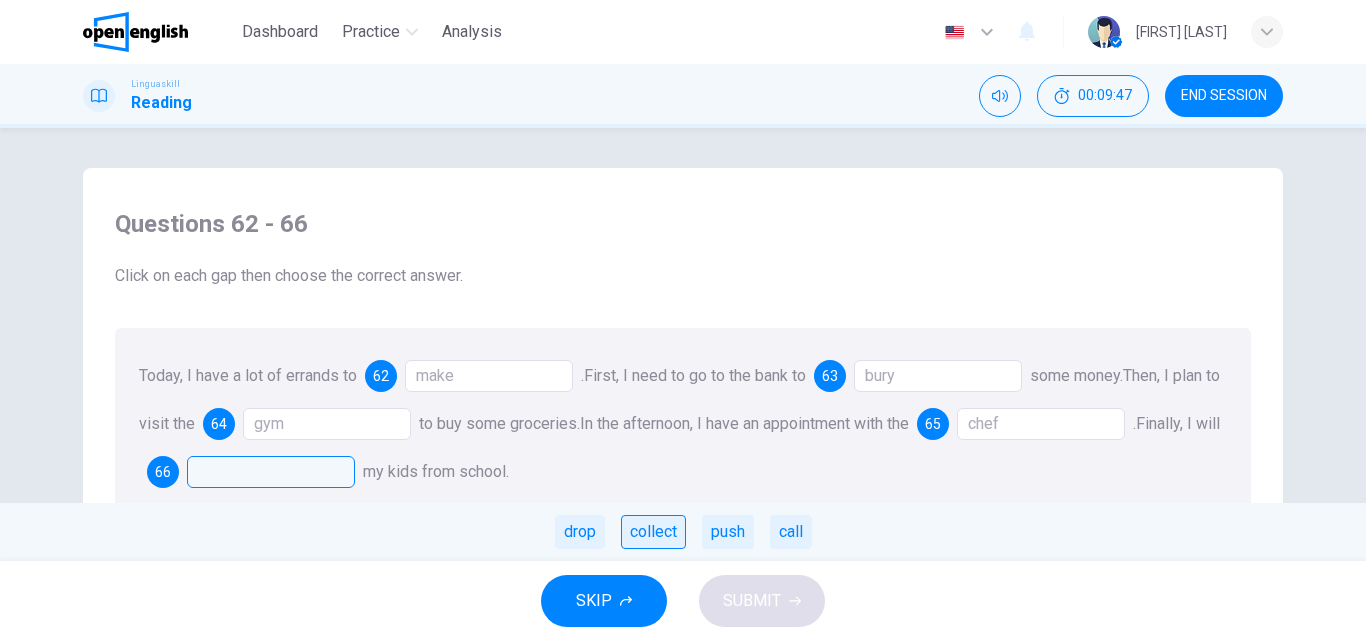 click on "collect" at bounding box center (653, 532) 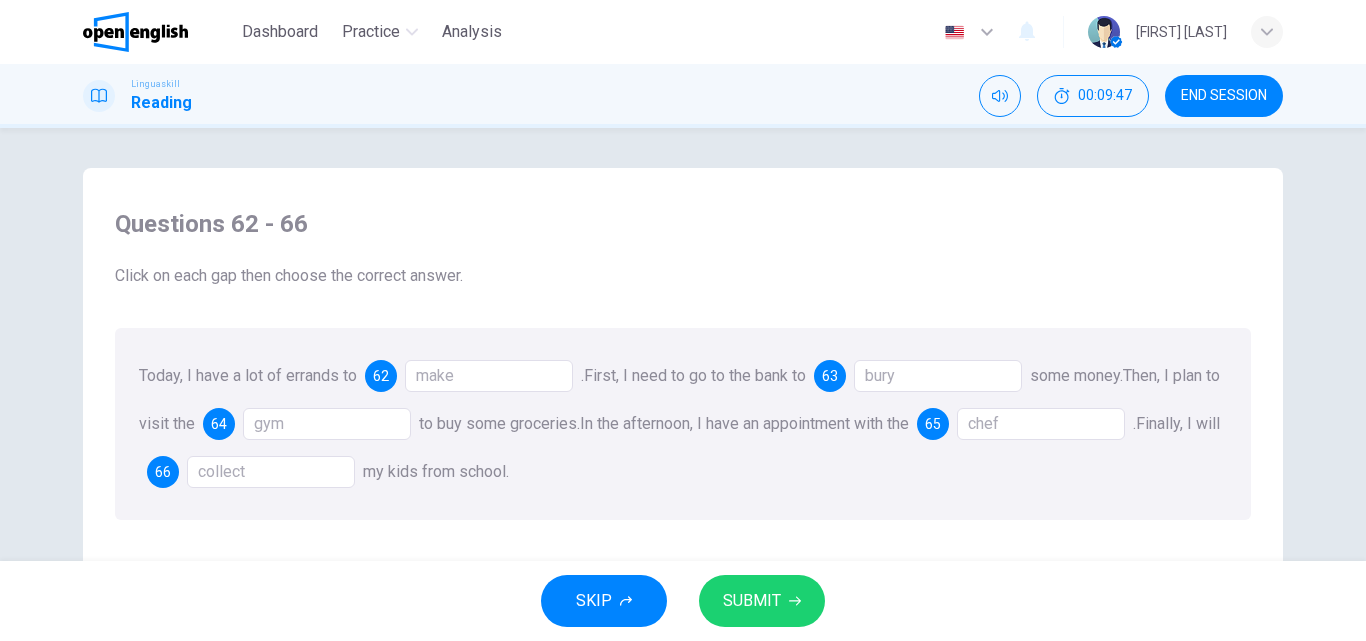 click on "SUBMIT" at bounding box center (762, 601) 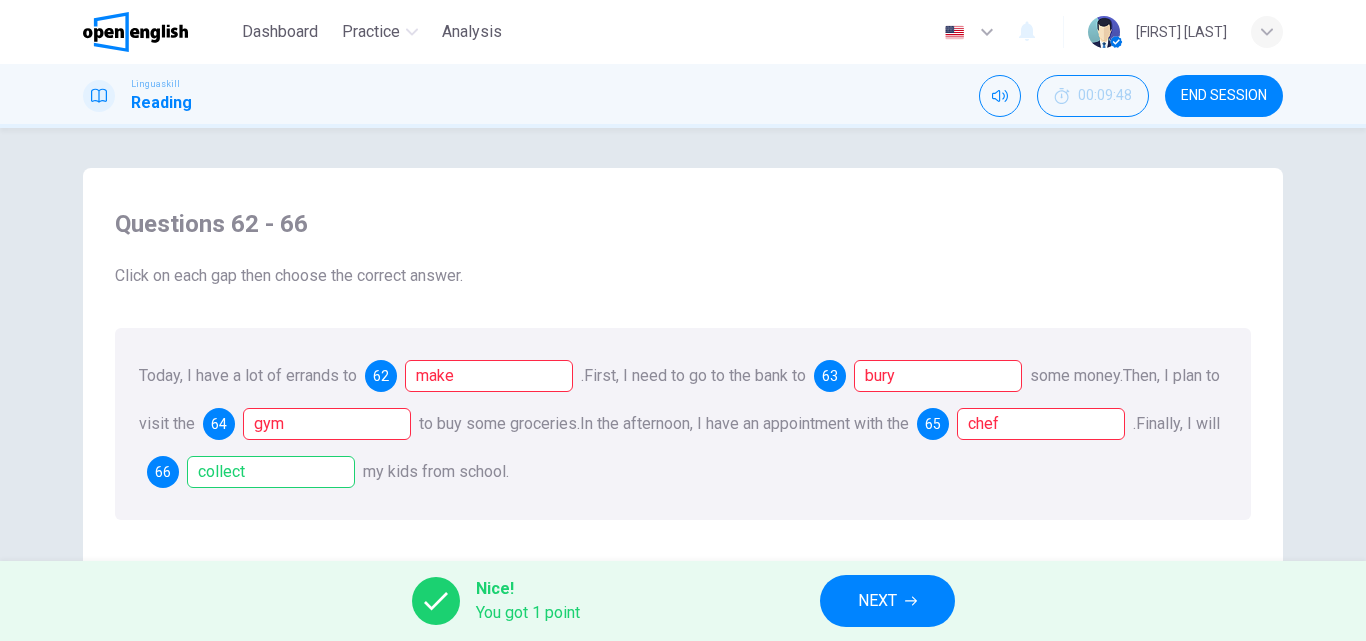 click on "Nice! You got 1
point NEXT" at bounding box center (683, 601) 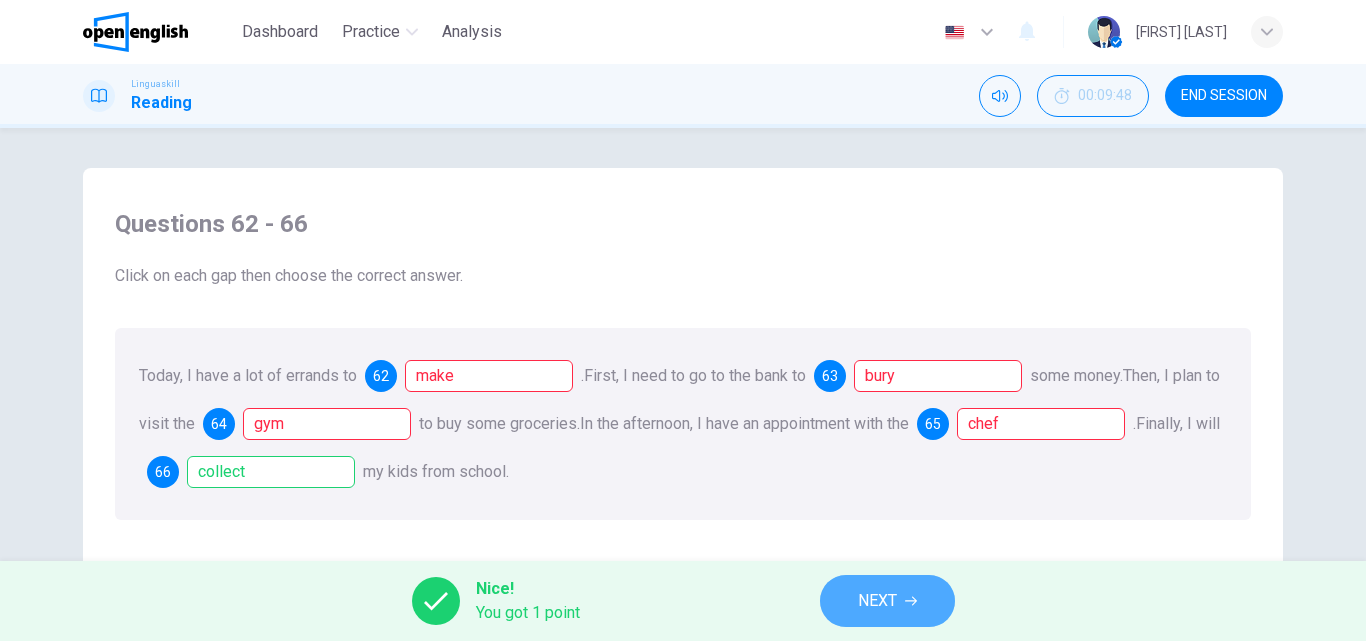 click on "NEXT" at bounding box center (887, 601) 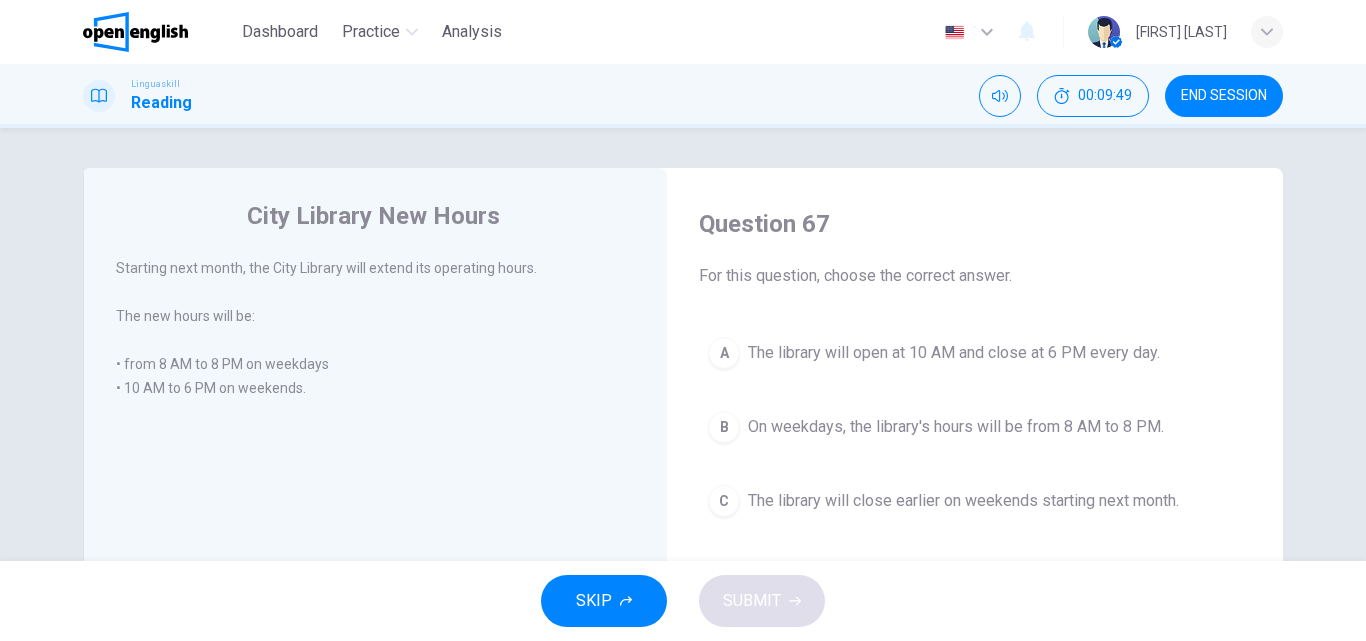 click on "A The library will open at 10 AM and close at 6 PM every day. B On weekdays, the library's hours will be from 8 AM to 8 PM. C The library will close earlier on weekends starting next month." at bounding box center [975, 427] 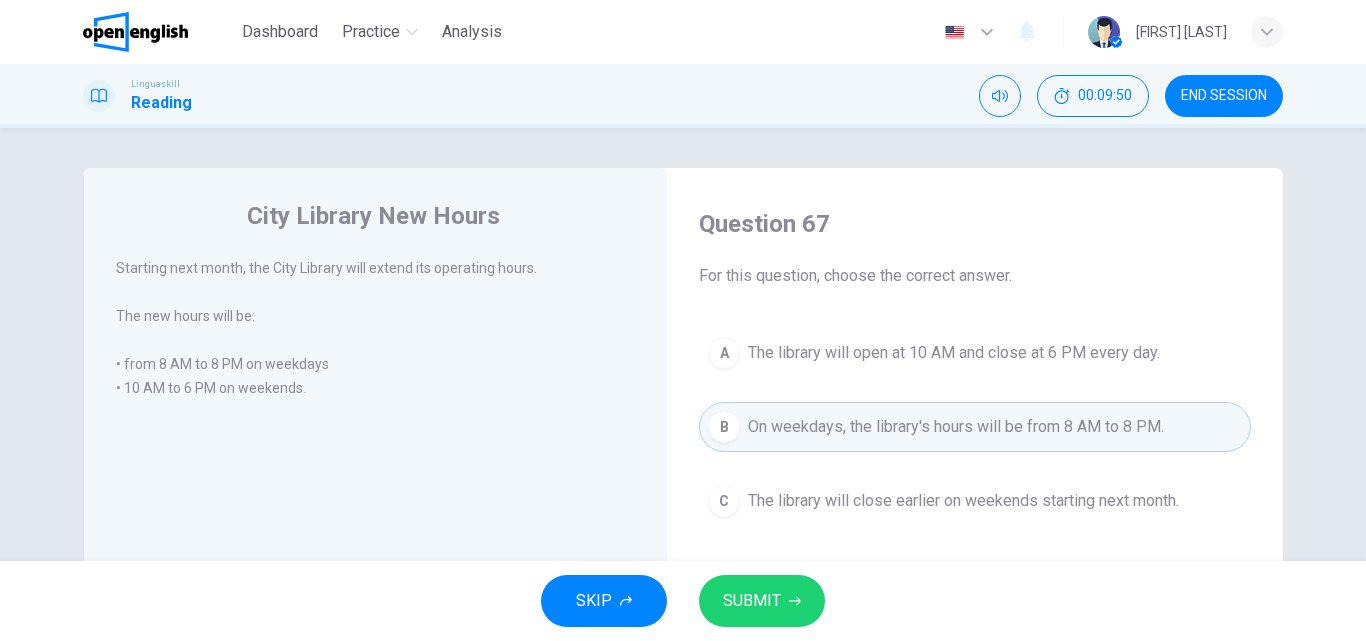 click on "SUBMIT" at bounding box center [762, 601] 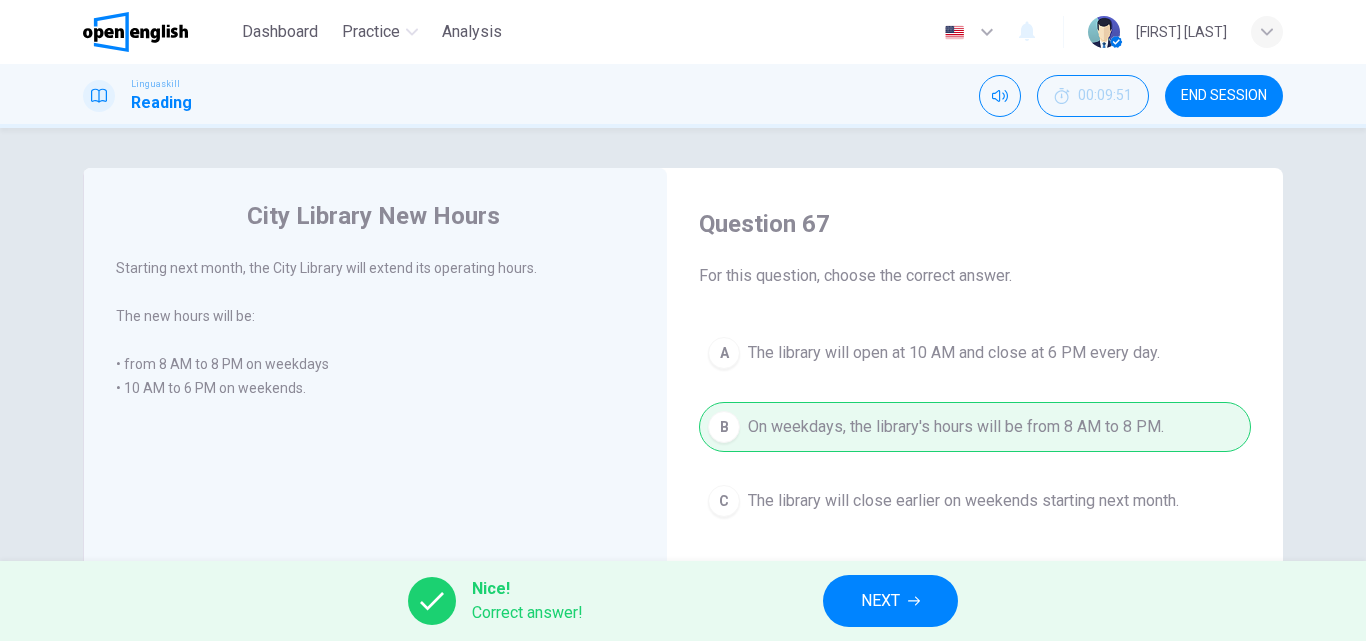 click on "NEXT" at bounding box center (890, 601) 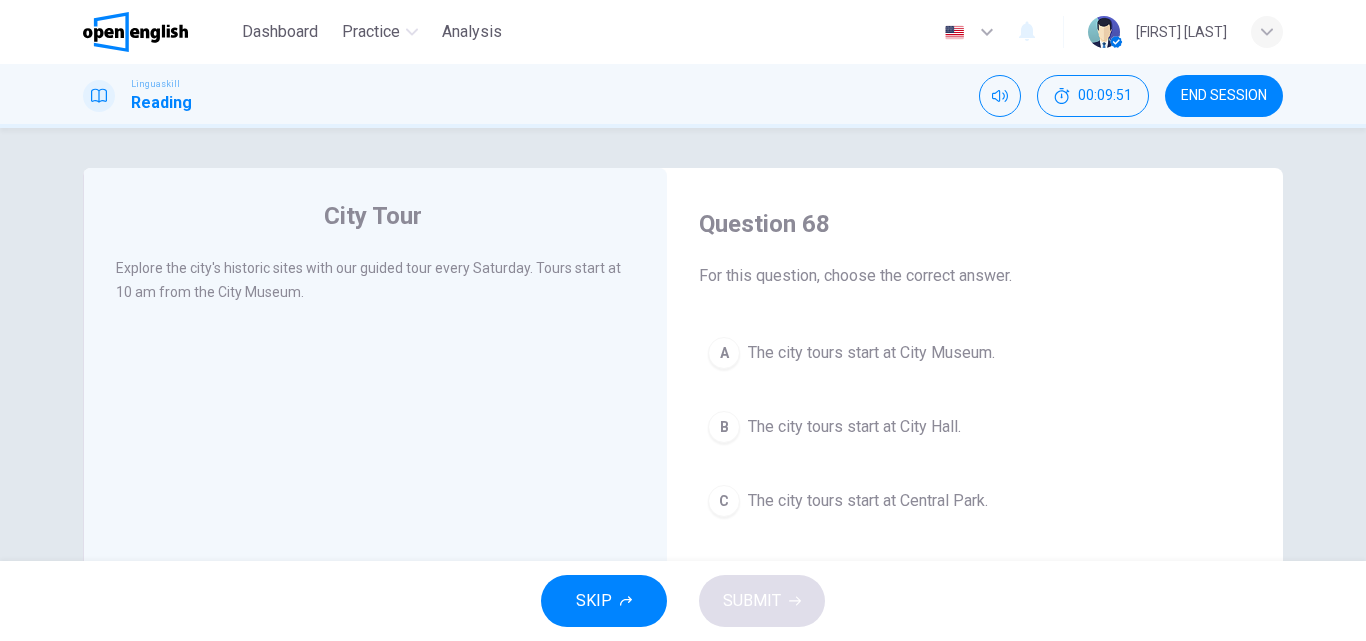 click on "The city tours start at City Museum." at bounding box center [871, 353] 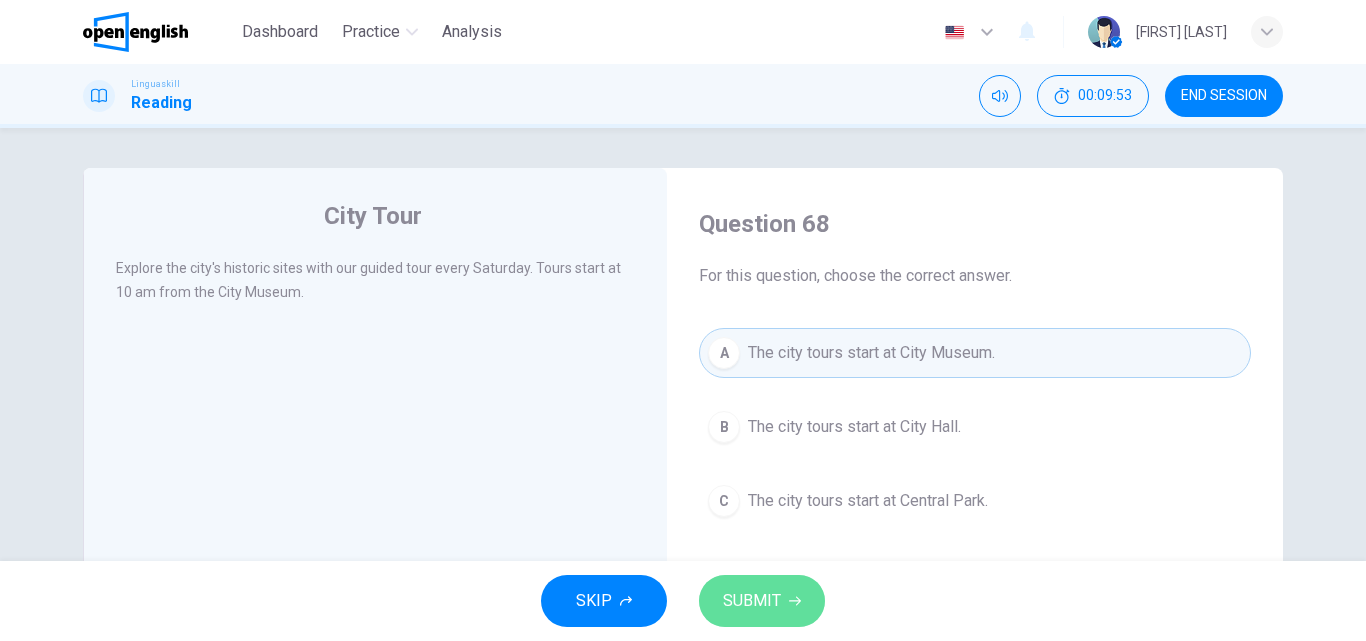 click on "SUBMIT" at bounding box center [752, 601] 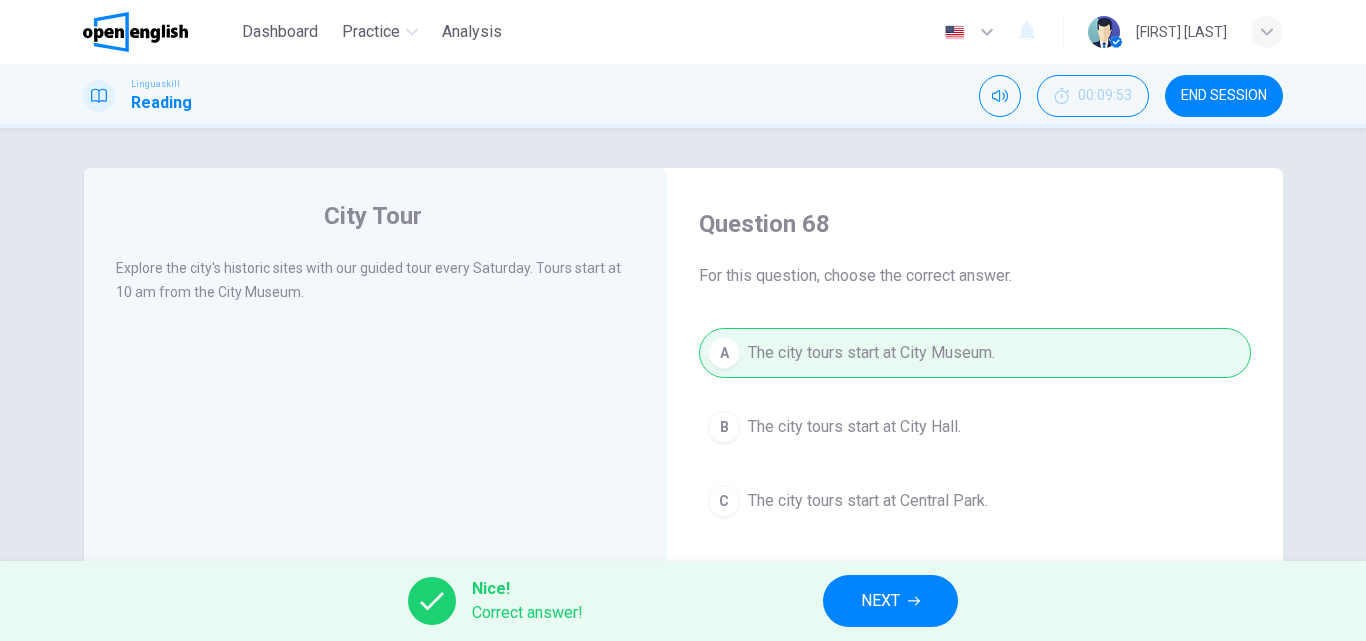 click on "Nice! Correct answer! NEXT" at bounding box center (683, 601) 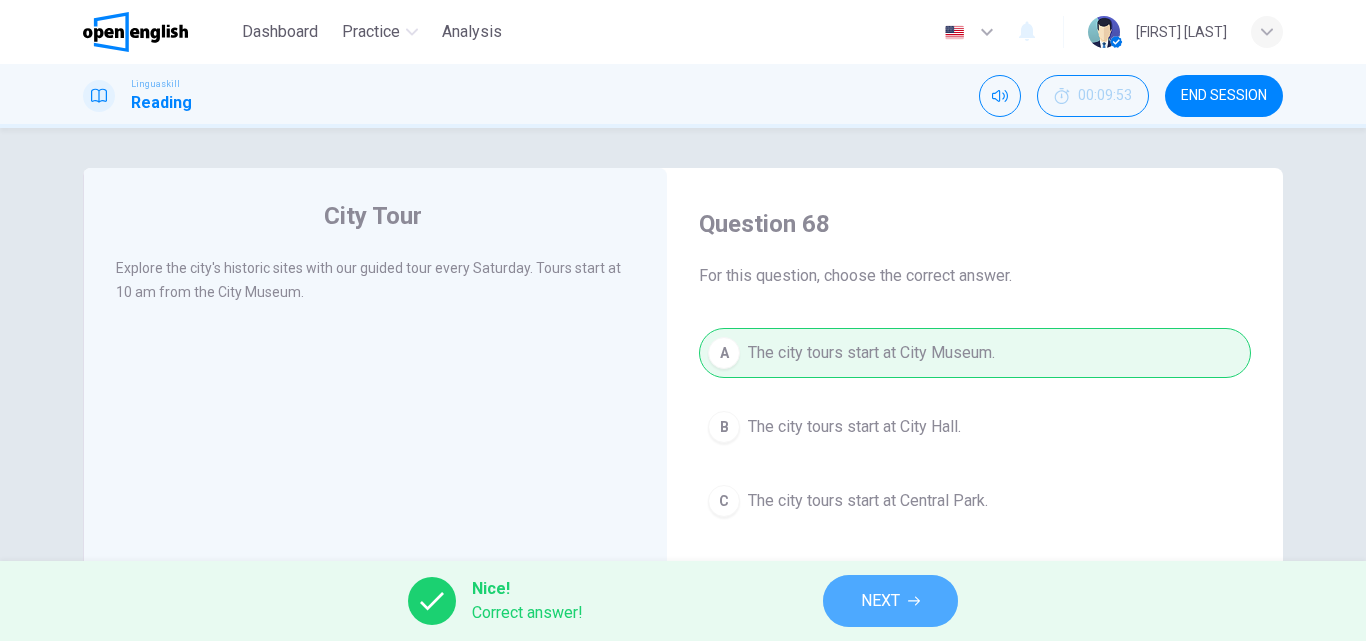 click on "NEXT" at bounding box center [890, 601] 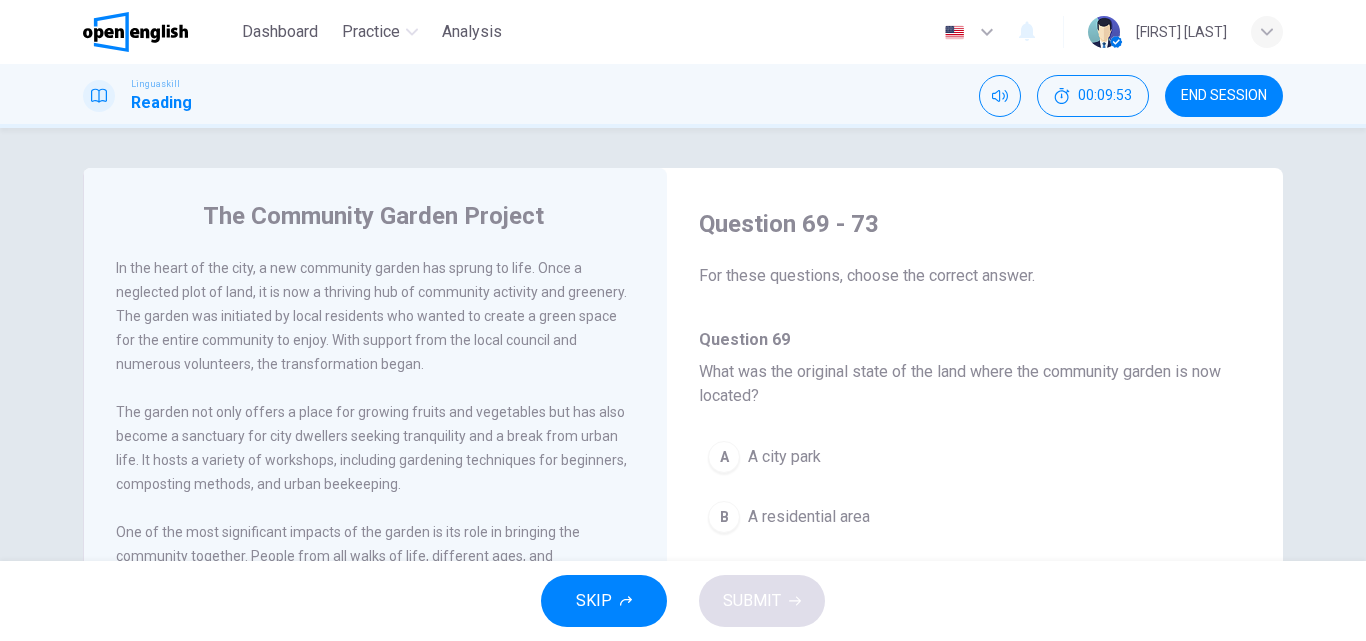 click on "B A residential area" at bounding box center [975, 517] 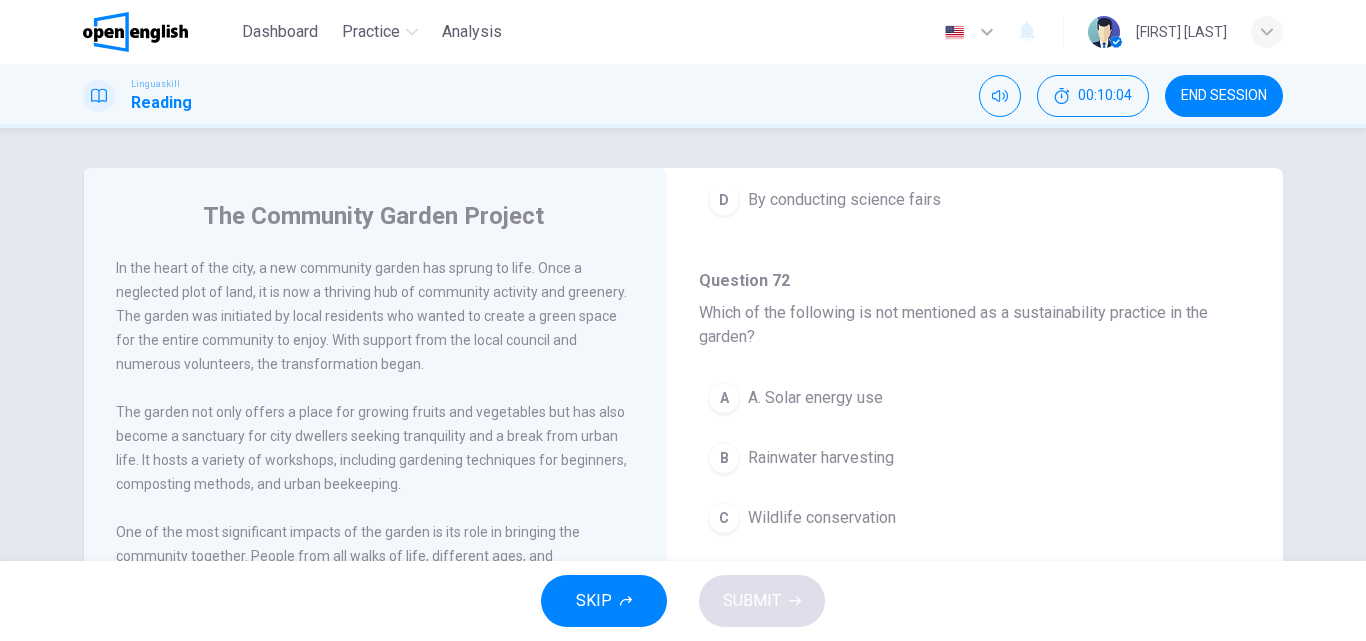 scroll, scrollTop: 1218, scrollLeft: 0, axis: vertical 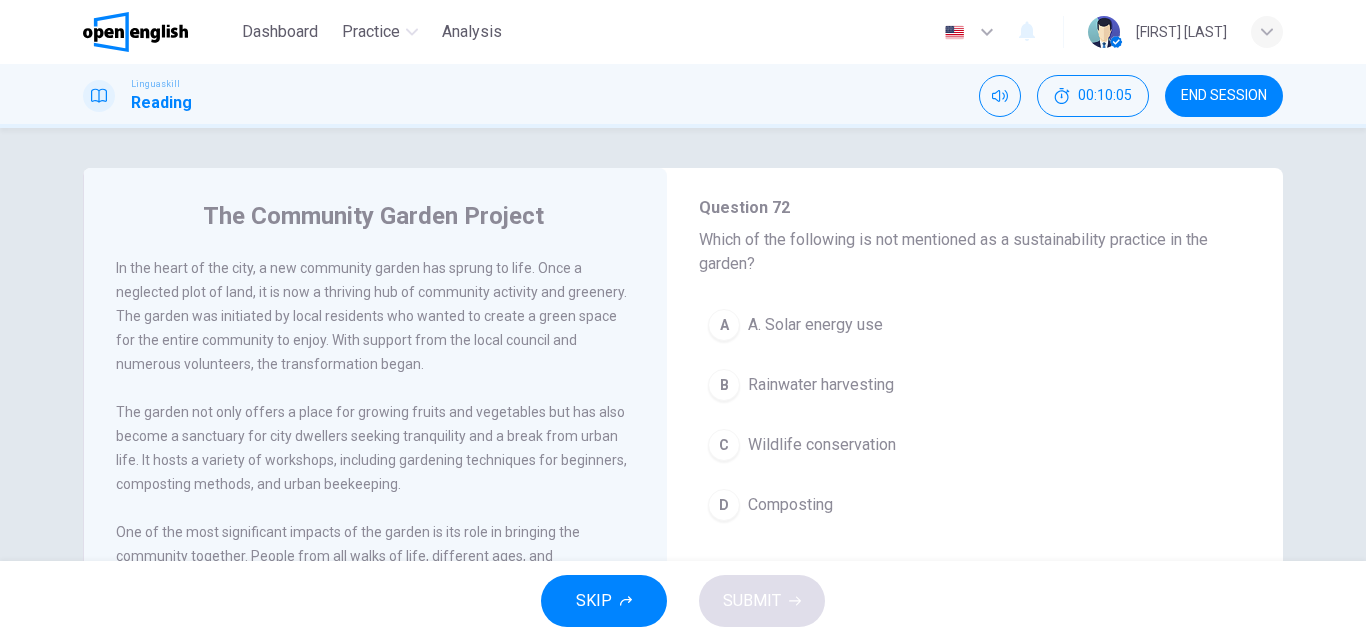 click on "D Composting" at bounding box center (975, 505) 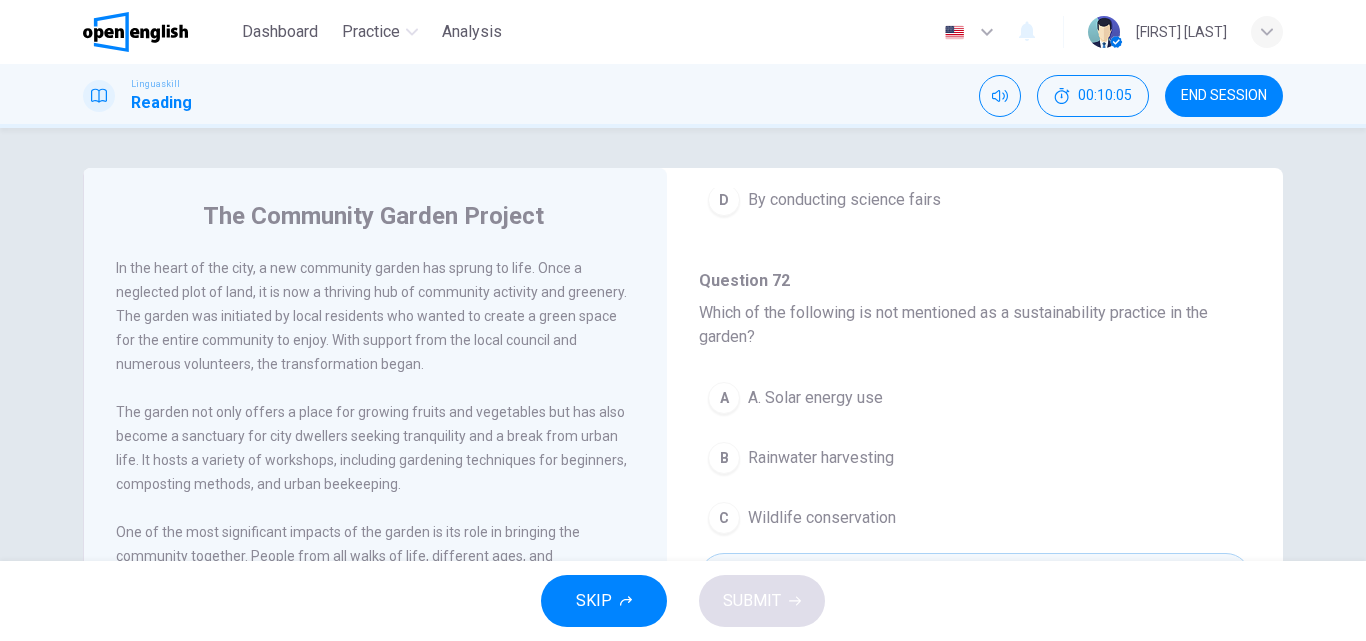 scroll, scrollTop: 1018, scrollLeft: 0, axis: vertical 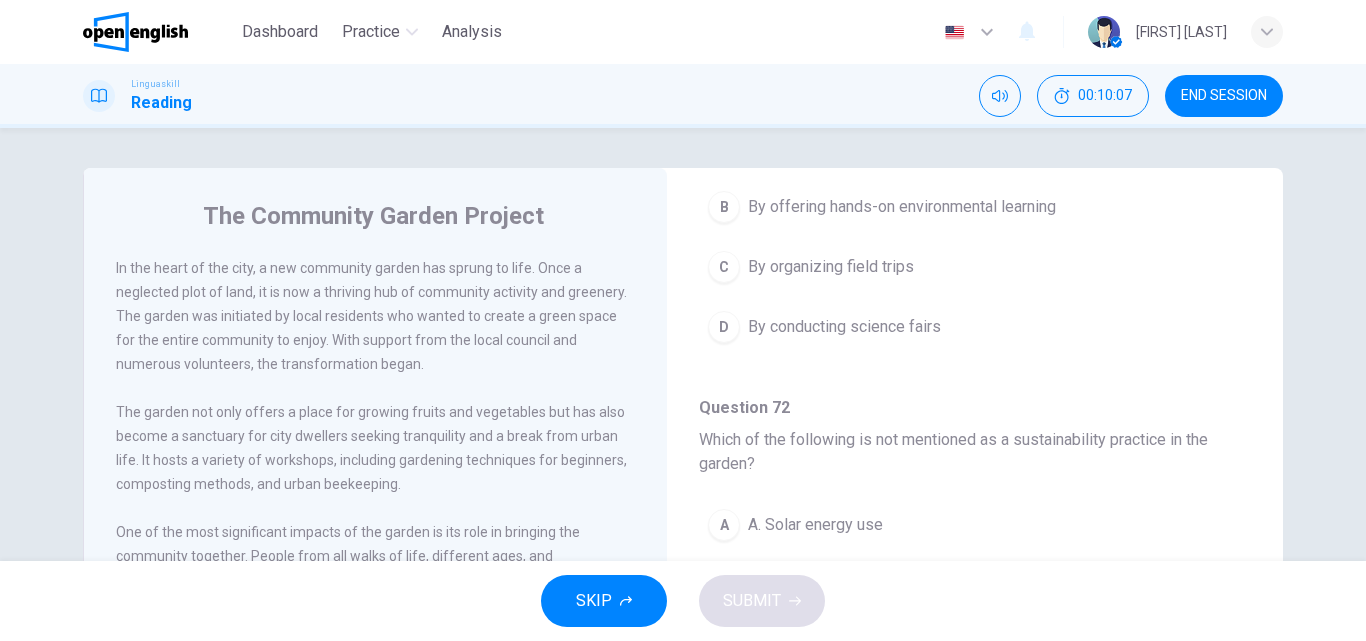 click on "A By providing scholarships B By offering hands-on environmental learning C By organizing field trips D By conducting science fairs" at bounding box center [975, 247] 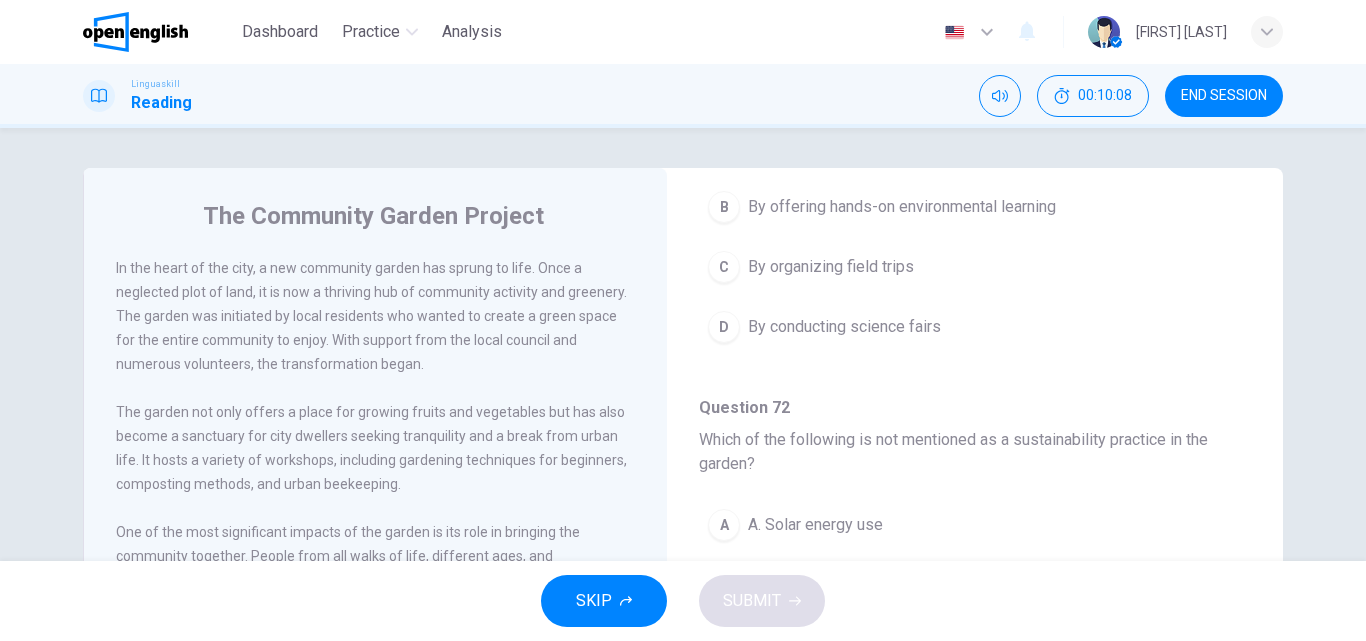 click on "The Community Garden Project In the heart of the city, a new community garden has sprung to life. Once a neglected plot of land, it is now a thriving hub of community activity and greenery. The garden was initiated by local residents who wanted to create a green space for the entire community to enjoy. With support from the local council and numerous volunteers, the transformation began. The garden not only offers a place for growing fruits and vegetables but has also become a sanctuary for city dwellers seeking tranquility and a break from urban life. It hosts a variety of workshops, including gardening techniques for beginners, composting methods, and urban beekeeping. Environmental sustainability is at the core of the garden's philosophy. It utilizes rainwater harvesting, solar energy, and promotes recycling and composting. The garden has inspired similar projects in other parts of the city, sparking a movement towards urban greening and community engagement. Question 69 - 73 Question   69 A A city park B" at bounding box center (683, 515) 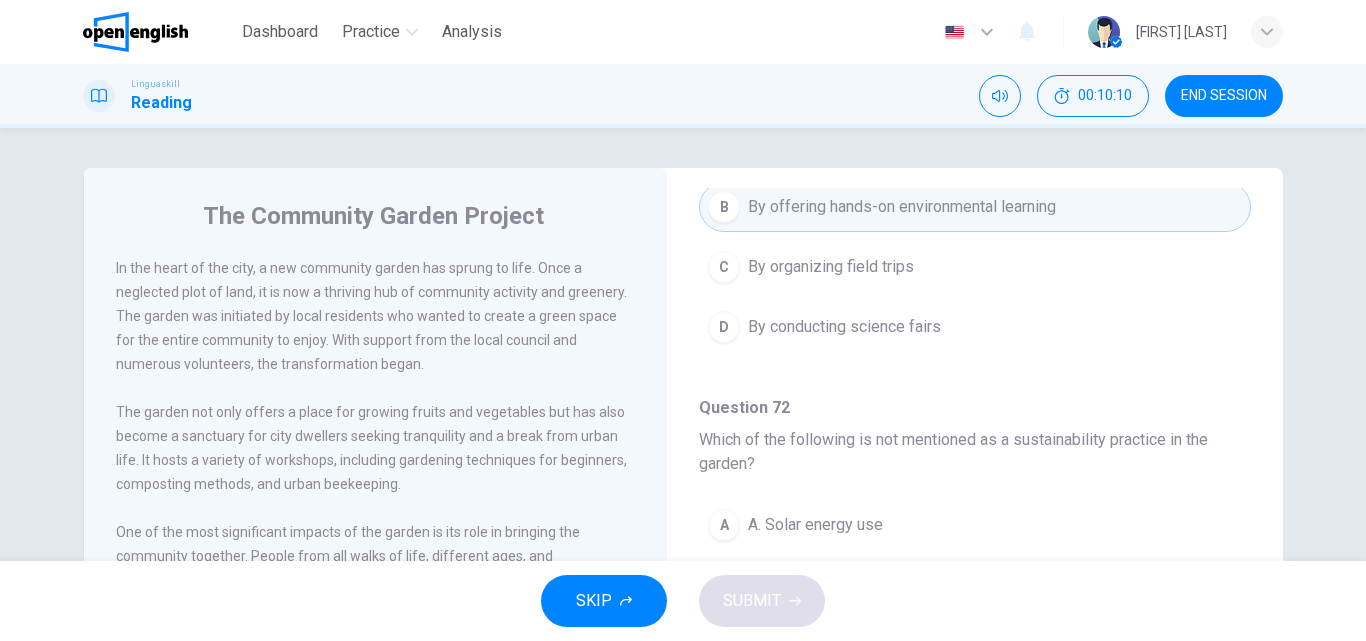 click on "Question 69 - 73 For these questions, choose the correct answer. Question   69 What was the original state of the land where the community garden is now located? A A city park B A residential area C A neglected plot D A commercial district Question   70 What activities does the community garden host? A Sports events B Art exhibitions C Gardening workshops D  Musical concerts Question   71 How does the community garden contribute to children's education? A By providing scholarships B By offering hands-on environmental learning C By organizing field trips D By conducting science fairs Question   72 Which of the following is not mentioned as a sustainability practice in the garden? A A. Solar energy use B Rainwater harvesting C Wildlife conservation D Composting Question   73 What impact has the garden had on the wider city? A Increased property values B Inspired similar projects C Reduced city traffic D Enhanced tourism" at bounding box center [975, 147] 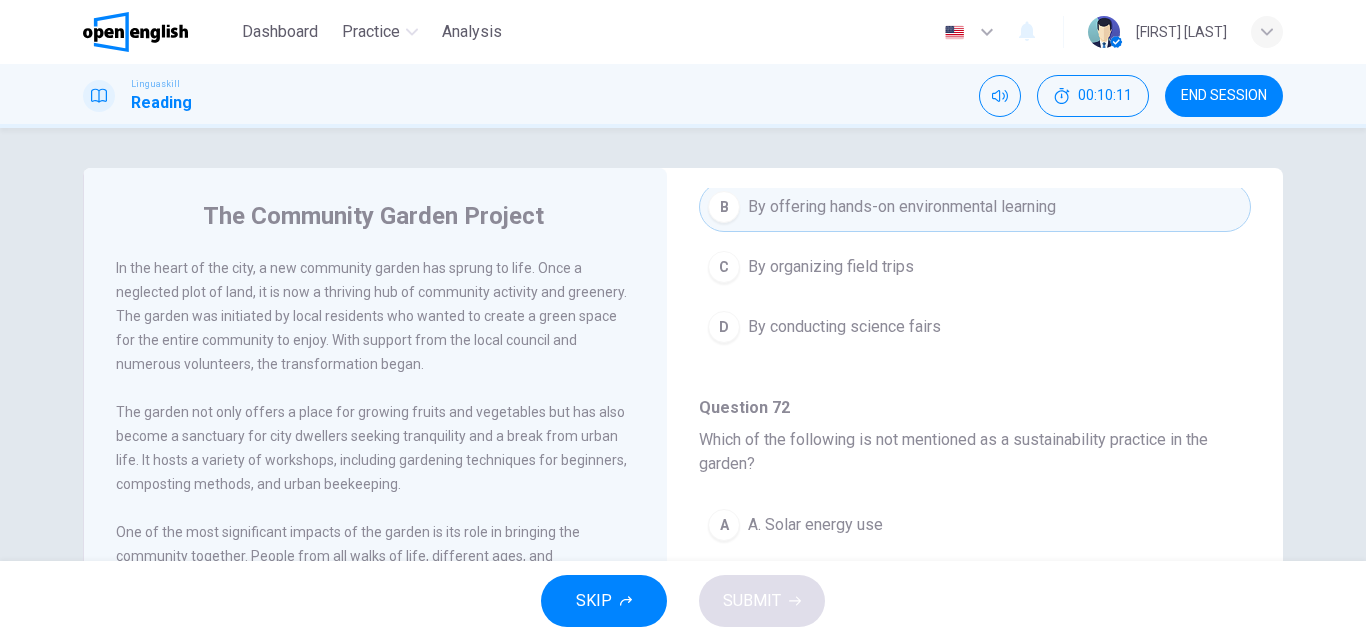drag, startPoint x: 1248, startPoint y: 540, endPoint x: 1250, endPoint y: 525, distance: 15.132746 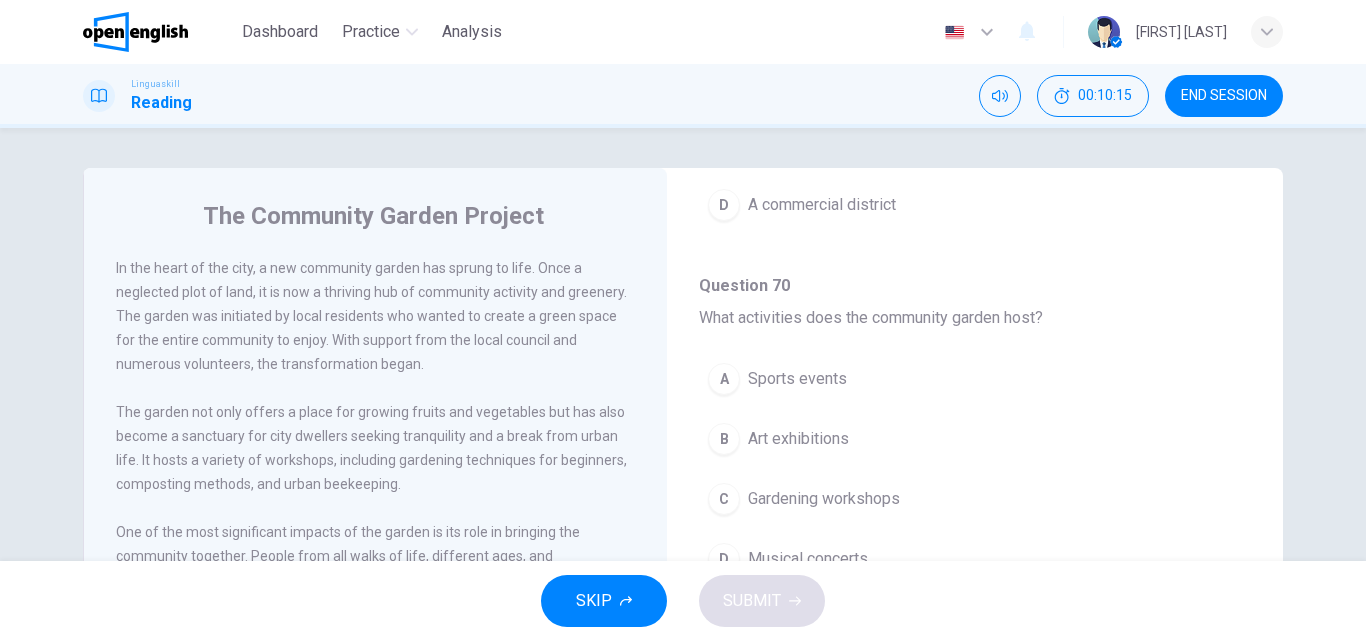 scroll, scrollTop: 459, scrollLeft: 0, axis: vertical 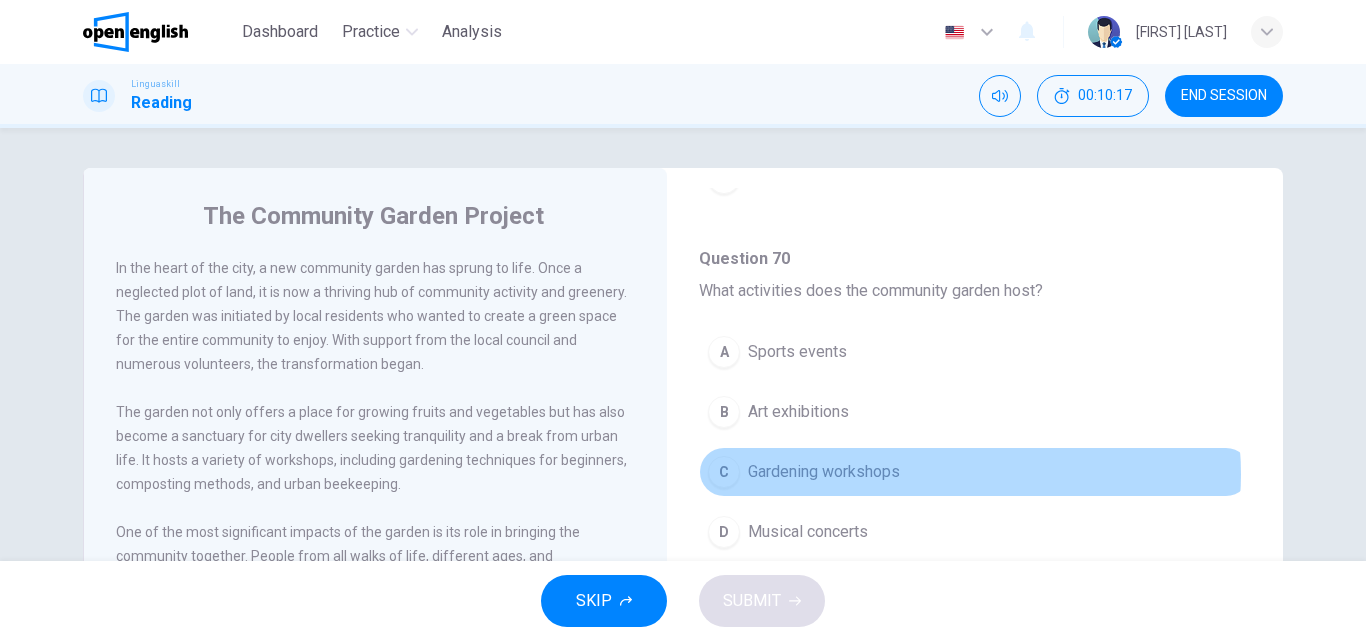 drag, startPoint x: 949, startPoint y: 474, endPoint x: 882, endPoint y: 443, distance: 73.82411 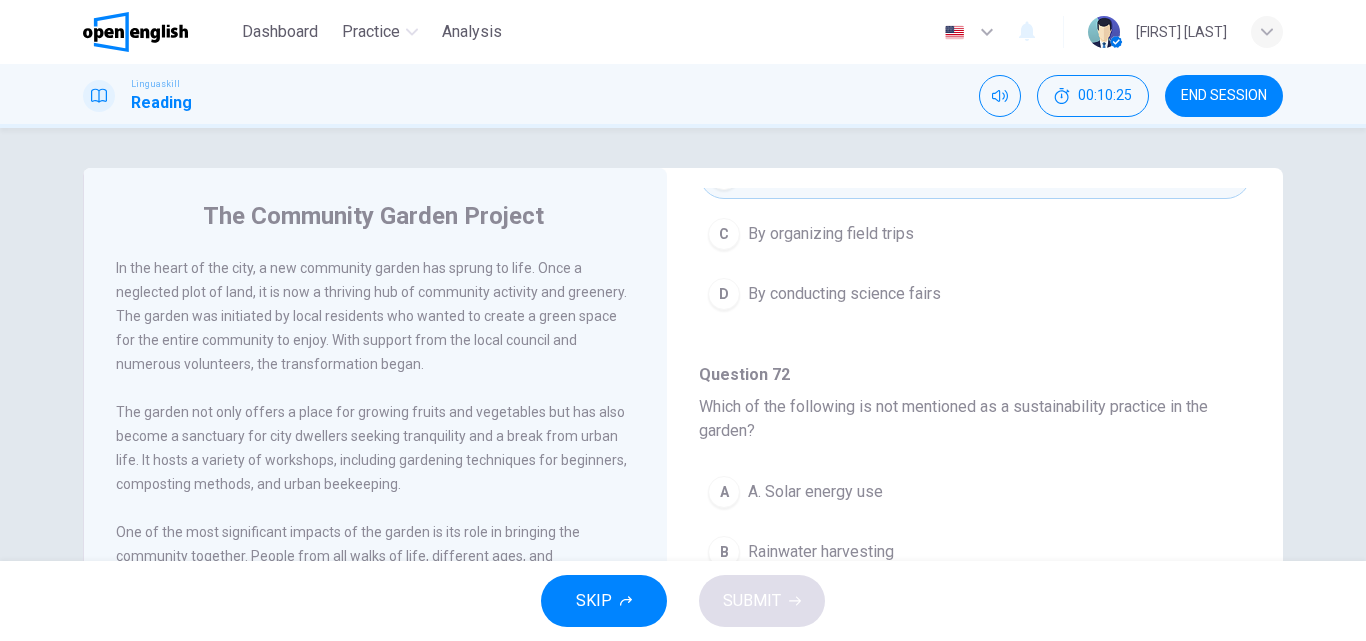 scroll, scrollTop: 1299, scrollLeft: 0, axis: vertical 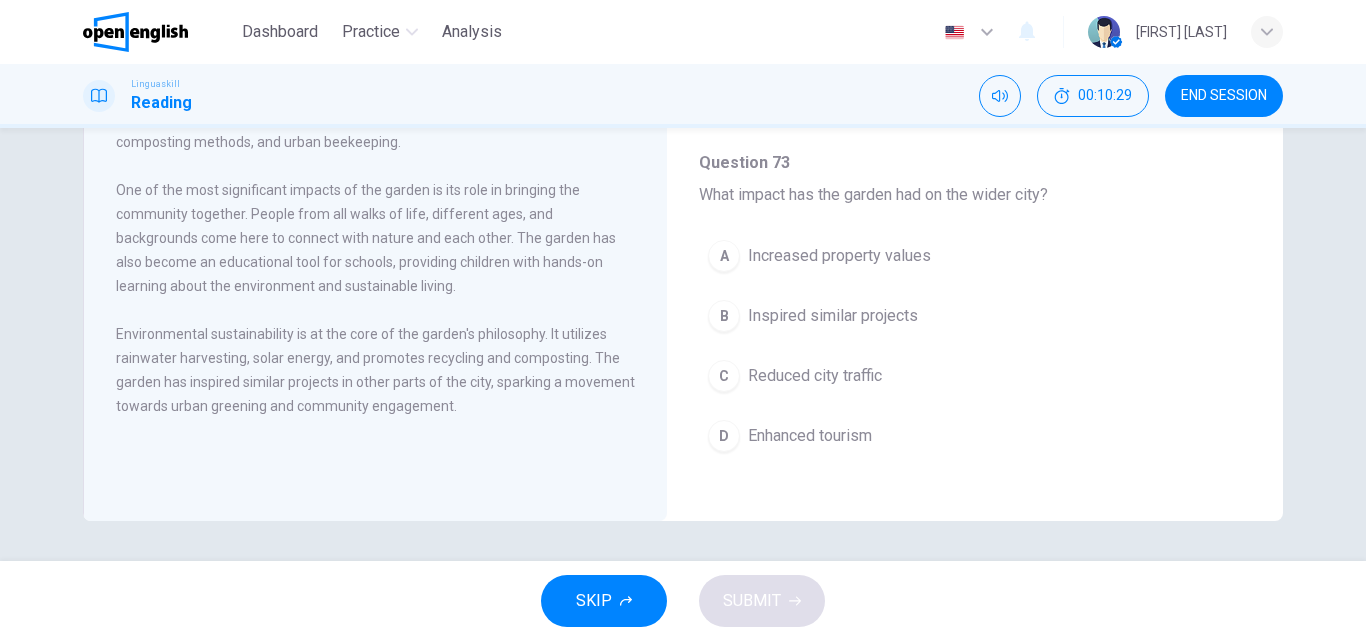 click on "D Enhanced tourism" at bounding box center (975, 436) 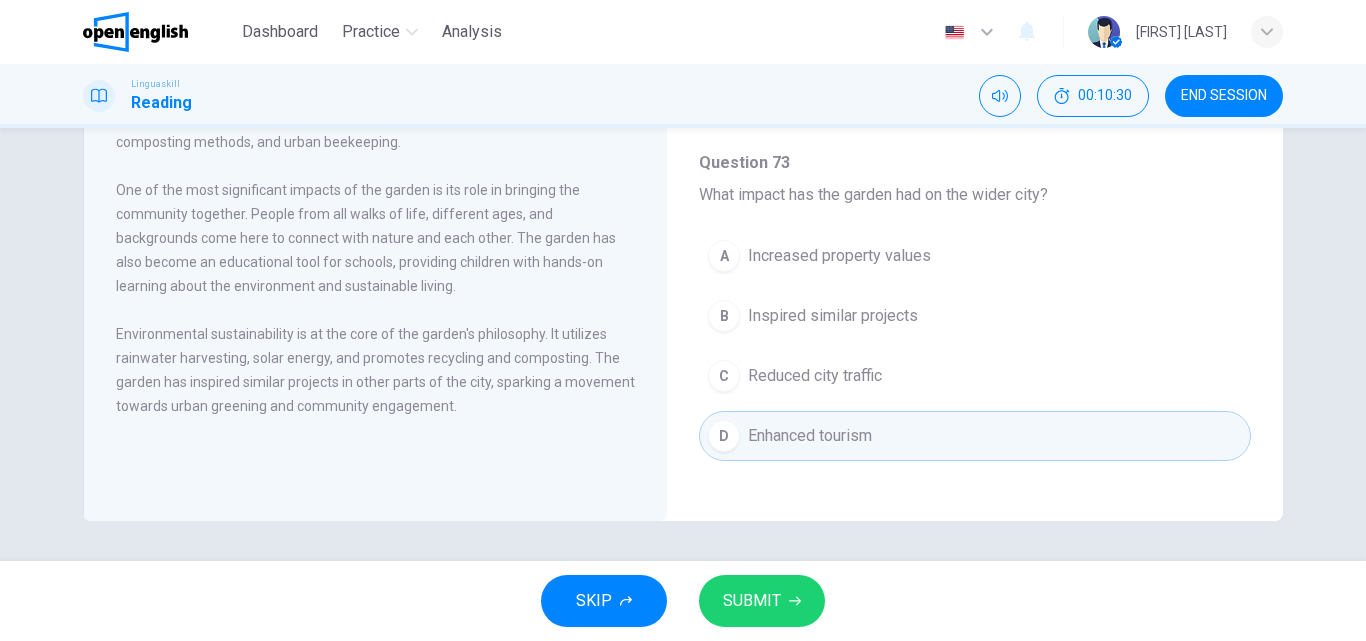 click on "SUBMIT" at bounding box center [752, 601] 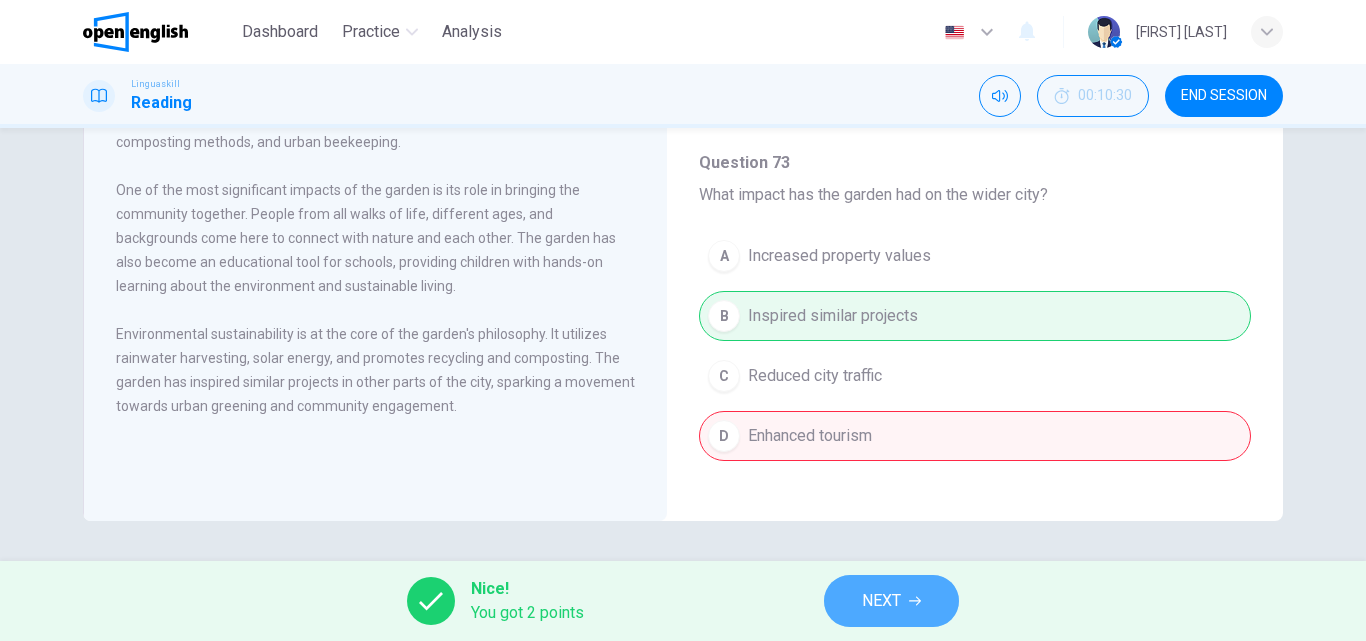 click on "NEXT" at bounding box center (881, 601) 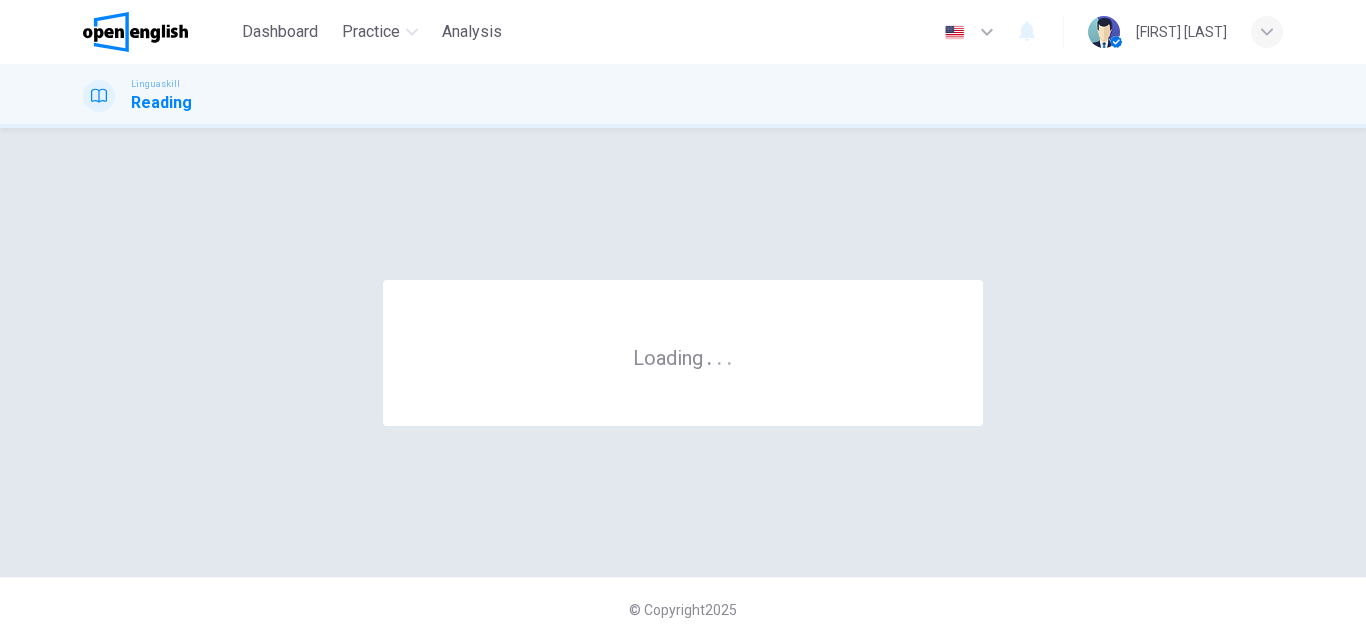 scroll, scrollTop: 0, scrollLeft: 0, axis: both 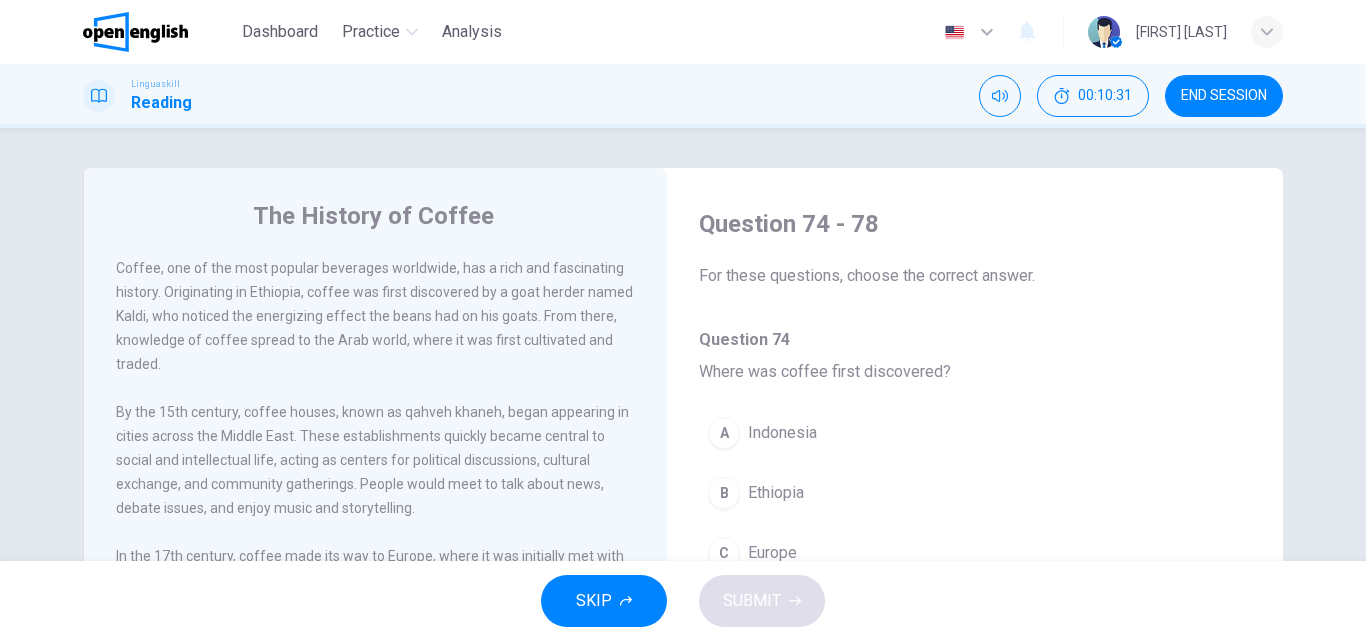 click on "Indonesia" at bounding box center [782, 433] 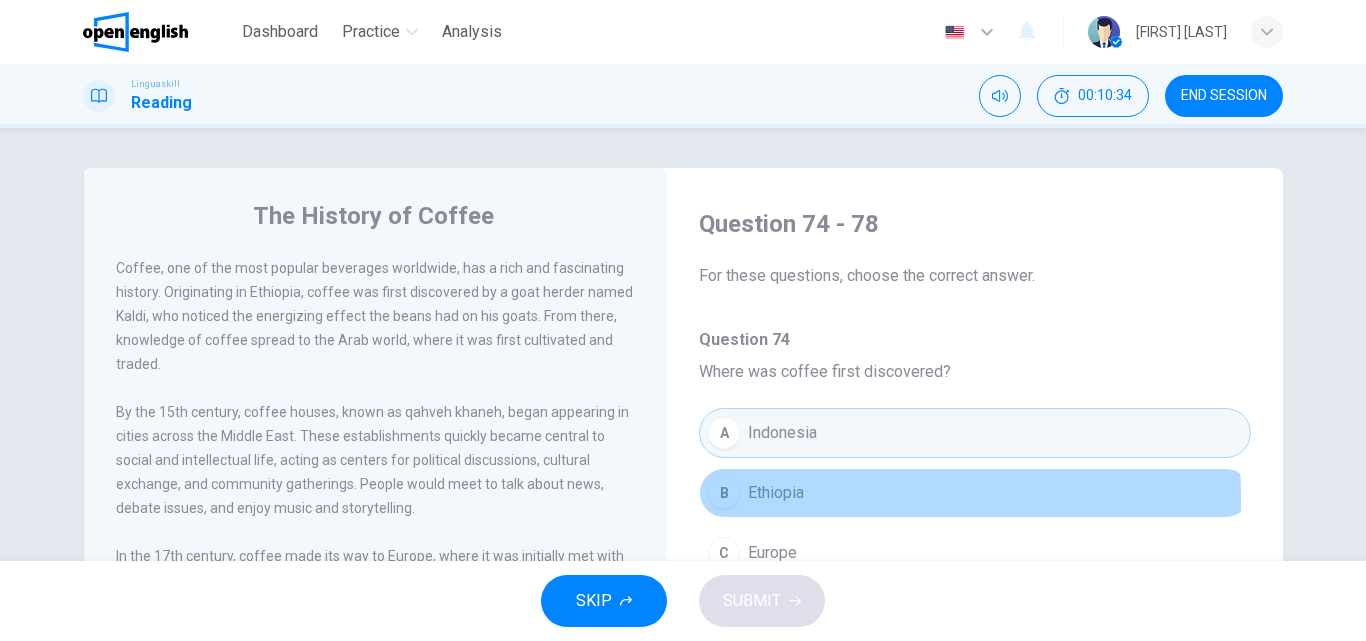 click on "Ethiopia" at bounding box center (776, 493) 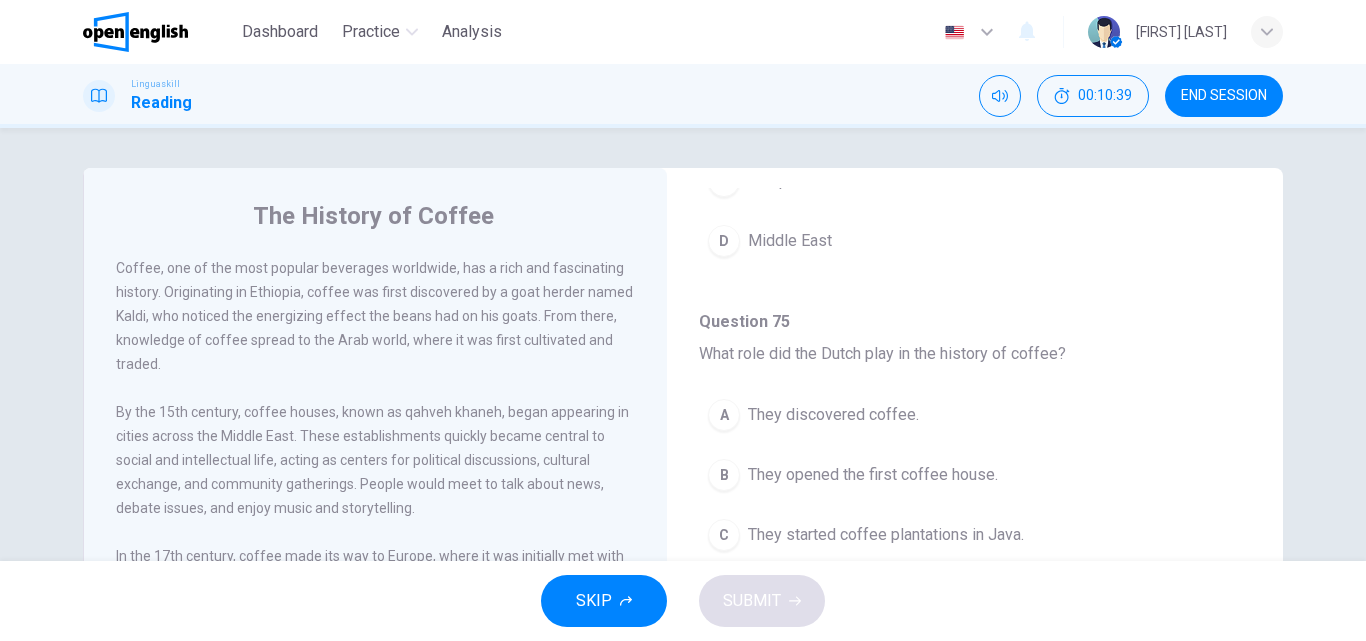 click on "A They discovered coffee." at bounding box center [975, 415] 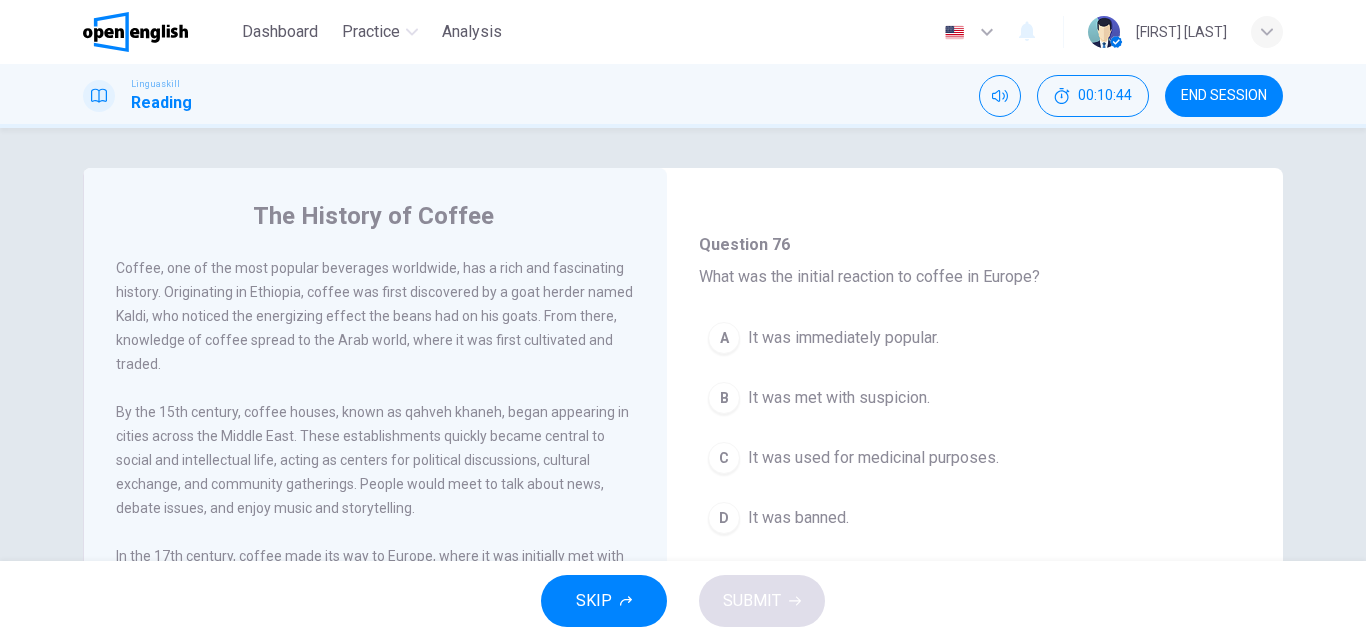 scroll, scrollTop: 835, scrollLeft: 0, axis: vertical 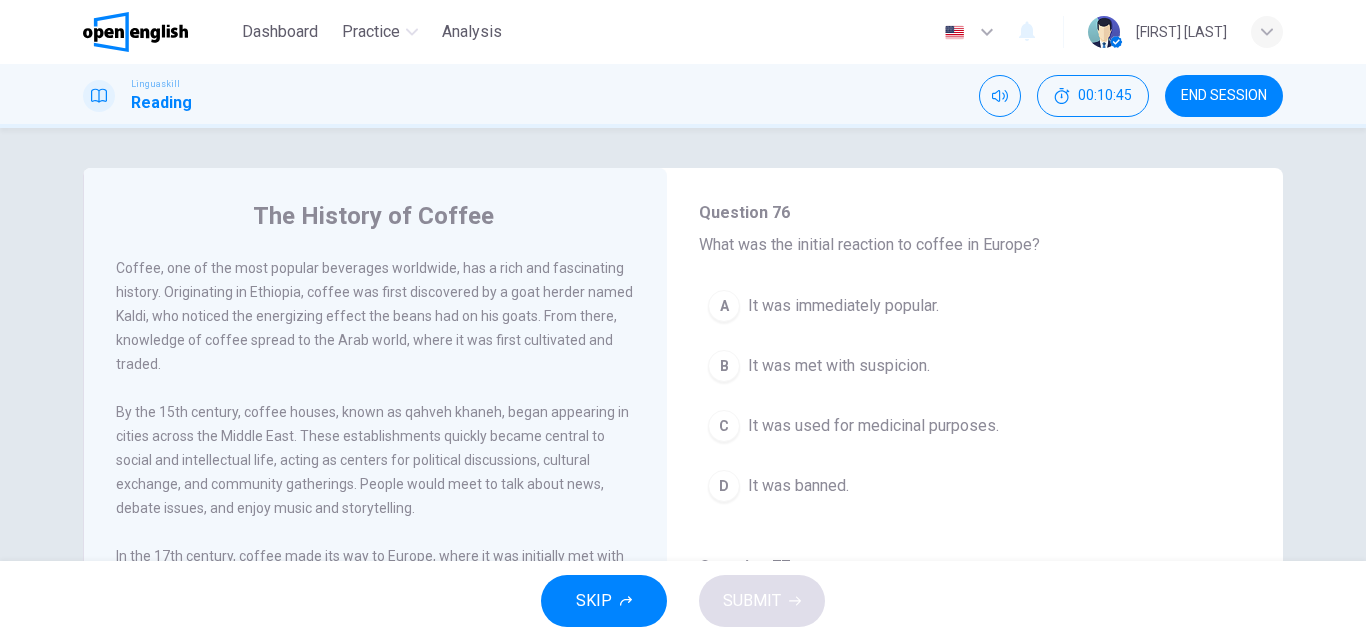 click on "D It was banned." at bounding box center [975, 486] 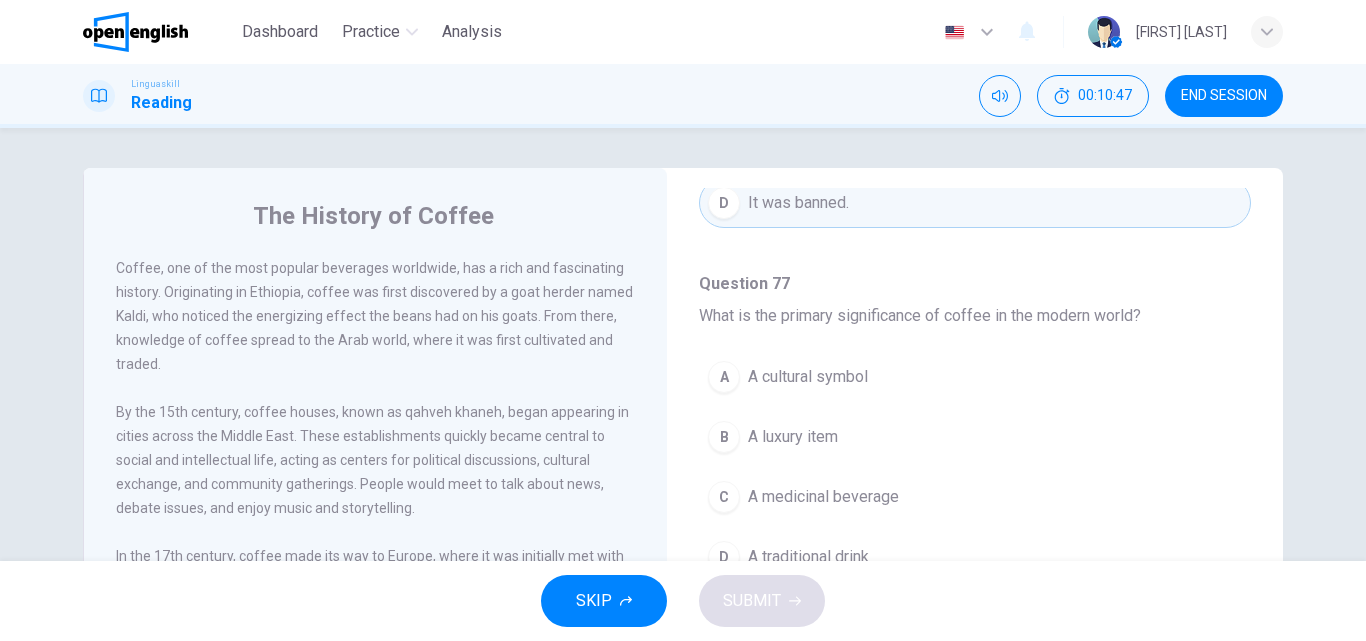 scroll, scrollTop: 1124, scrollLeft: 0, axis: vertical 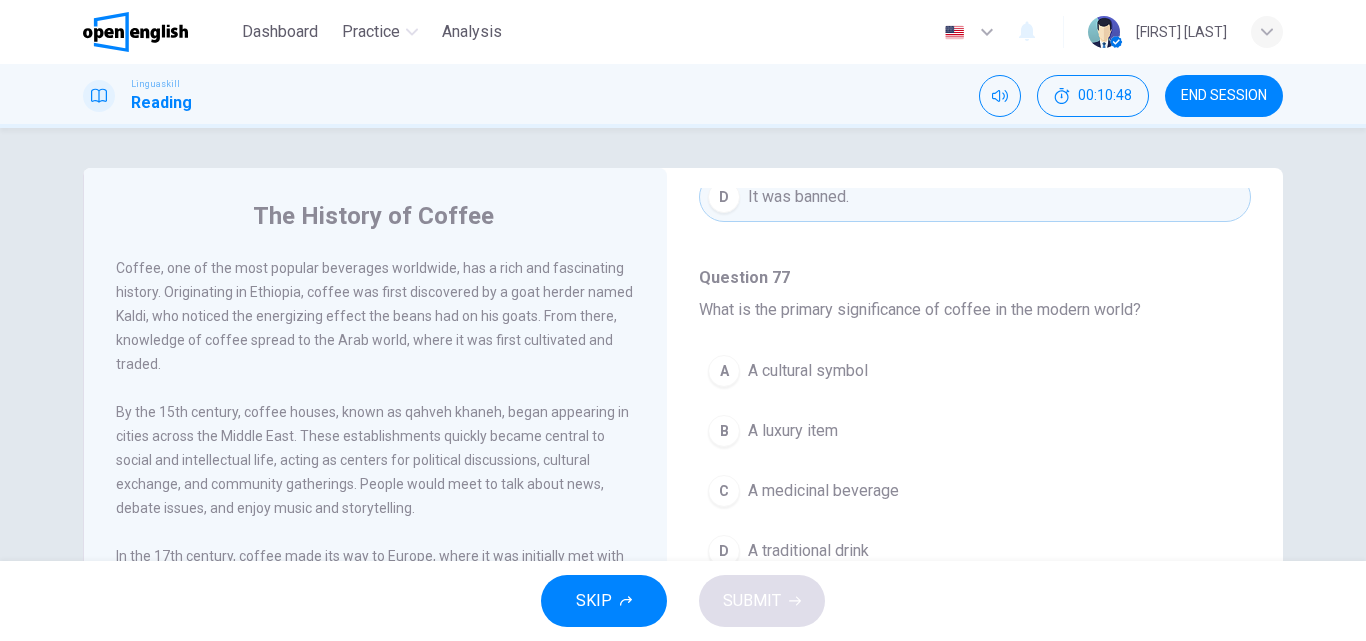 drag, startPoint x: 1250, startPoint y: 604, endPoint x: 1245, endPoint y: 624, distance: 20.615528 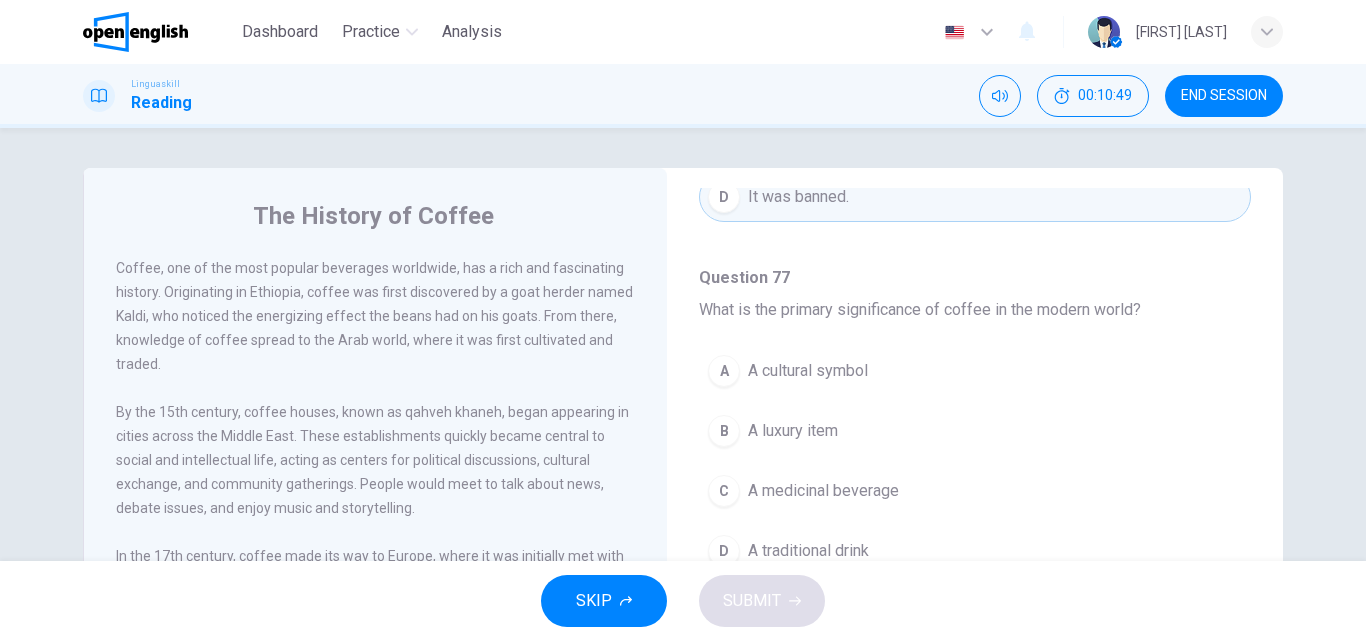 click on "A A cultural symbol B A luxury item C A medicinal beverage D A traditional drink" at bounding box center (975, 471) 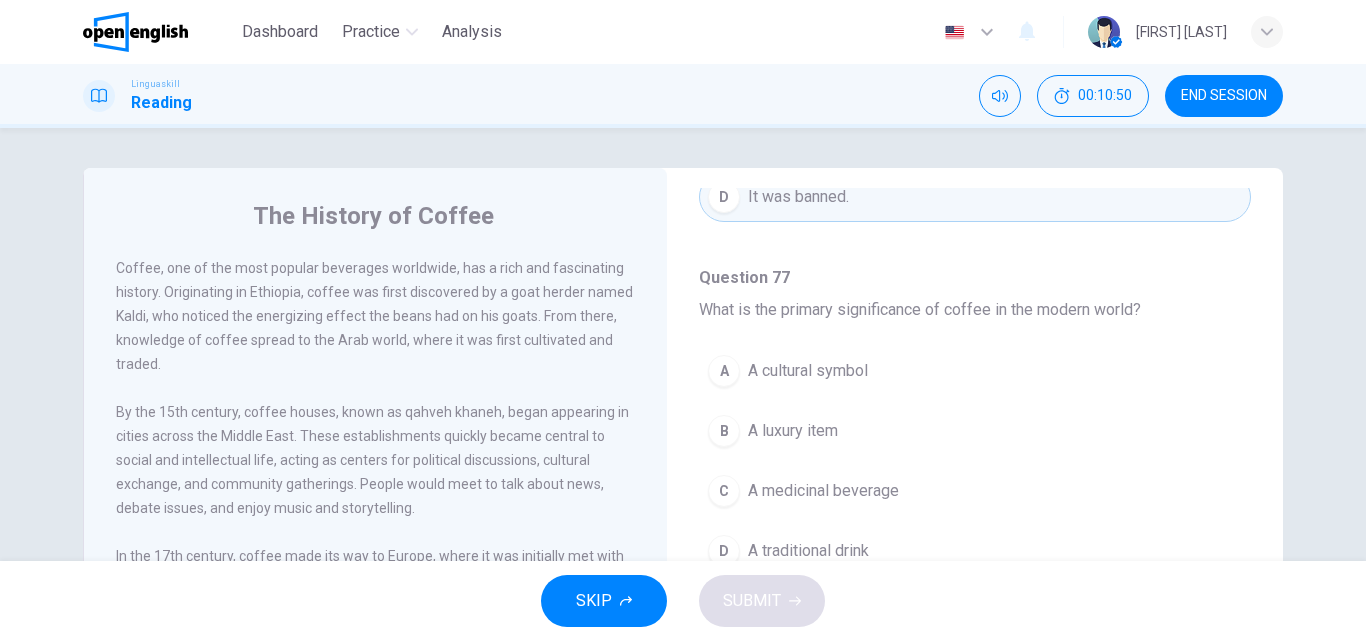 click on "C A medicinal beverage" at bounding box center (975, 491) 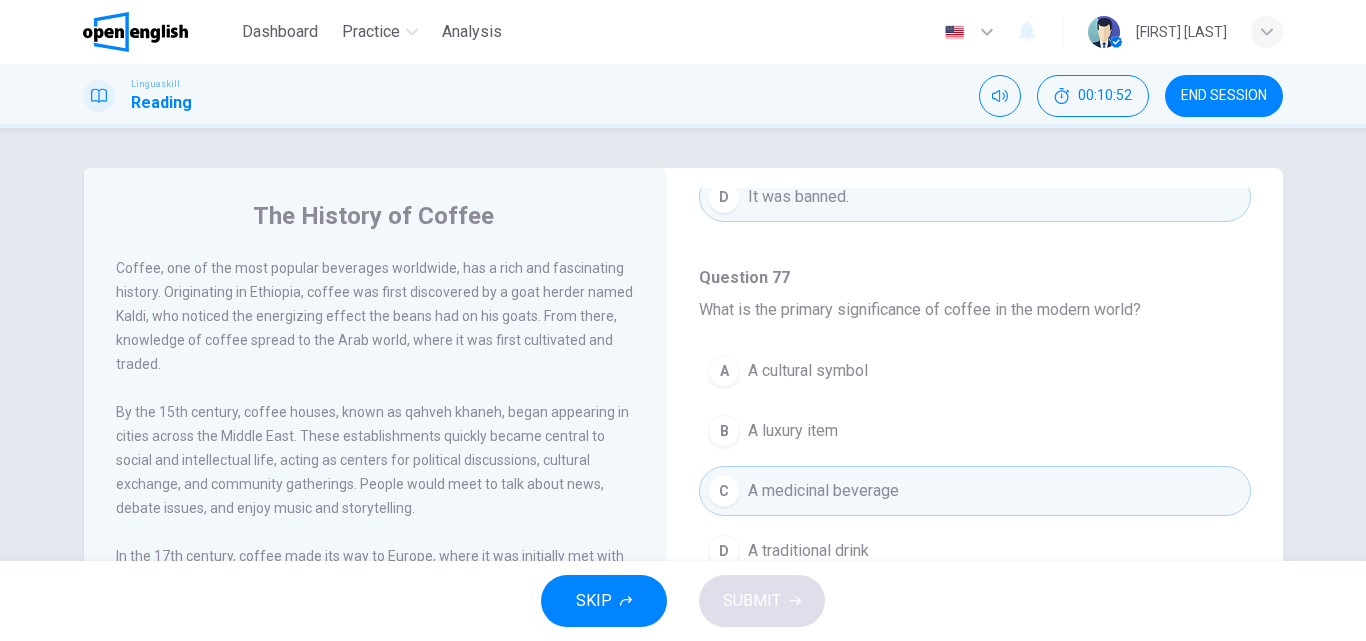 click on "Question 74 - 78 For these questions, choose the correct answer. Question   74 Where was coffee first discovered? A Indonesia B Ethiopia C Europe D Middle East Question   75 What role did the Dutch play in the history of coffee? A They discovered coffee. B They opened the first coffee house. C They started coffee plantations in Java. D They invented coffee processing methods. Question   76 What was the initial reaction to coffee in Europe? A It was immediately popular. B It was met with suspicion. C It was used for medicinal purposes. D It was banned. Question   77 What is the primary significance of coffee in the modern world? A A cultural symbol B A luxury item C A medicinal beverage D A traditional drink Question   78 What was the role of coffee houses in the Middle East? A They were centers for political discussions. B They were exclusive to the elite. C They were primarily for coffee tasting. D They were used for religious ceremonies." at bounding box center [975, 525] 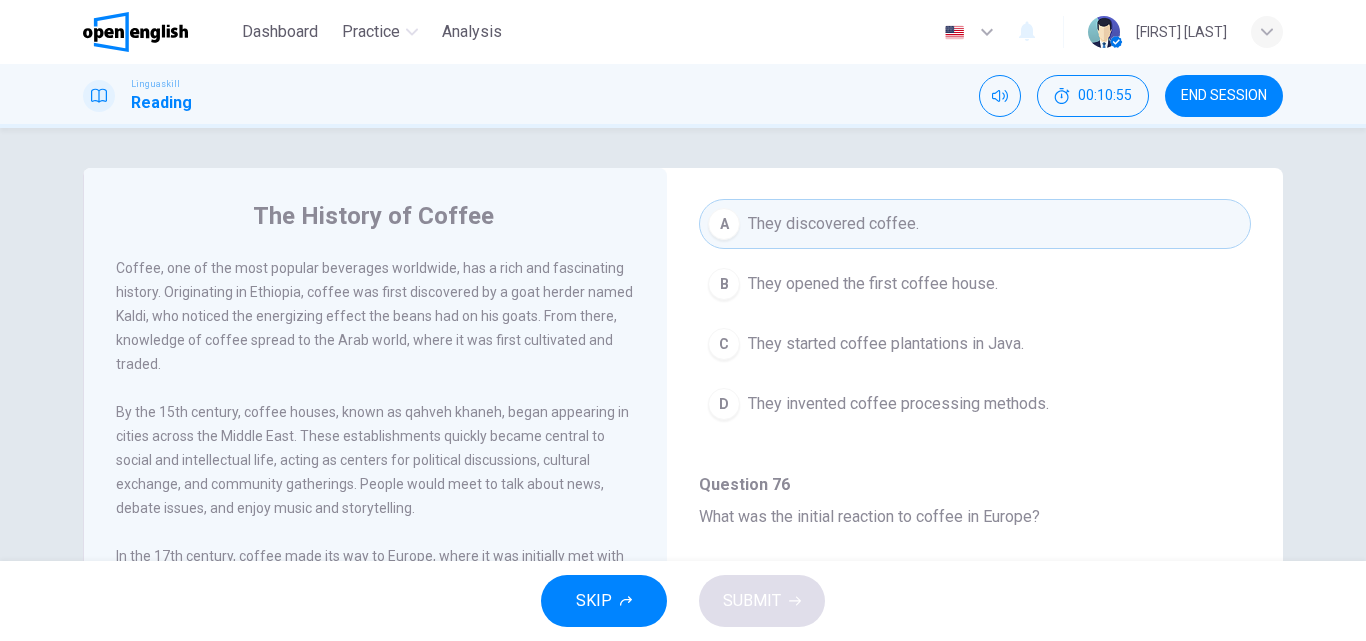 scroll, scrollTop: 977, scrollLeft: 0, axis: vertical 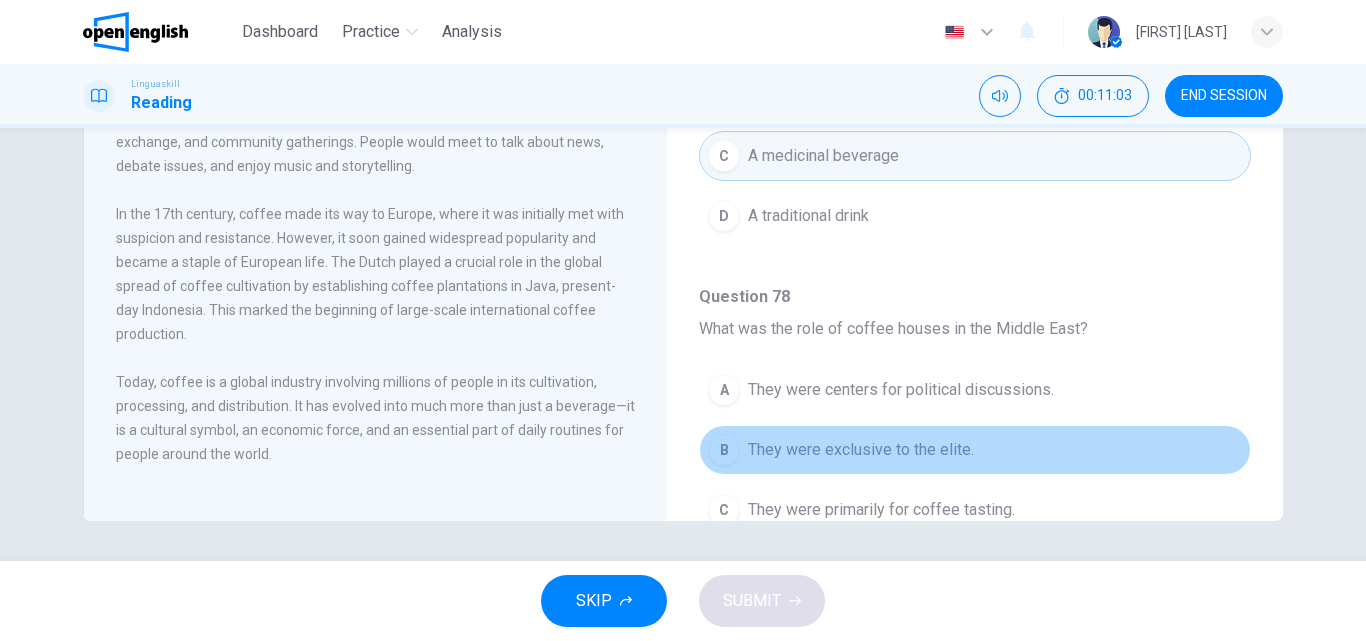click on "B They were exclusive to the elite." at bounding box center (975, 450) 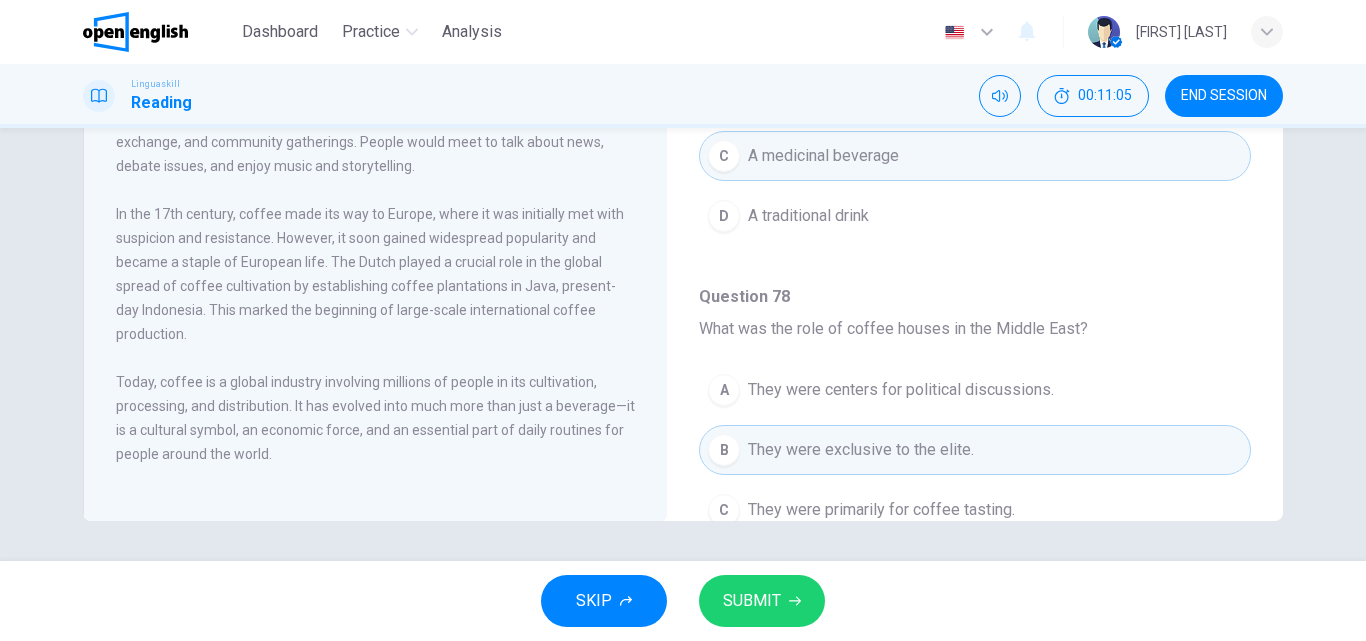 click on "SUBMIT" at bounding box center (762, 601) 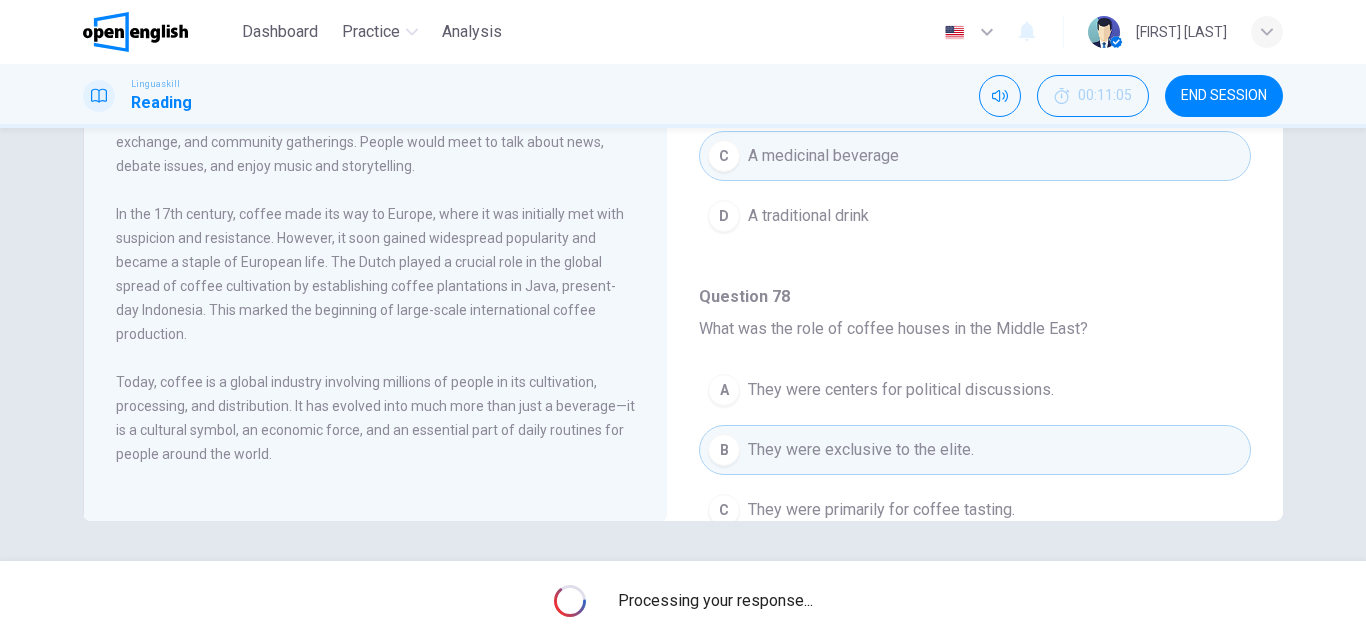 click on "Processing your response..." at bounding box center [683, 601] 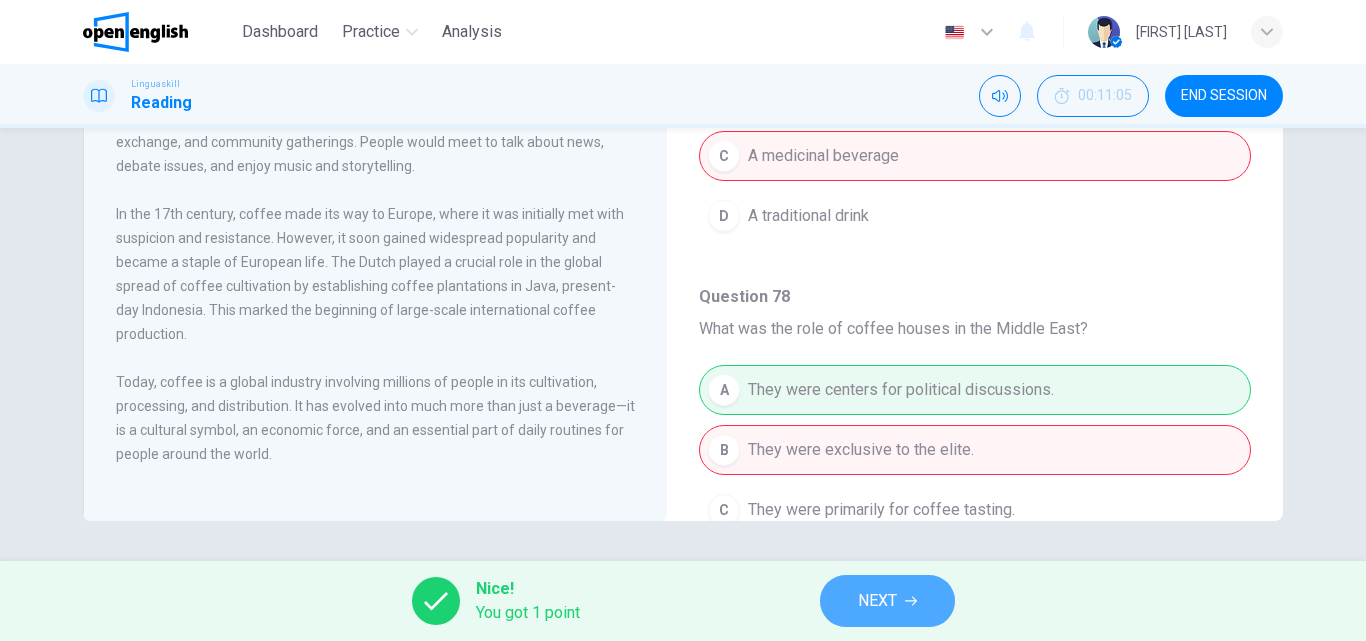 click on "NEXT" at bounding box center (877, 601) 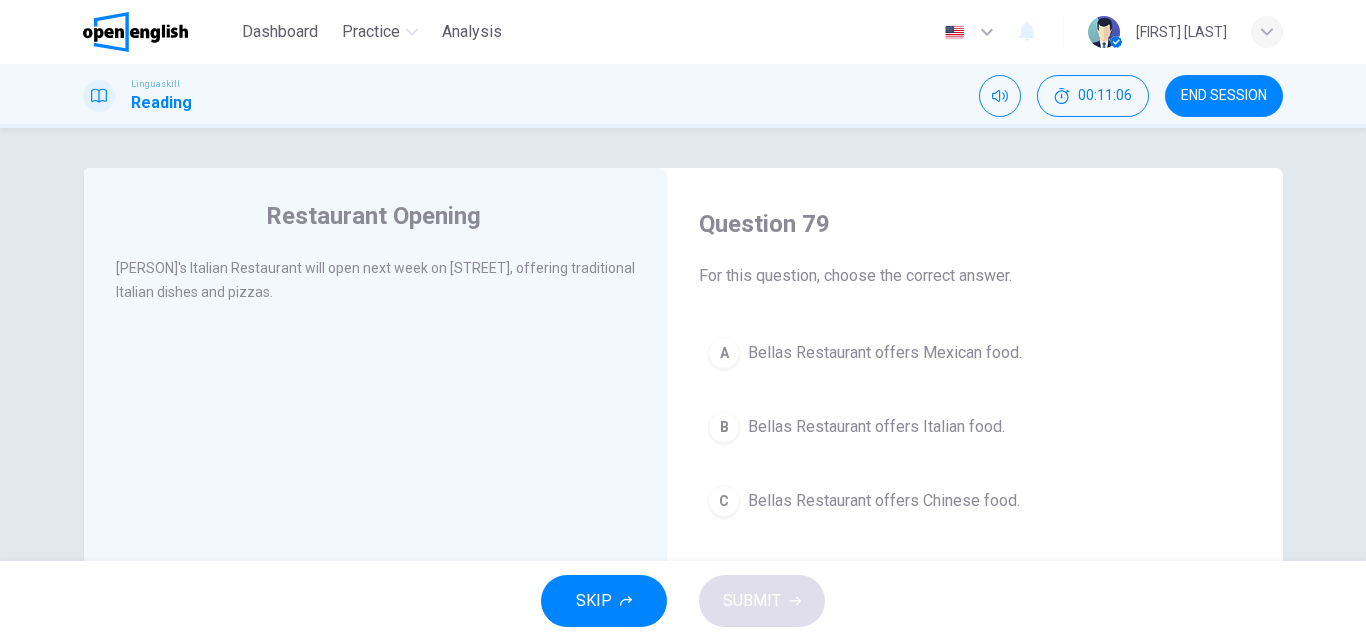 click on "Bellas Restaurant offers Mexican food." at bounding box center (885, 353) 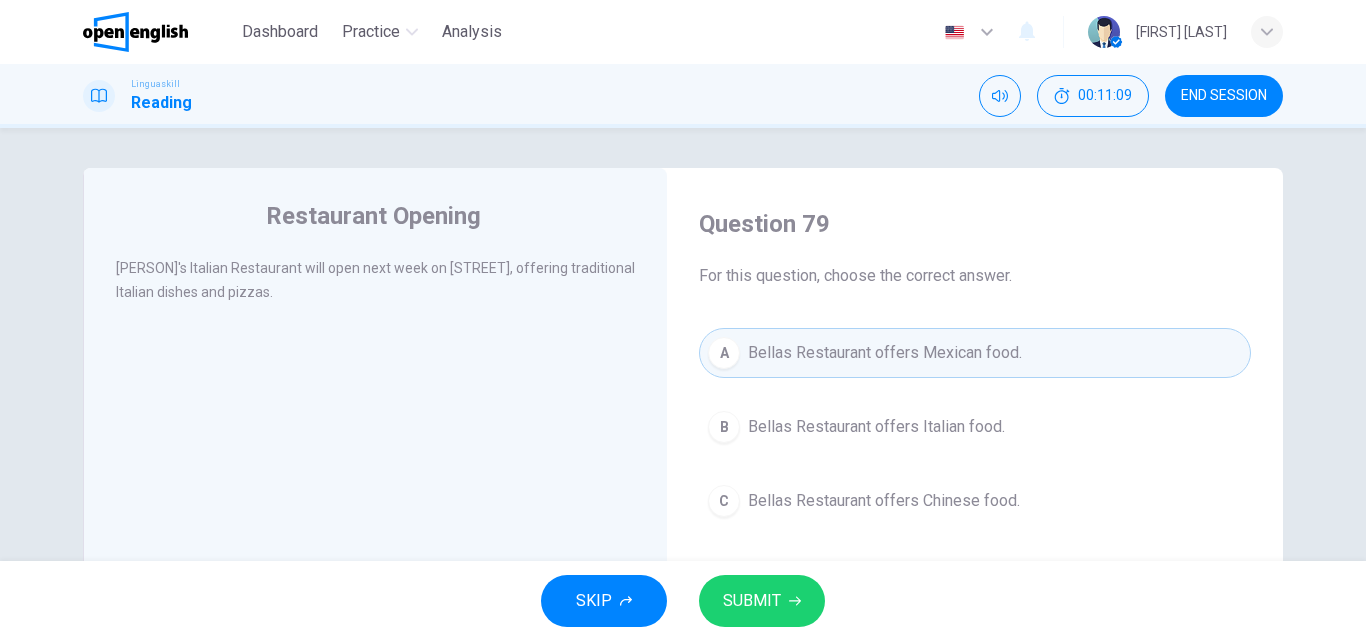 click on "Bellas Restaurant offers Italian food." at bounding box center [876, 427] 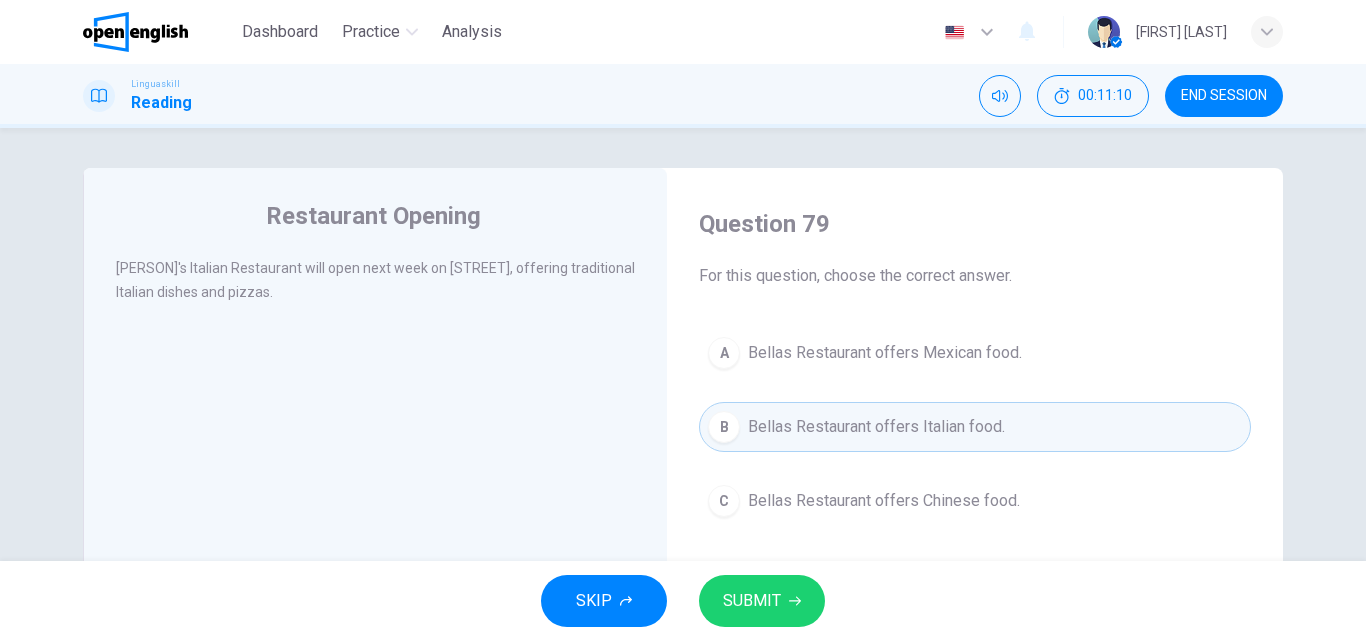 click on "SUBMIT" at bounding box center [752, 601] 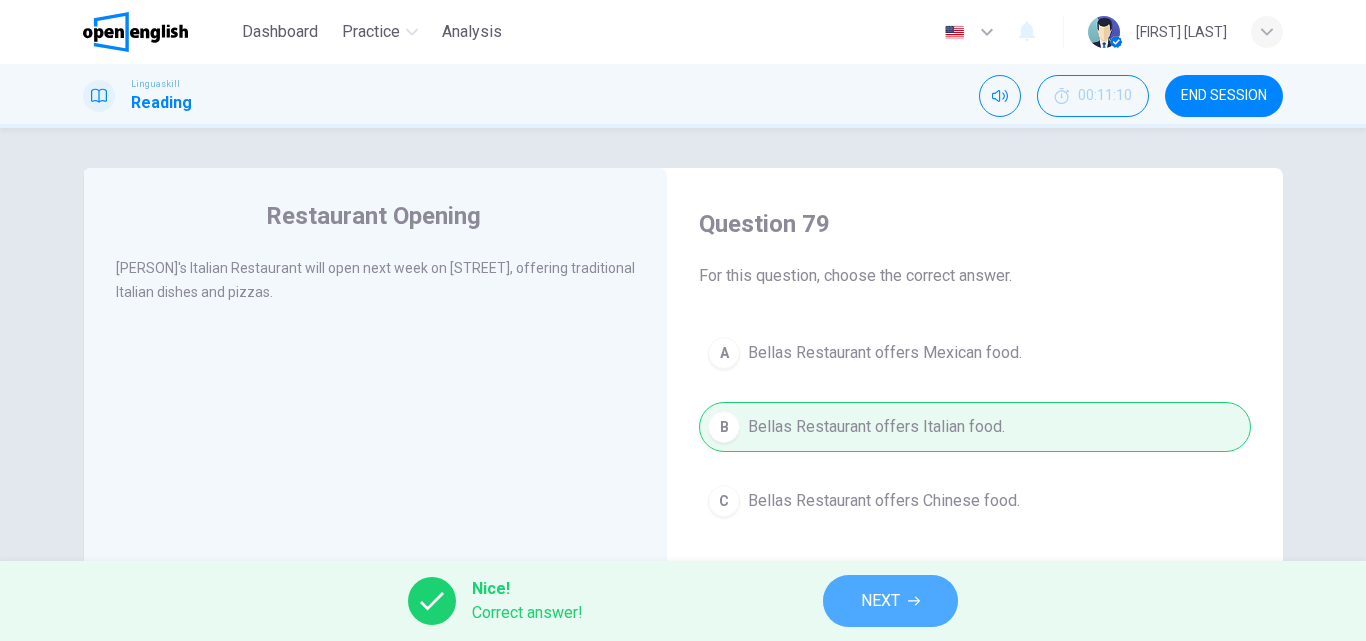 click on "NEXT" at bounding box center [880, 601] 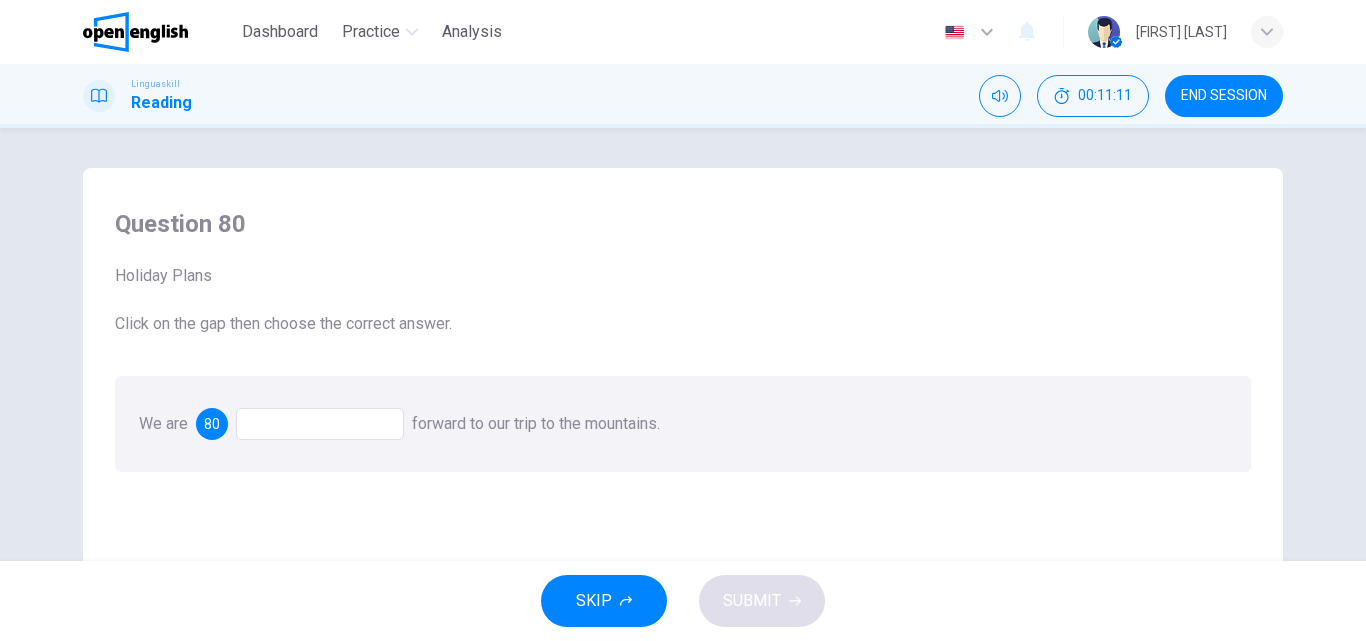 click at bounding box center (320, 424) 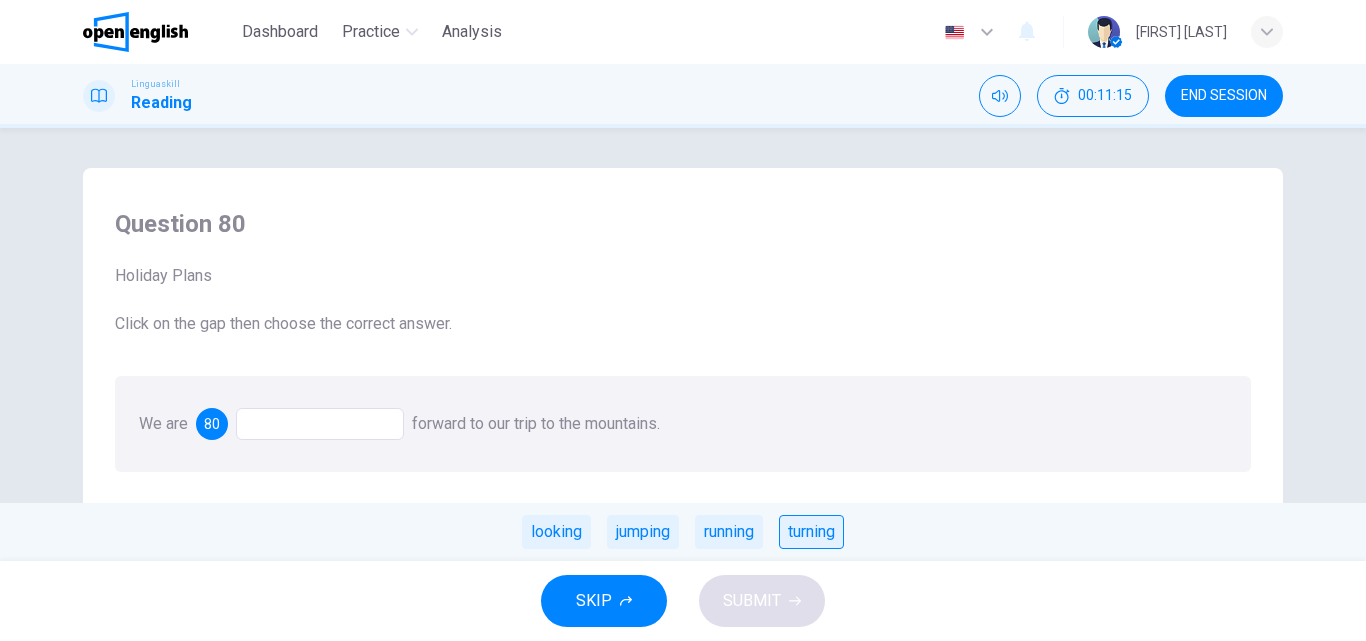 click on "turning" at bounding box center [811, 532] 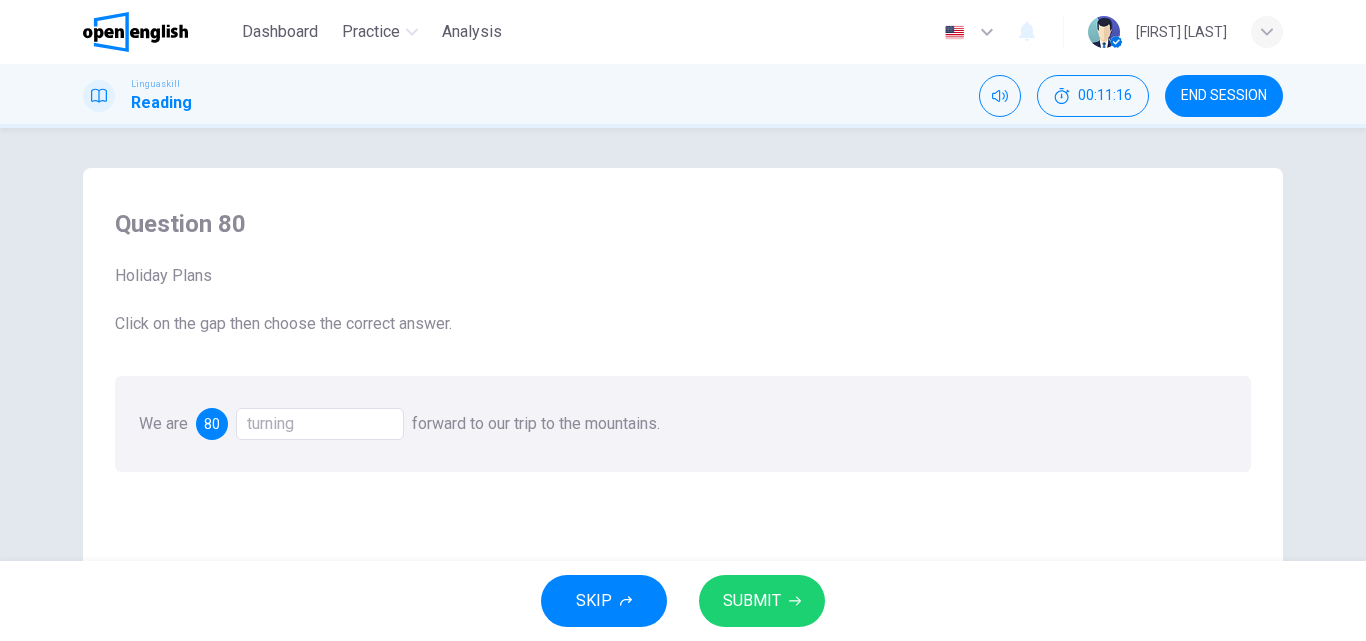 click on "SKIP SUBMIT" at bounding box center [683, 601] 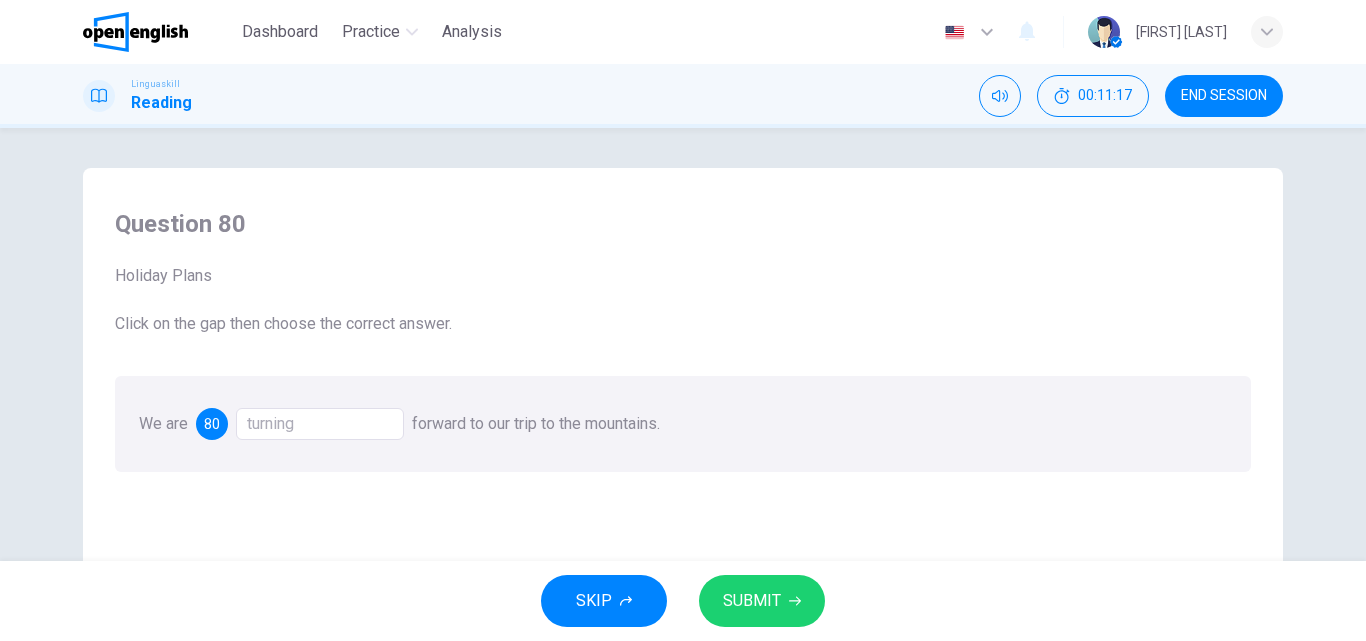 click on "SUBMIT" at bounding box center [752, 601] 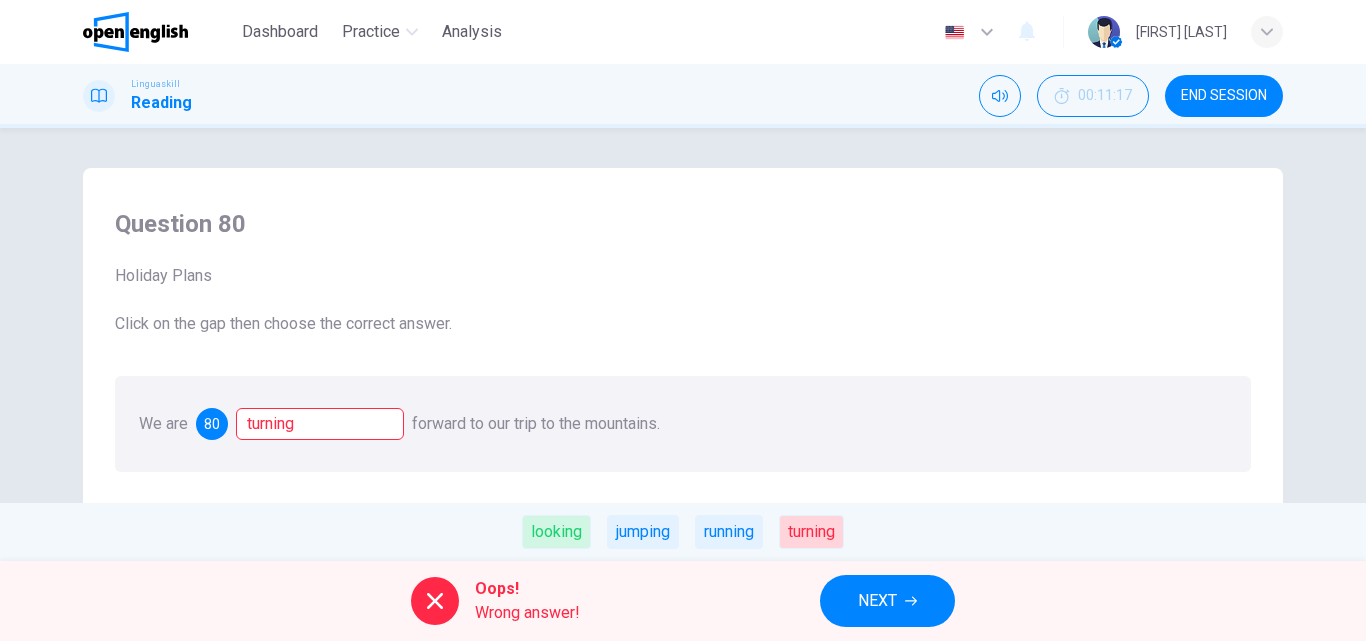 click on "NEXT" at bounding box center (877, 601) 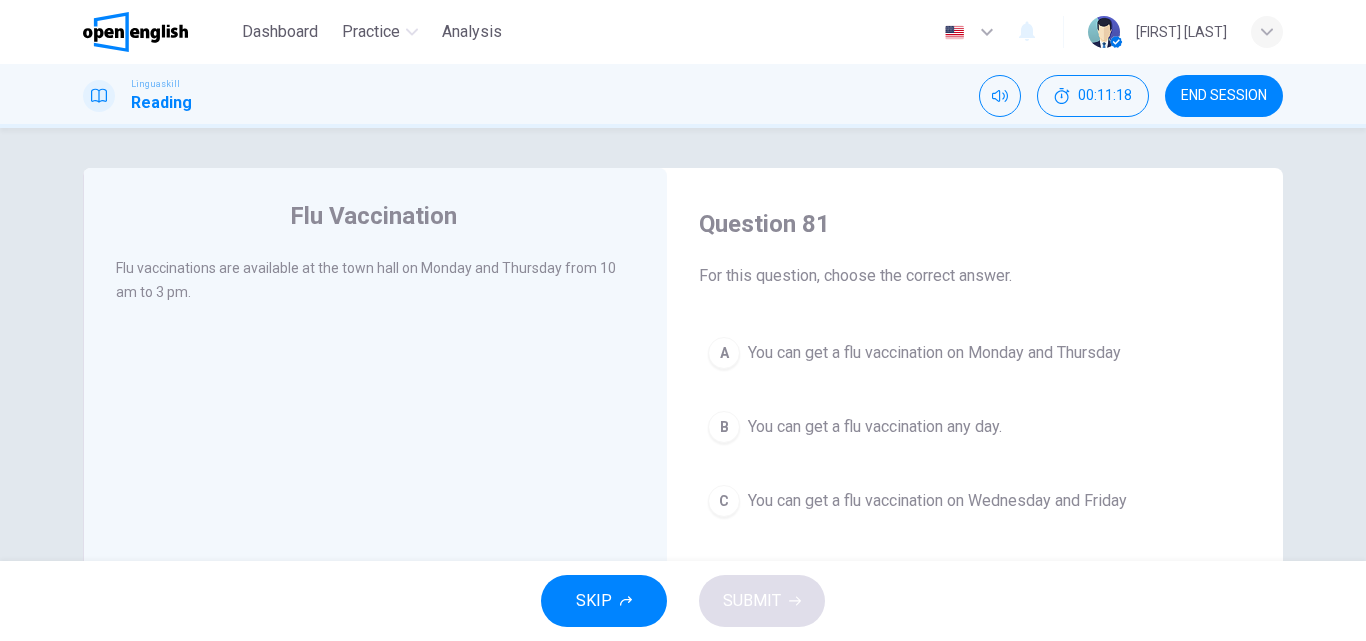 click on "You can get a flu vaccination any day." at bounding box center (875, 427) 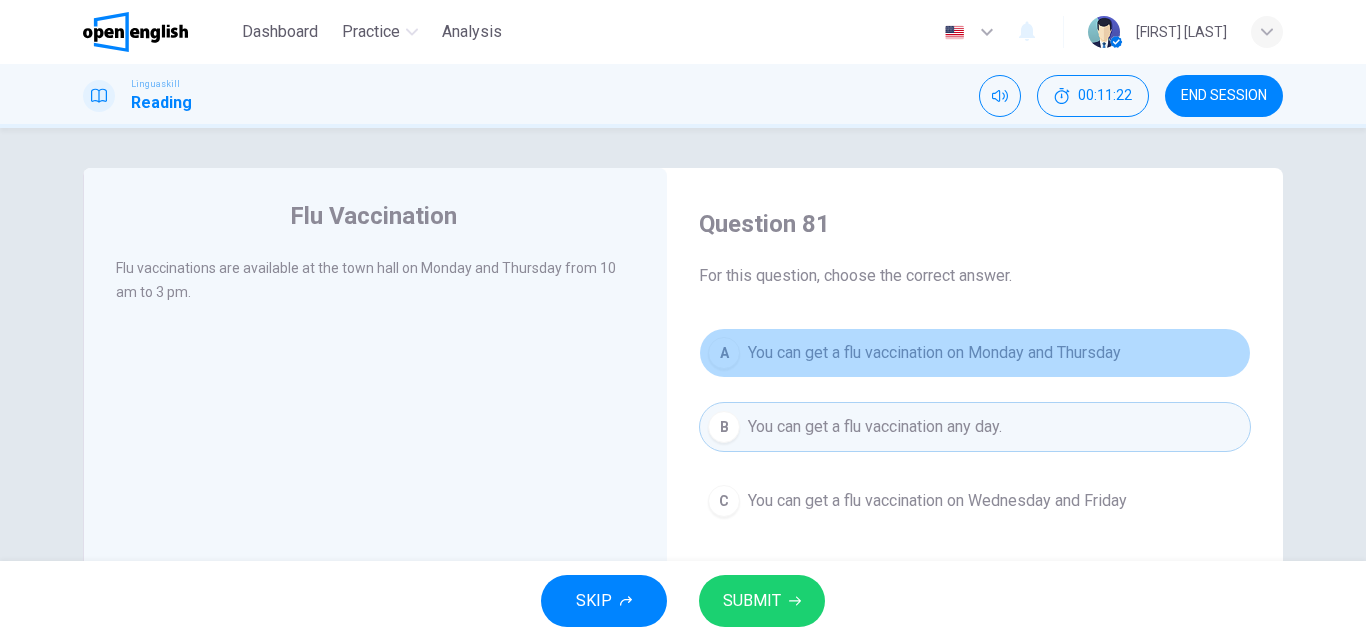 click on "A You can get a flu vaccination on Monday and Thursday" at bounding box center (975, 353) 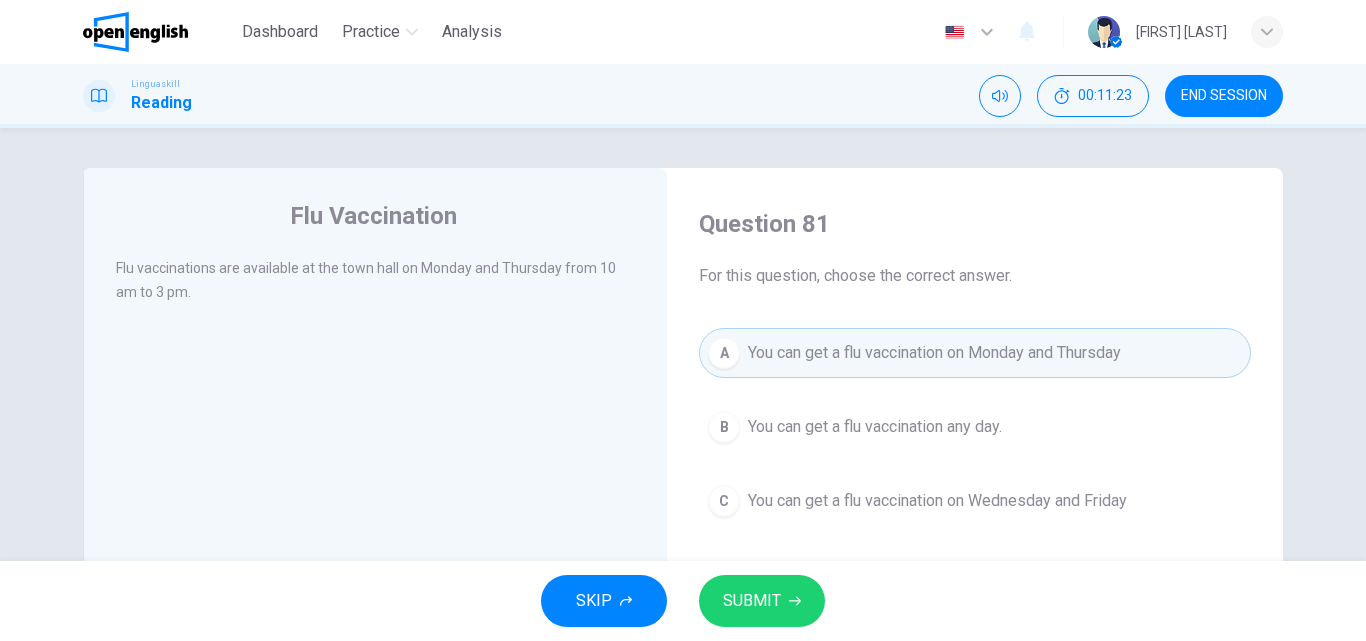 click on "SUBMIT" at bounding box center [762, 601] 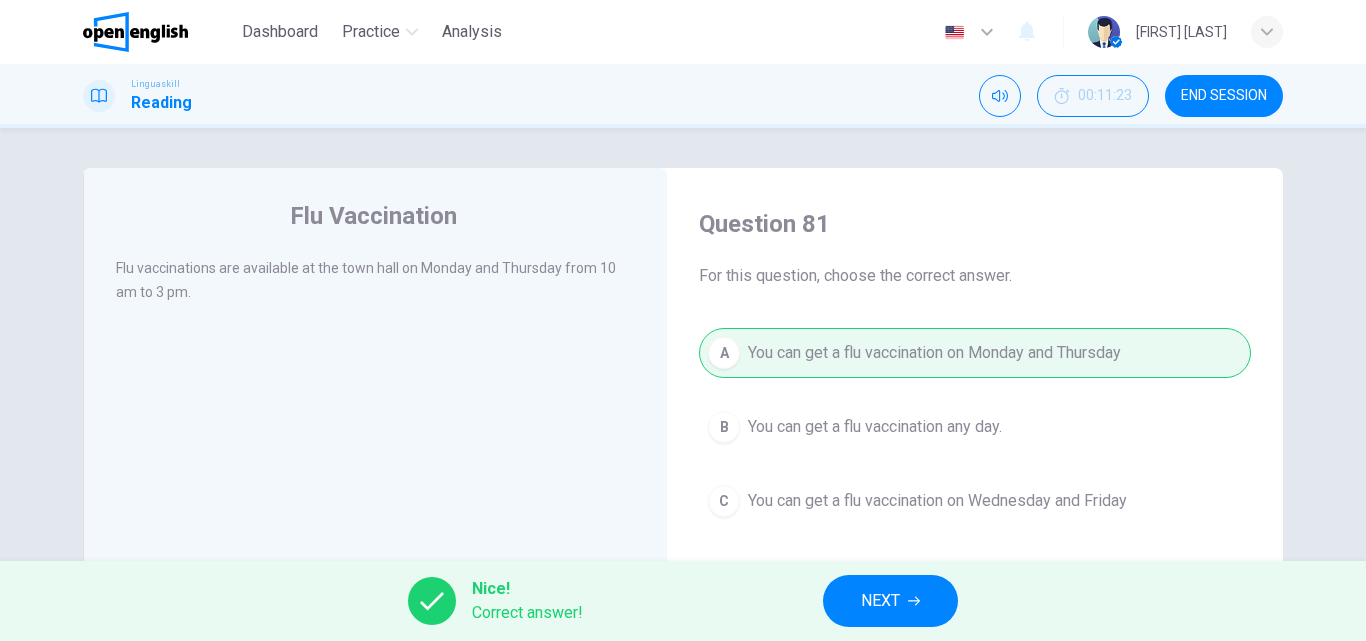 click on "NEXT" at bounding box center [890, 601] 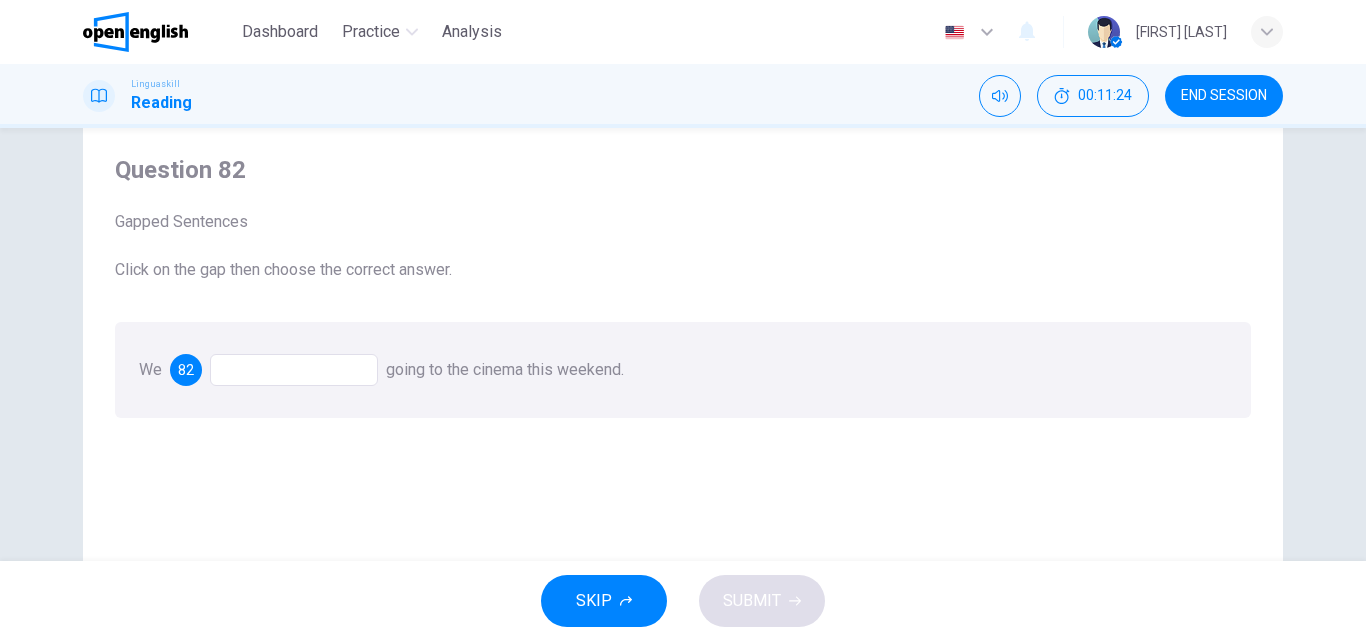scroll, scrollTop: 100, scrollLeft: 0, axis: vertical 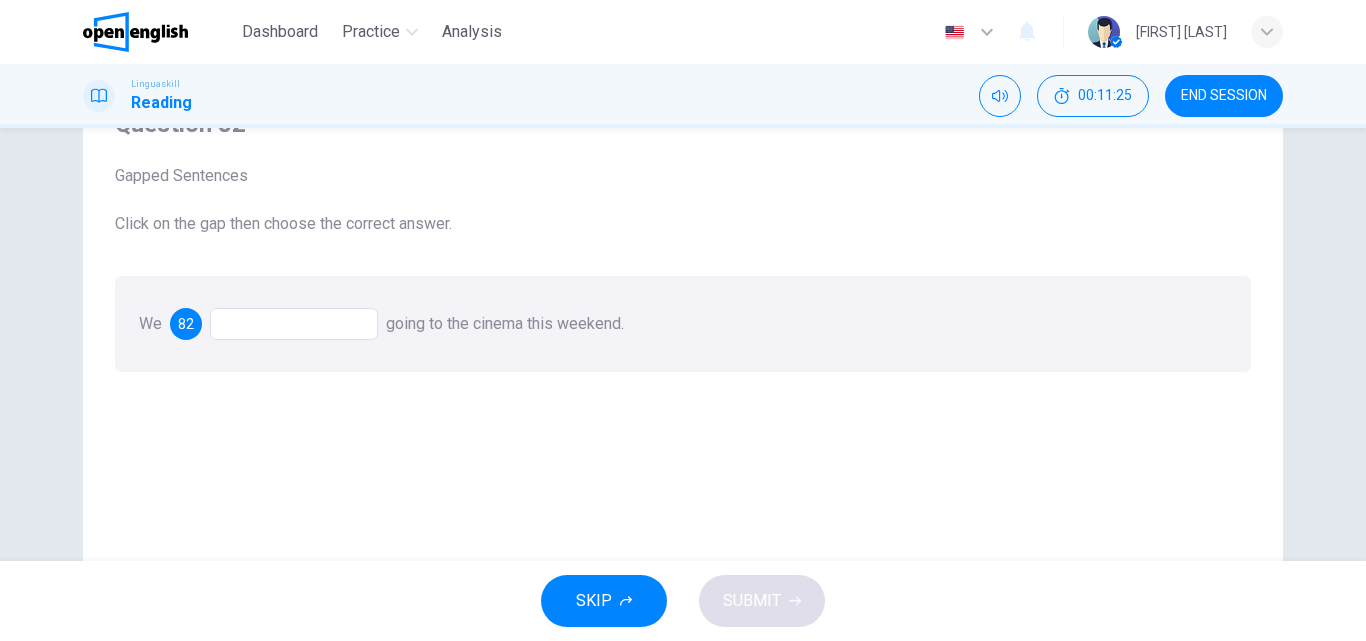 click at bounding box center (294, 324) 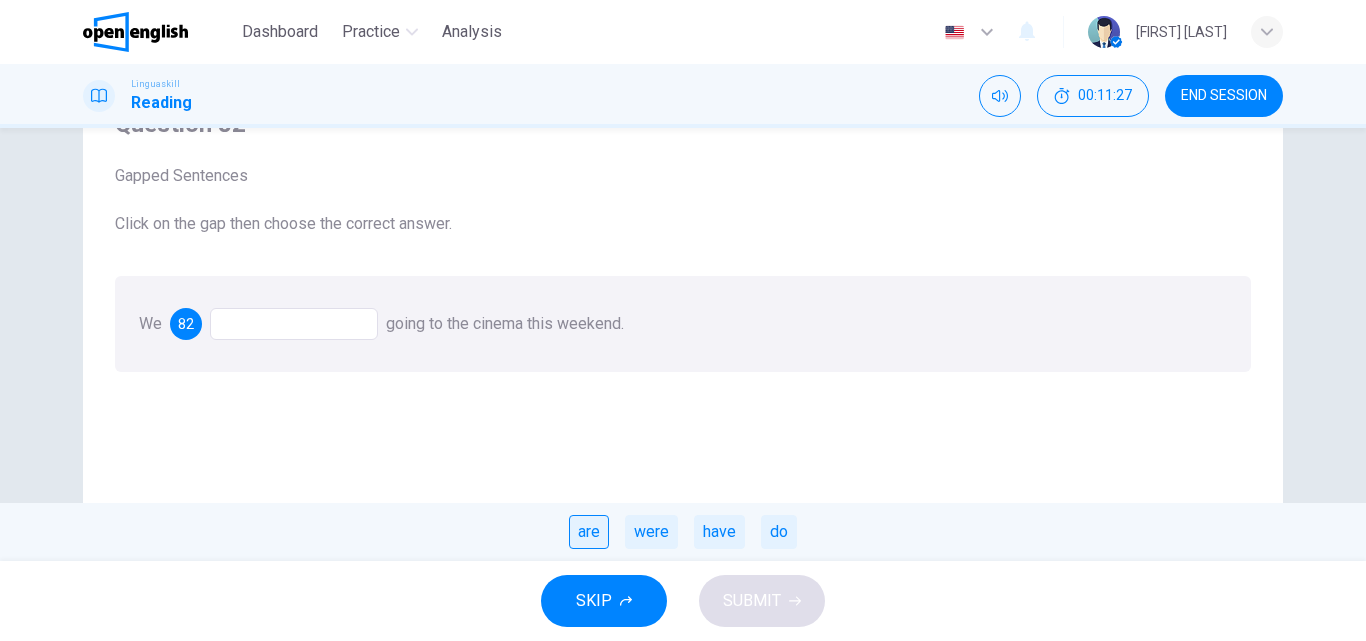 click on "are" at bounding box center [589, 532] 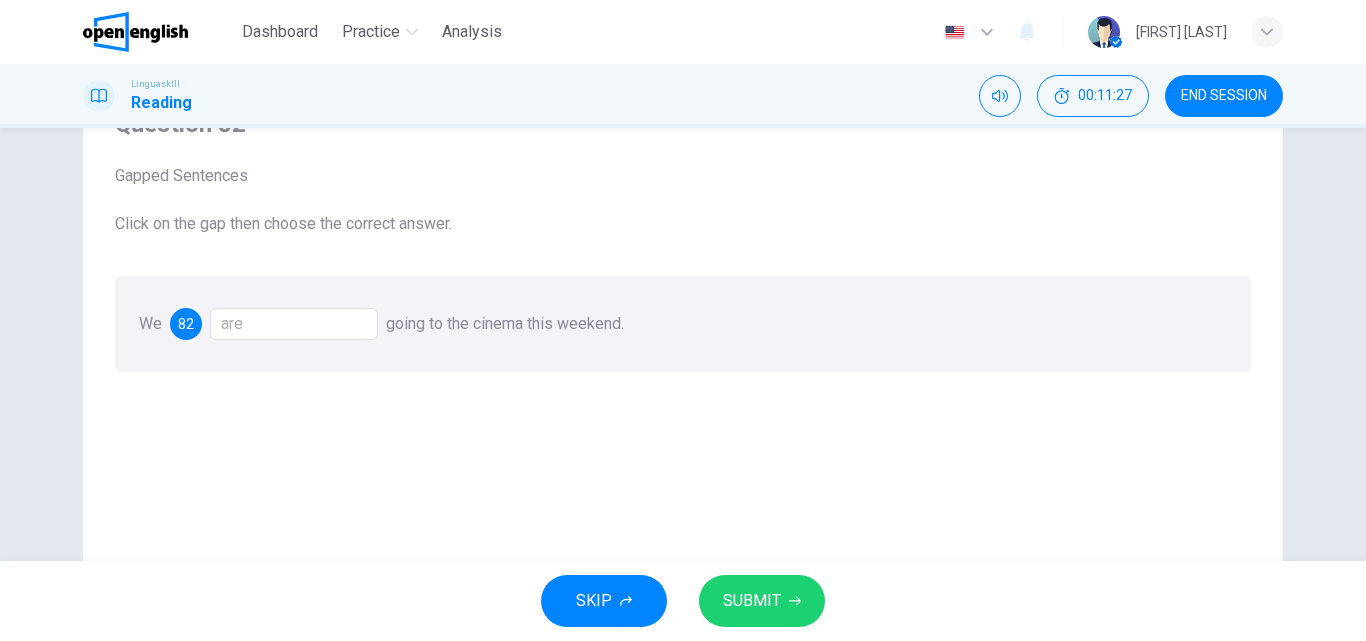 click on "SKIP SUBMIT" at bounding box center [683, 601] 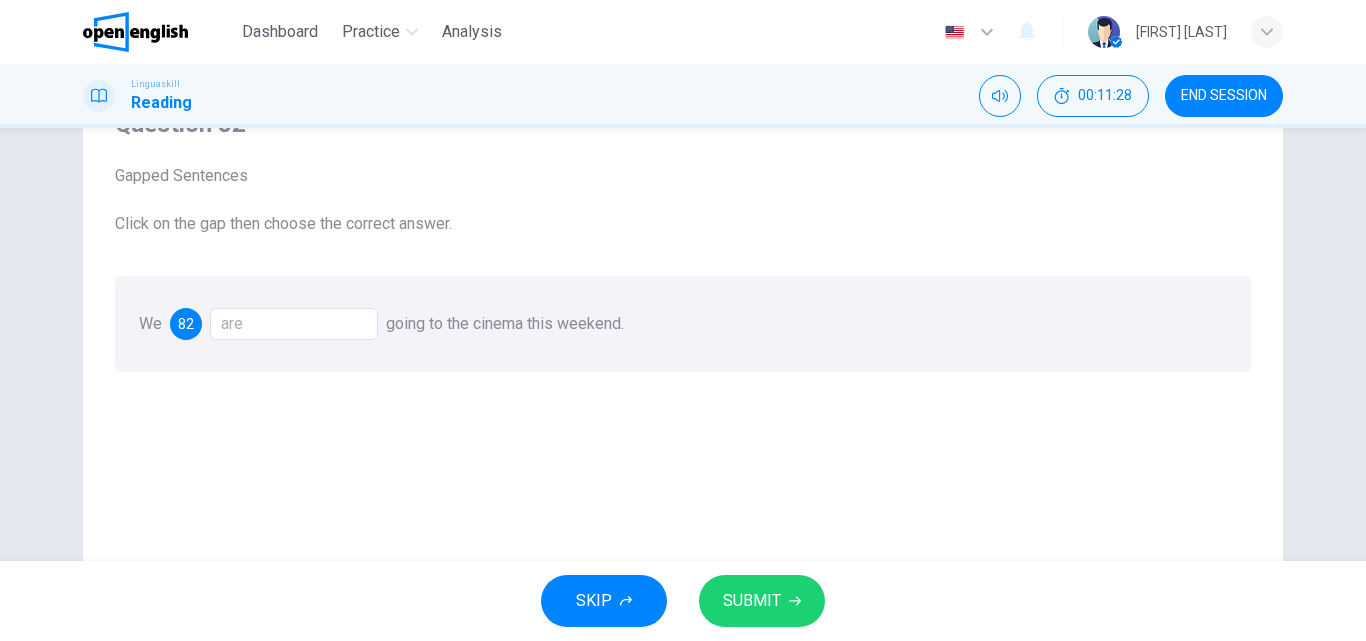 click on "SUBMIT" at bounding box center (762, 601) 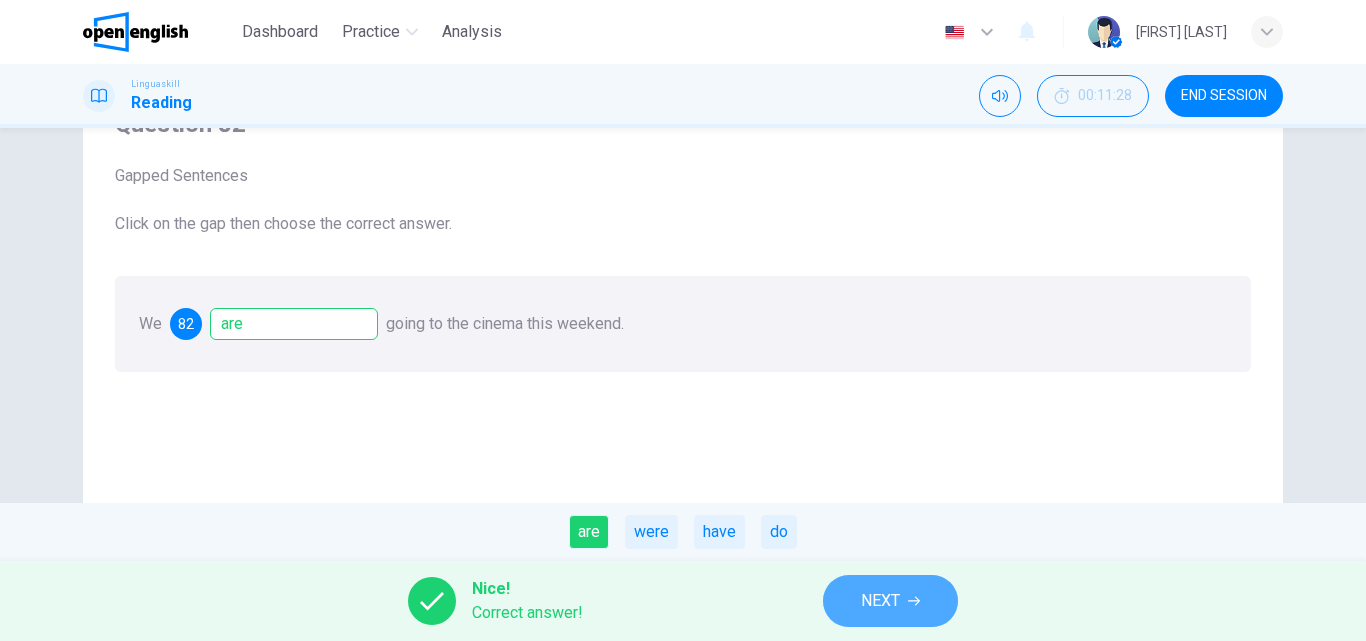 click on "NEXT" at bounding box center (880, 601) 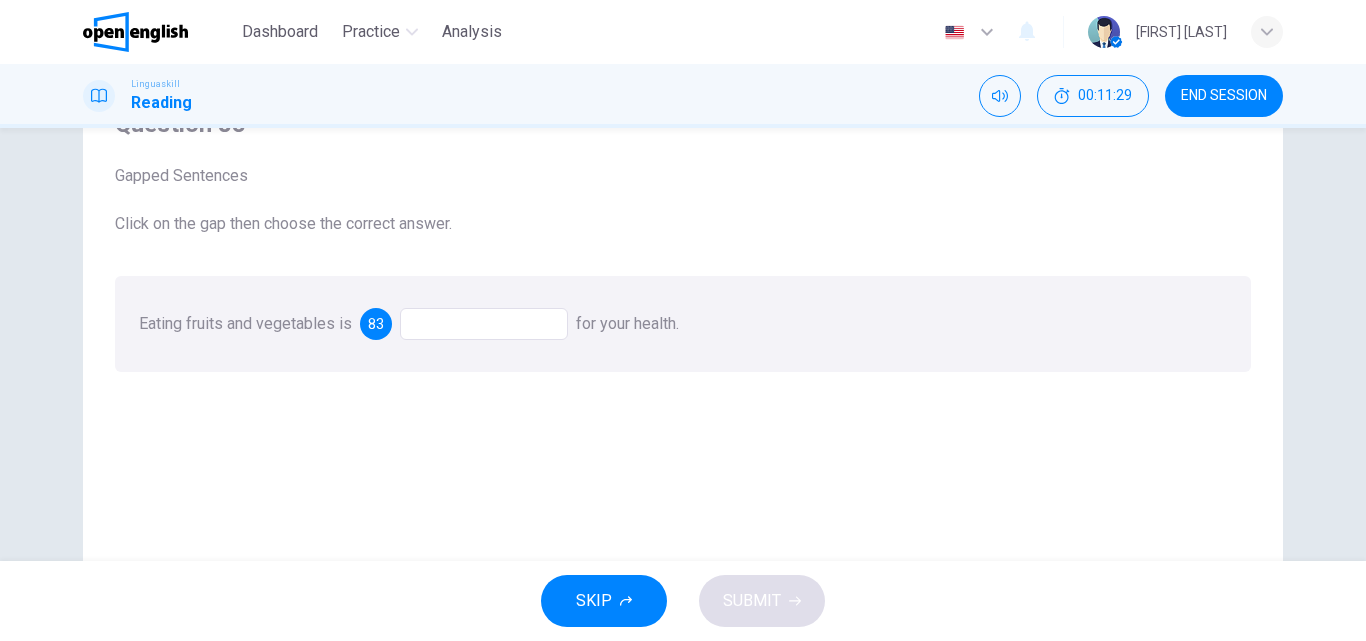 click at bounding box center [484, 324] 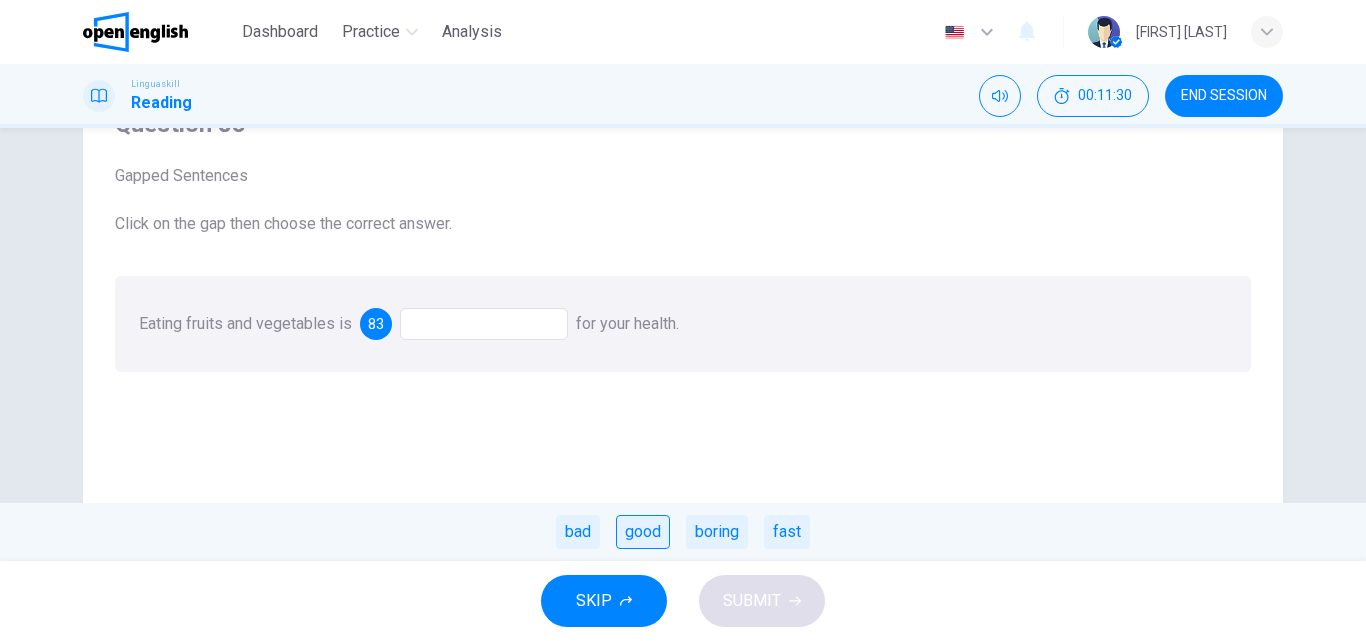 click on "good" at bounding box center [643, 532] 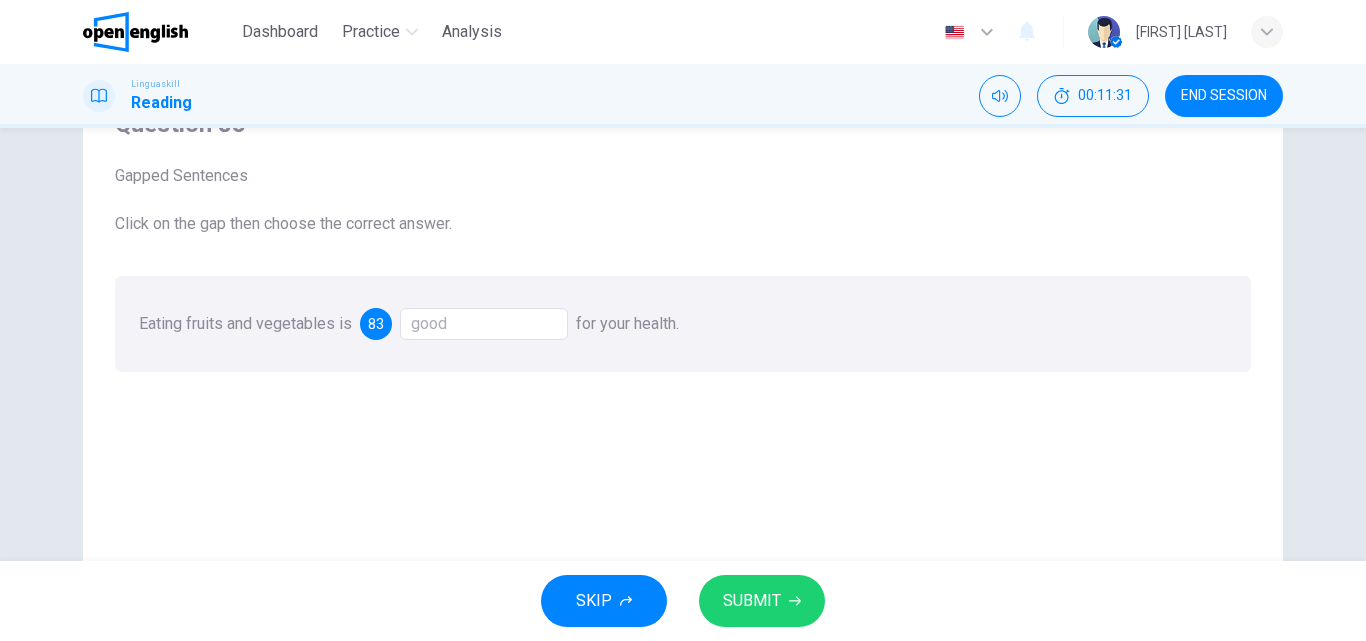 click on "SUBMIT" at bounding box center [752, 601] 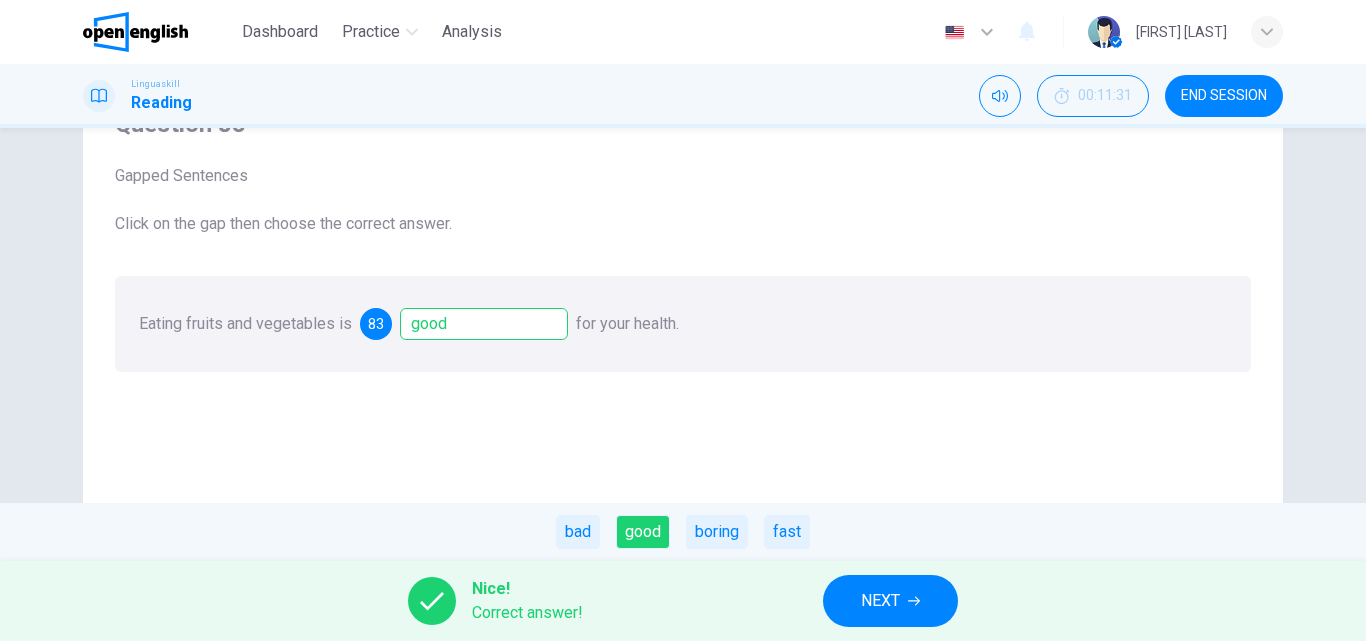 click on "NEXT" at bounding box center [890, 601] 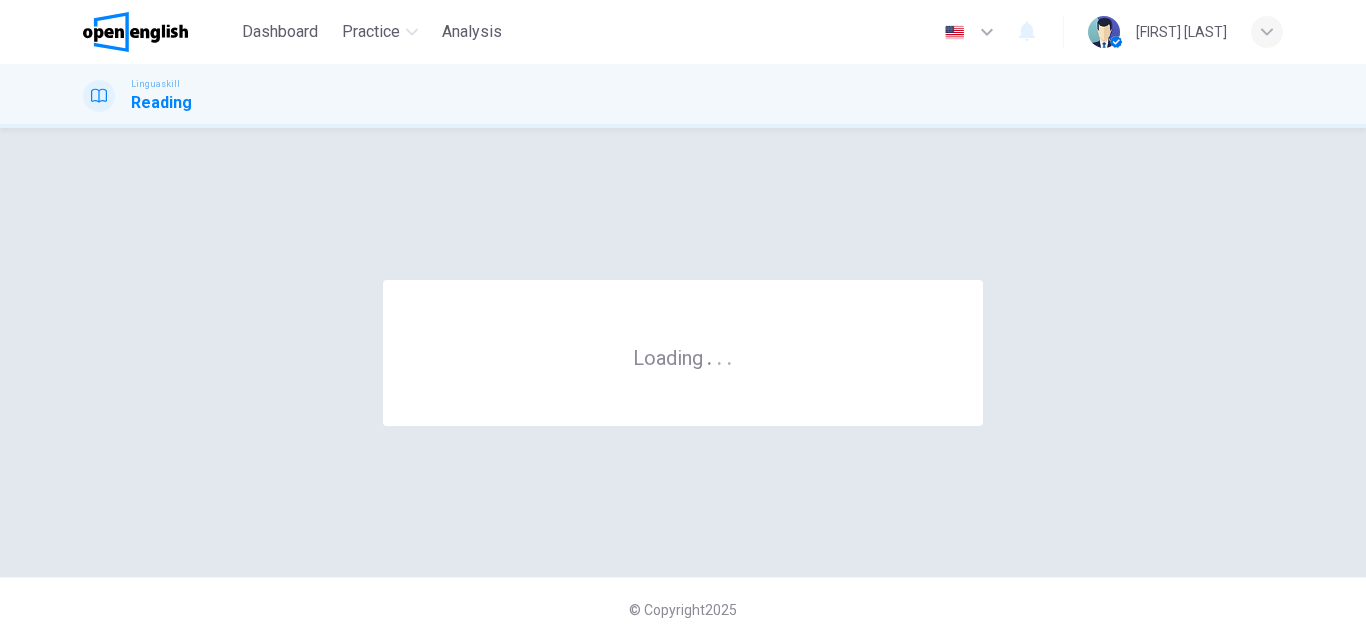 scroll, scrollTop: 0, scrollLeft: 0, axis: both 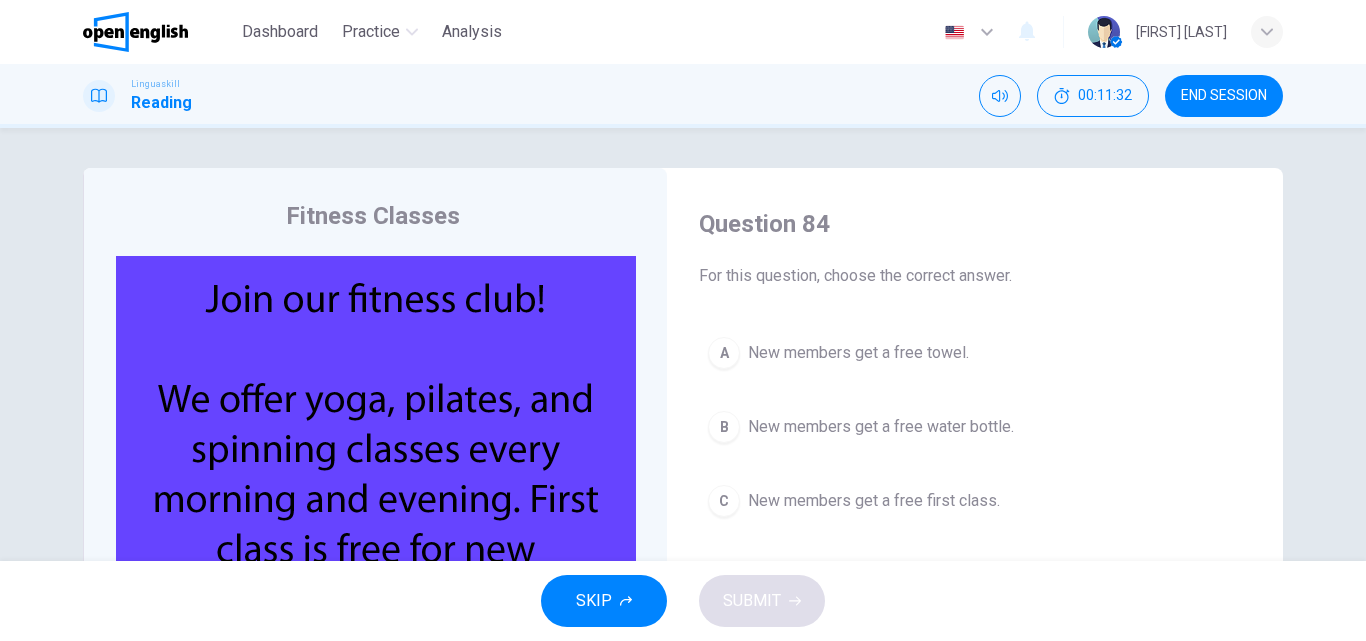 click on "New members get a free towel." at bounding box center [858, 353] 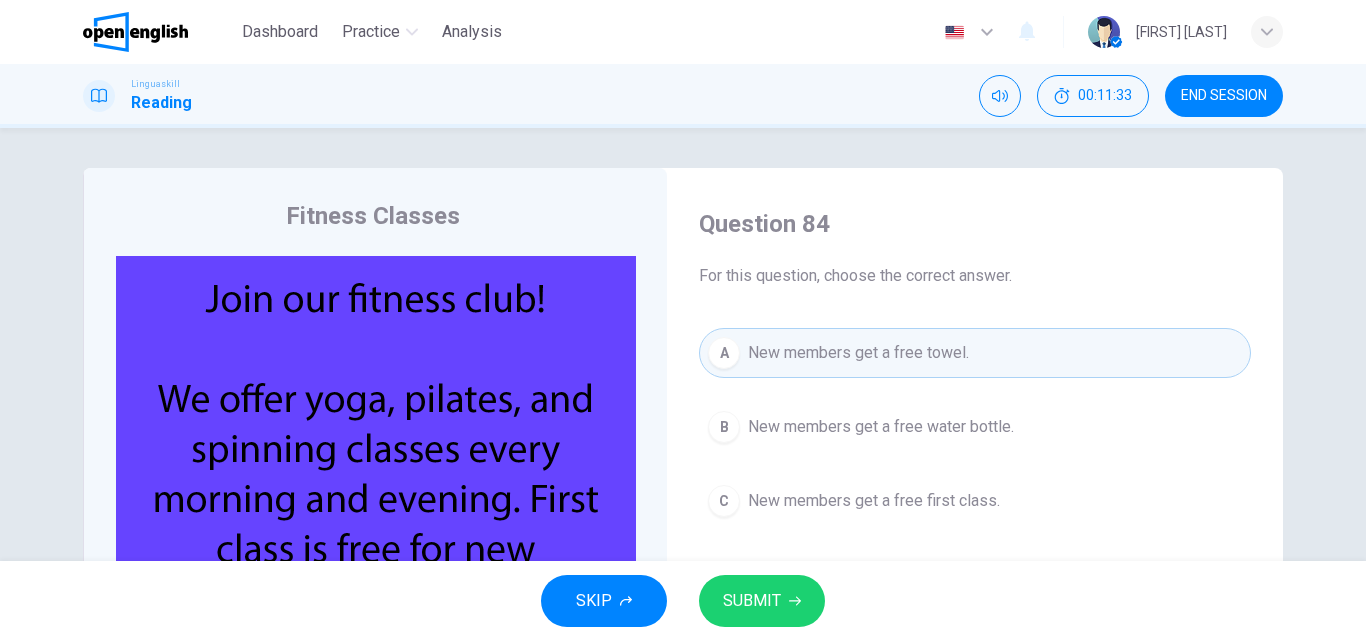 click on "SUBMIT" at bounding box center [752, 601] 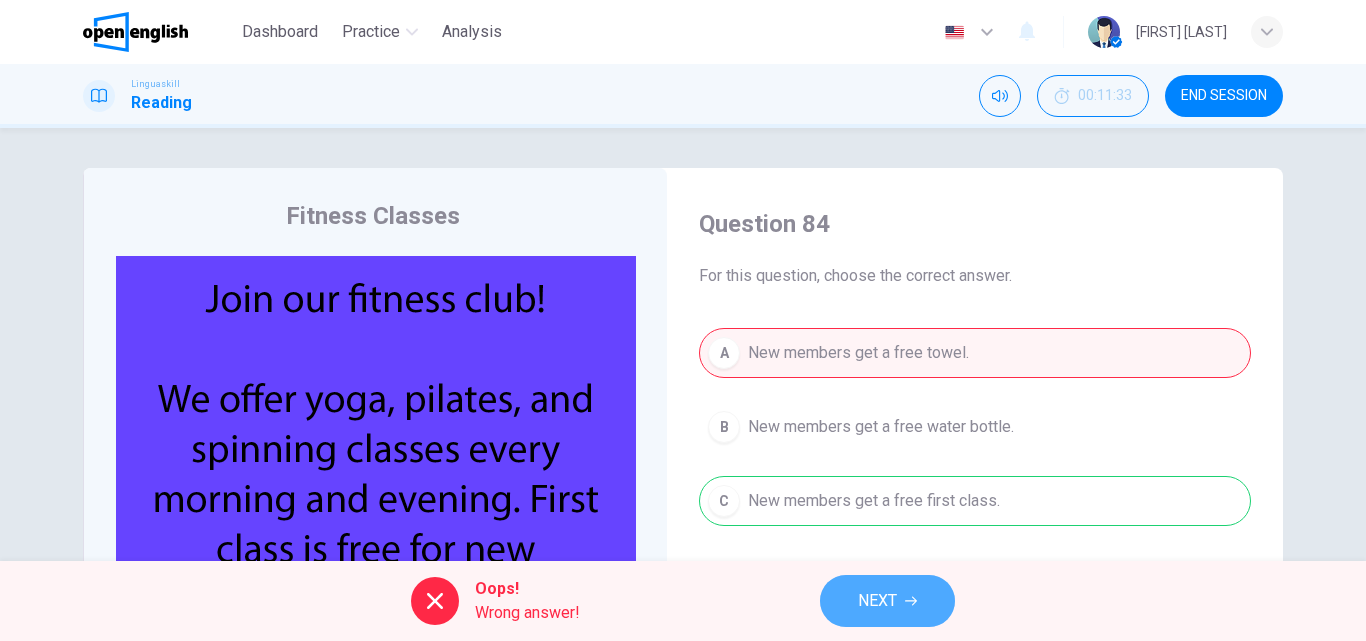 click on "NEXT" at bounding box center [887, 601] 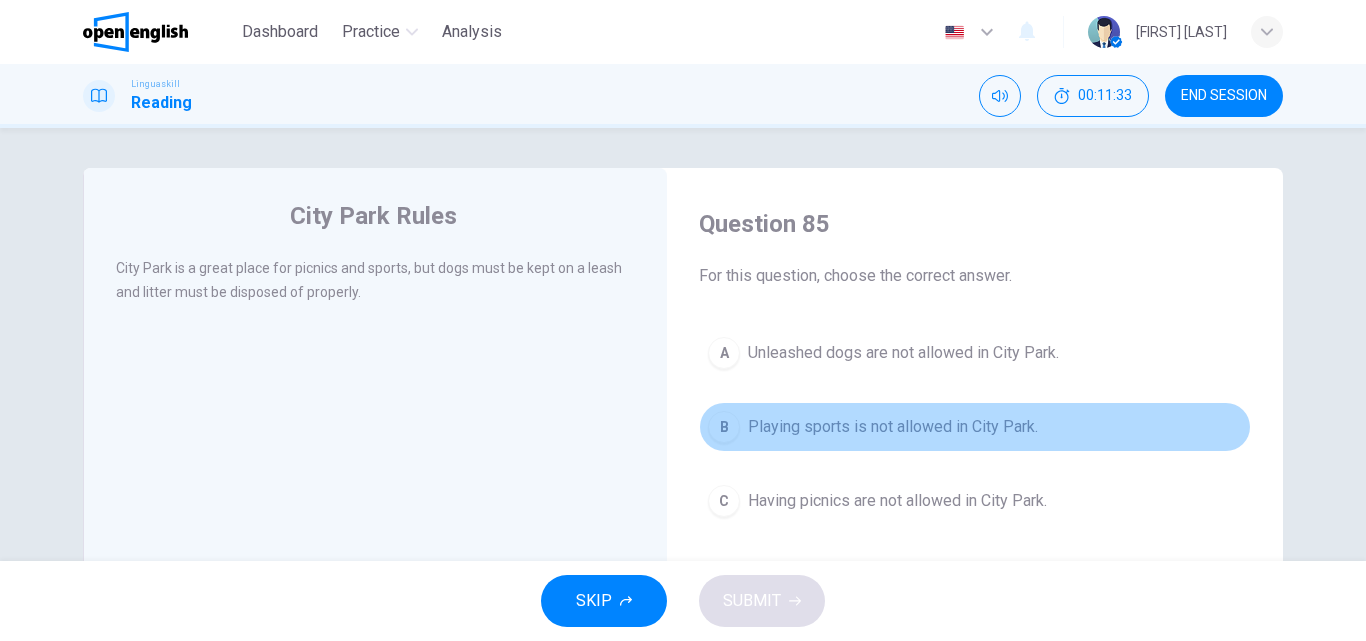click on "Playing sports is not allowed in City Park." at bounding box center (893, 427) 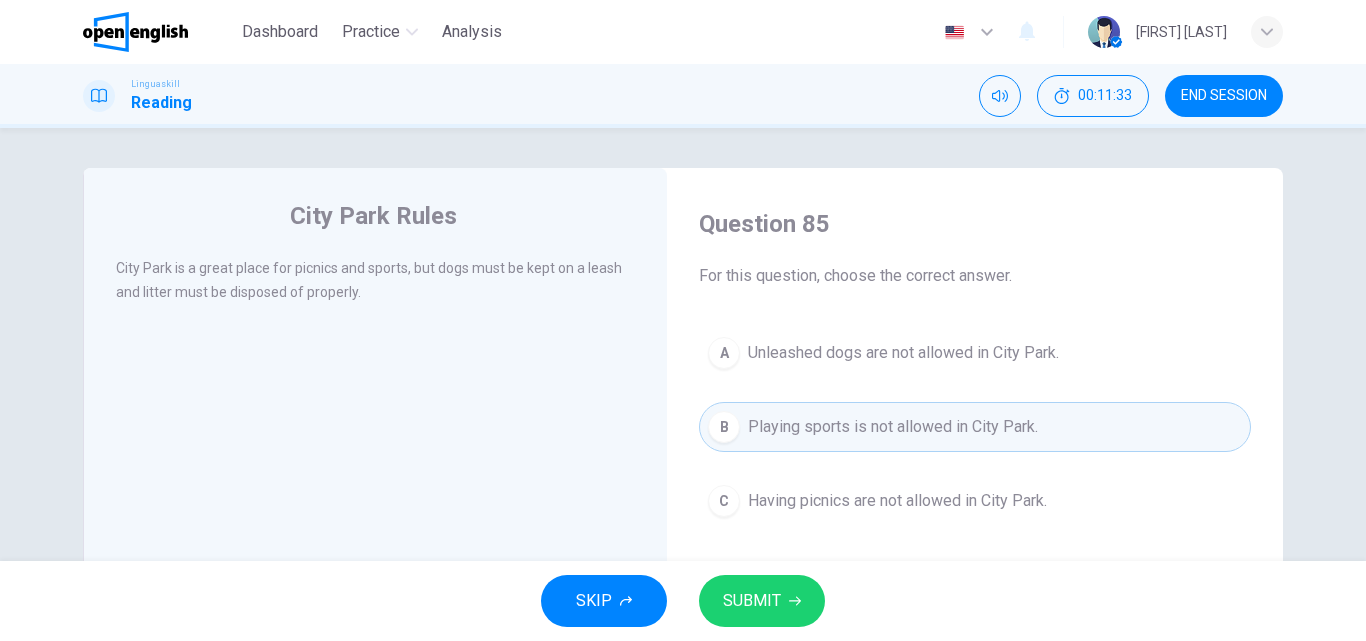 click on "SUBMIT" at bounding box center (752, 601) 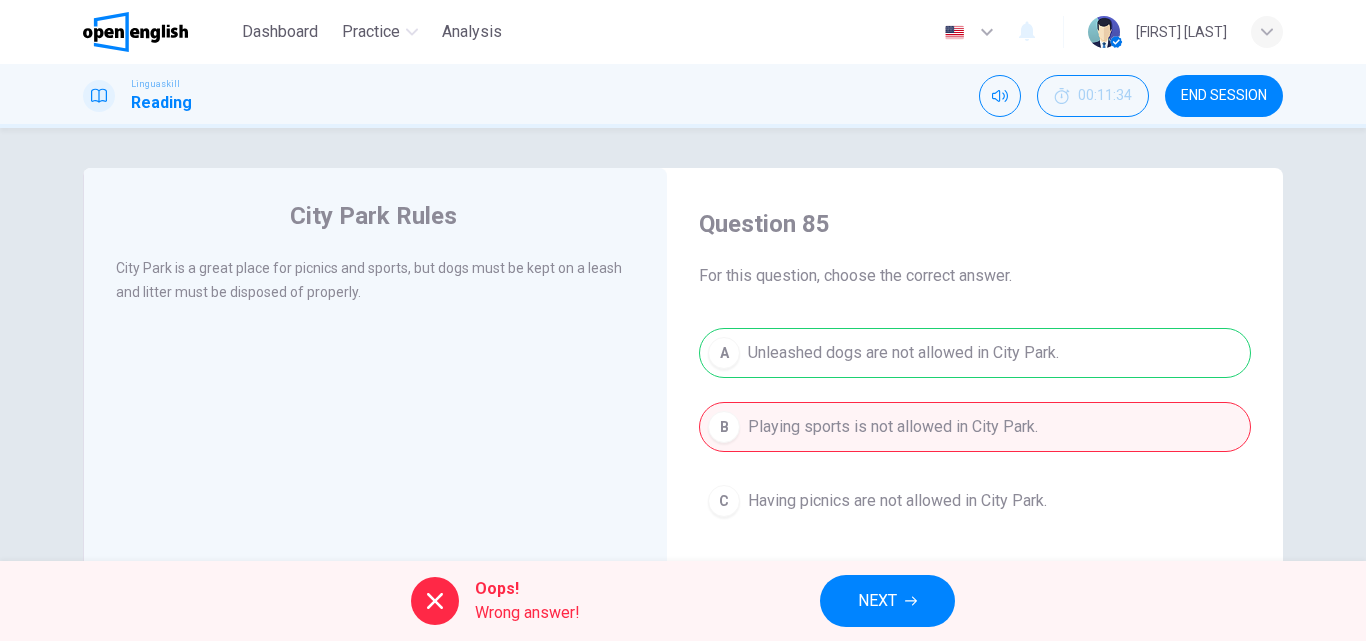 click on "Oops! Wrong answer! NEXT" at bounding box center (683, 601) 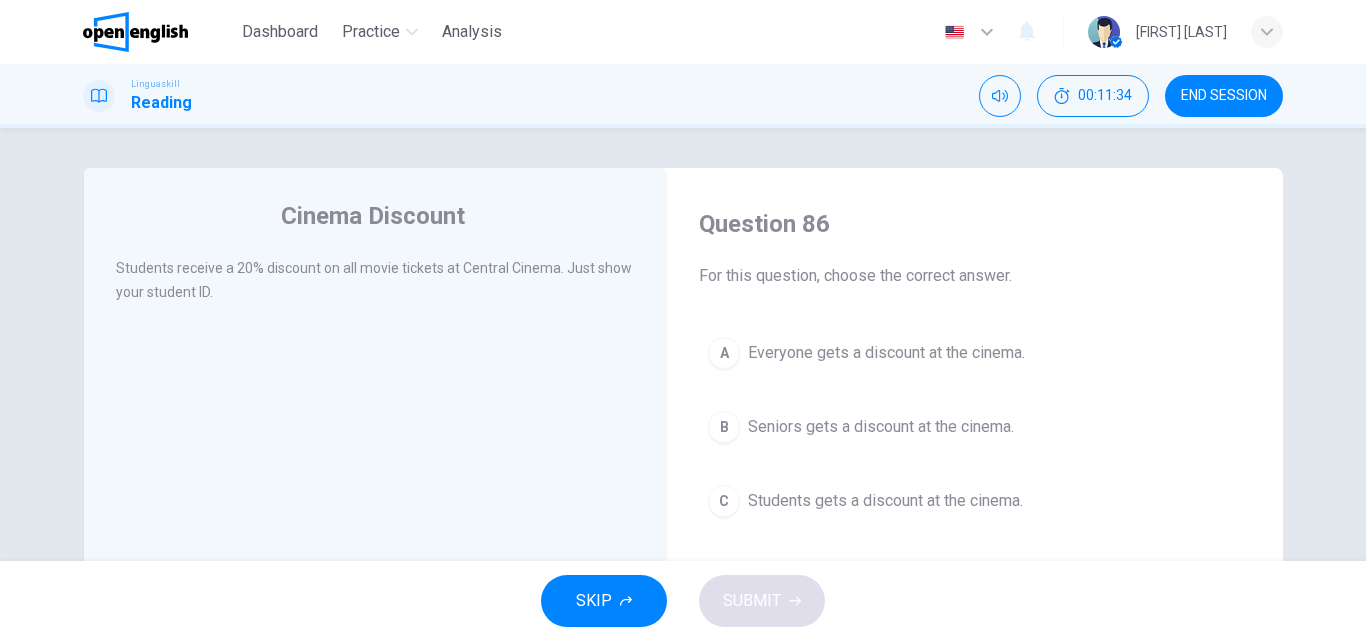 click on "Seniors gets a discount at the cinema." at bounding box center (881, 427) 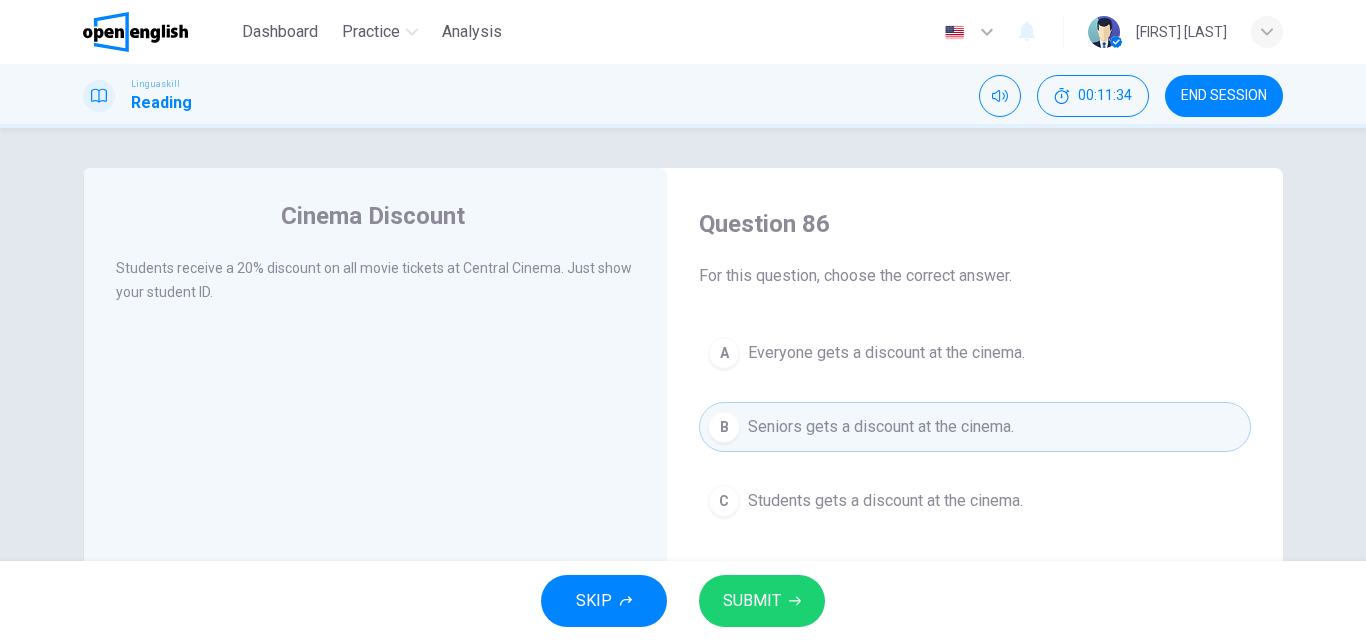 click on "SUBMIT" at bounding box center [752, 601] 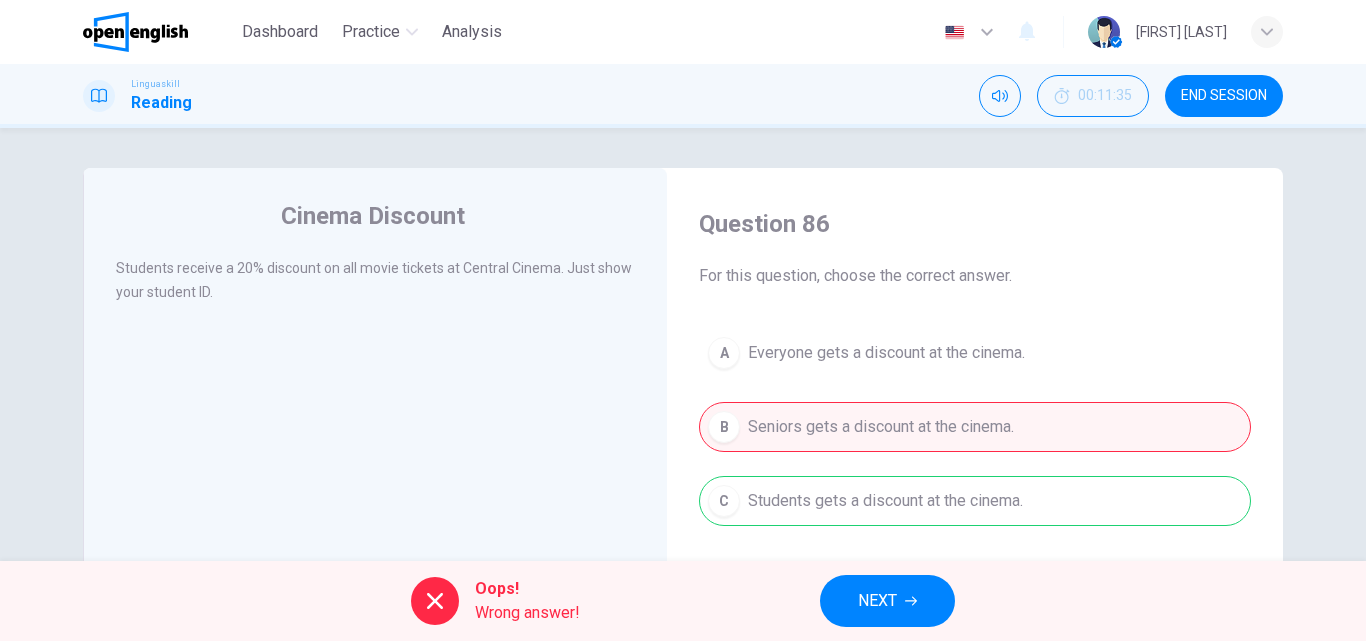 click on "NEXT" at bounding box center [887, 601] 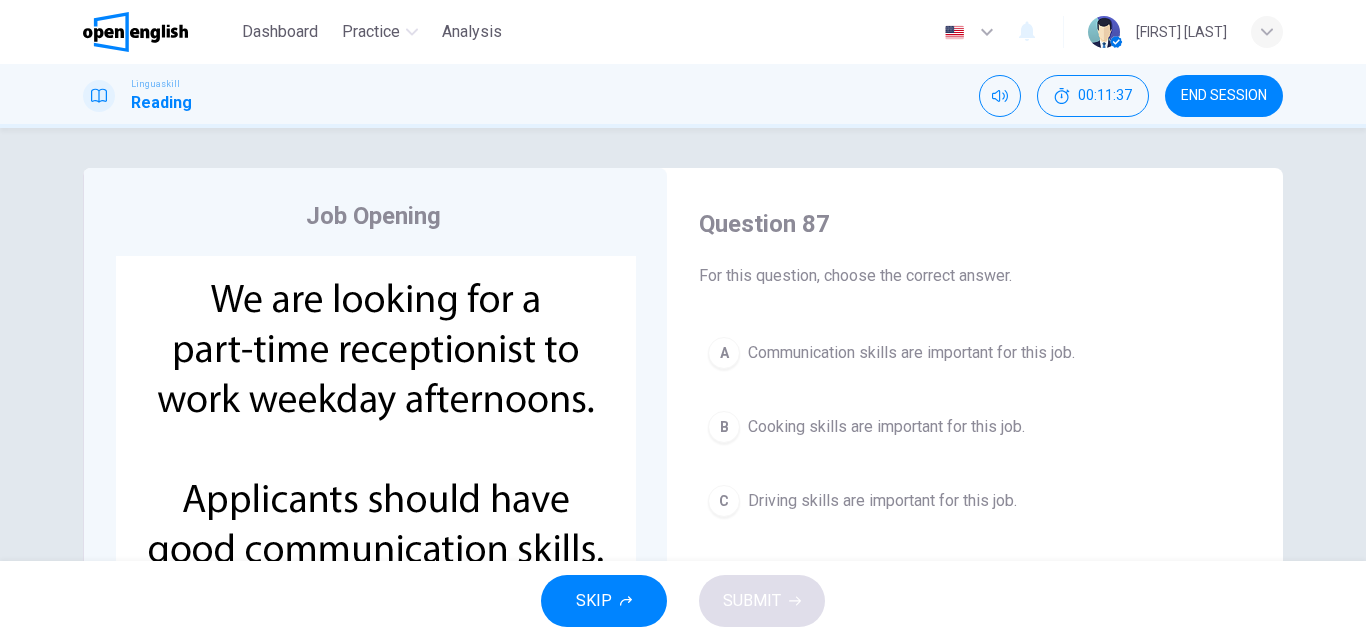 click on "Driving skills are important for this job." at bounding box center [882, 501] 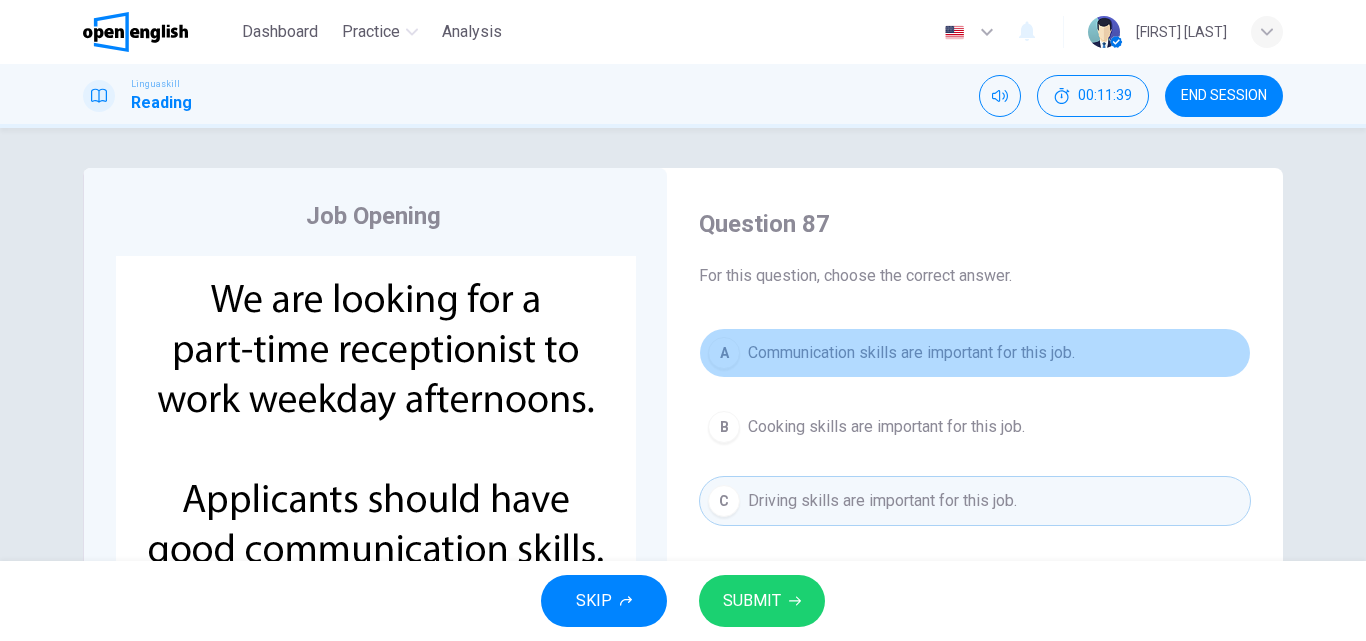 click on "A Communication skills are important for this job." at bounding box center [975, 353] 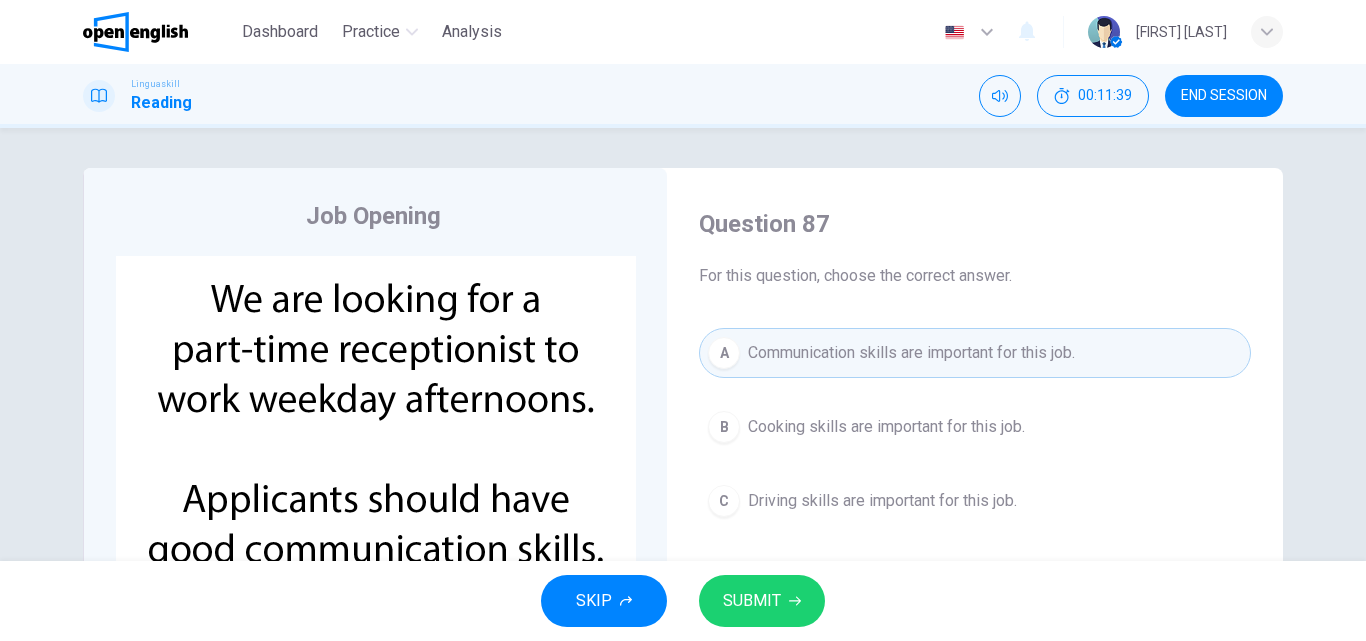 click on "SUBMIT" at bounding box center [762, 601] 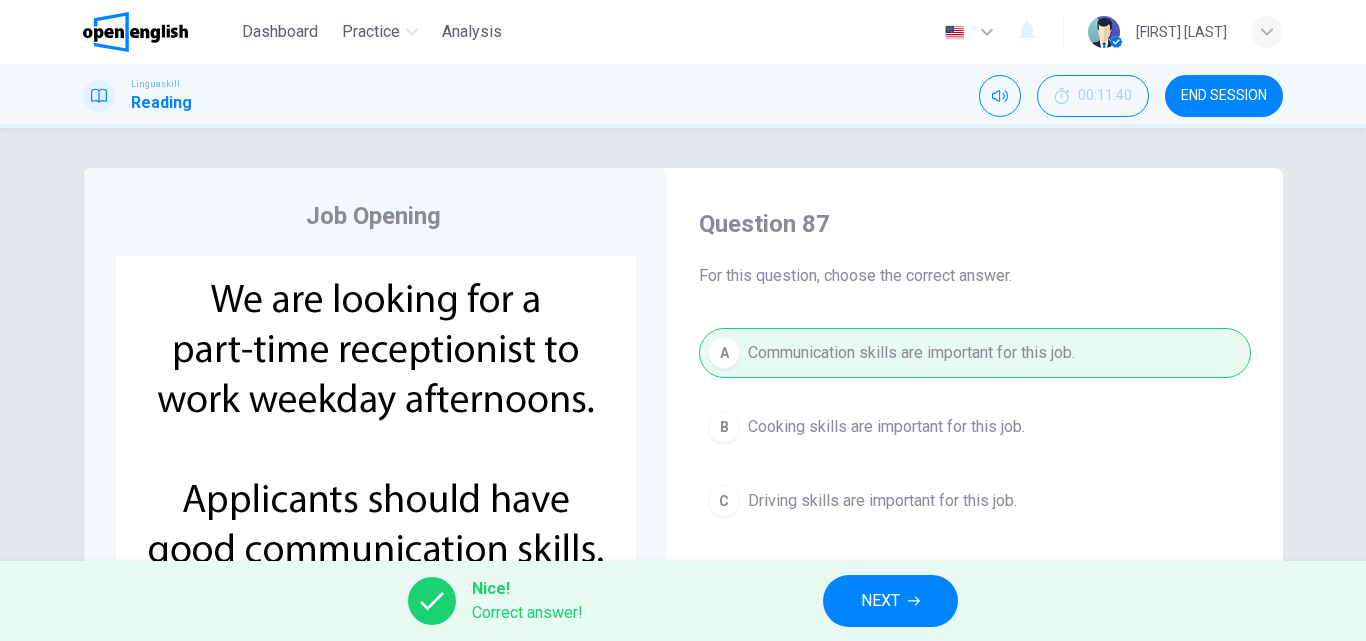 click on "NEXT" at bounding box center (890, 601) 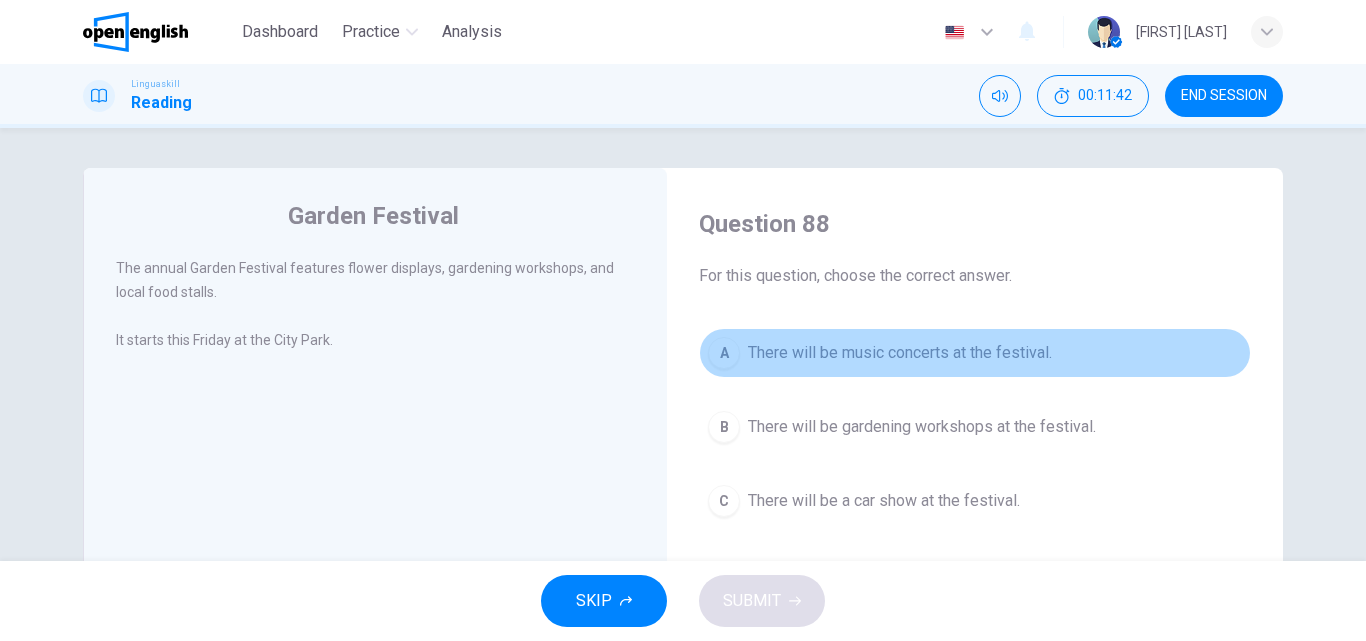 click on "A There will be music concerts at the festival." at bounding box center (975, 353) 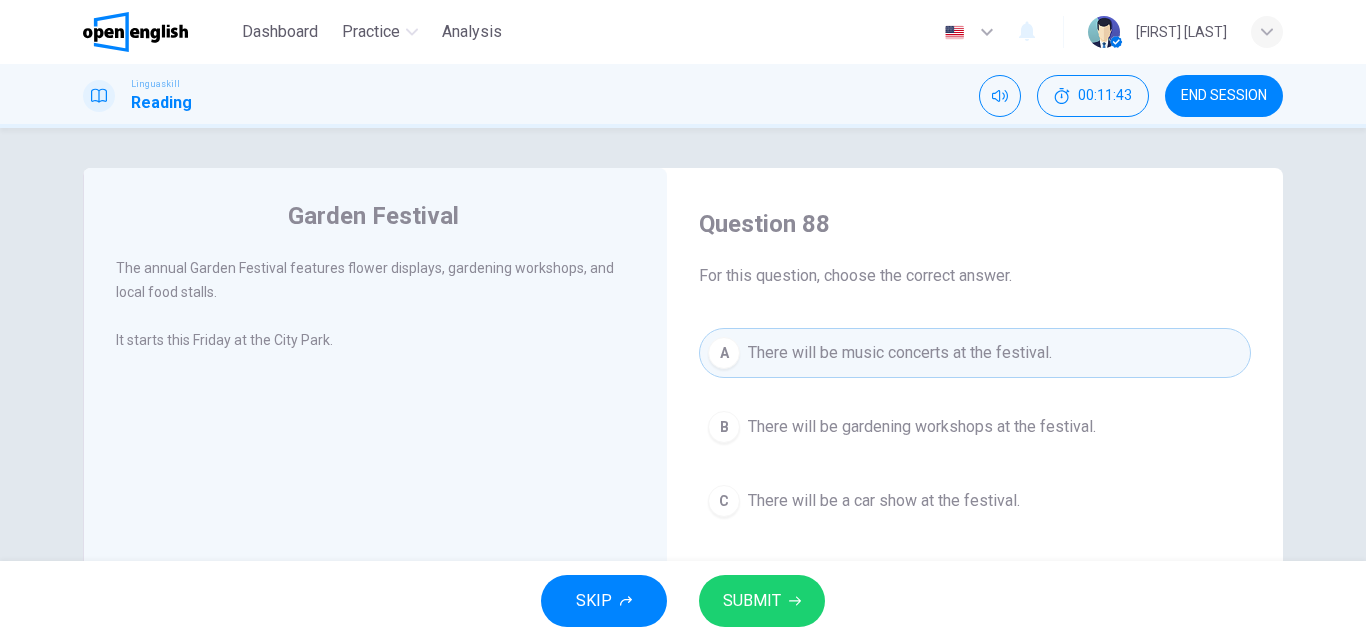 click on "There will be gardening workshops at the festival." at bounding box center (922, 427) 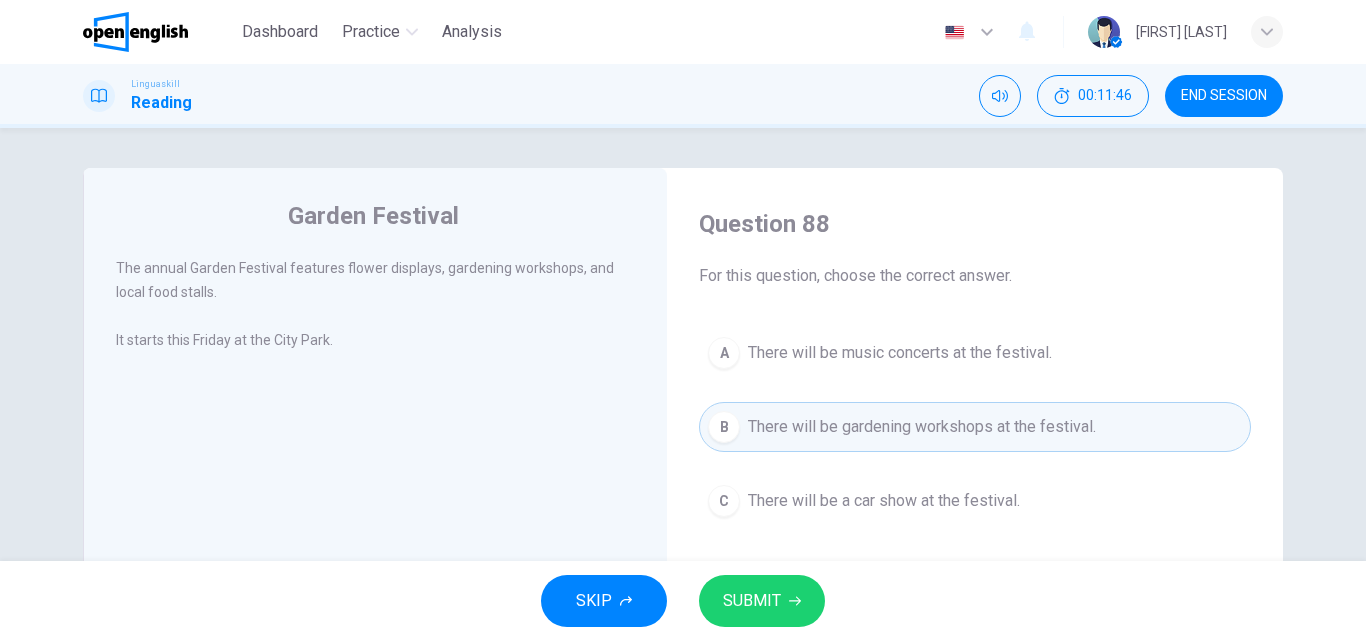 click on "SUBMIT" at bounding box center (762, 601) 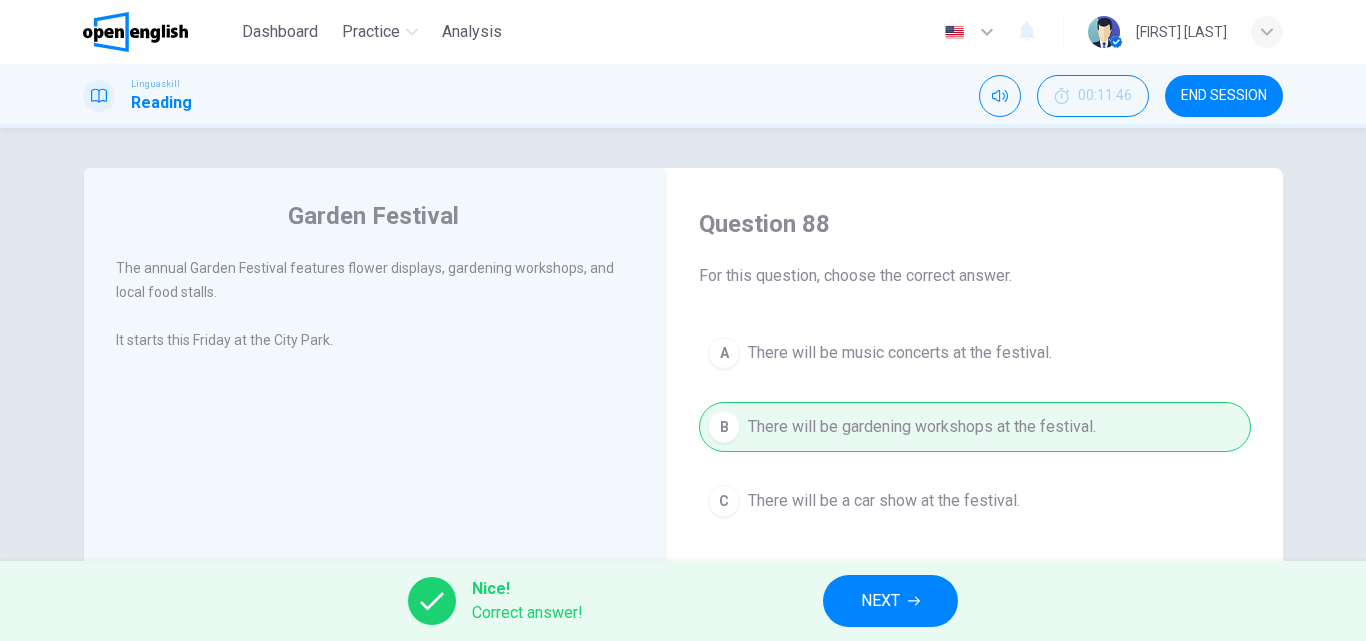 click on "NEXT" at bounding box center [890, 601] 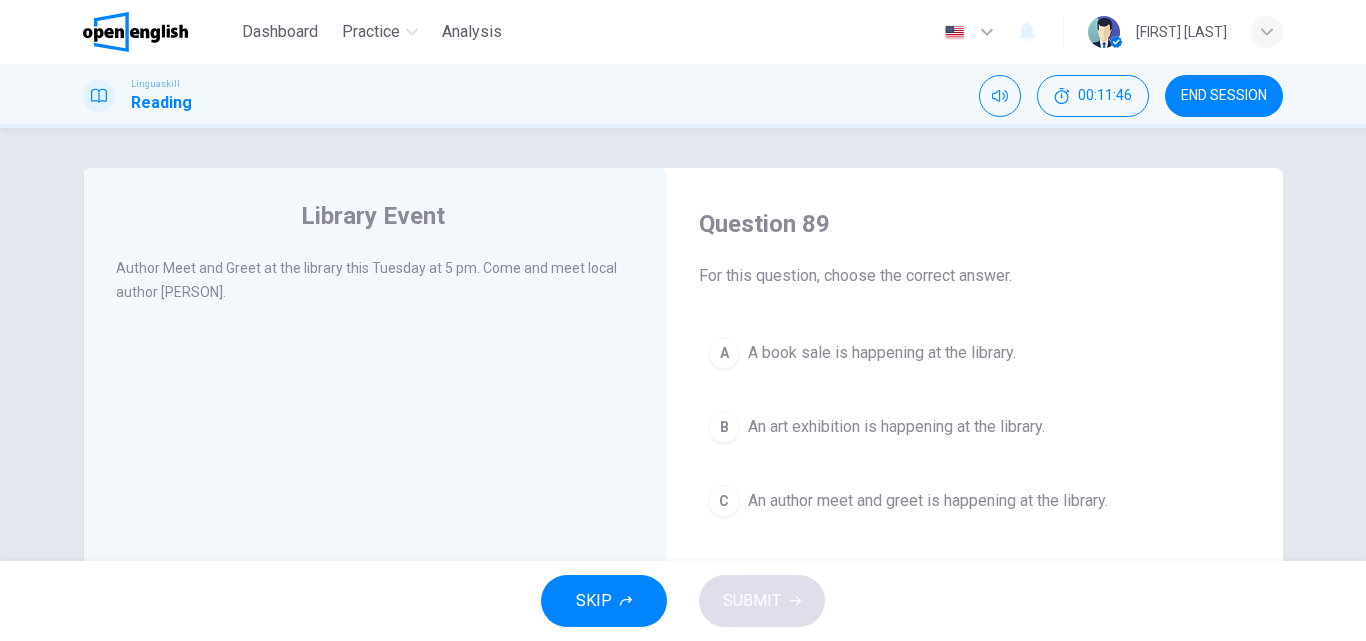 click on "A A book sale is happening at the library.  B An art exhibition is happening at the library. C An author meet and greet is happening at the library." at bounding box center (975, 427) 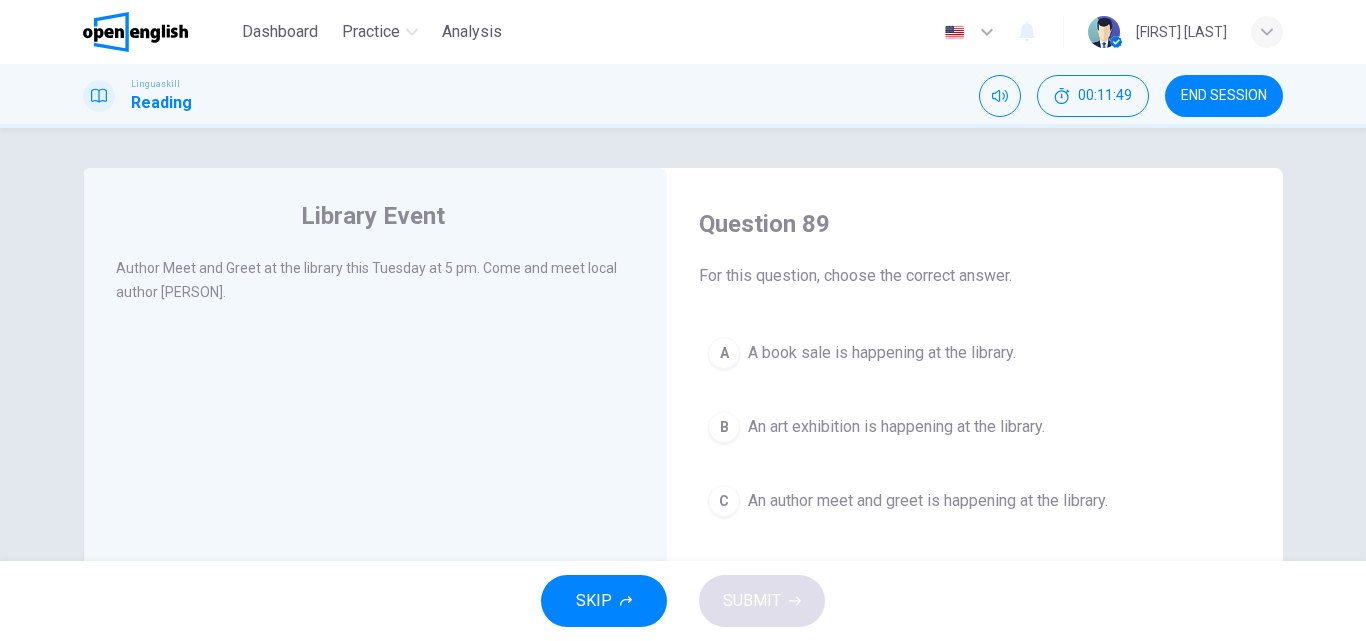 click on "A A book sale is happening at the library.  B An art exhibition is happening at the library. C An author meet and greet is happening at the library." at bounding box center (975, 427) 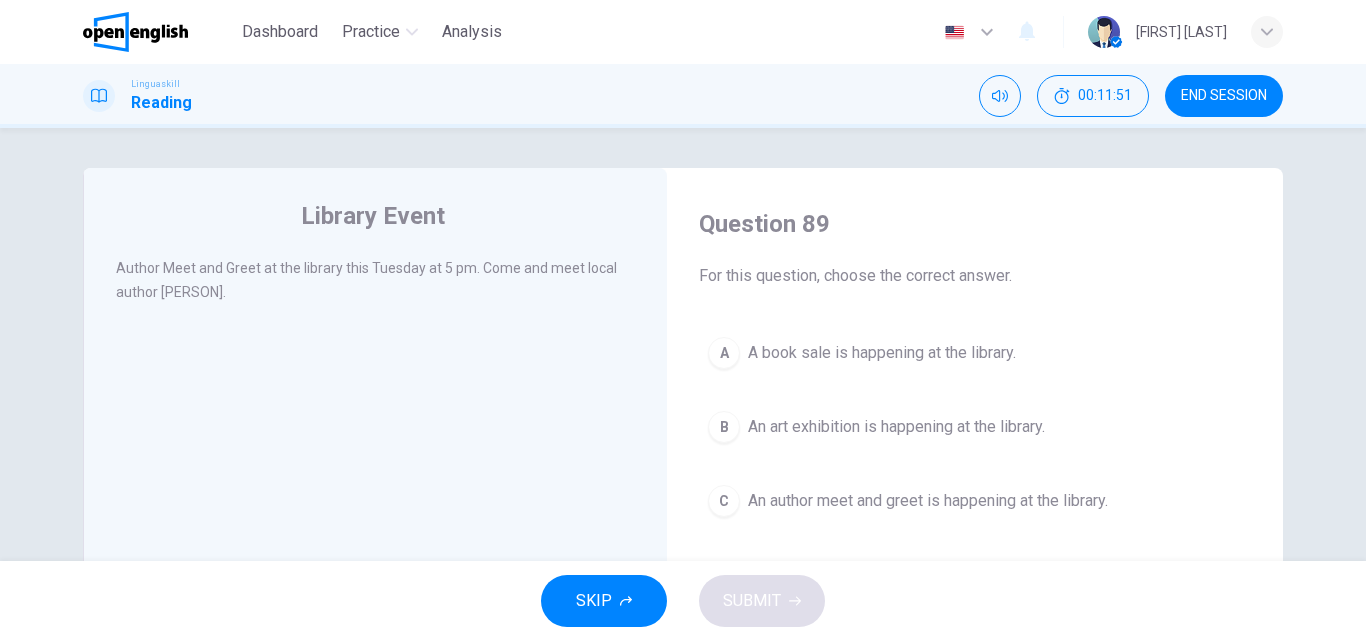 click on "A A book sale is happening at the library." at bounding box center (975, 353) 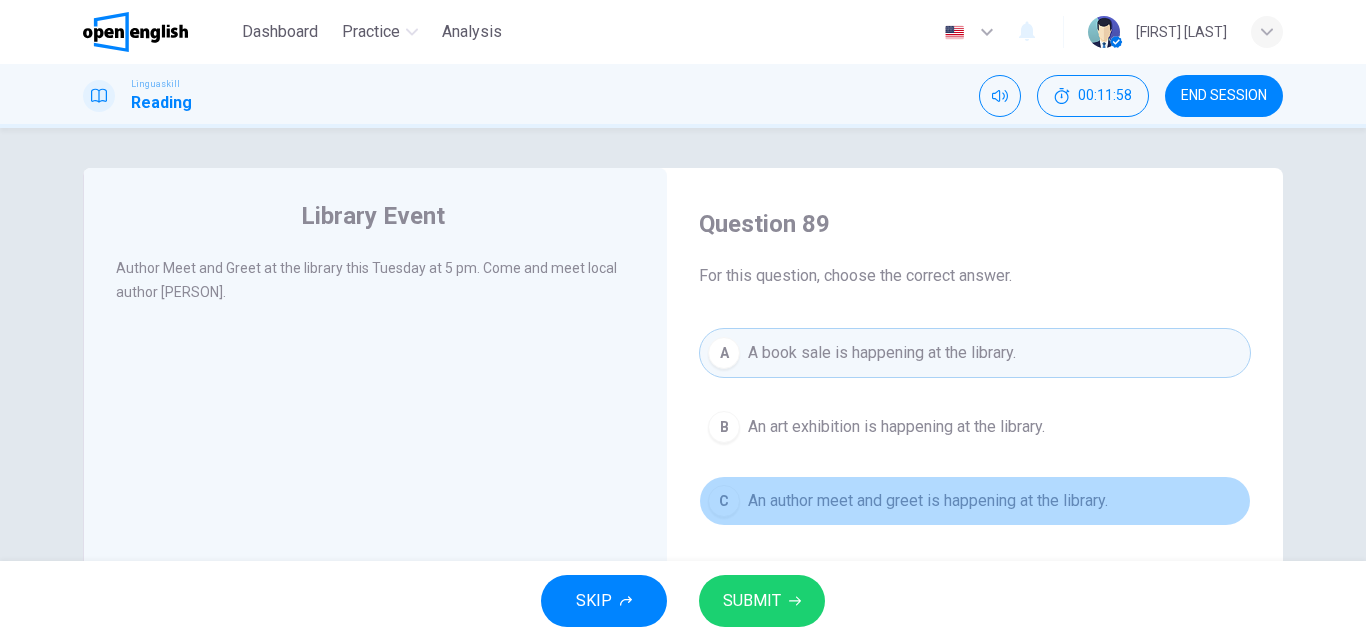 click on "An author meet and greet is happening at the library." at bounding box center (928, 501) 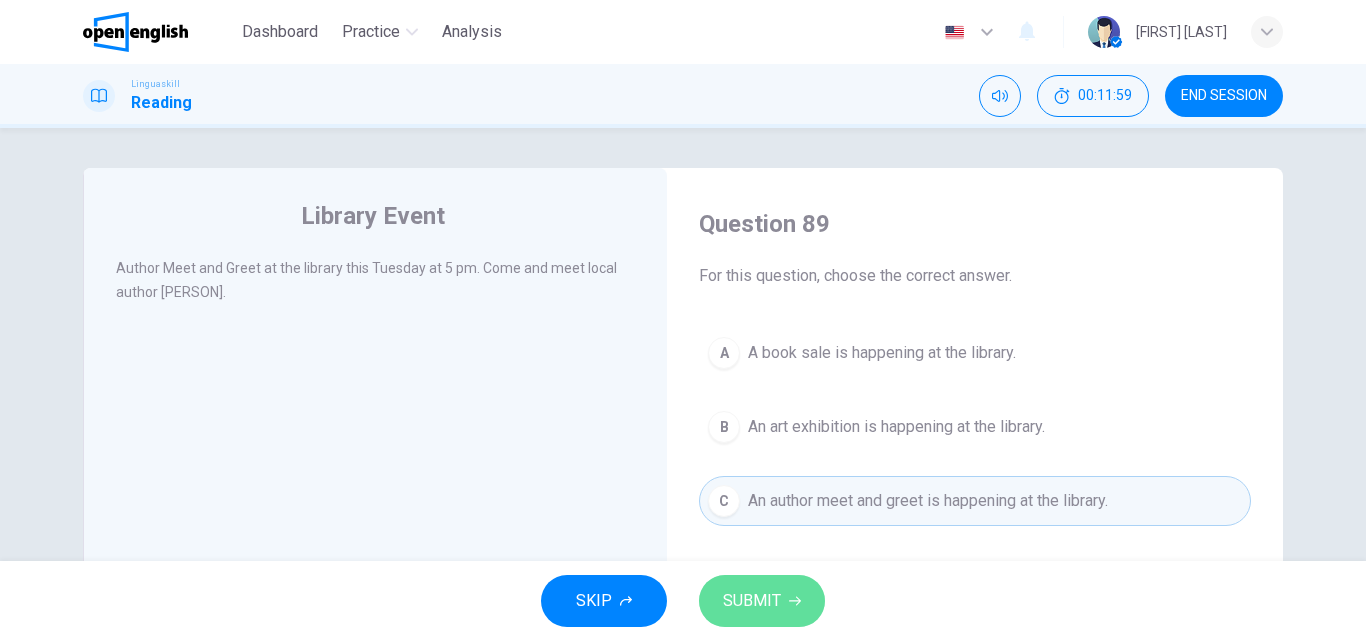 click on "SUBMIT" at bounding box center [752, 601] 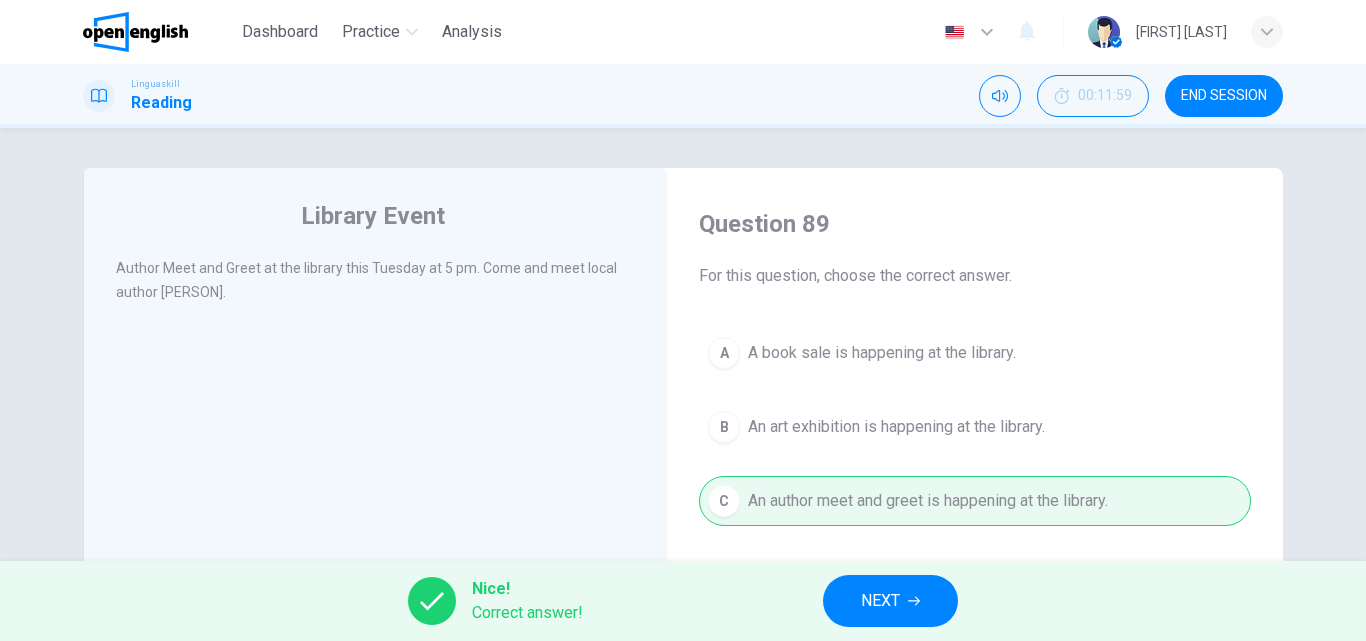 click on "NEXT" at bounding box center (880, 601) 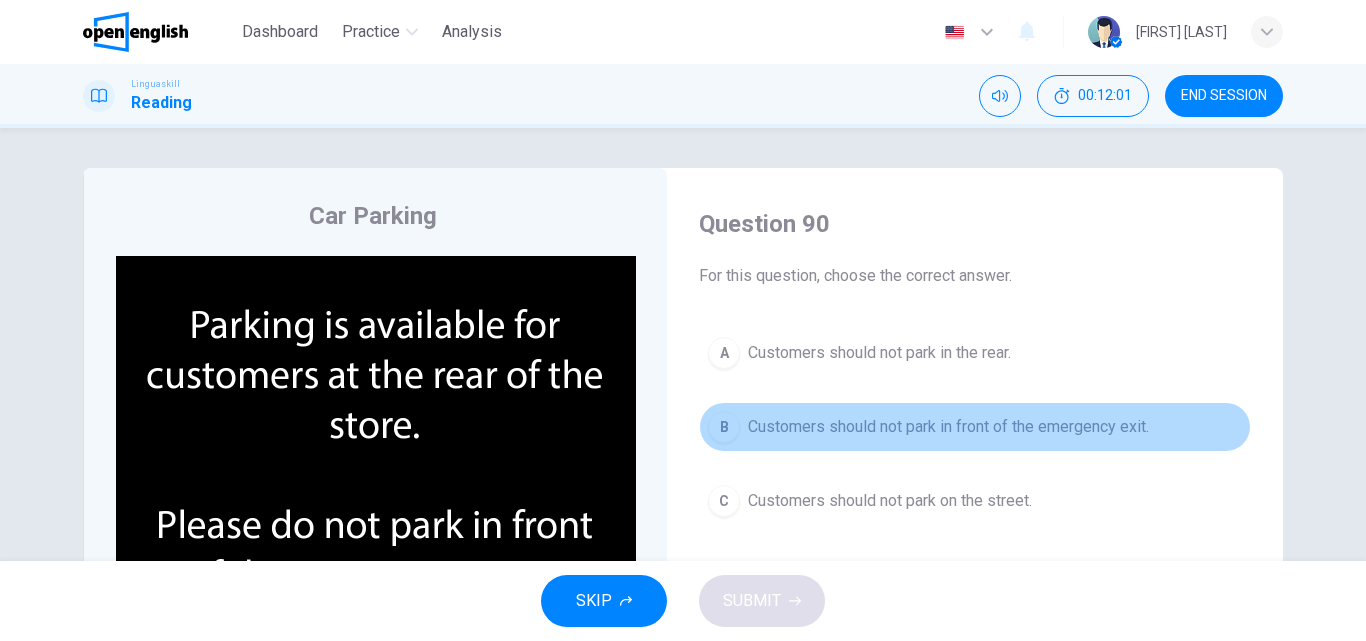 click on "Customers should not park in front of the emergency exit." at bounding box center [948, 427] 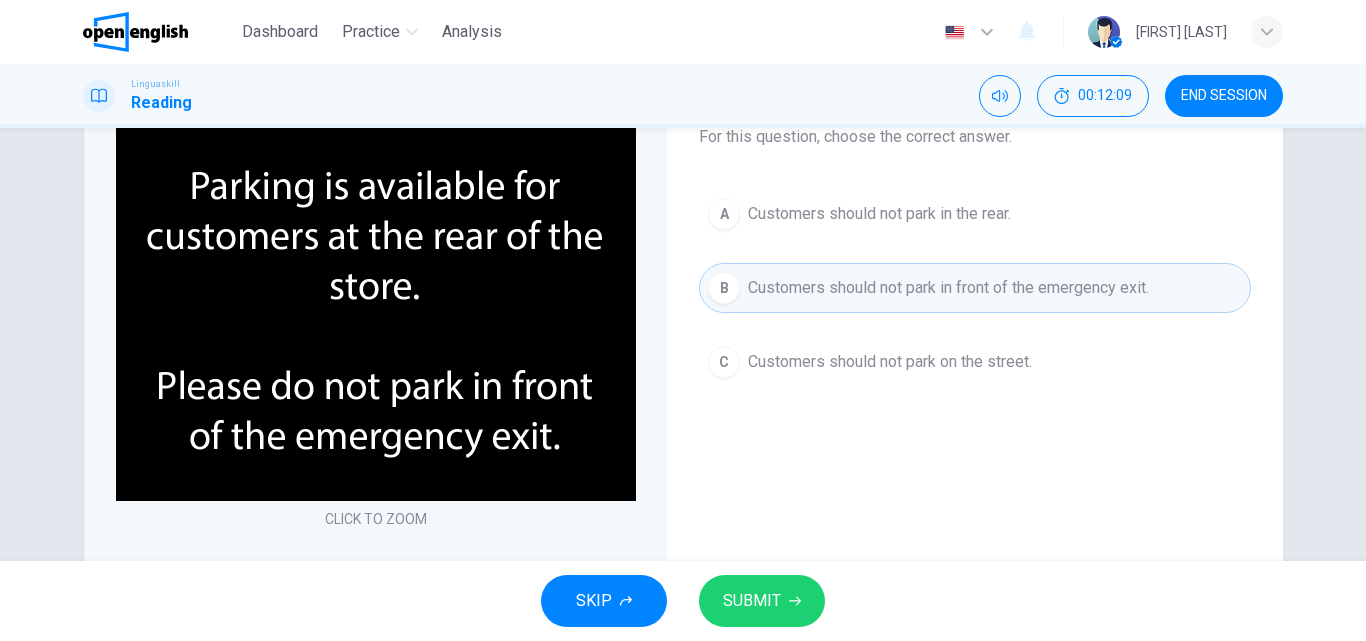 scroll, scrollTop: 173, scrollLeft: 0, axis: vertical 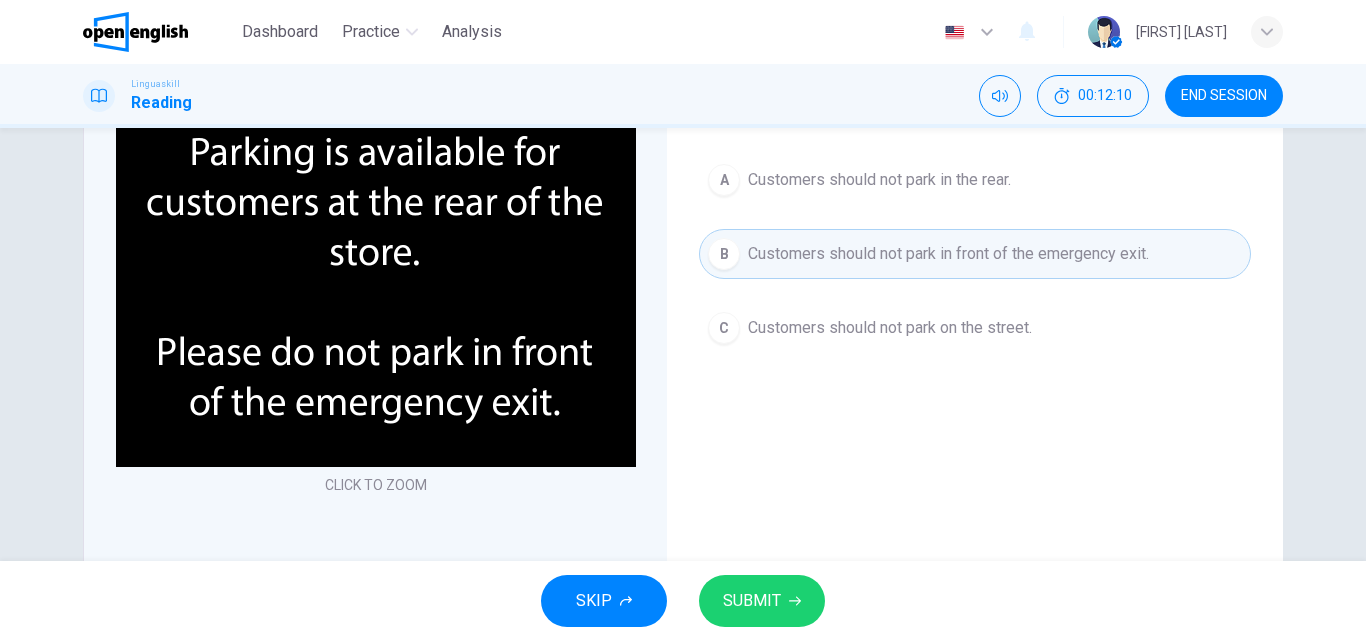 click on "SUBMIT" at bounding box center [762, 601] 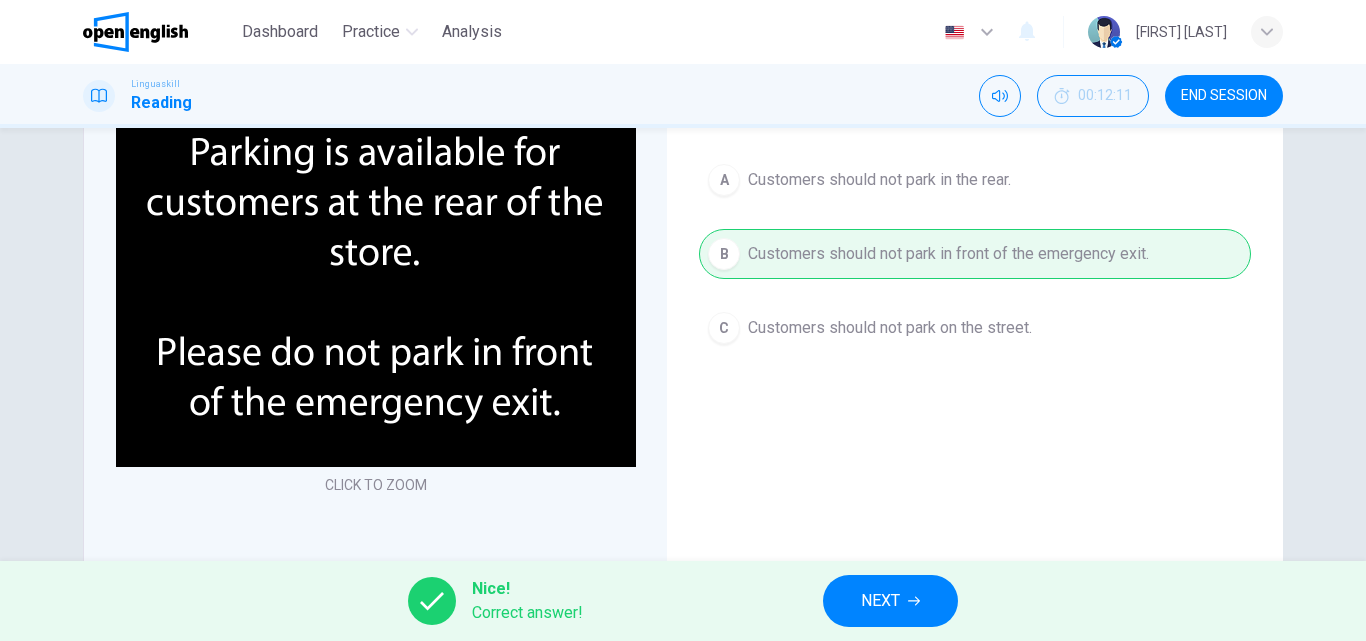 click on "NEXT" at bounding box center [890, 601] 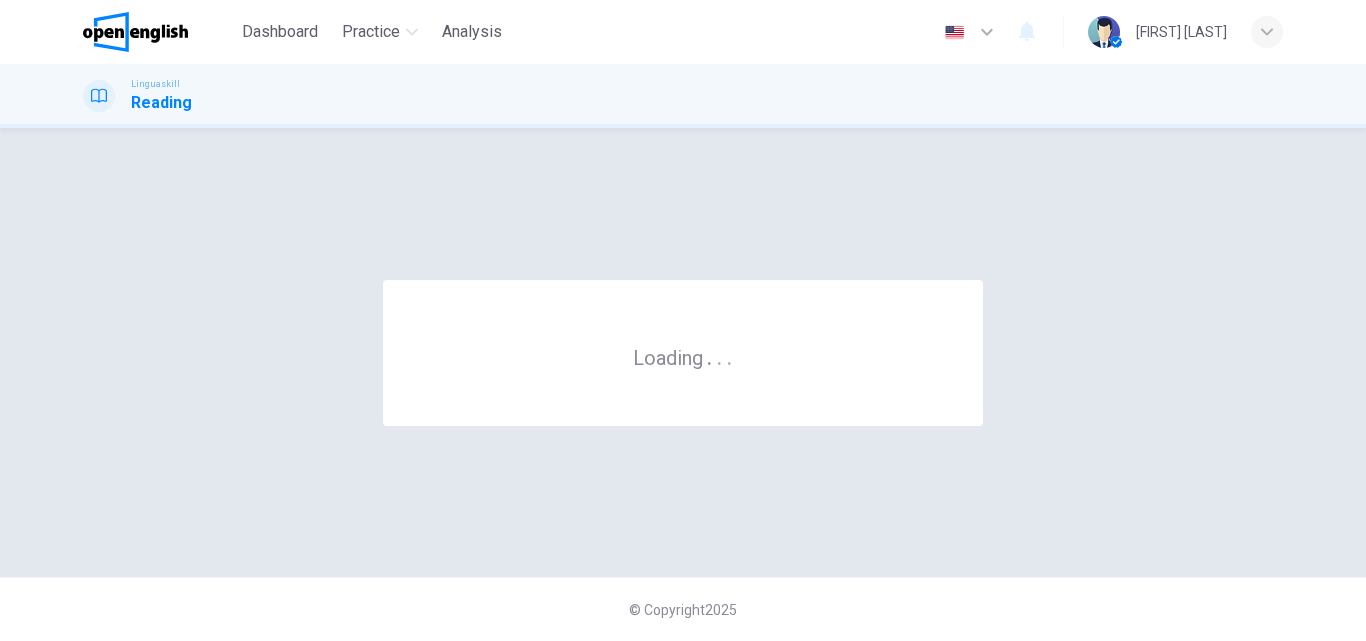 scroll, scrollTop: 0, scrollLeft: 0, axis: both 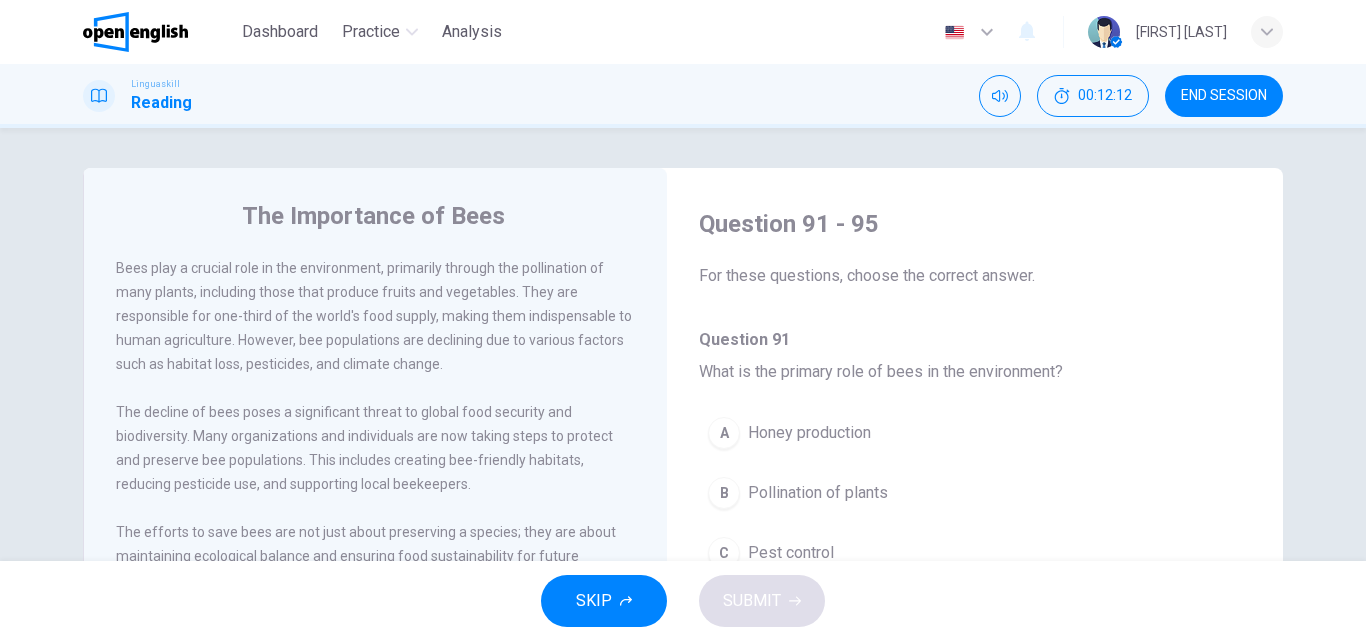 click on "Honey production" at bounding box center (809, 433) 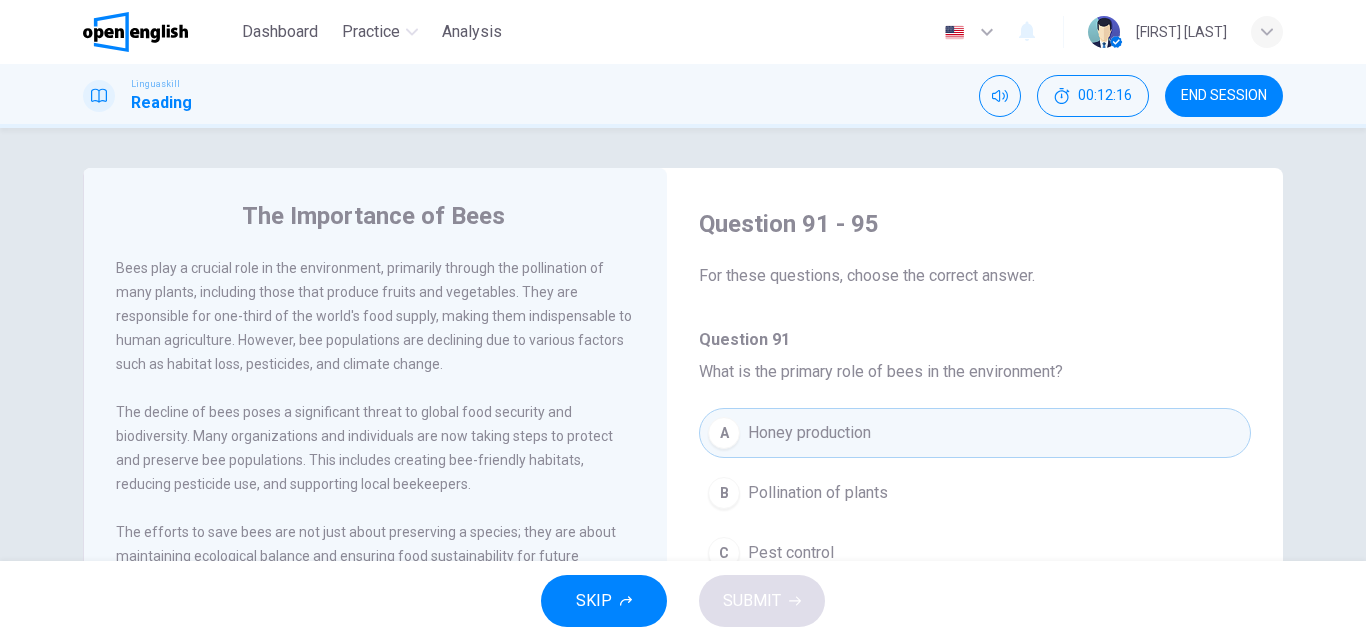 click on "B Pollination of plants" at bounding box center [975, 493] 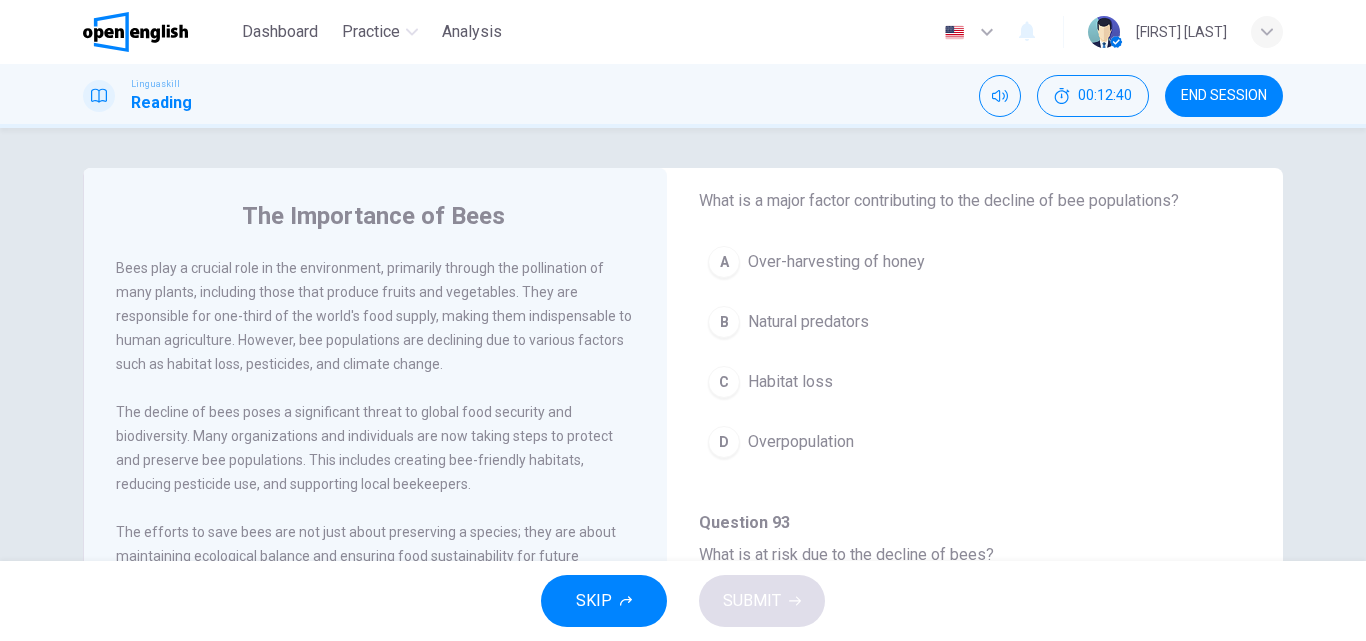 scroll, scrollTop: 558, scrollLeft: 0, axis: vertical 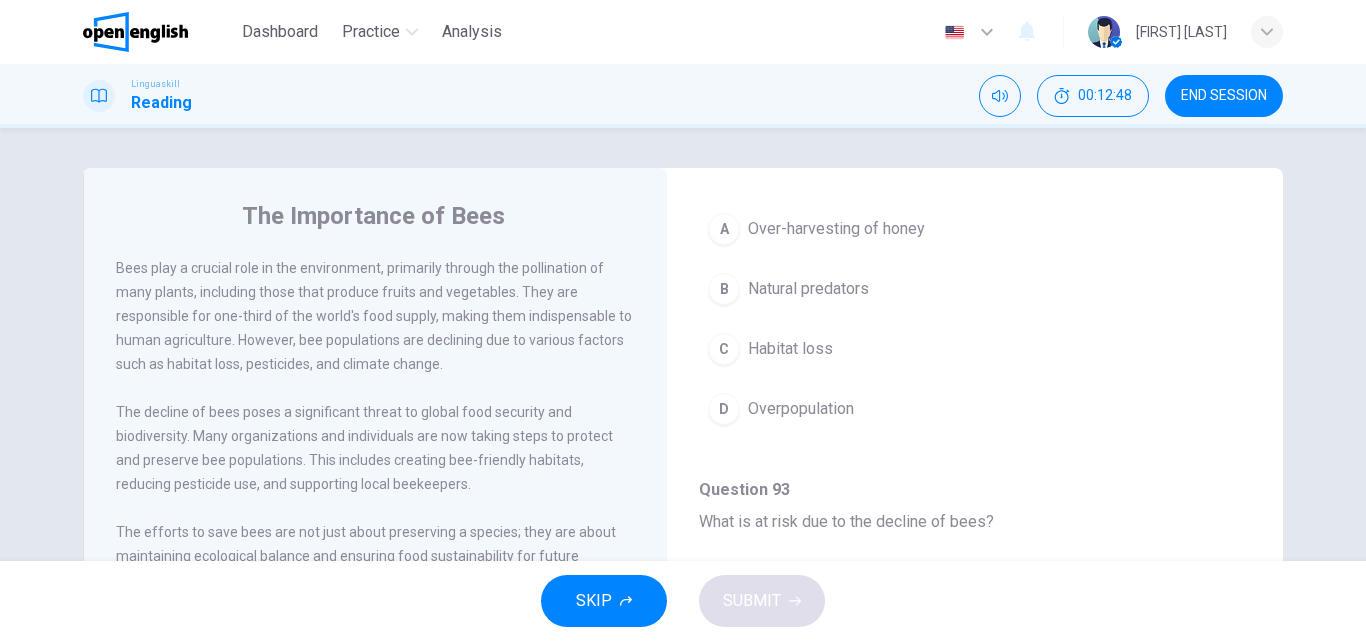 click on "A Over-harvesting of honey B Natural predators C Habitat loss D Overpopulation" at bounding box center (975, 329) 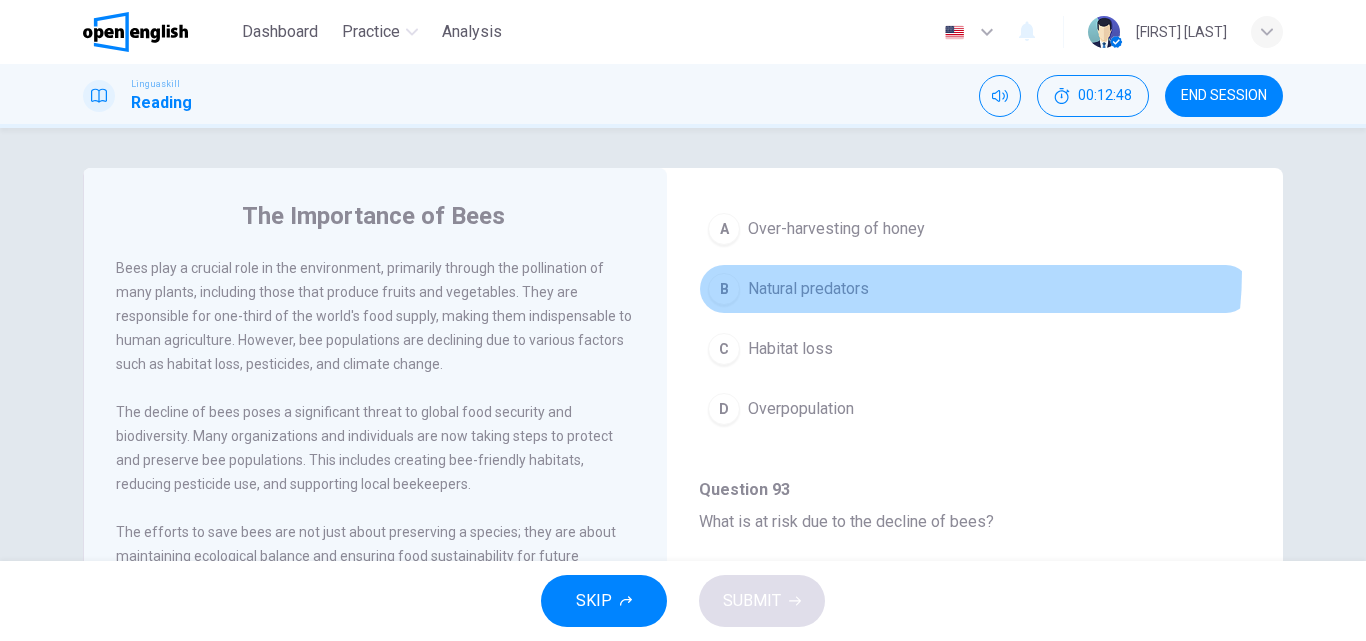 click on "B Natural predators" at bounding box center [975, 289] 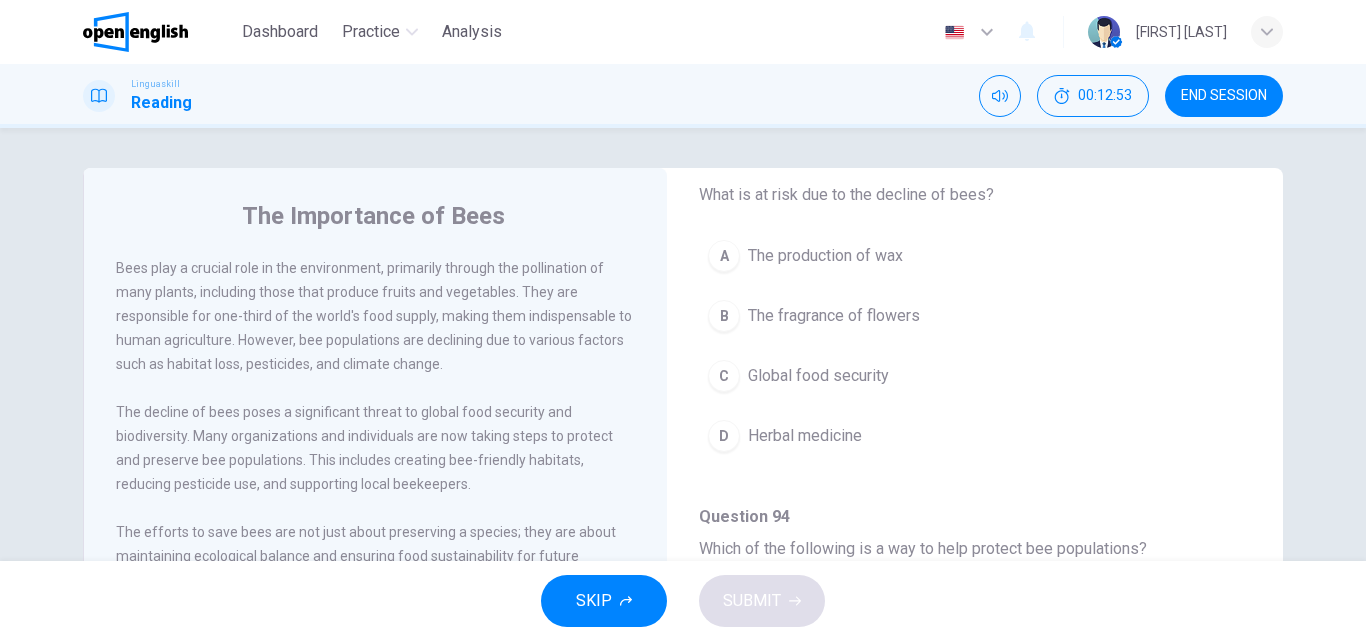 scroll, scrollTop: 891, scrollLeft: 0, axis: vertical 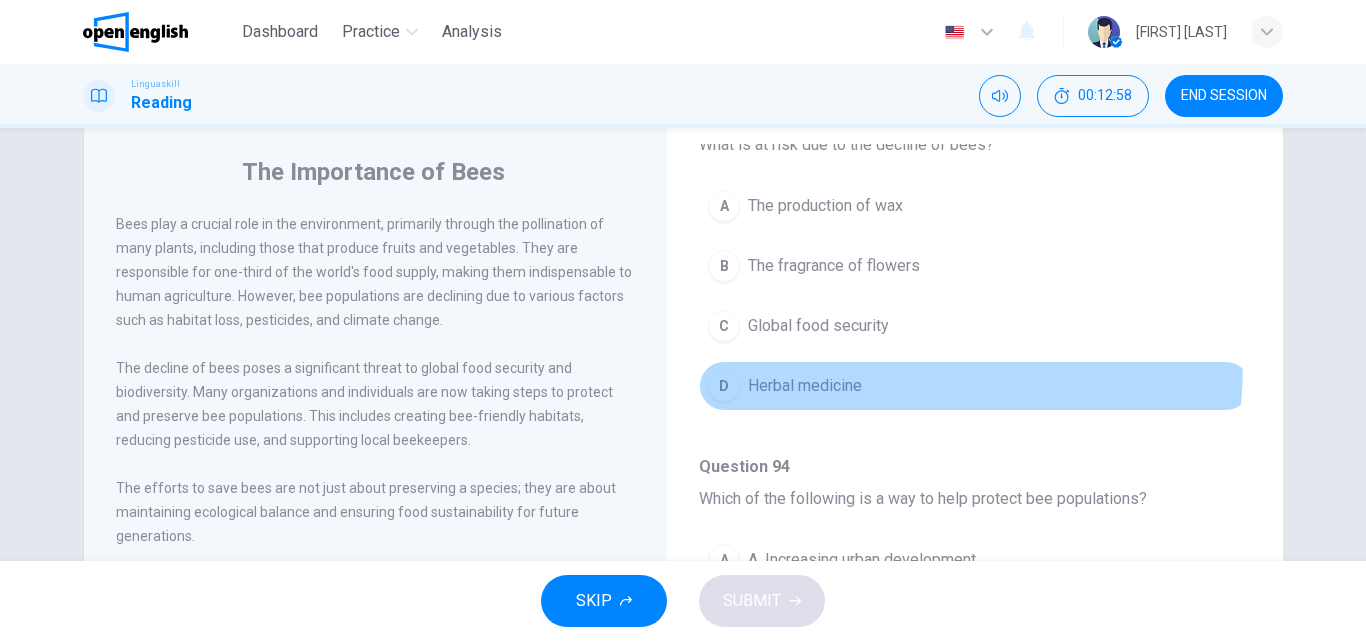 click on "D Herbal medicine" at bounding box center [975, 386] 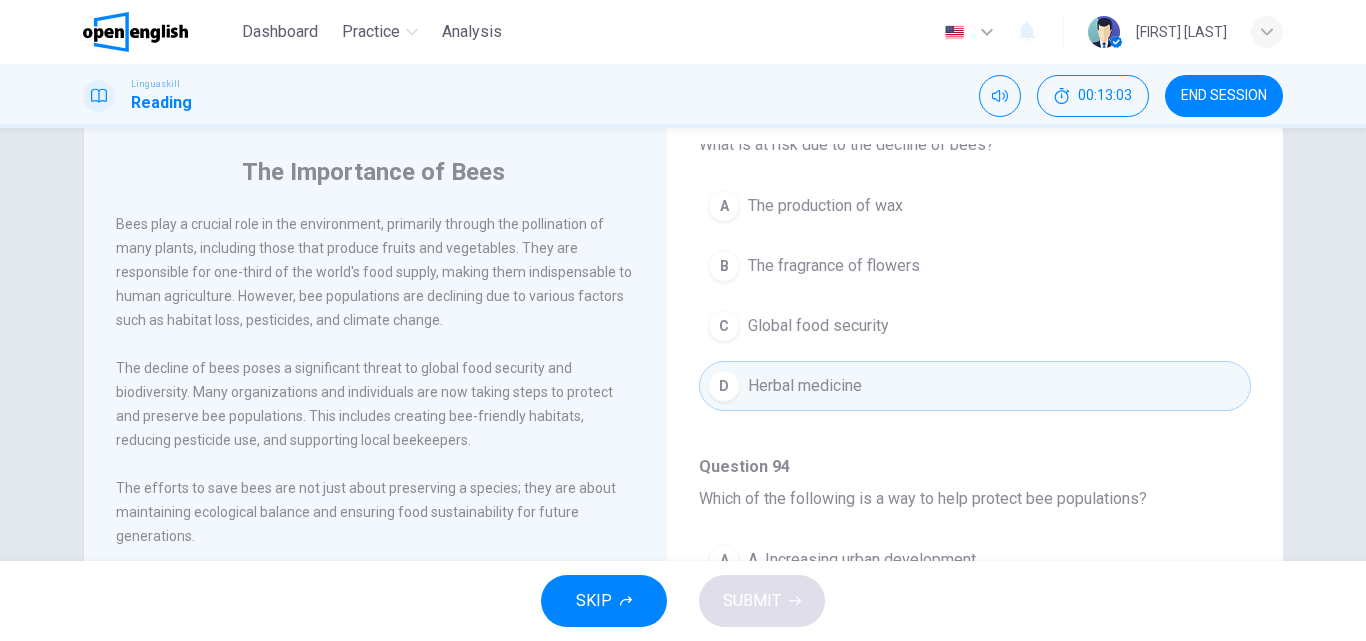 click on "Global food security" at bounding box center [818, 326] 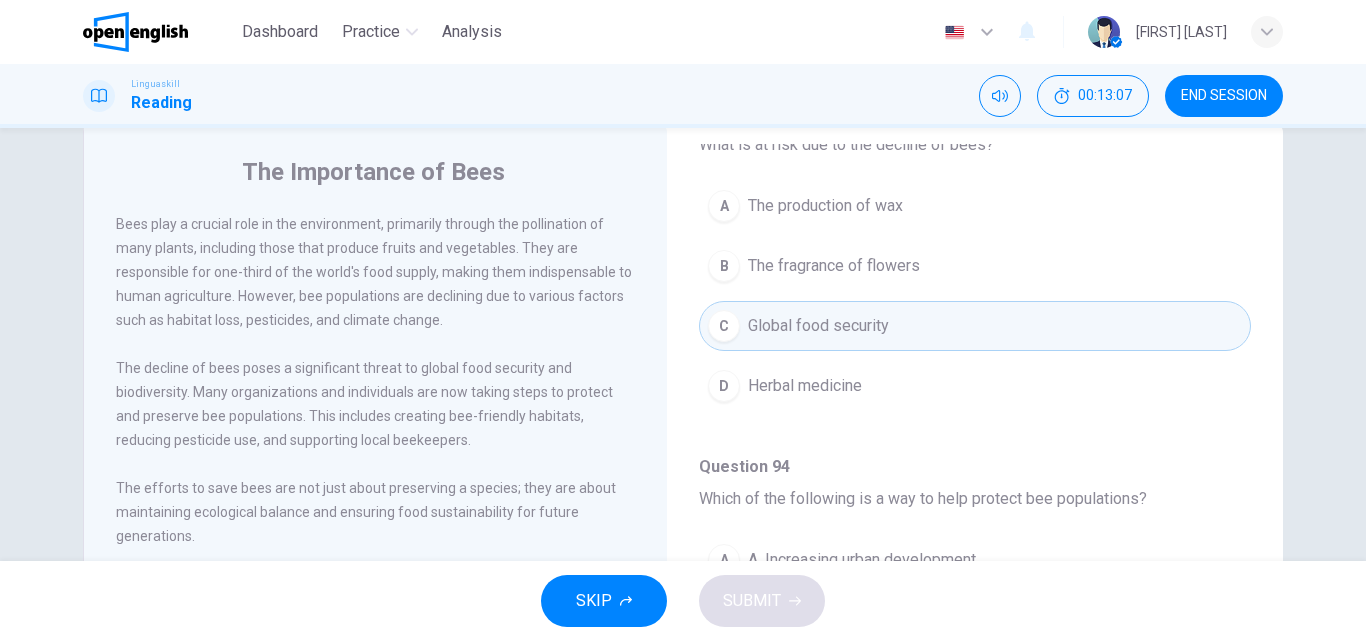 click on "B The fragrance of flowers" at bounding box center (975, 266) 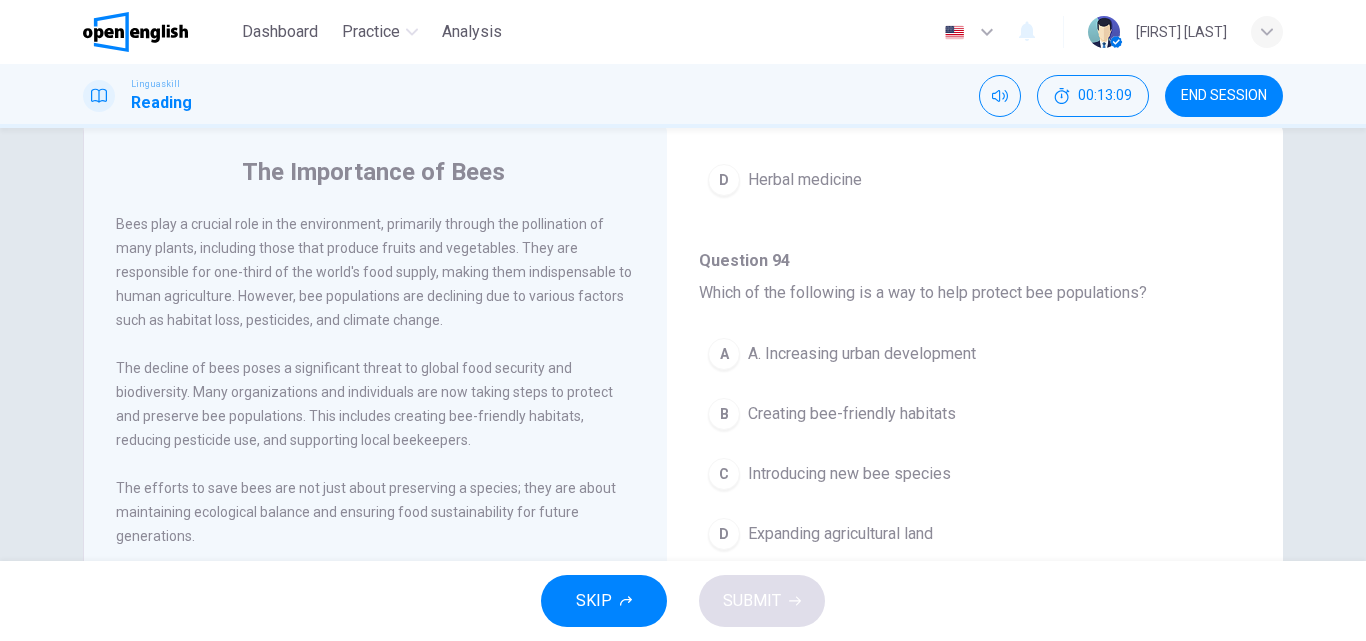 scroll, scrollTop: 1107, scrollLeft: 0, axis: vertical 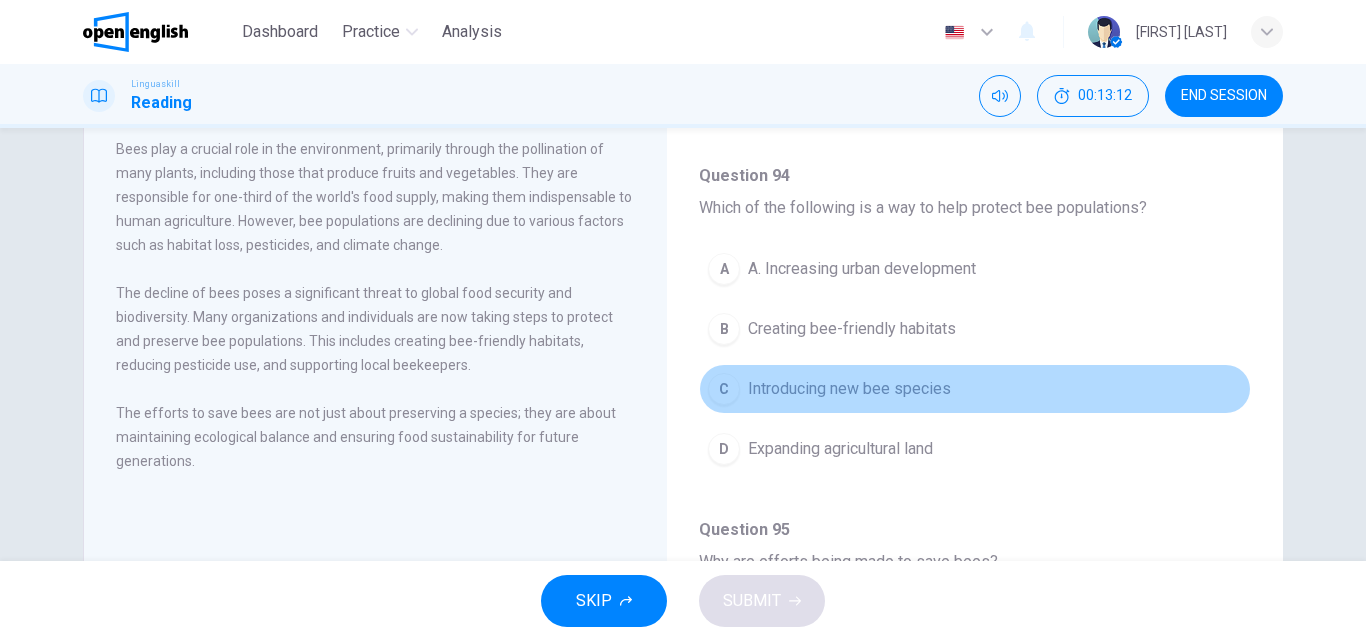 click on "C Introducing new bee species" at bounding box center [975, 389] 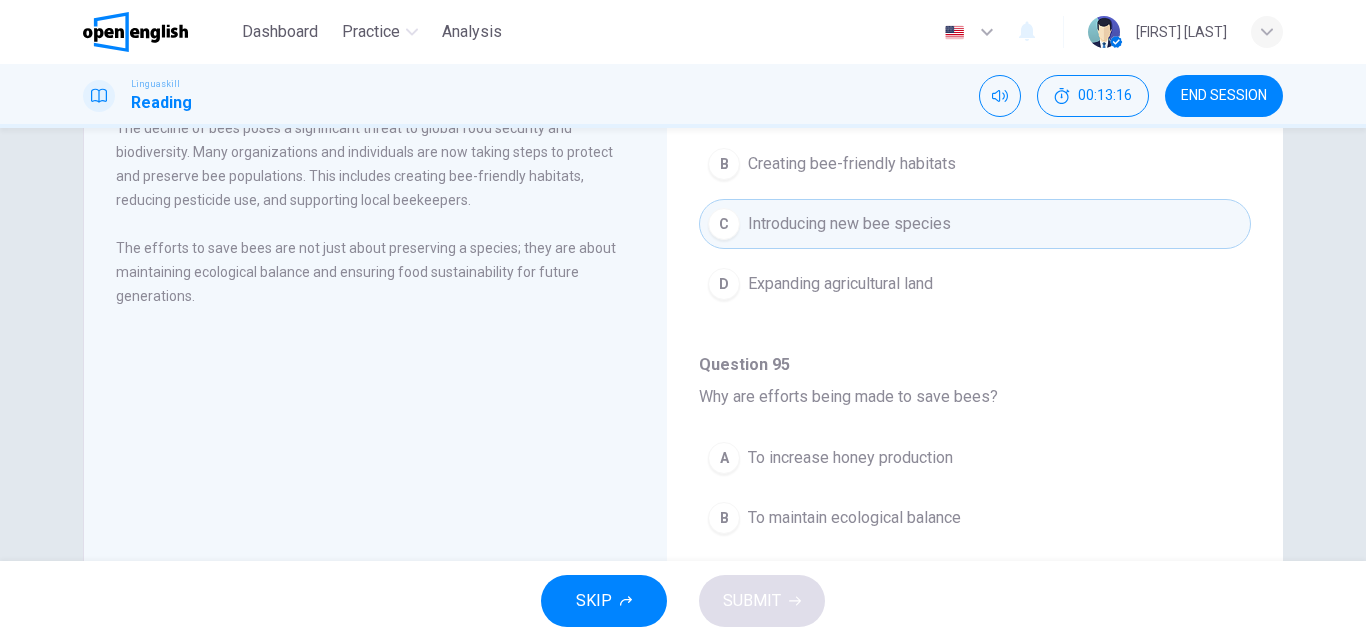 scroll, scrollTop: 342, scrollLeft: 0, axis: vertical 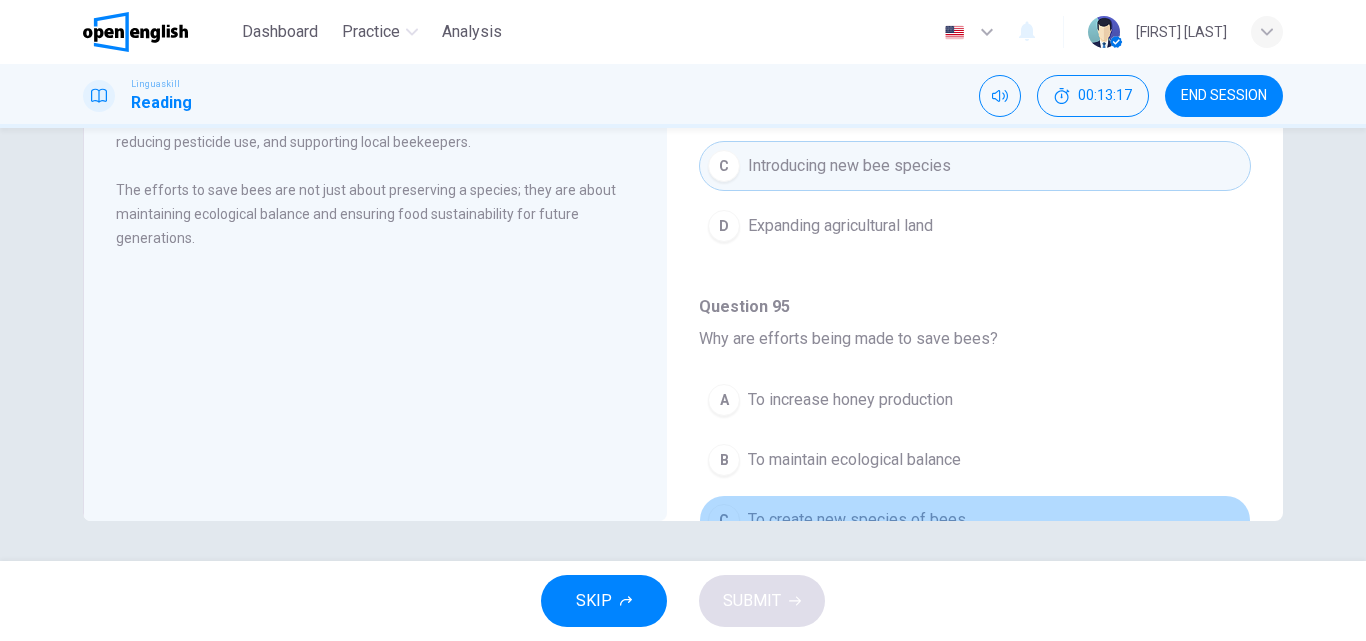click on "C To create new species of bees" at bounding box center (975, 520) 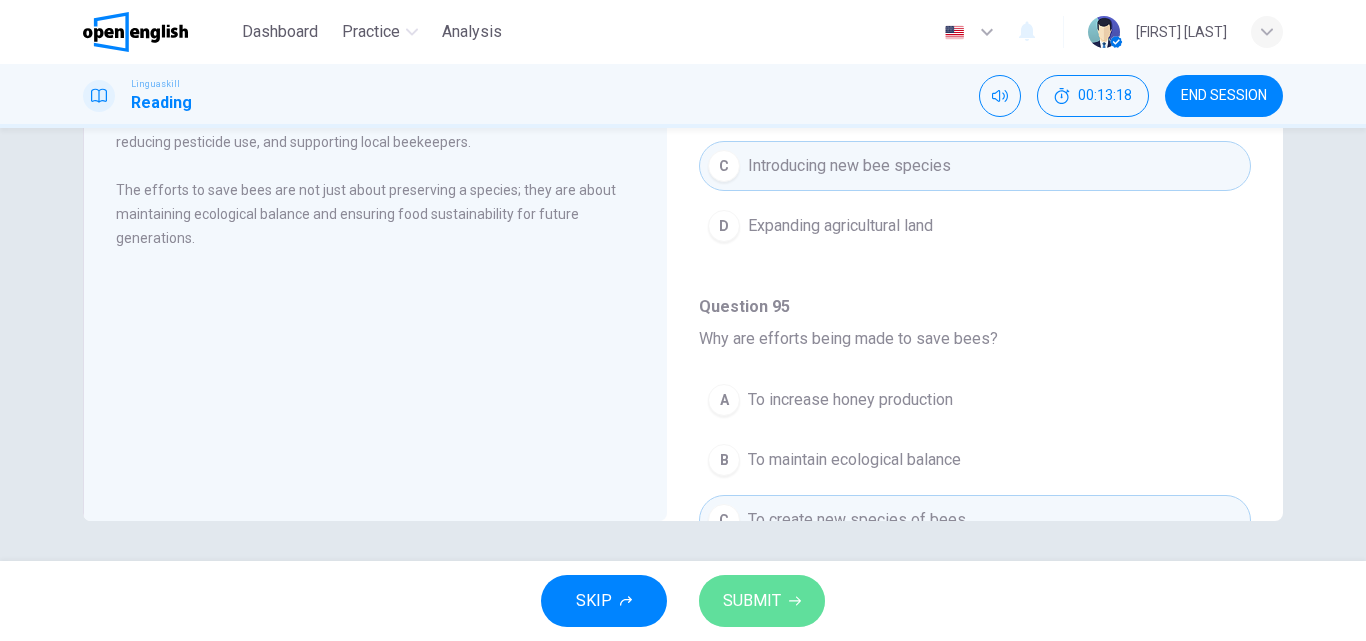 click on "SUBMIT" at bounding box center (762, 601) 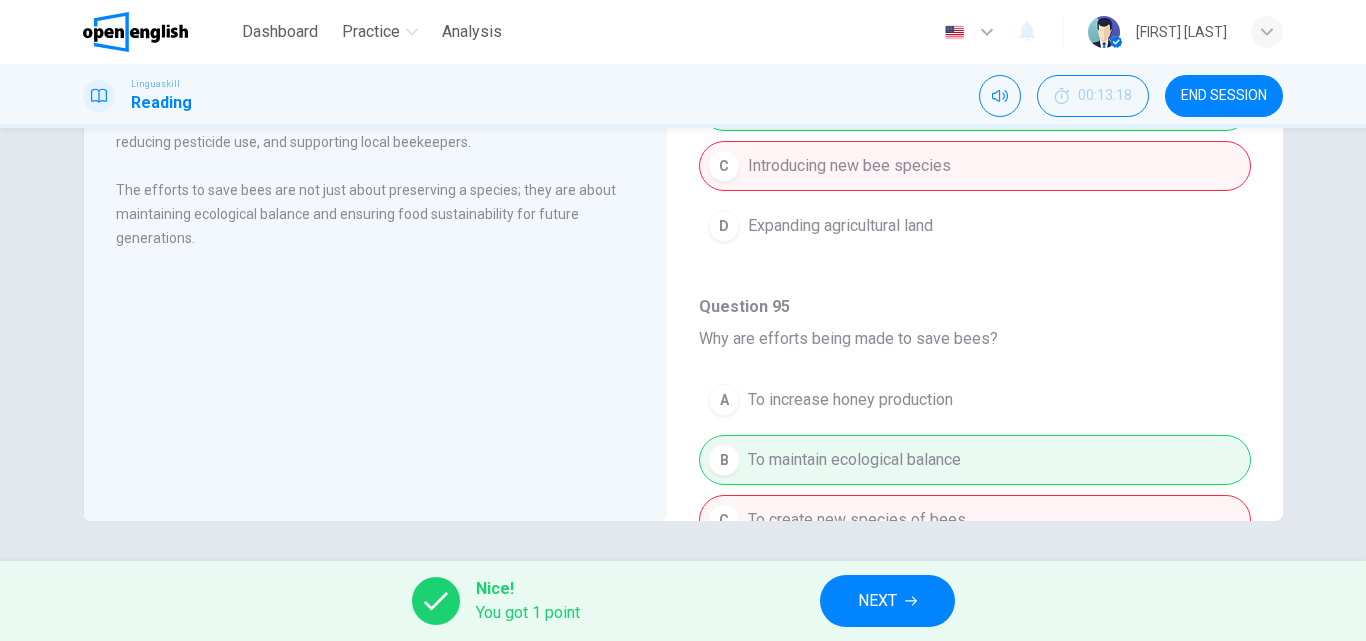 click on "NEXT" at bounding box center (887, 601) 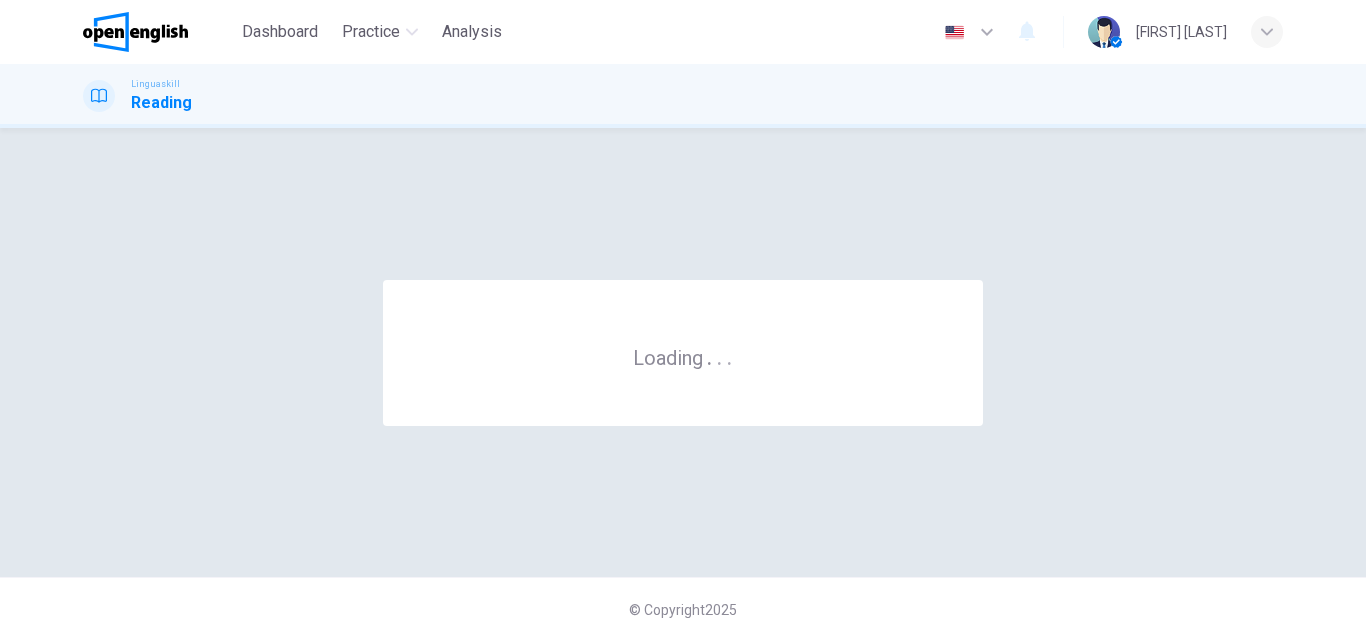 scroll, scrollTop: 0, scrollLeft: 0, axis: both 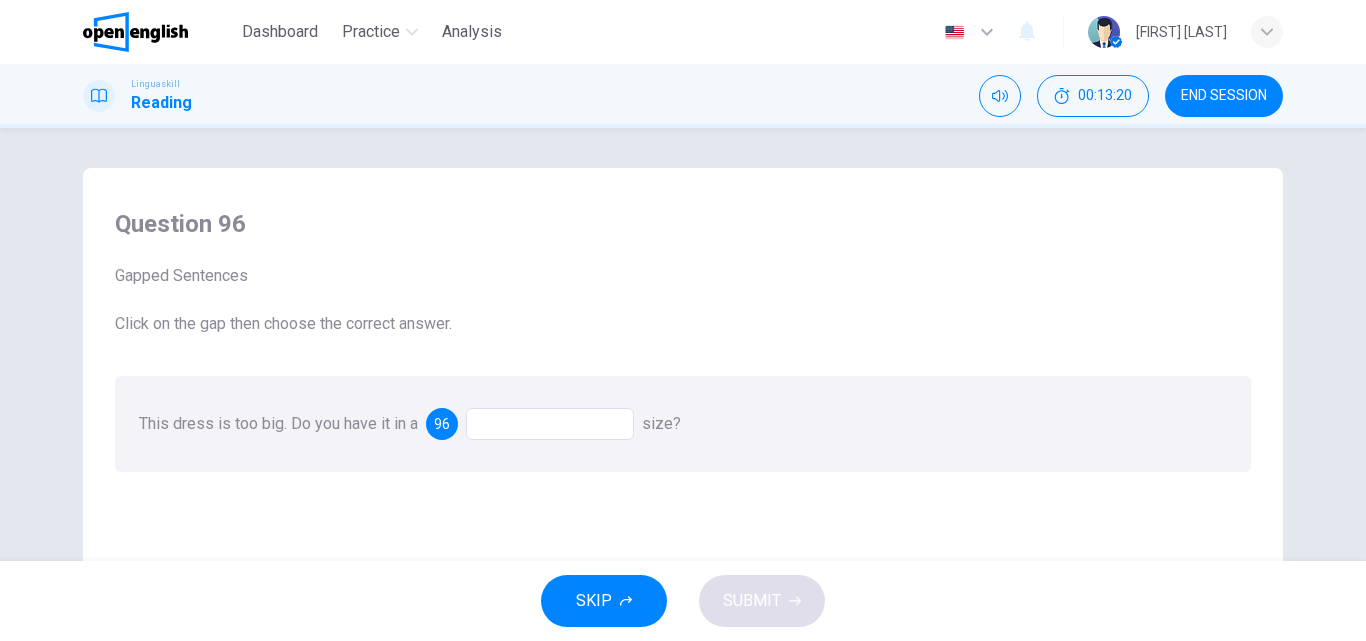 click at bounding box center (550, 424) 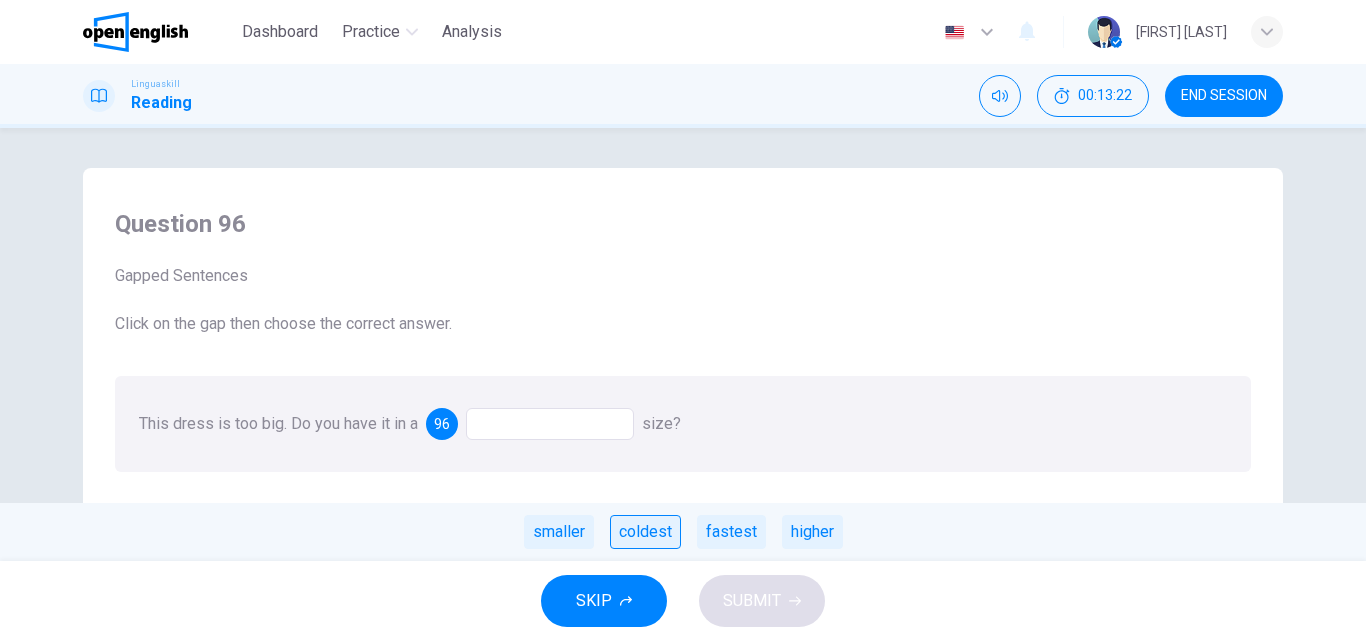 click on "coldest" at bounding box center [645, 532] 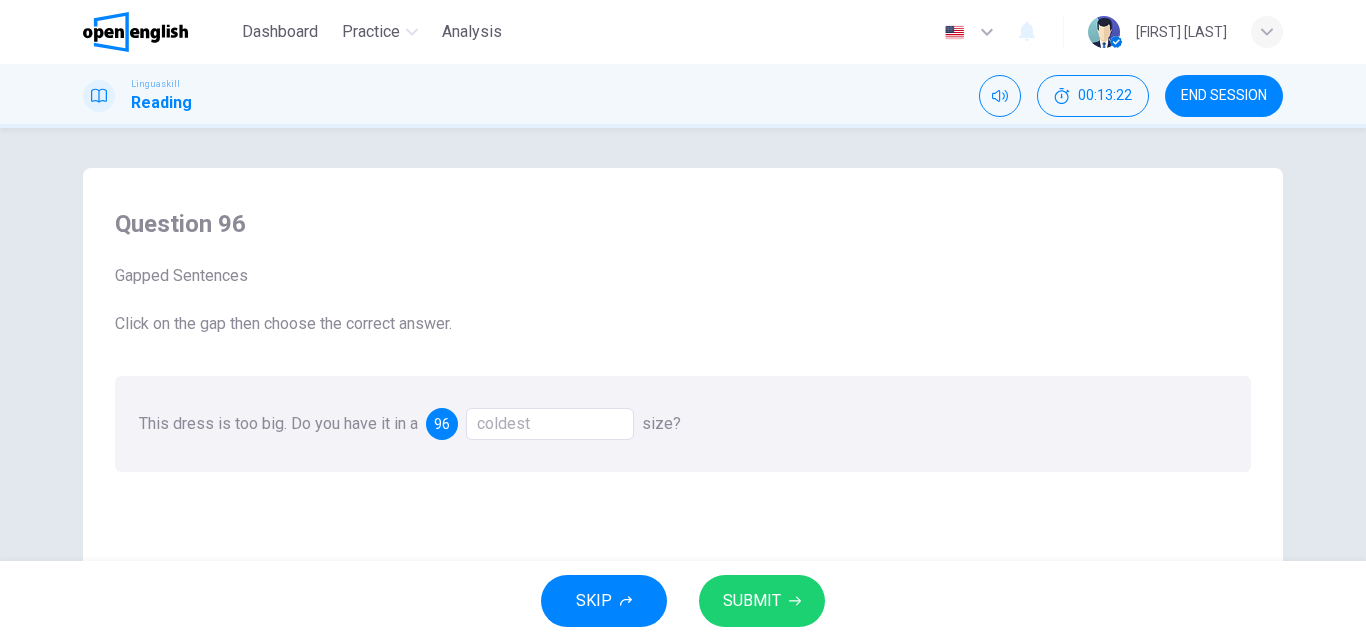 click on "SUBMIT" at bounding box center [752, 601] 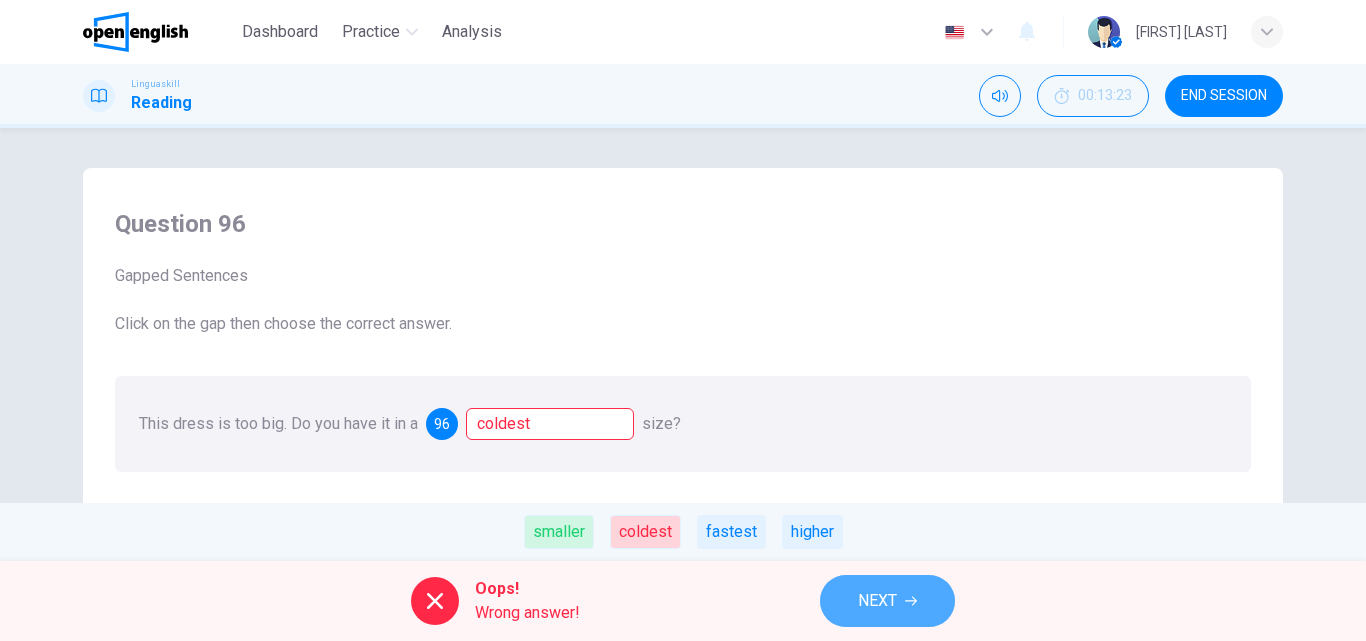 click 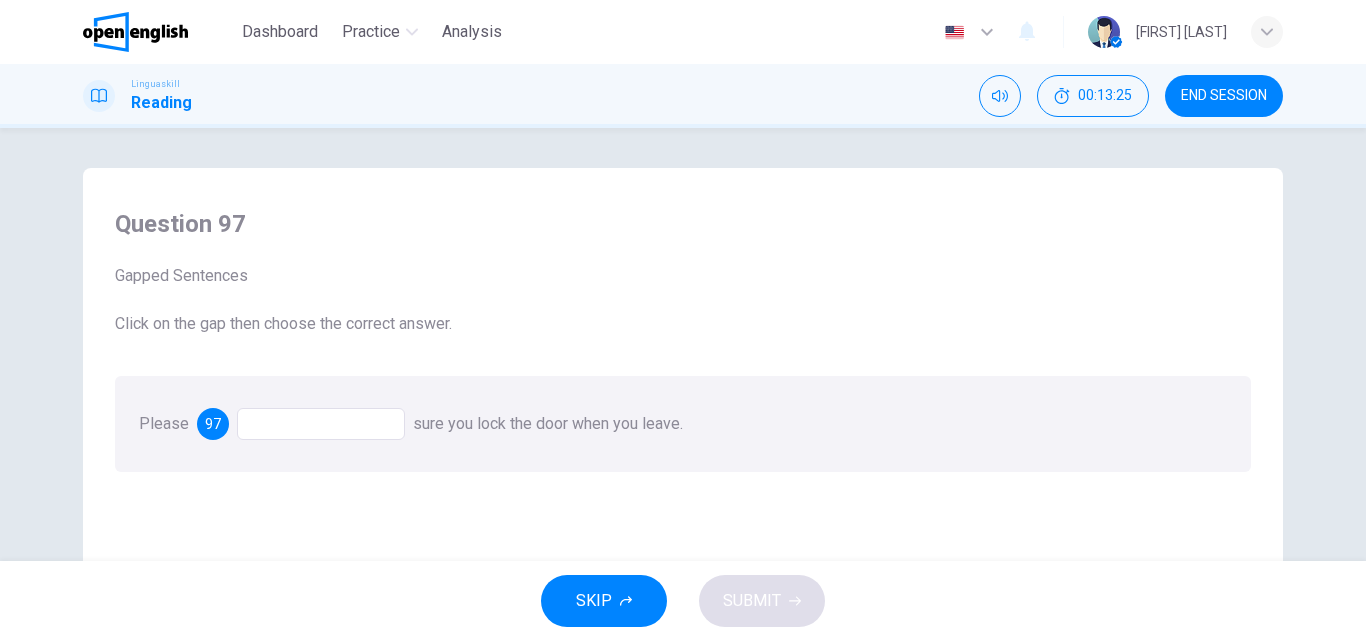 click at bounding box center (321, 424) 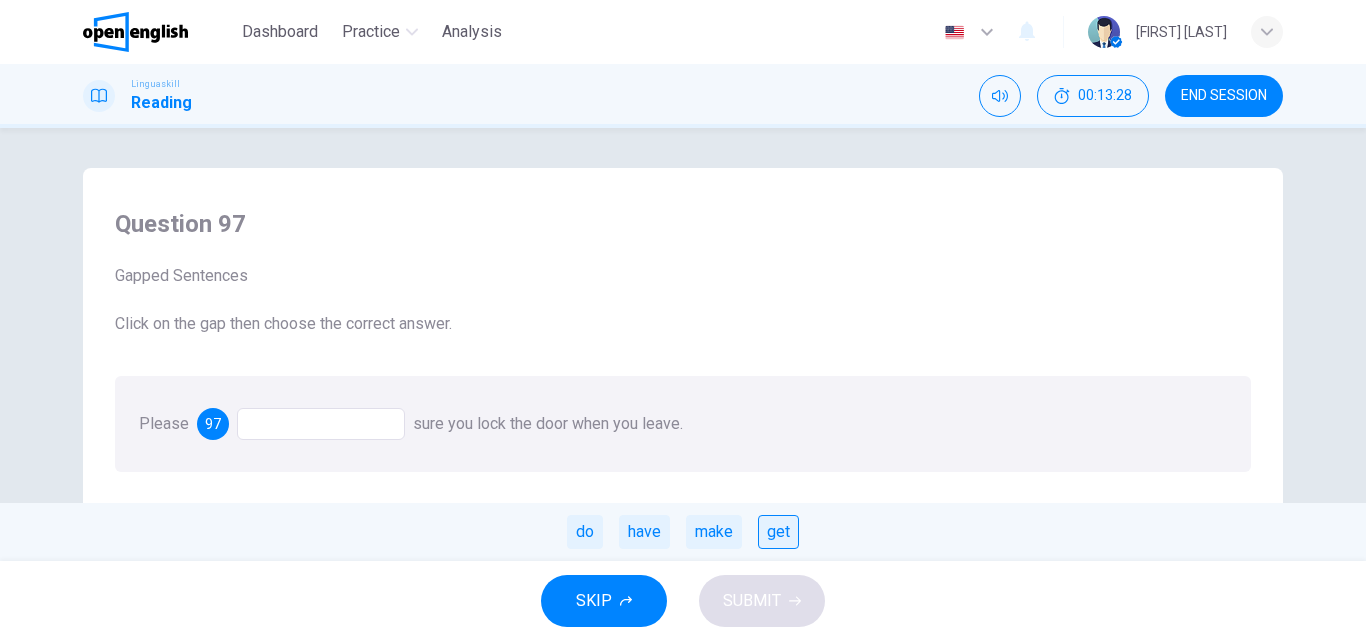click on "get" at bounding box center [778, 532] 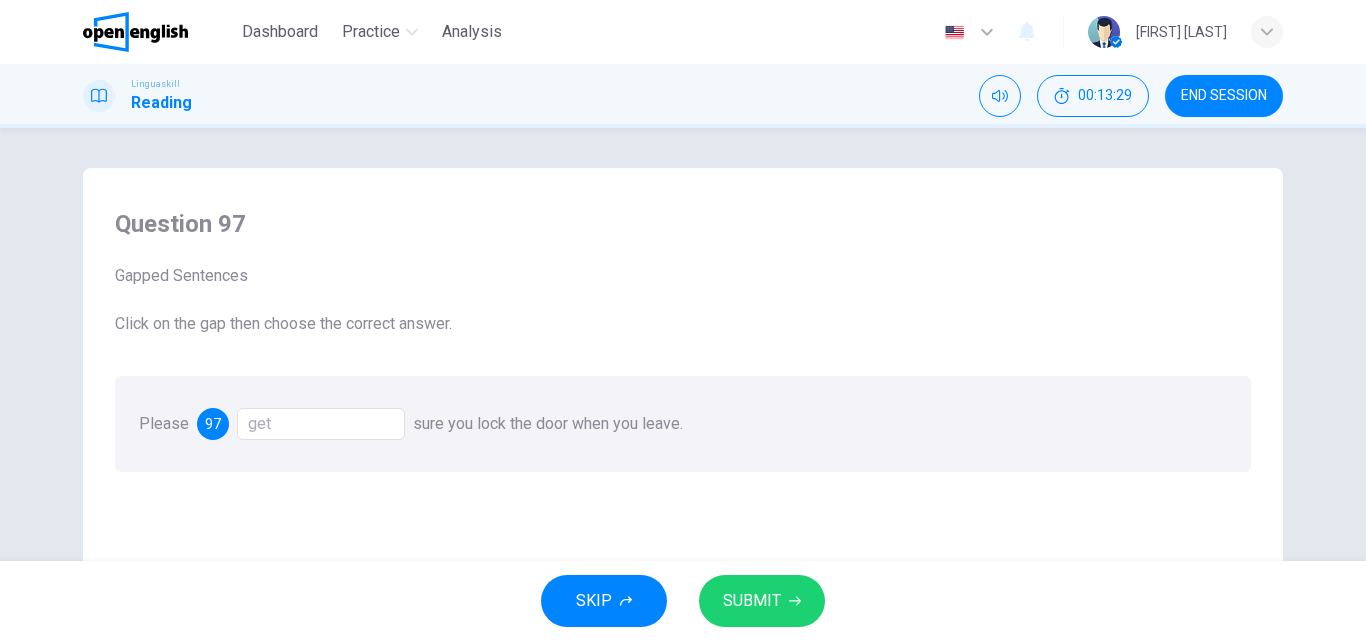 click on "SUBMIT" at bounding box center [752, 601] 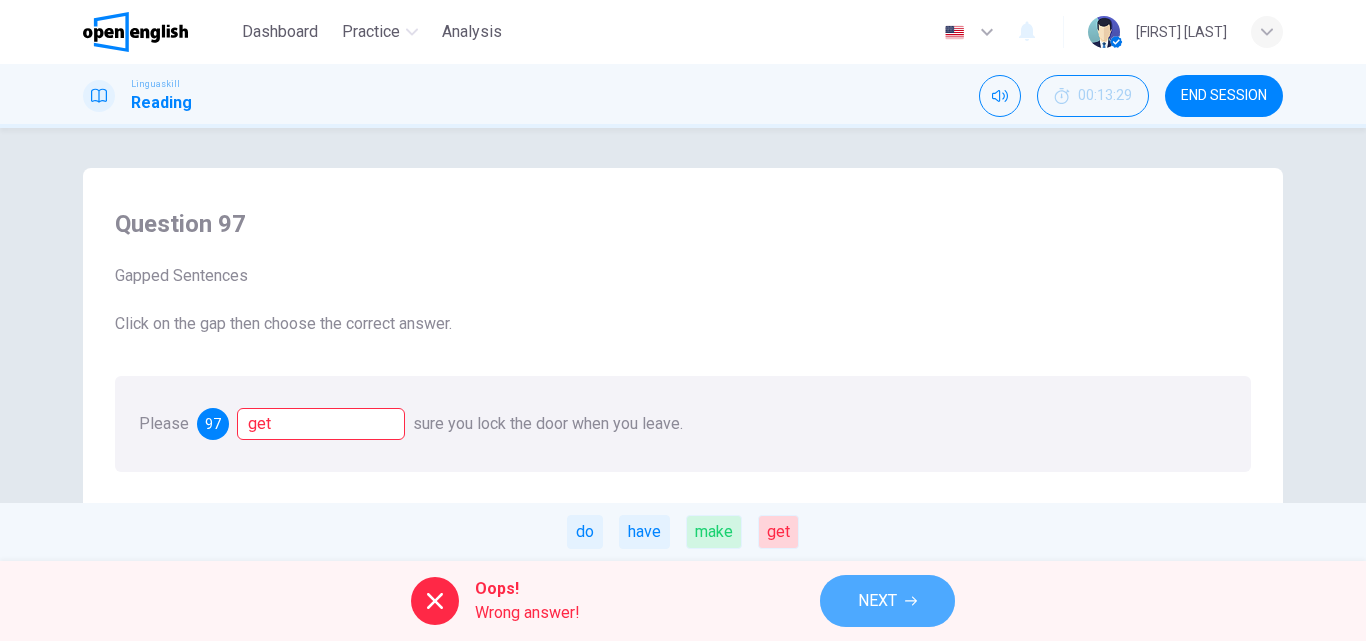 click on "NEXT" at bounding box center [887, 601] 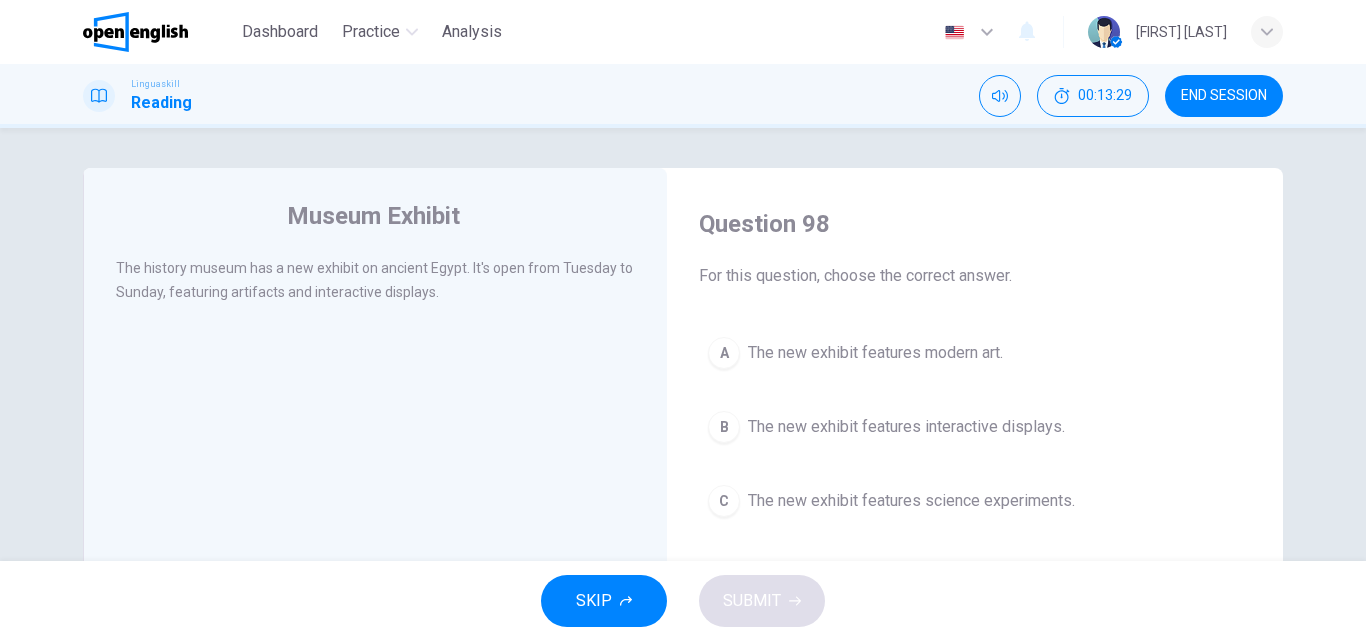 scroll, scrollTop: 300, scrollLeft: 0, axis: vertical 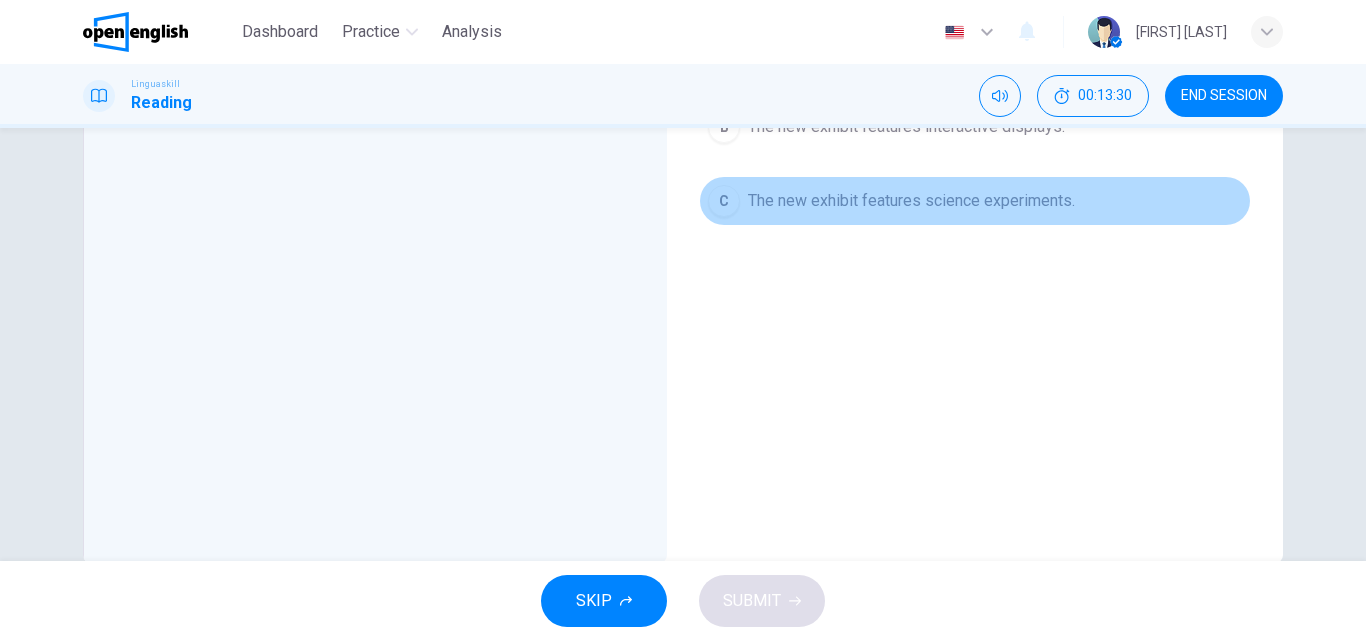 click on "C The new exhibit features science experiments." at bounding box center [975, 201] 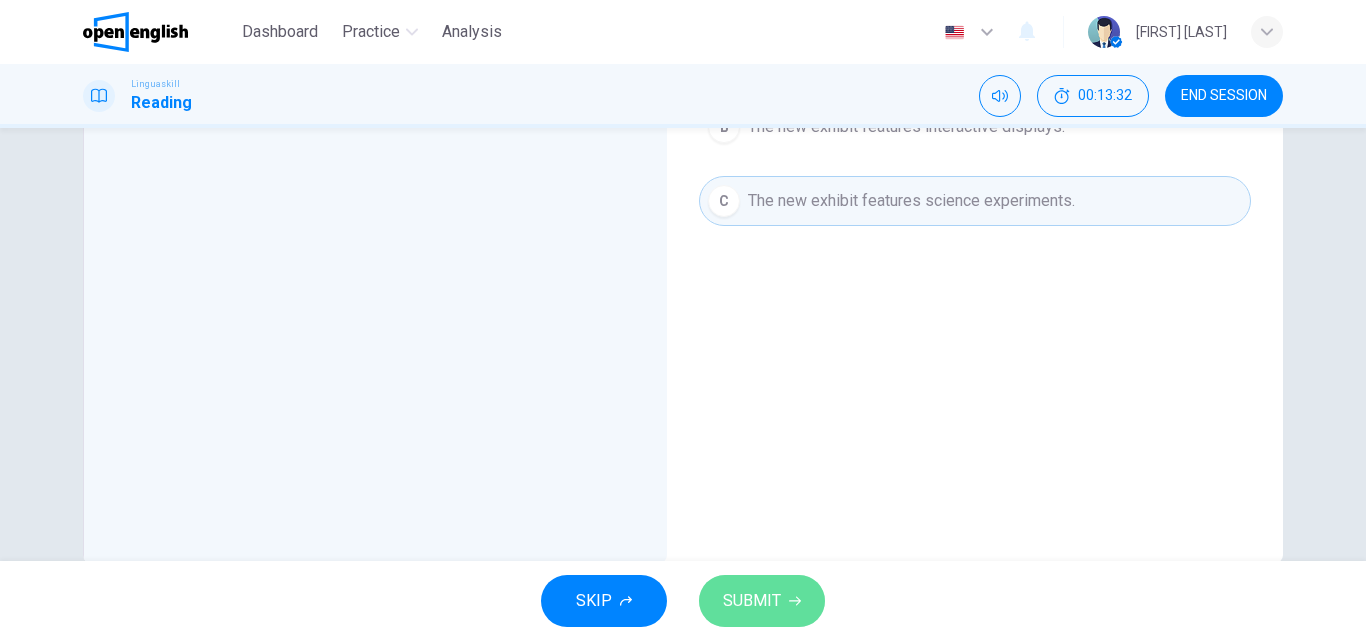 click 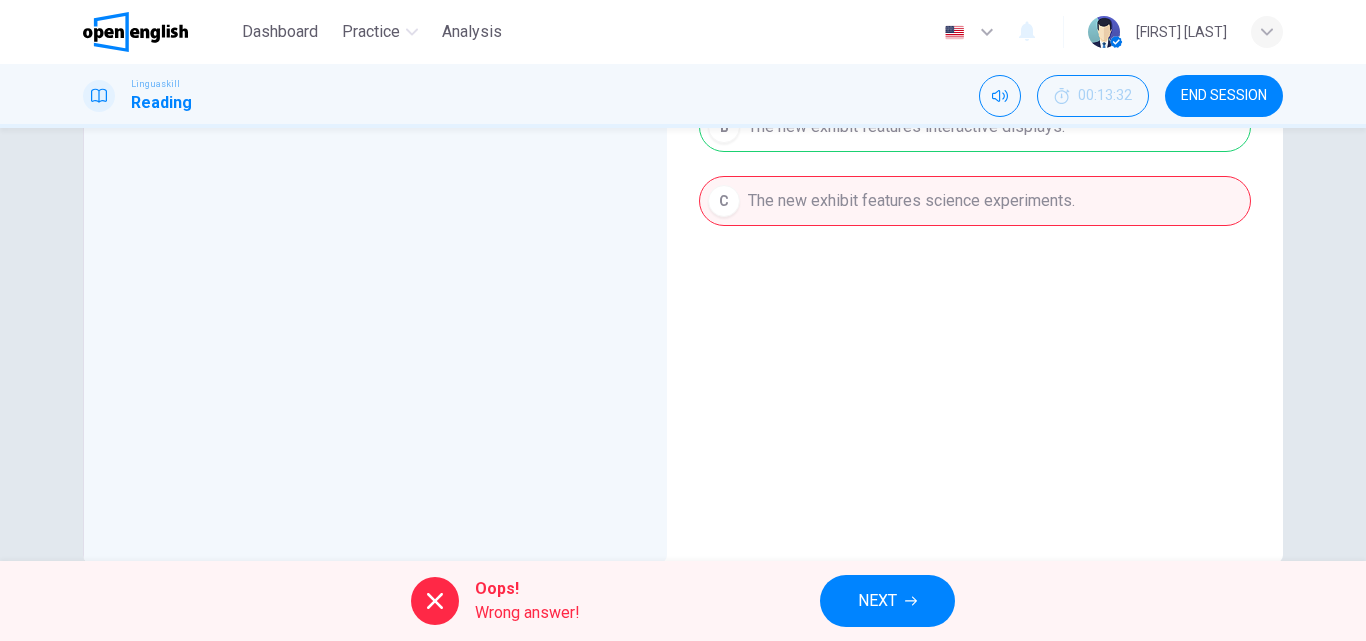 click on "NEXT" at bounding box center [887, 601] 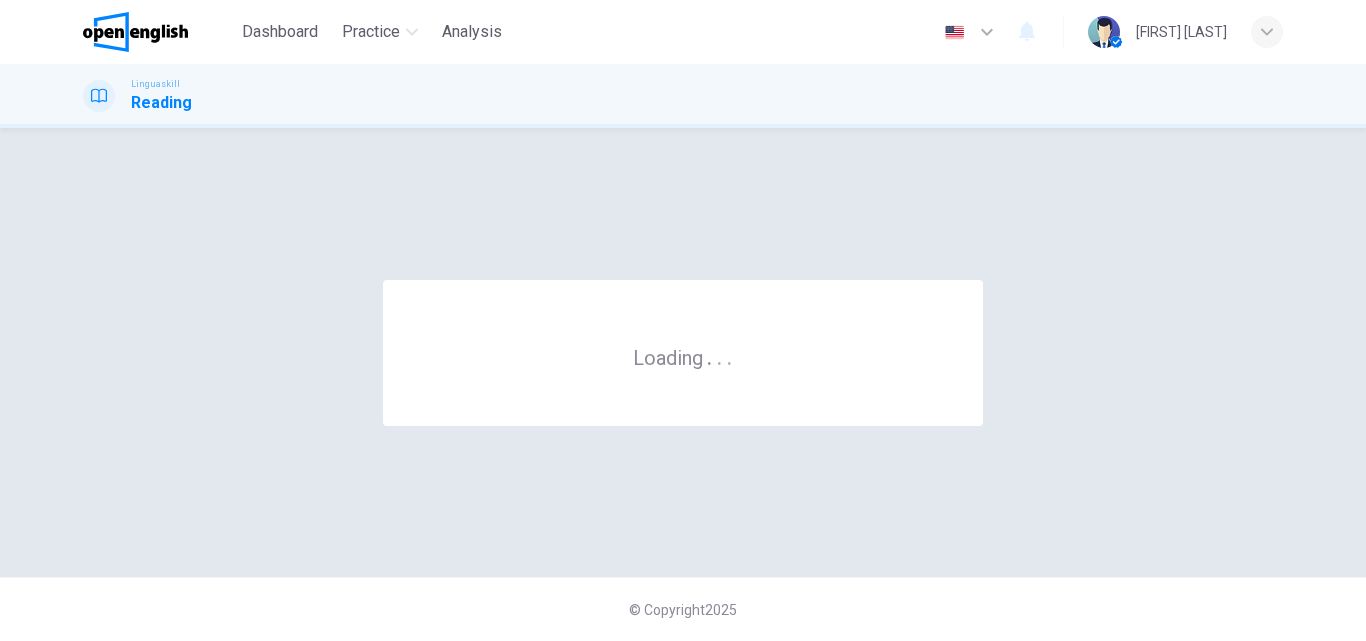 scroll, scrollTop: 0, scrollLeft: 0, axis: both 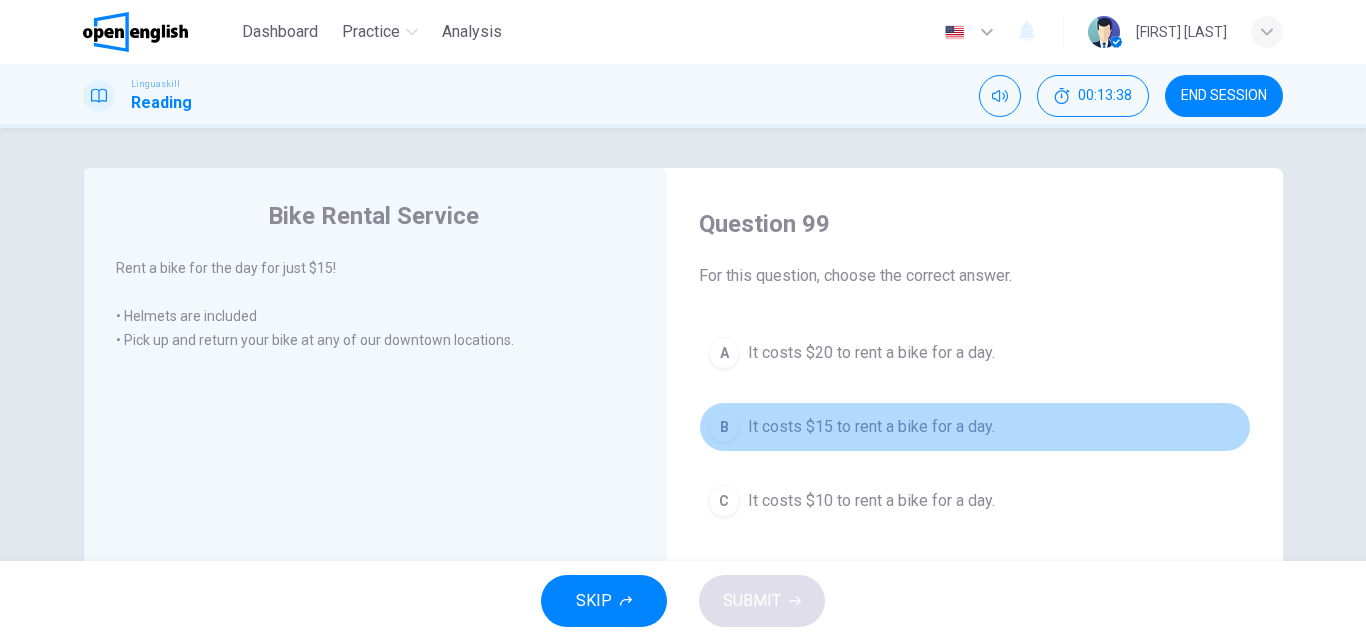 click on "It costs $15 to rent a bike for a day." at bounding box center [871, 427] 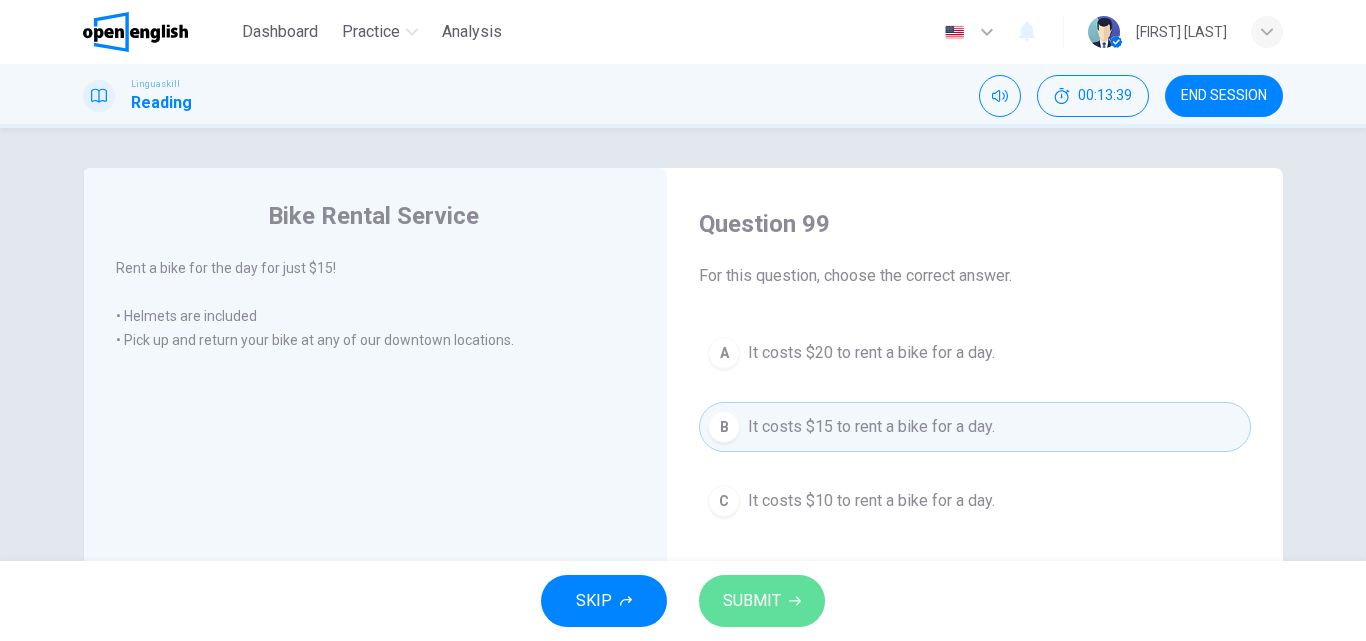 click on "SUBMIT" at bounding box center (762, 601) 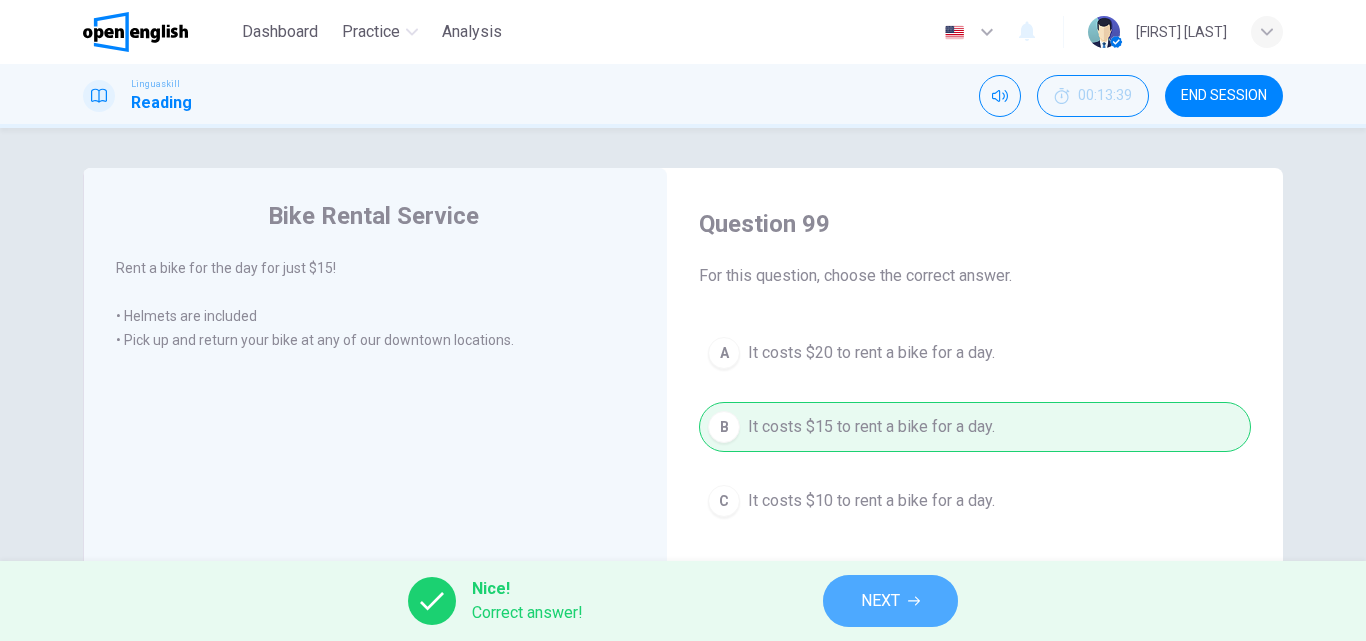 click on "NEXT" at bounding box center [890, 601] 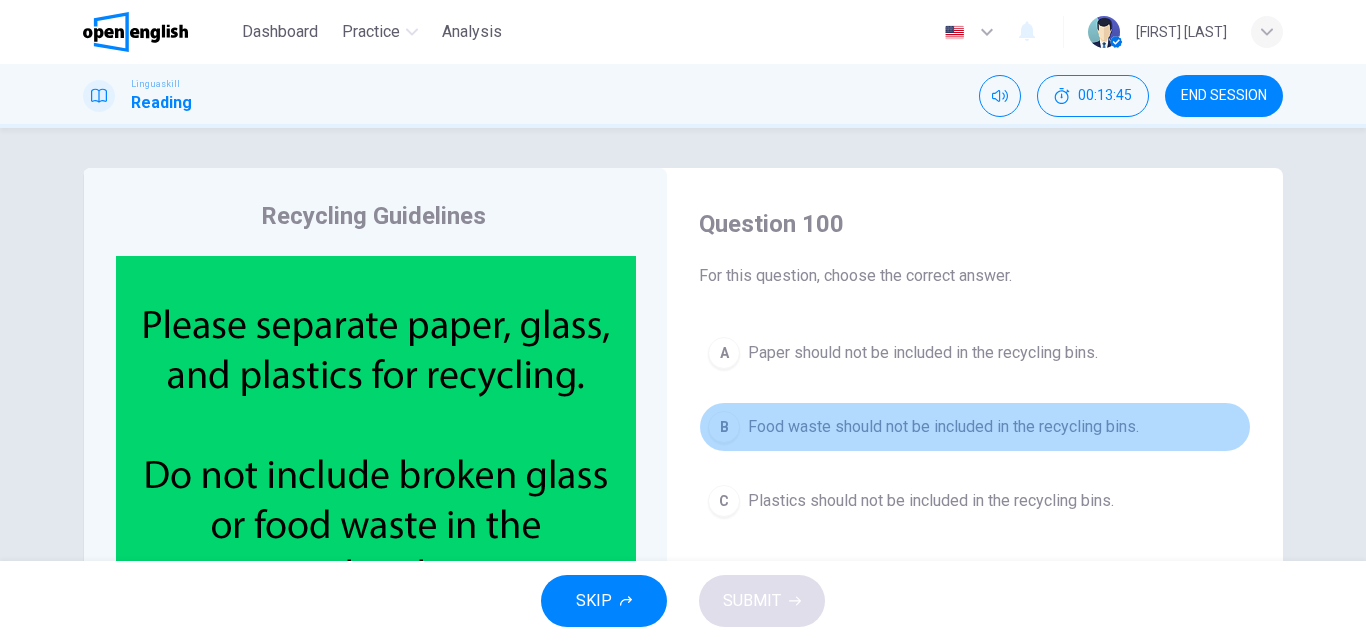 click on "B Food waste should not be included in the recycling bins." at bounding box center [975, 427] 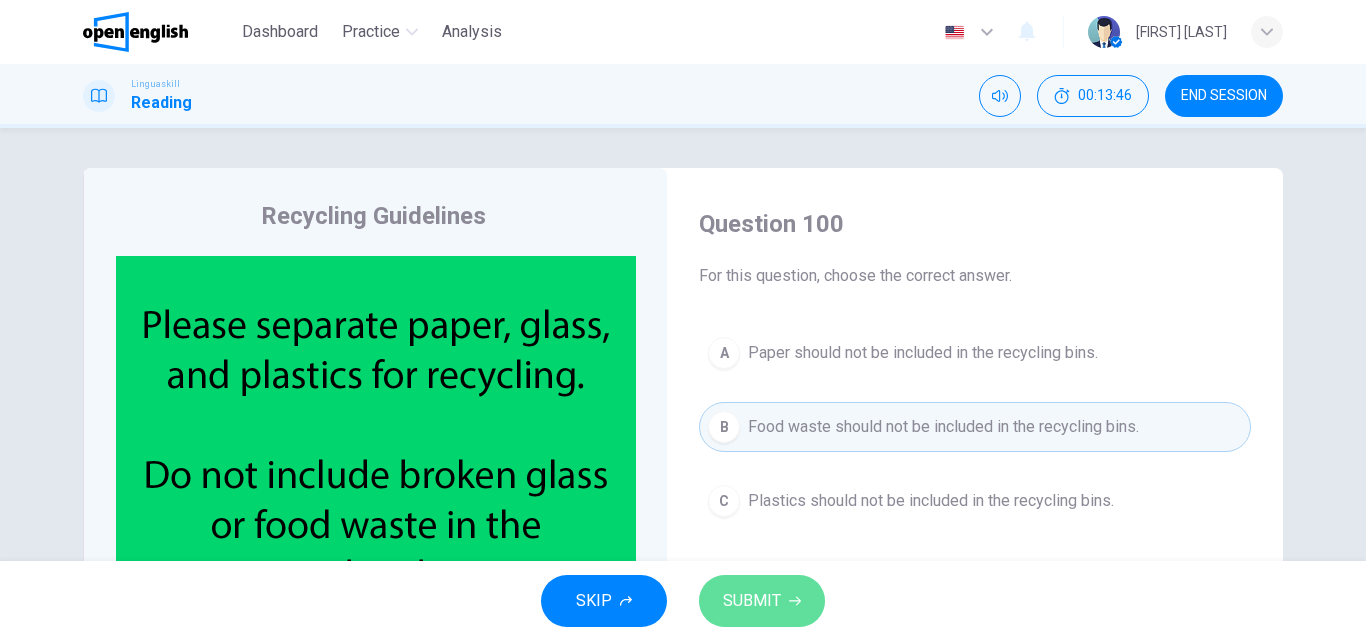 click on "SUBMIT" at bounding box center [762, 601] 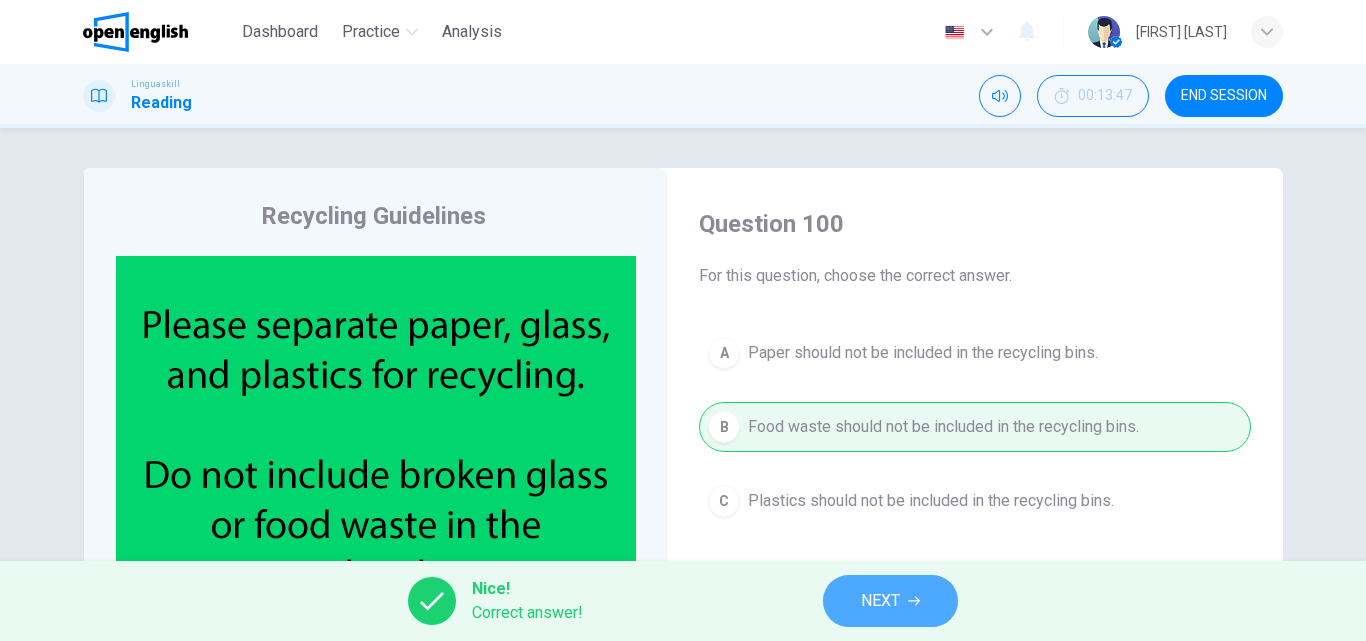 click on "NEXT" at bounding box center [890, 601] 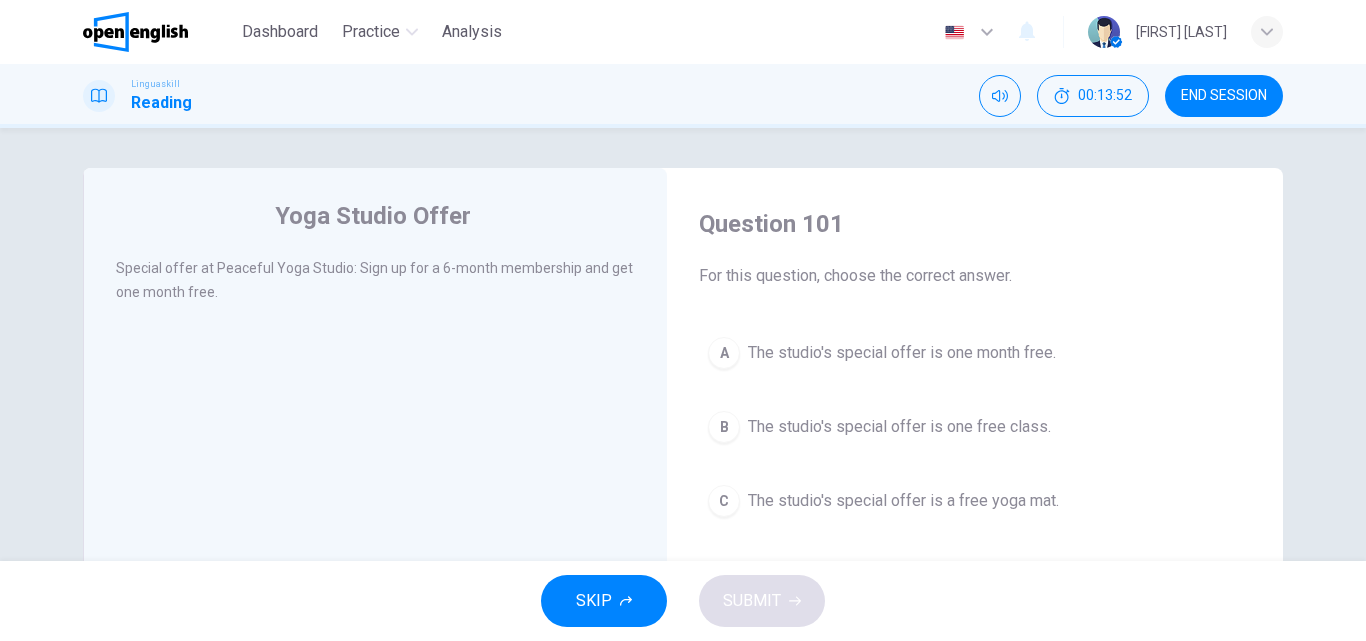 drag, startPoint x: 918, startPoint y: 540, endPoint x: 917, endPoint y: 505, distance: 35.014282 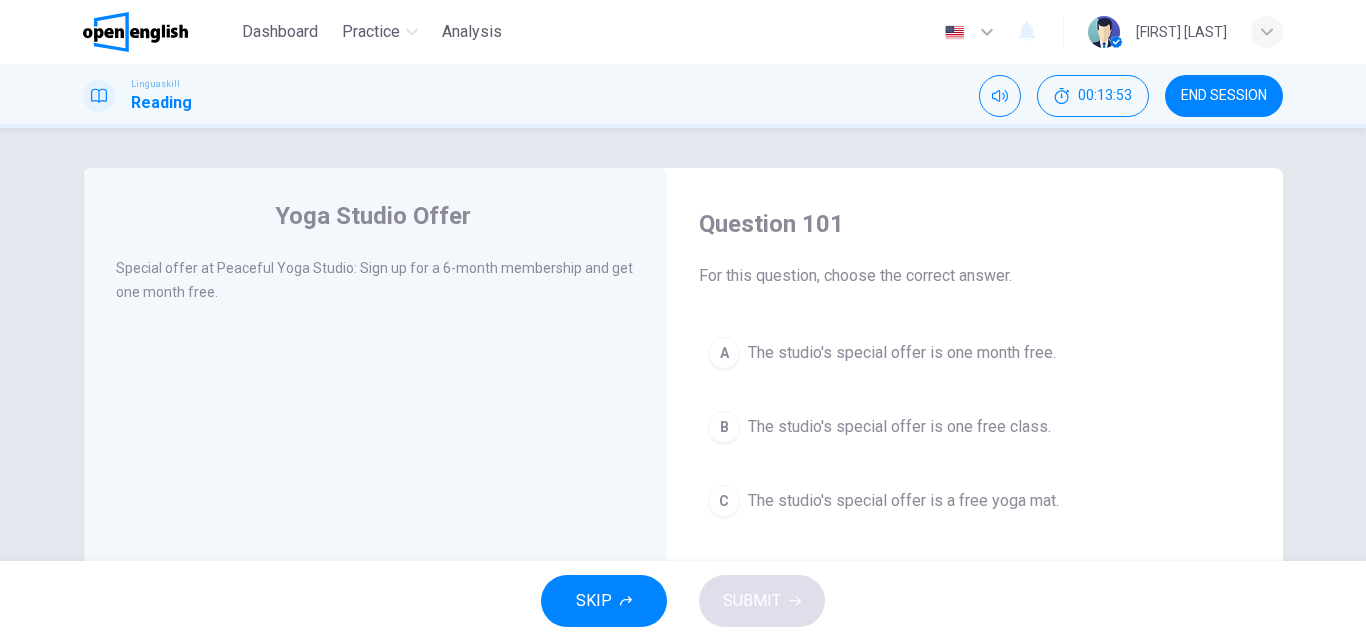 click on "The studio's special offer is a free yoga mat." at bounding box center (903, 501) 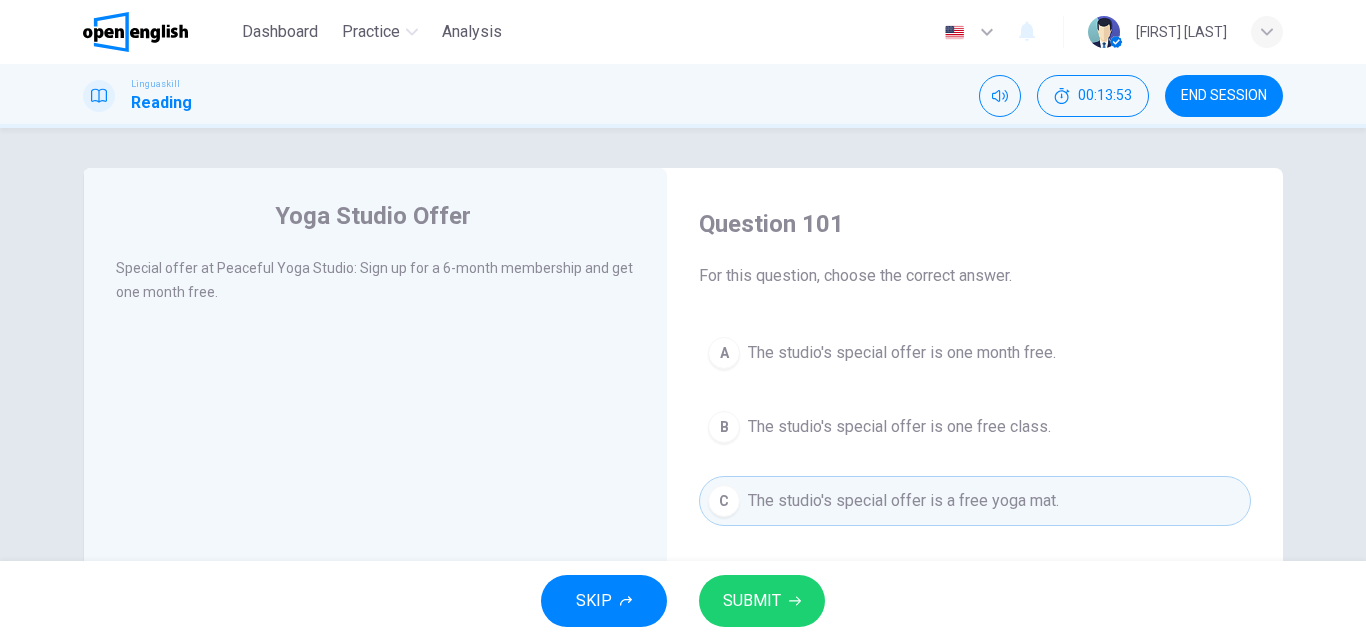 click on "SUBMIT" at bounding box center (752, 601) 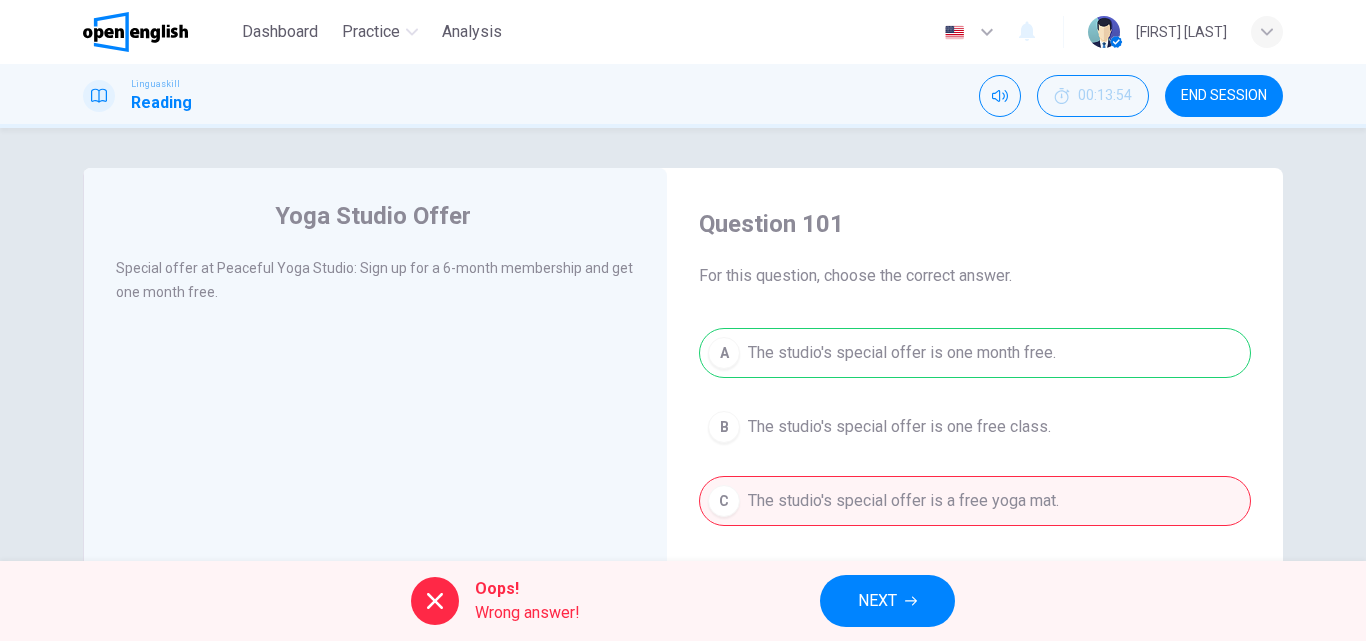click on "NEXT" at bounding box center (887, 601) 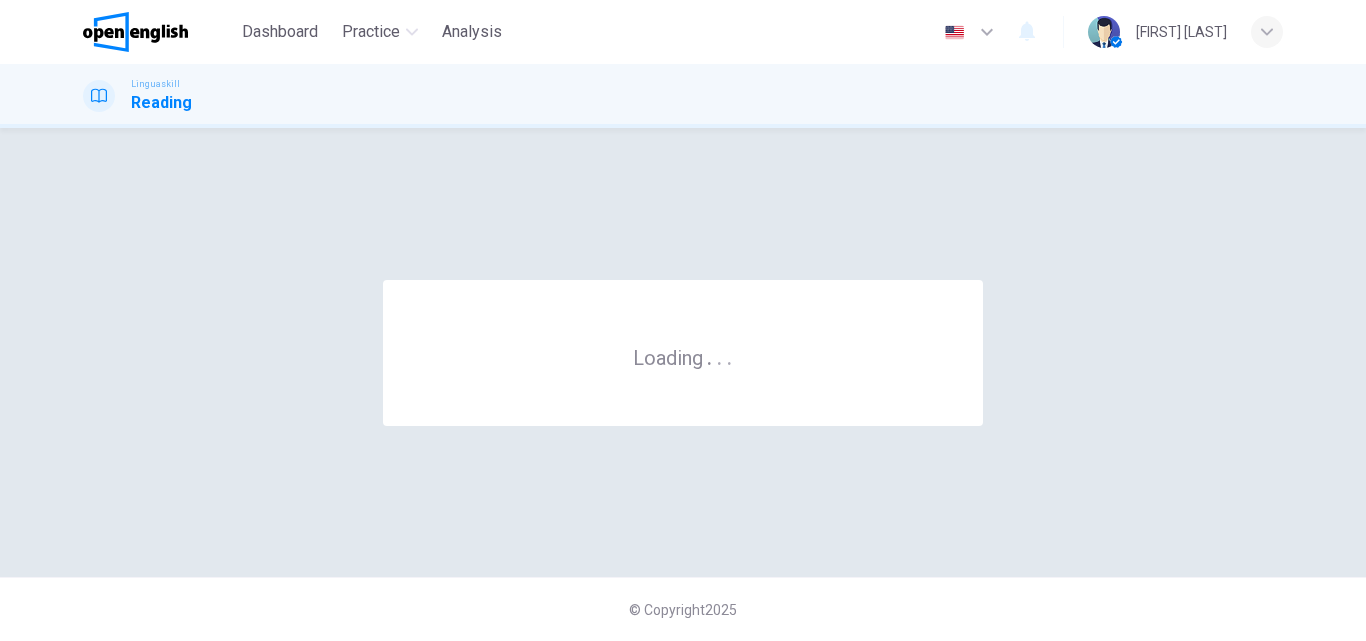 click on "Loading . . . © Copyright  2025" at bounding box center [683, 384] 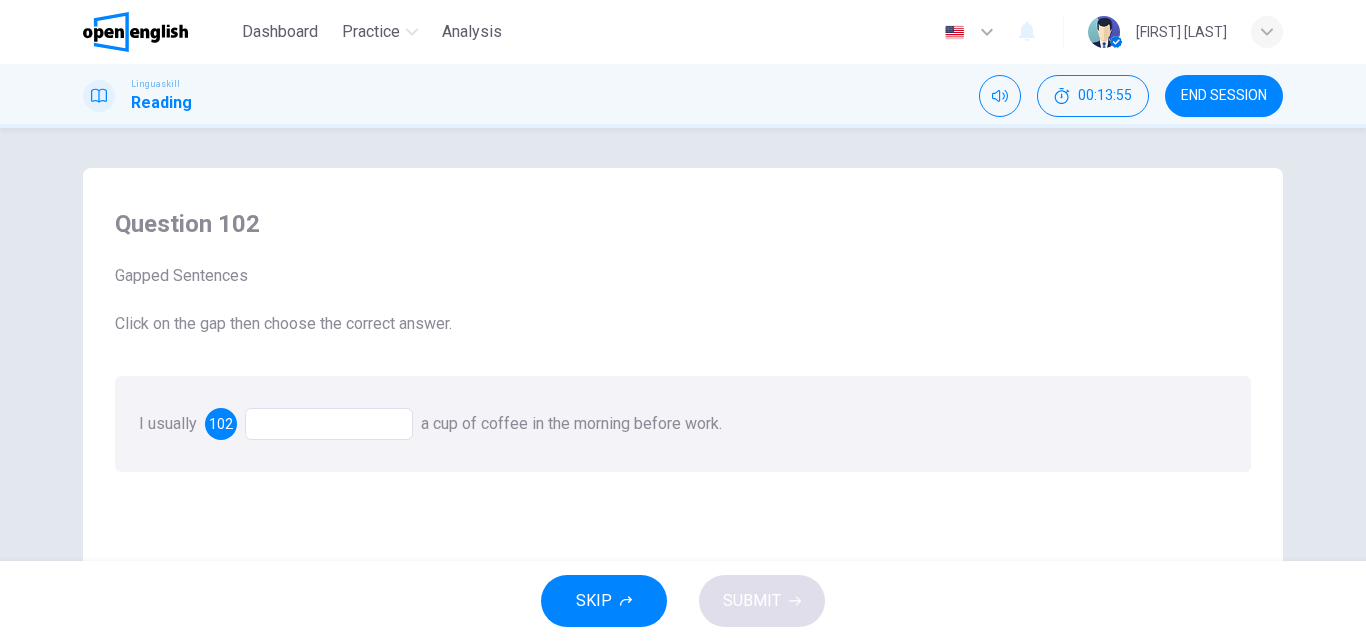 click at bounding box center (329, 424) 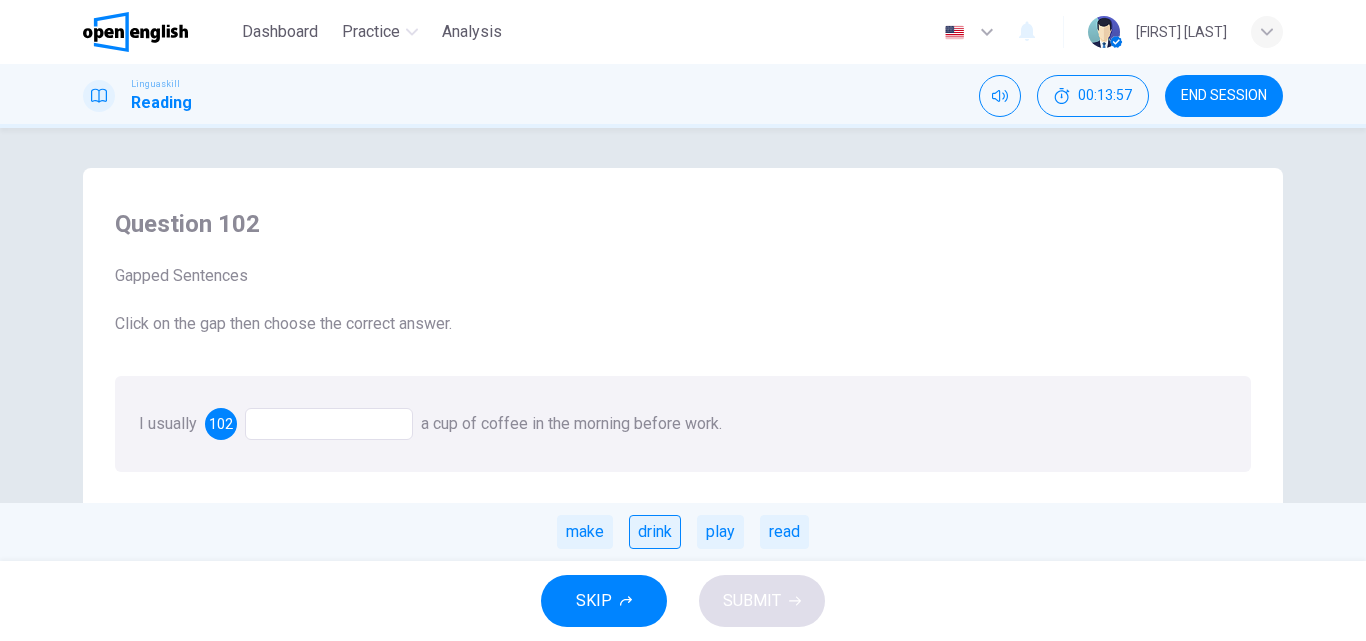 click on "drink" at bounding box center [655, 532] 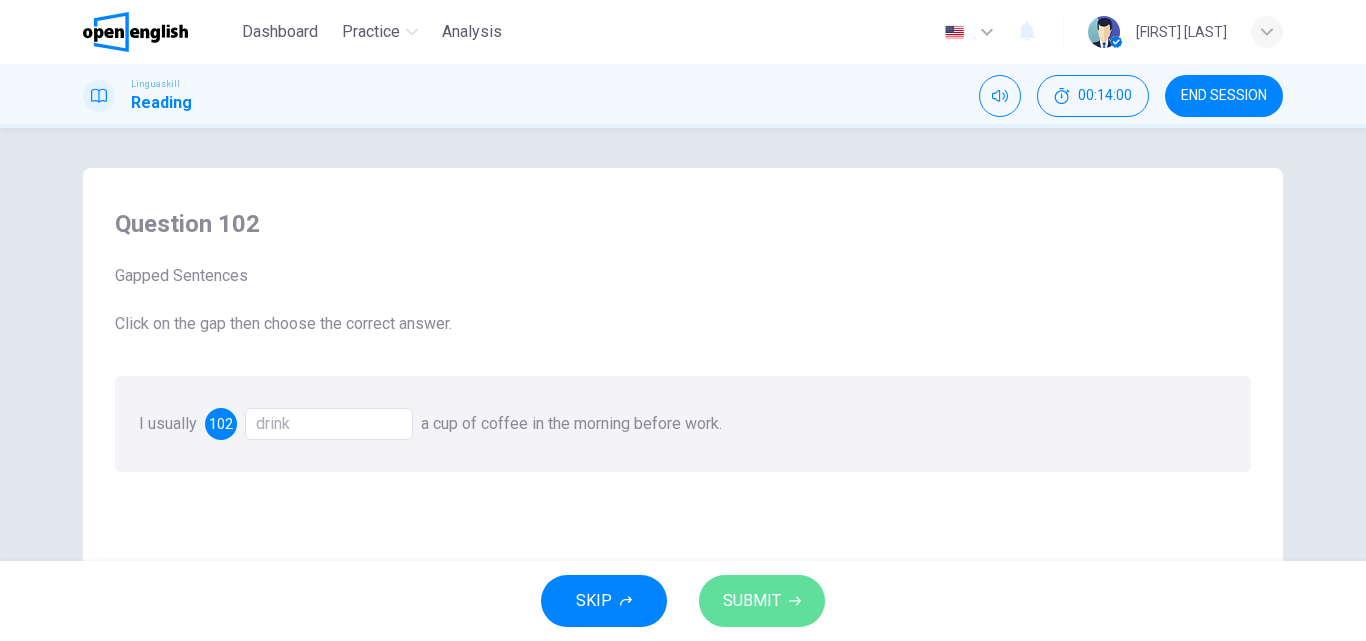click on "SUBMIT" at bounding box center [752, 601] 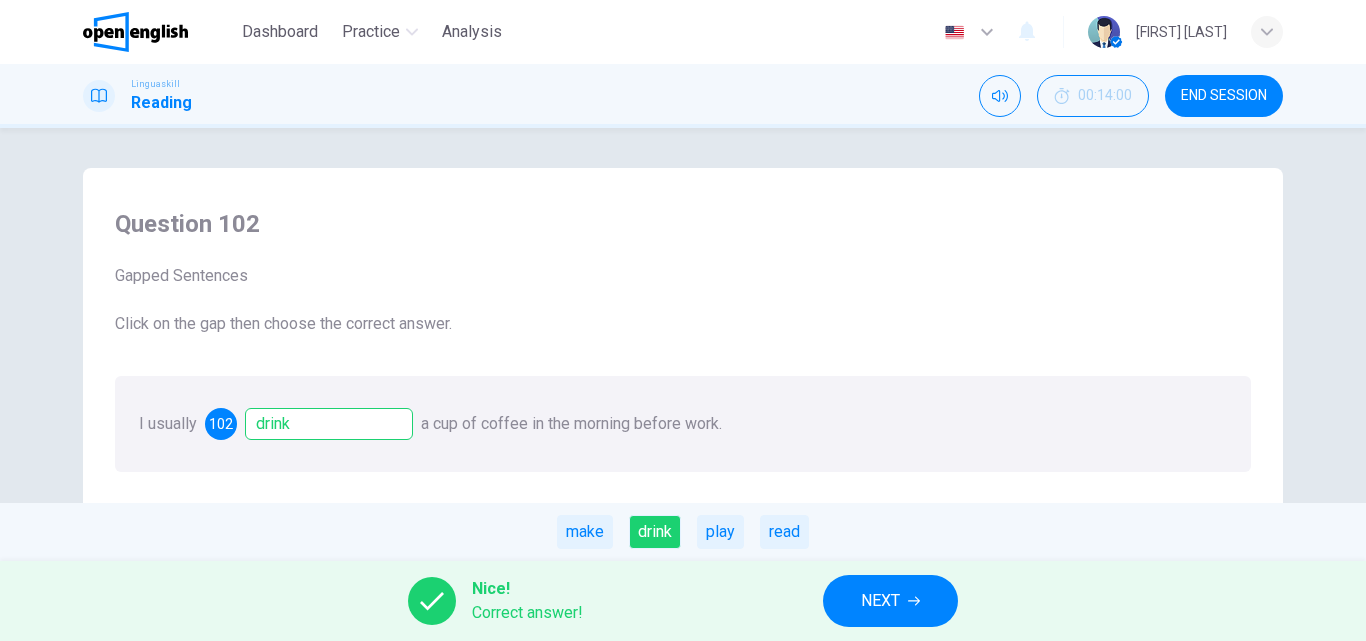 click on "NEXT" at bounding box center [890, 601] 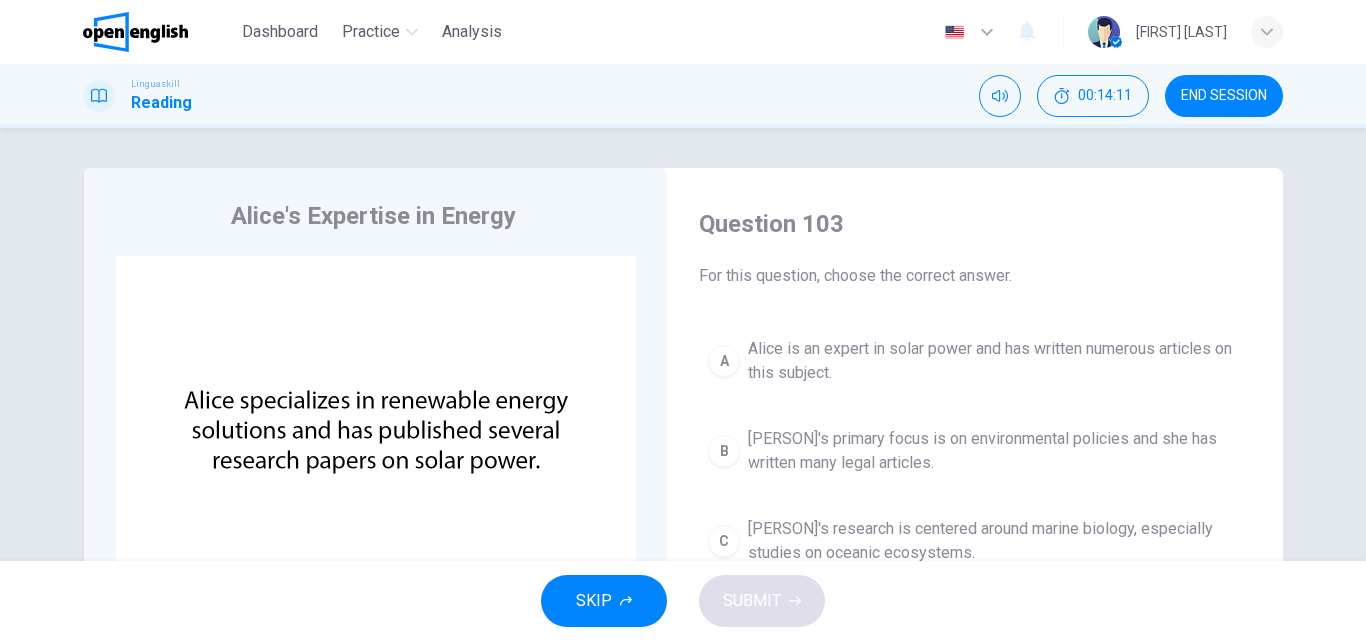 click on "A [PERSON] is an expert in solar power and has written numerous articles on this subject. B [PERSON]'s primary focus is on environmental policies and she has written many legal articles. C [PERSON]'s research is centered around marine biology, especially studies on oceanic ecosystems." at bounding box center (975, 451) 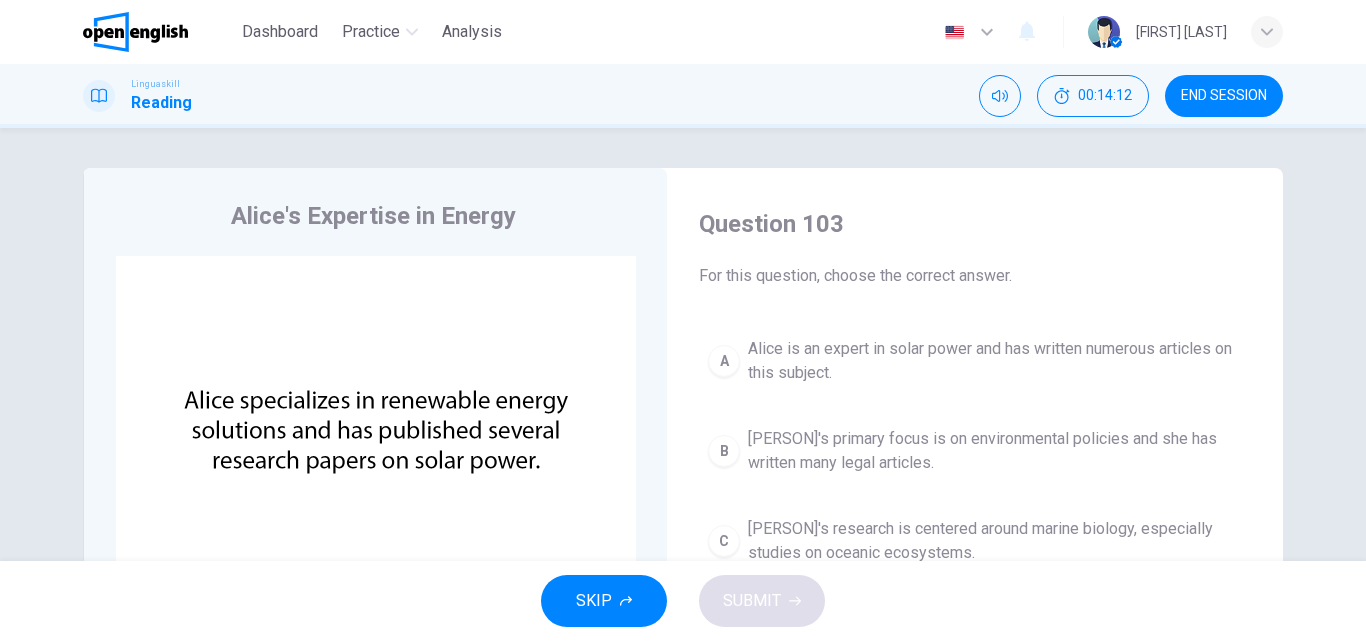 click on "[PERSON]'s primary focus is on environmental policies and she has written many legal articles." at bounding box center [995, 451] 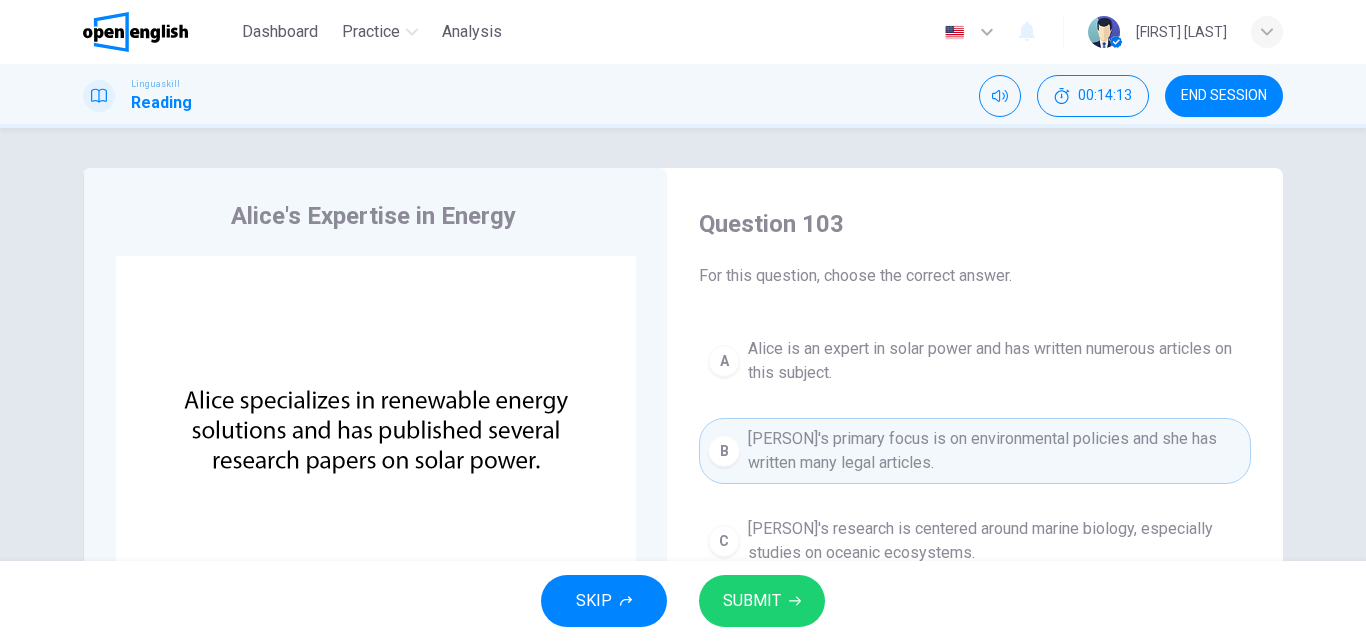 click on "C [PERSON]'s research is centered around marine biology, especially studies on oceanic ecosystems." at bounding box center [975, 541] 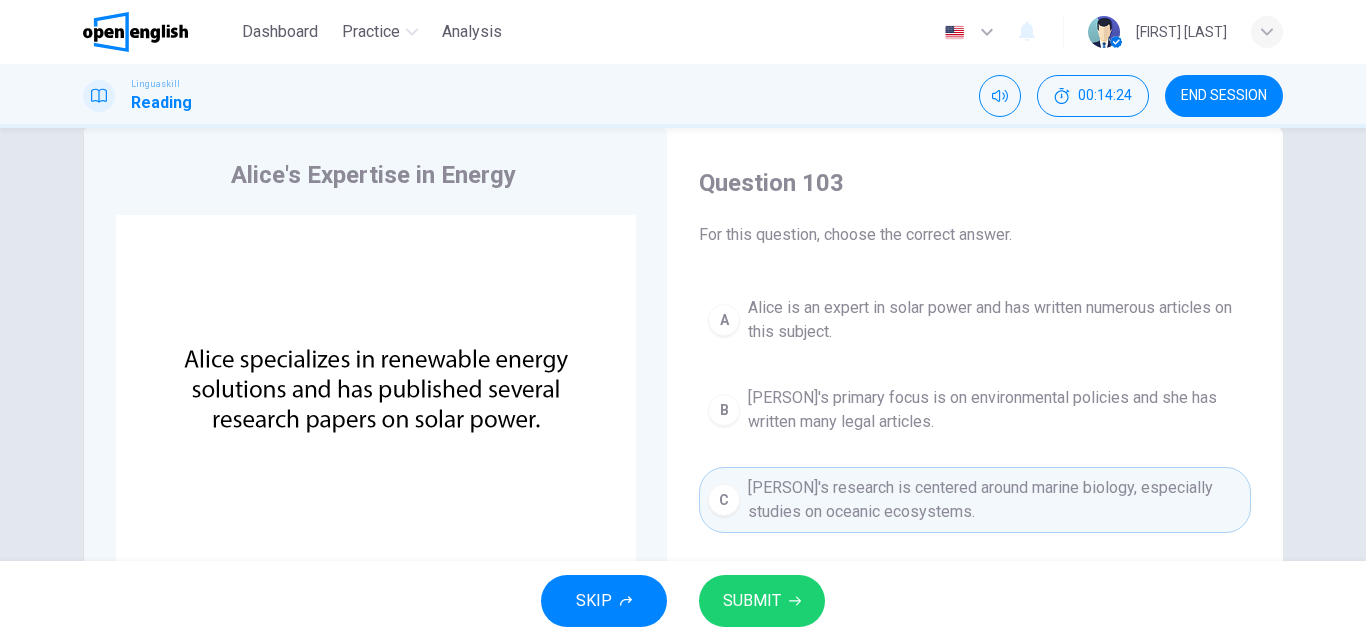 scroll, scrollTop: 47, scrollLeft: 0, axis: vertical 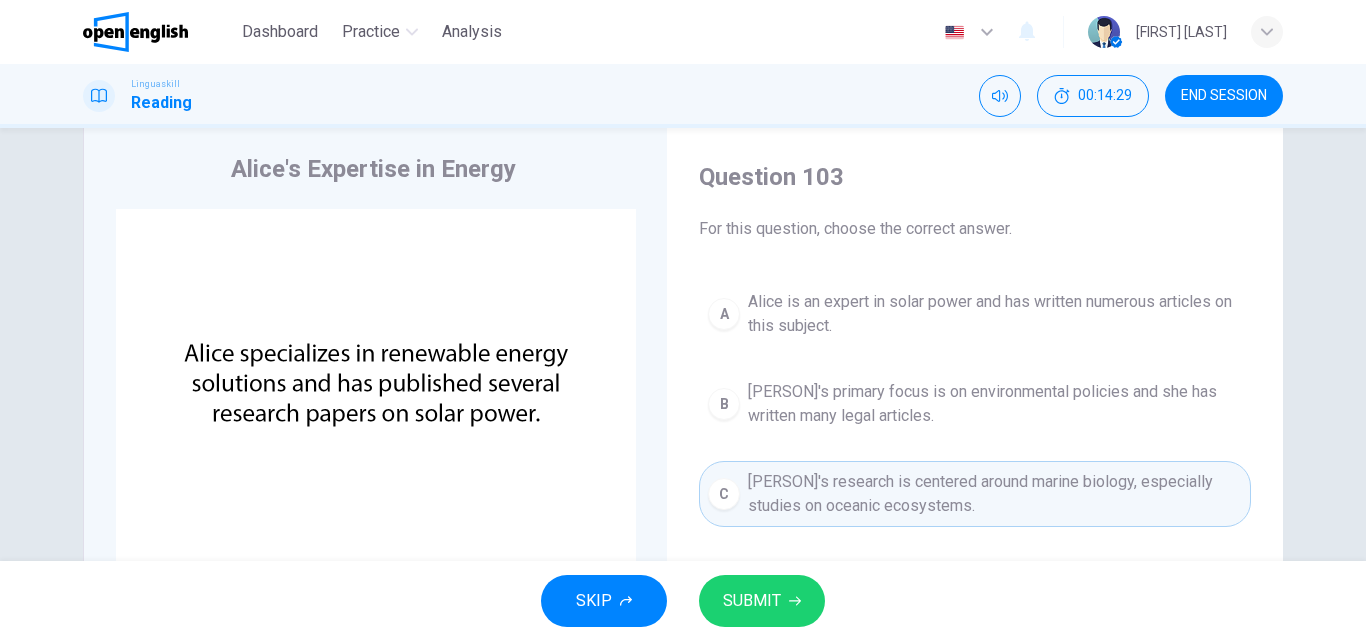 click on "A [PERSON] is an expert in solar power and has written numerous articles on this subject. B [PERSON]'s primary focus is on environmental policies and she has written many legal articles. C [PERSON]'s research is centered around marine biology, especially studies on oceanic ecosystems." at bounding box center [975, 404] 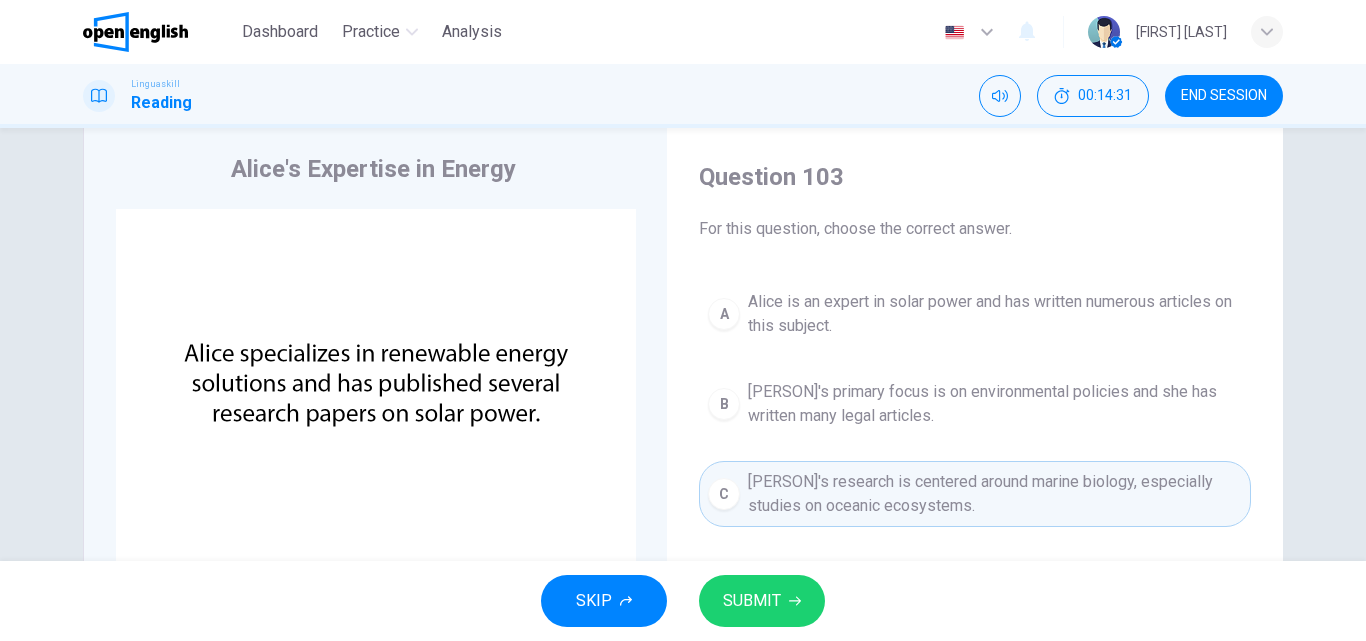 drag, startPoint x: 920, startPoint y: 458, endPoint x: 923, endPoint y: 431, distance: 27.166155 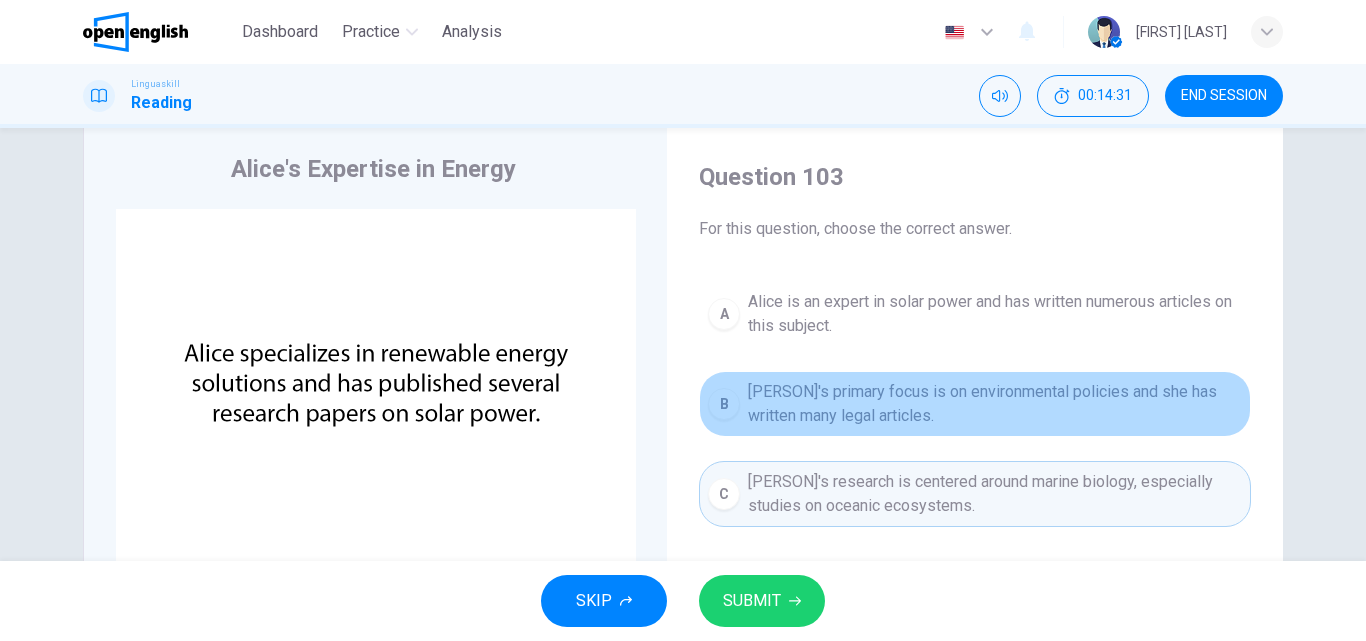 click on "B [PERSON]'s primary focus is on environmental policies and she has written many legal articles." at bounding box center [975, 404] 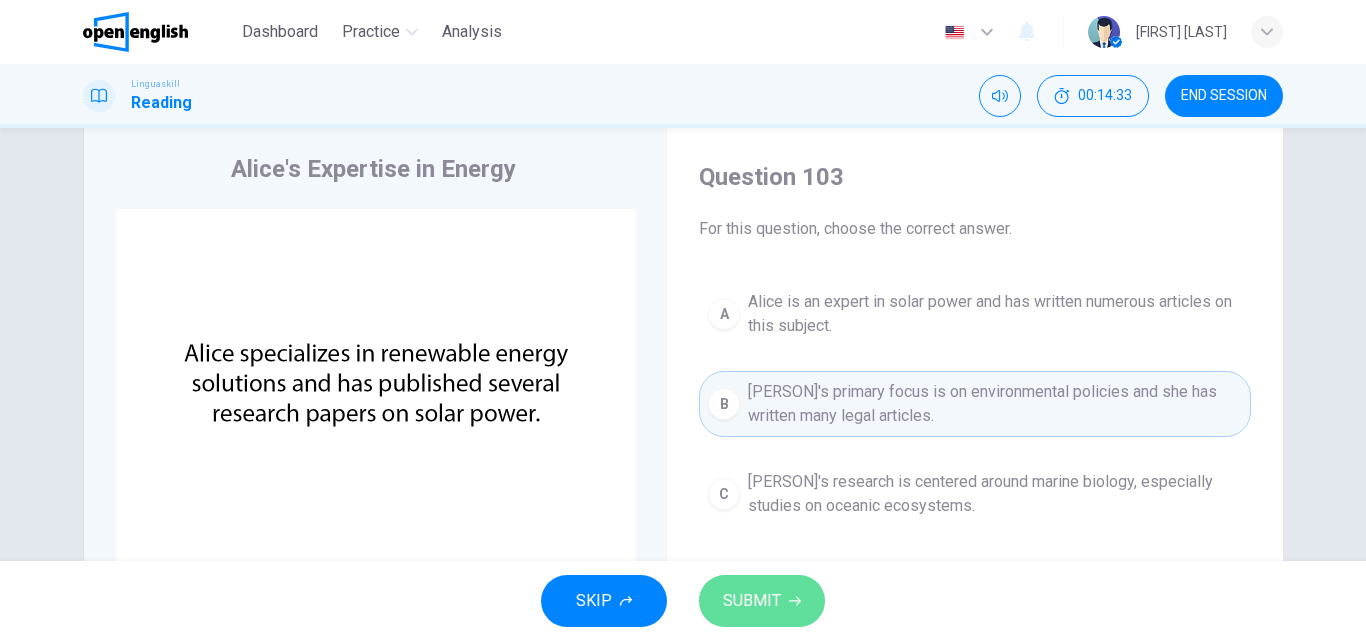 click on "SUBMIT" at bounding box center [752, 601] 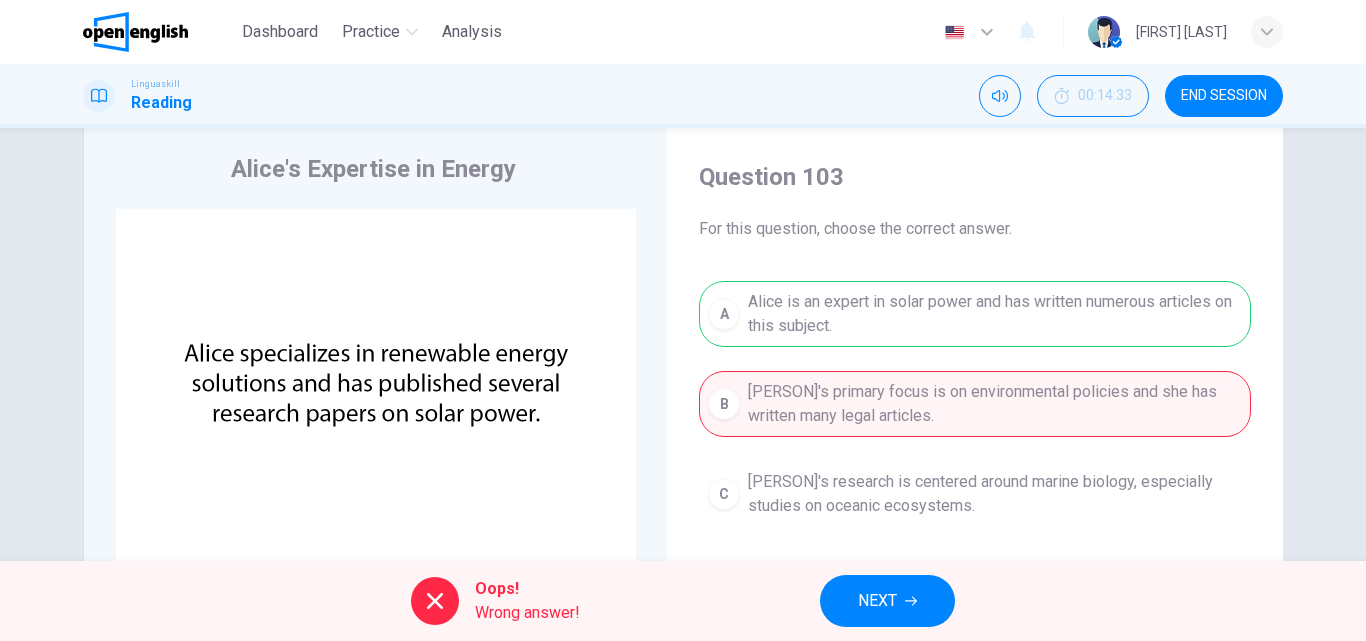 click on "NEXT" at bounding box center [887, 601] 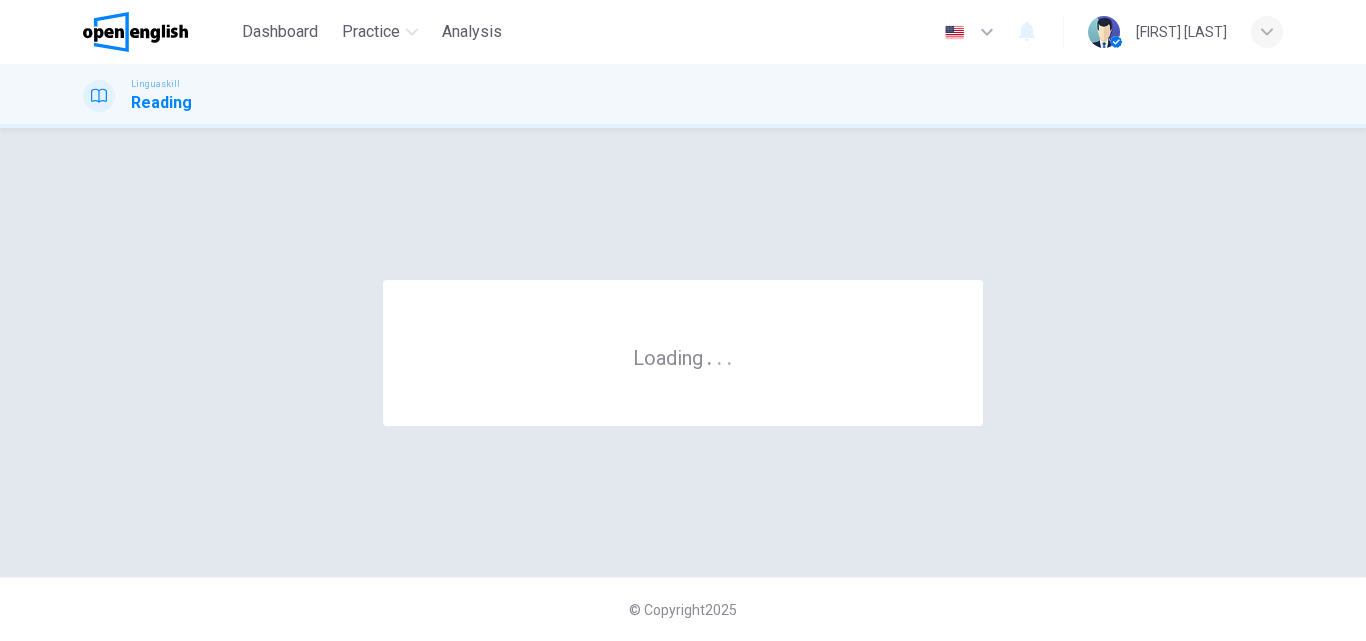 scroll, scrollTop: 0, scrollLeft: 0, axis: both 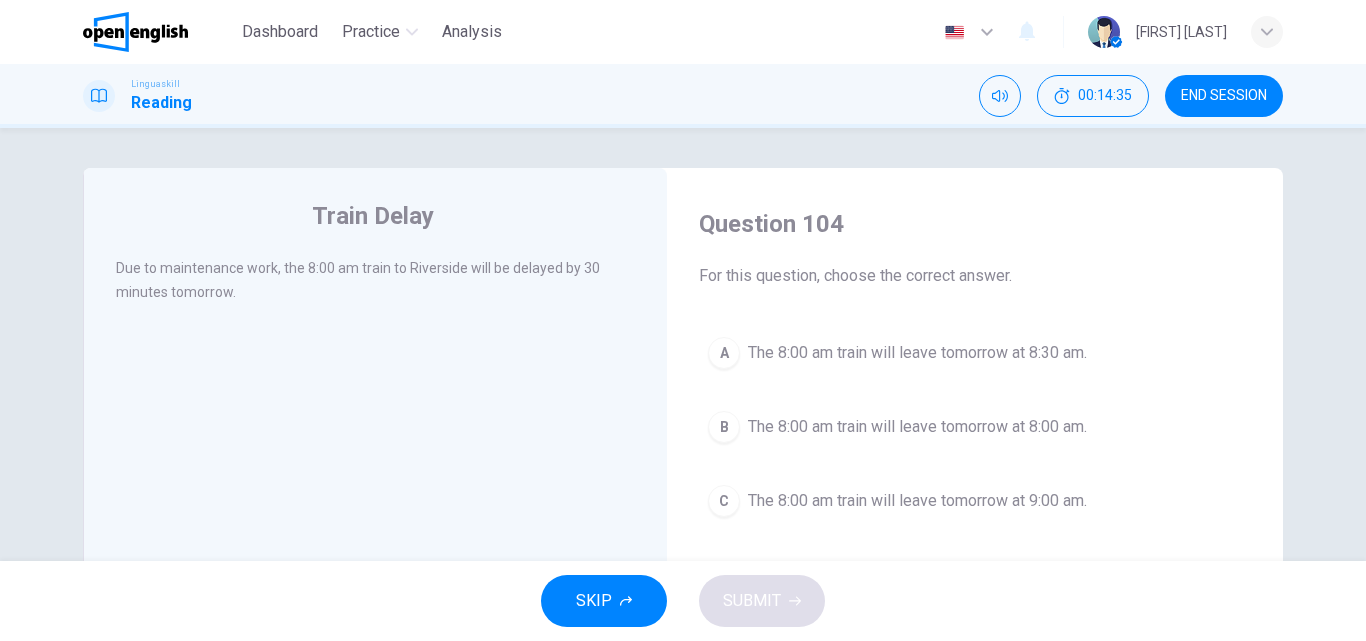 drag, startPoint x: 796, startPoint y: 361, endPoint x: 776, endPoint y: 638, distance: 277.72107 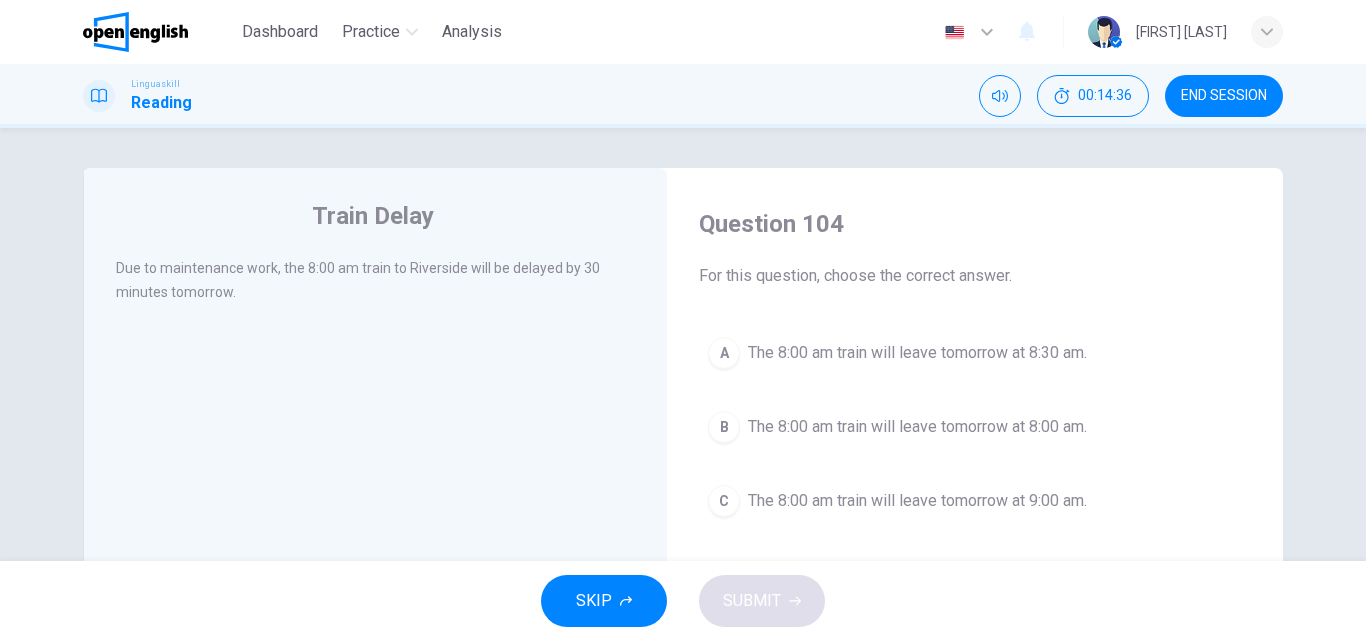 click on "A The 8:00 am train will leave tomorrow at 8:30 am. B The 8:00 am train will leave tomorrow at 8:00 am. C The 8:00 am train will leave tomorrow at 9:00 am." at bounding box center (975, 427) 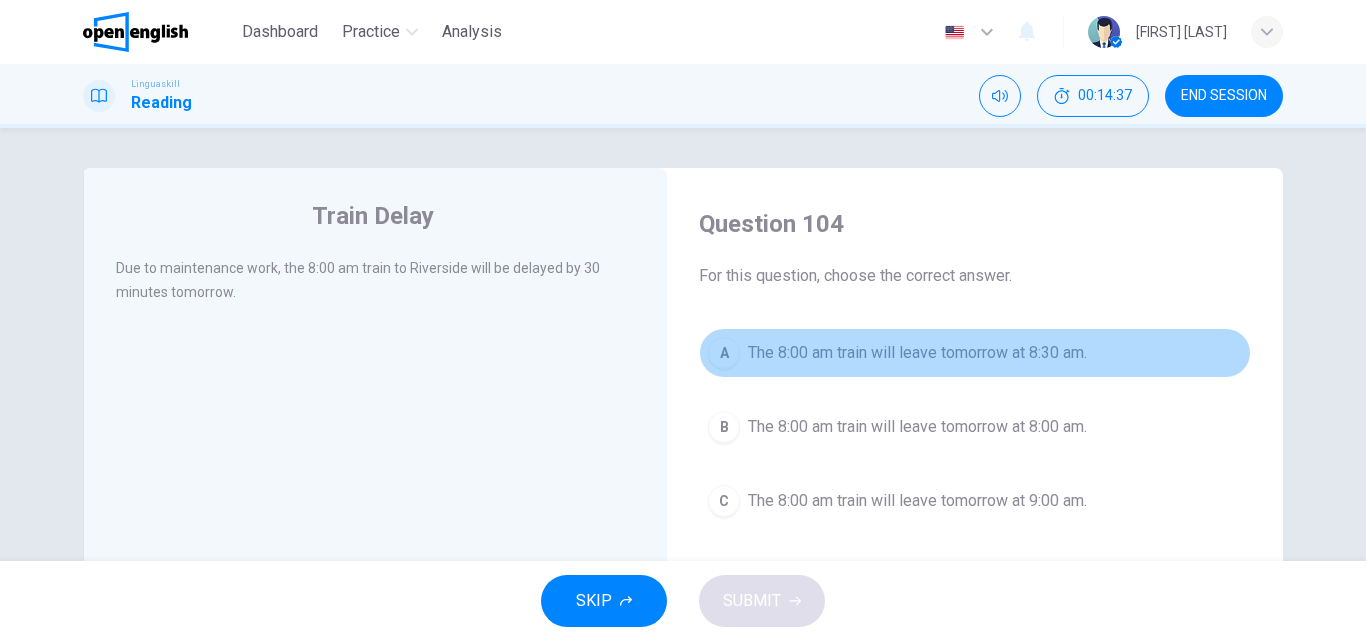 click on "The 8:00 am train will leave tomorrow at 8:30 am." at bounding box center [917, 353] 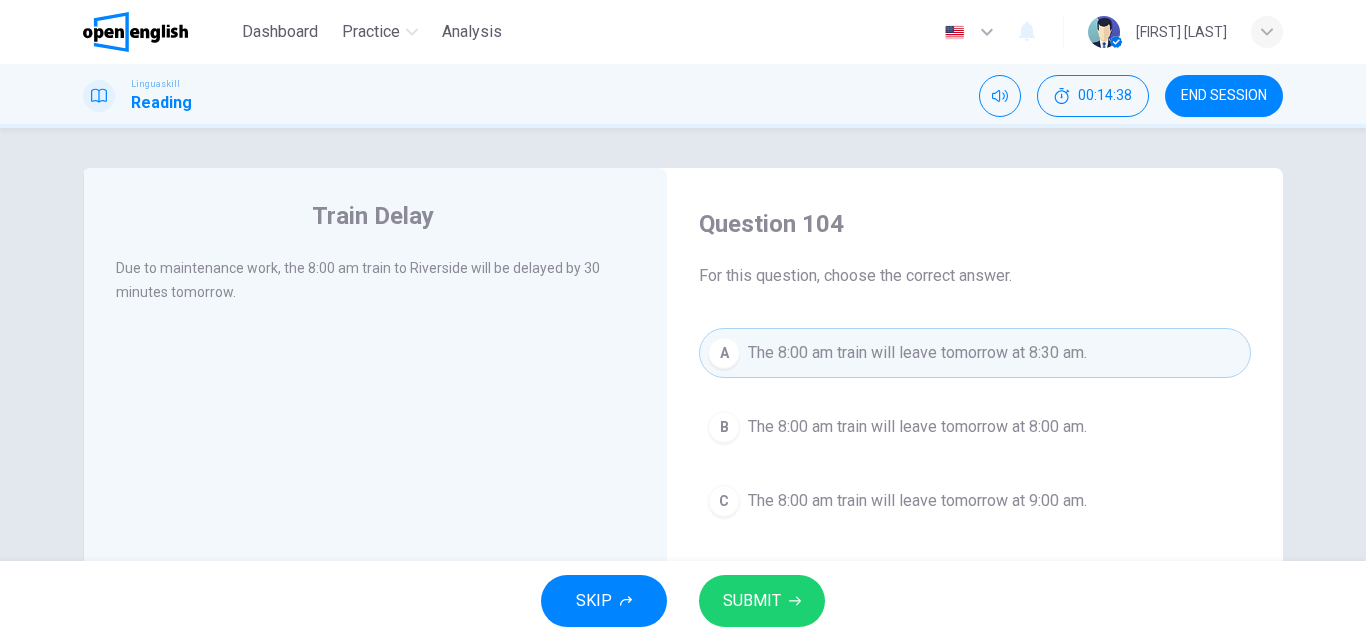 click on "SUBMIT" at bounding box center (762, 601) 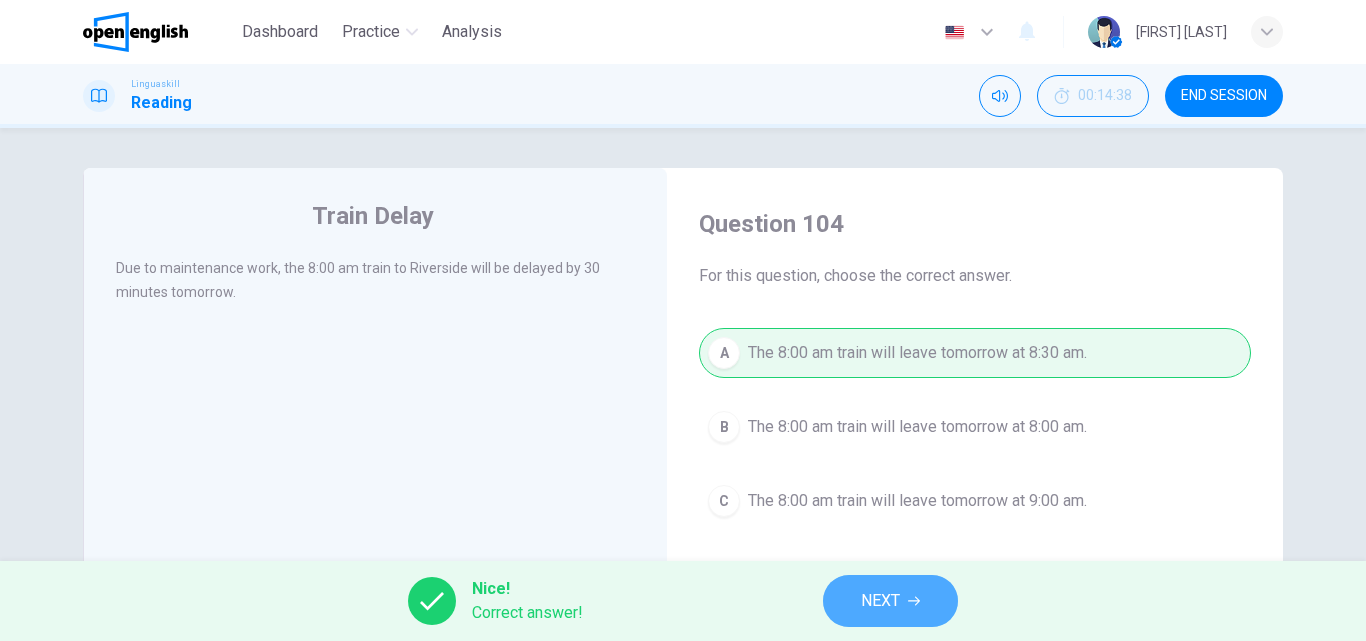 click on "NEXT" at bounding box center [890, 601] 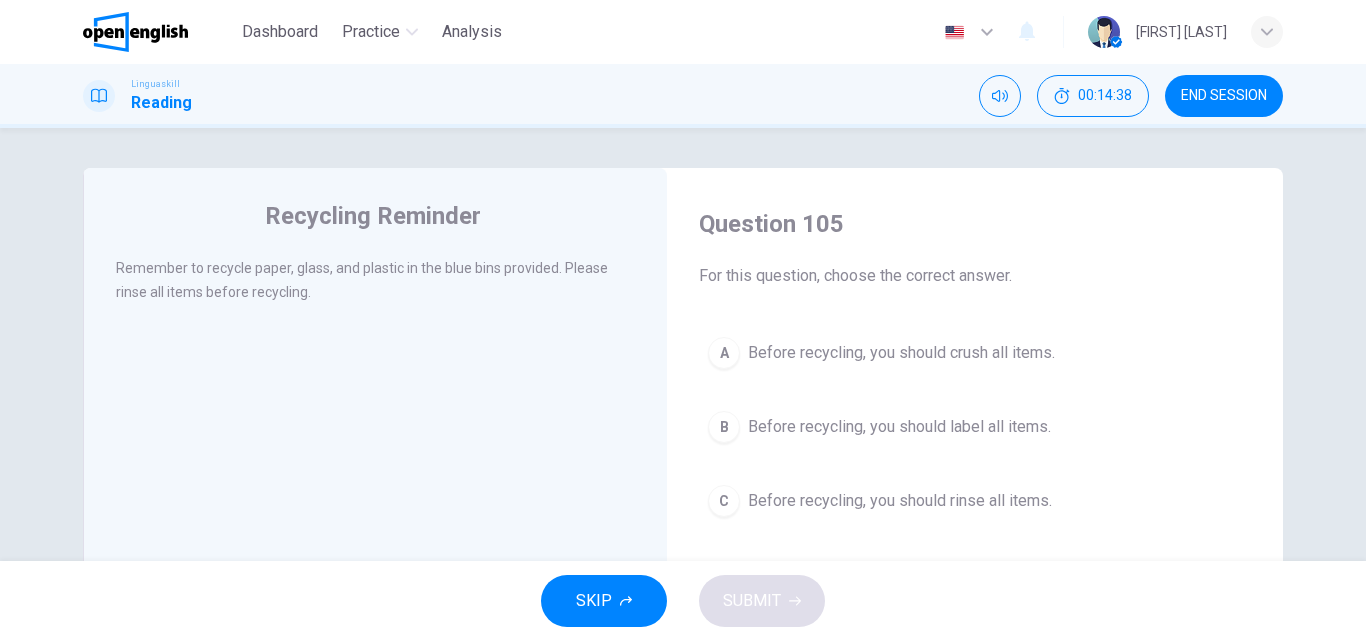 click on "A Before recycling, you should crush all items." at bounding box center (975, 353) 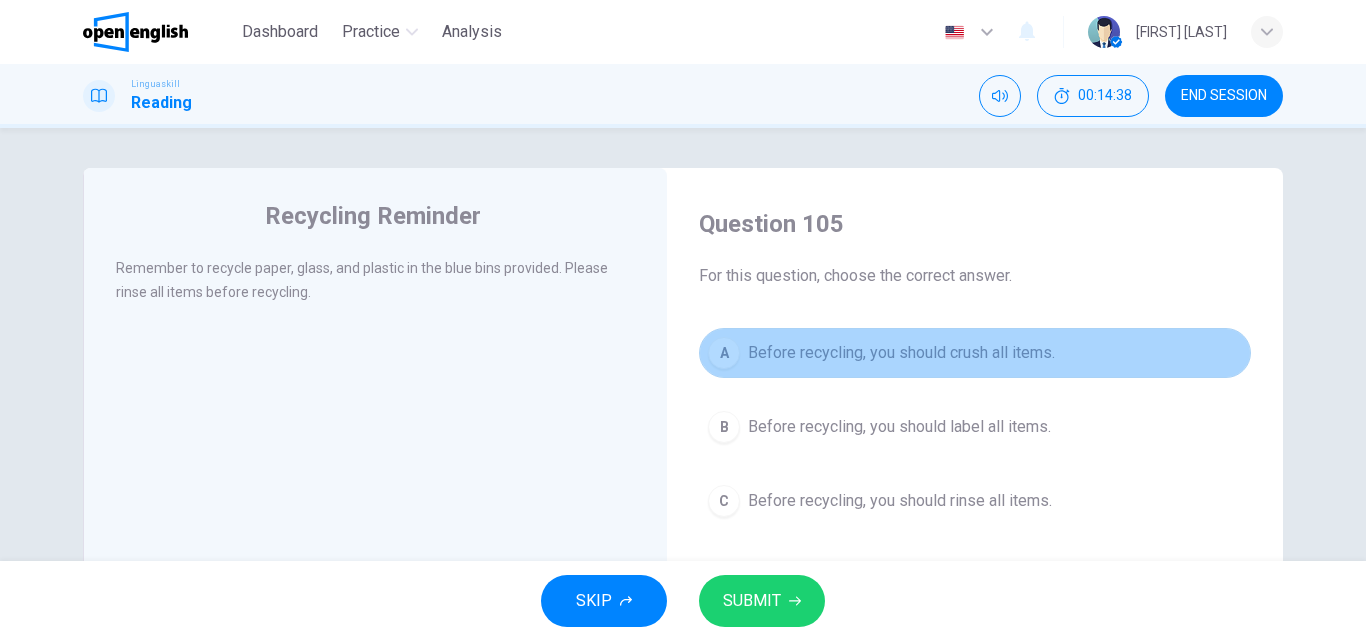 click on "A Before recycling, you should crush all items." at bounding box center (975, 353) 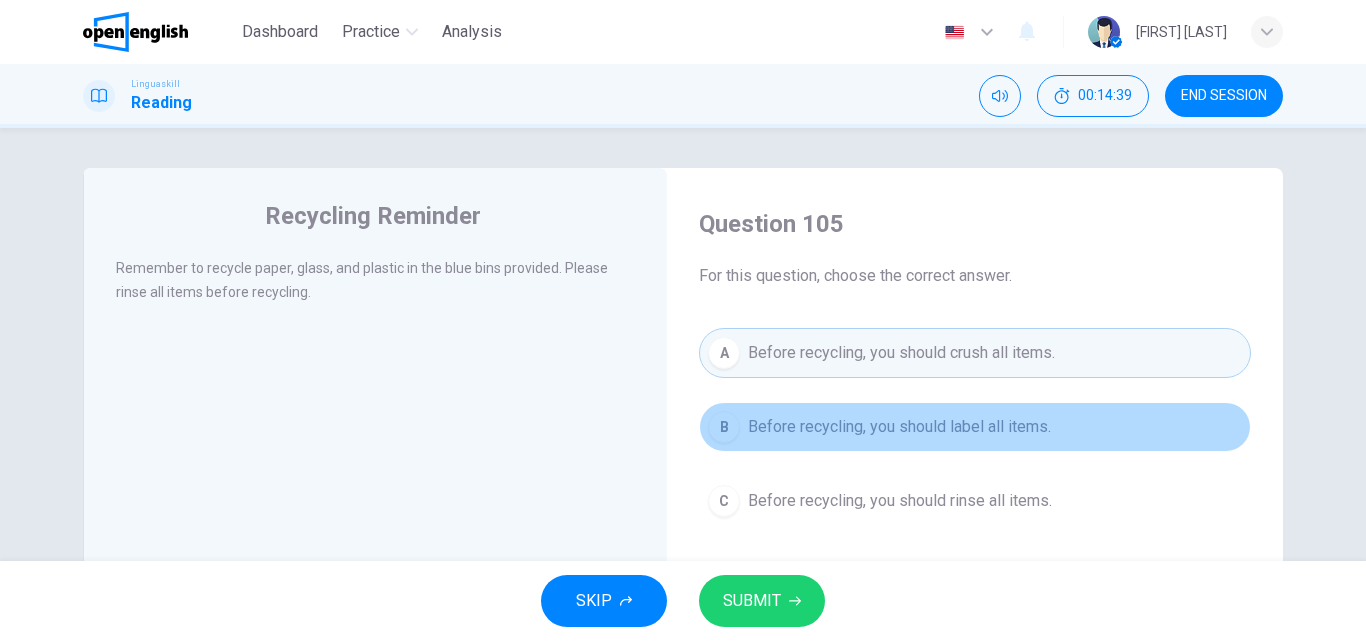 click on "Before recycling, you should label all items." at bounding box center (899, 427) 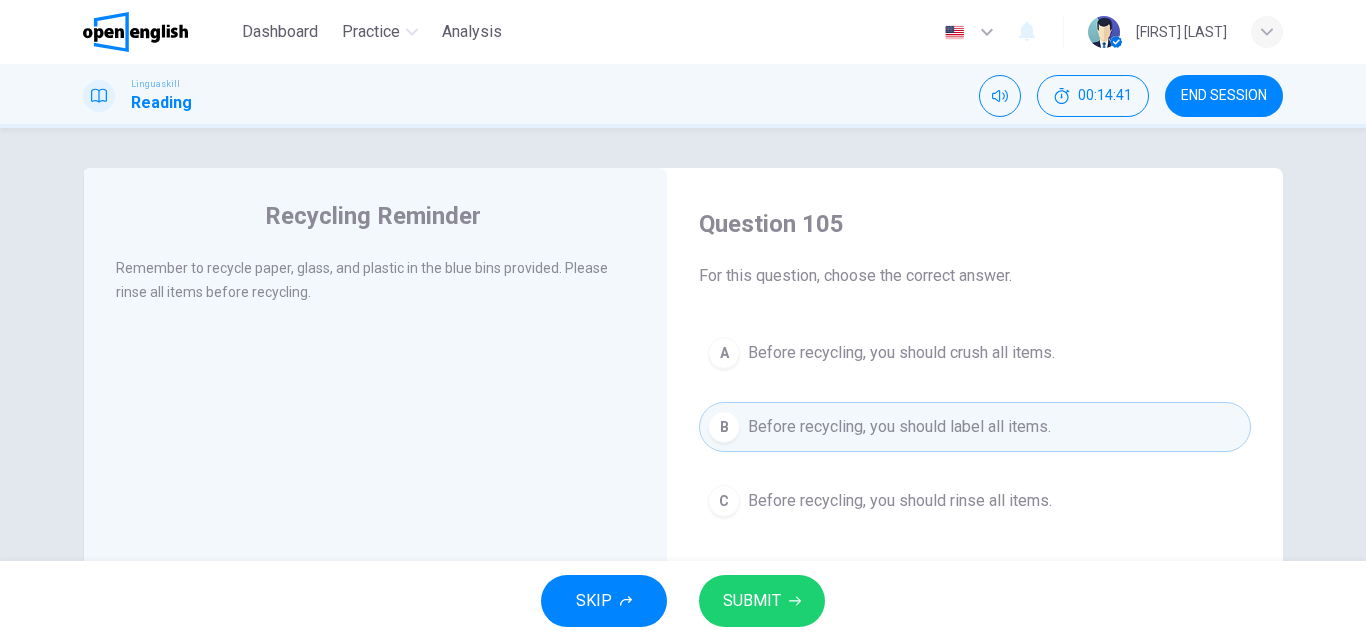 click on "SUBMIT" at bounding box center [762, 601] 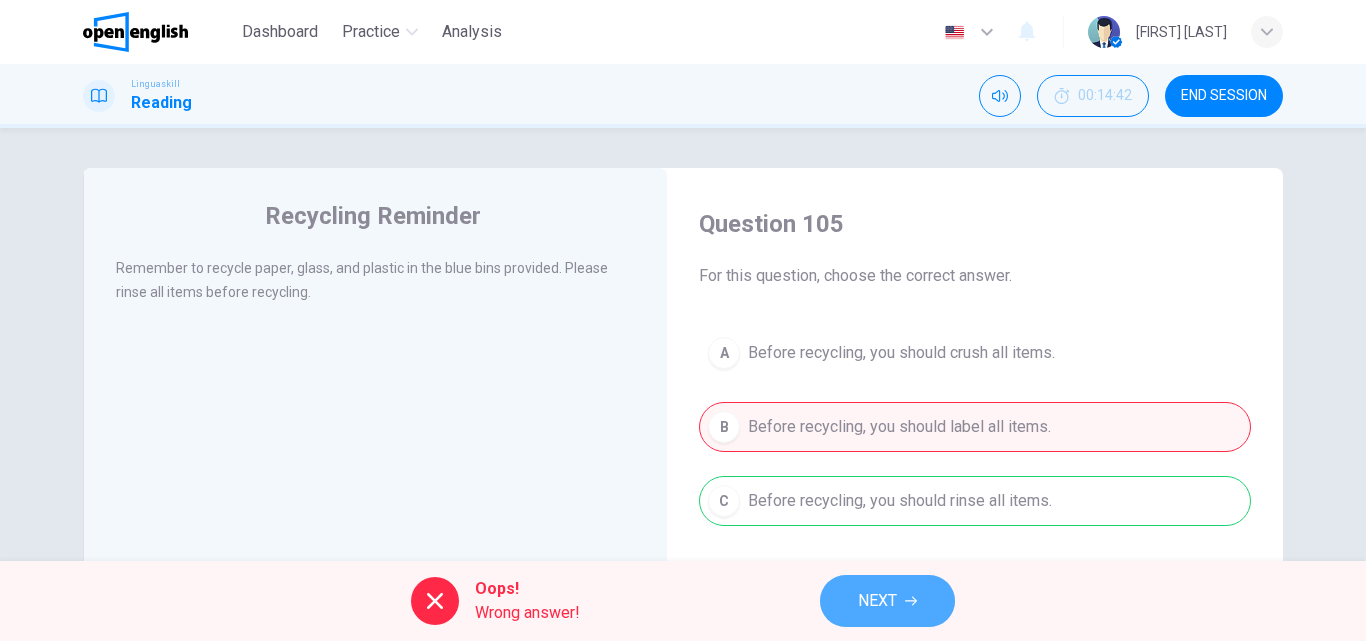 click on "NEXT" at bounding box center [887, 601] 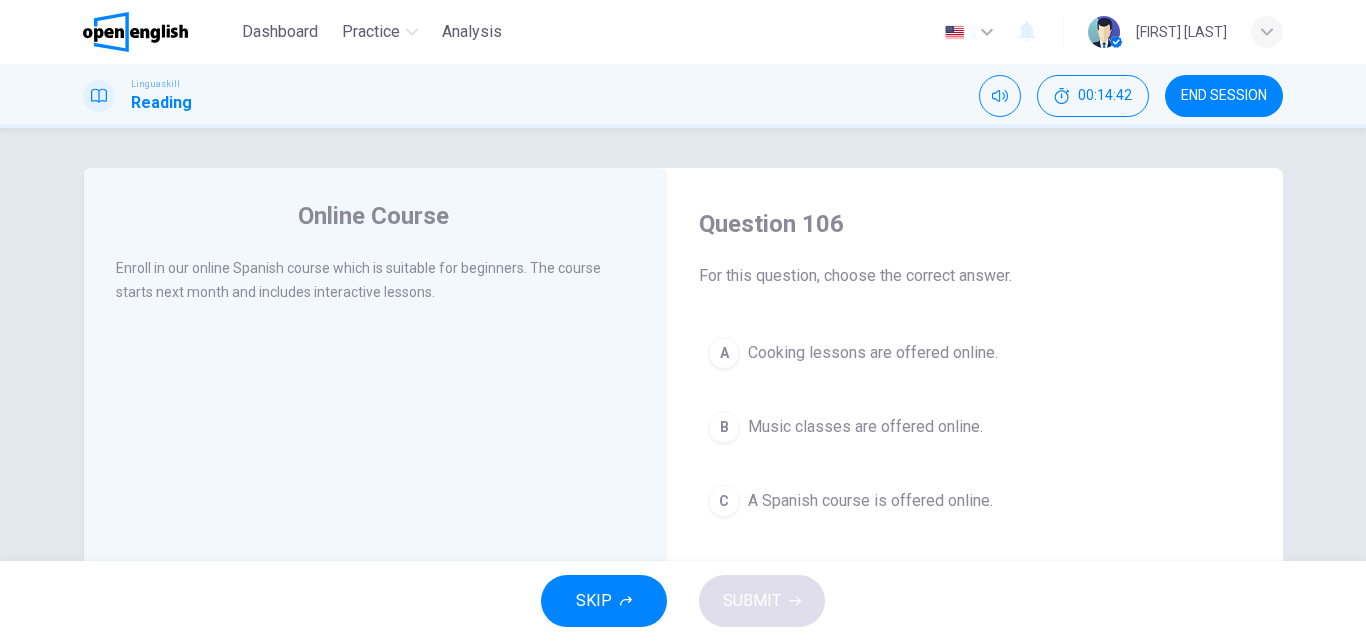 click on "Music classes are offered online." at bounding box center [865, 427] 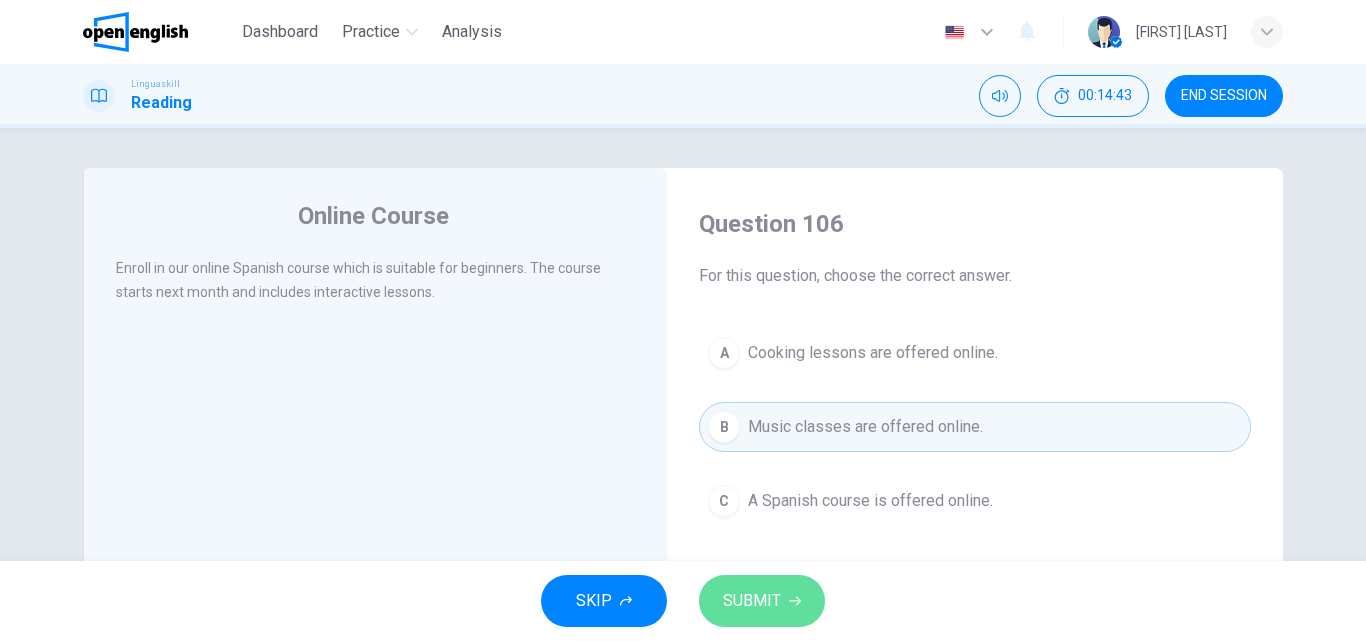 click on "SUBMIT" at bounding box center (762, 601) 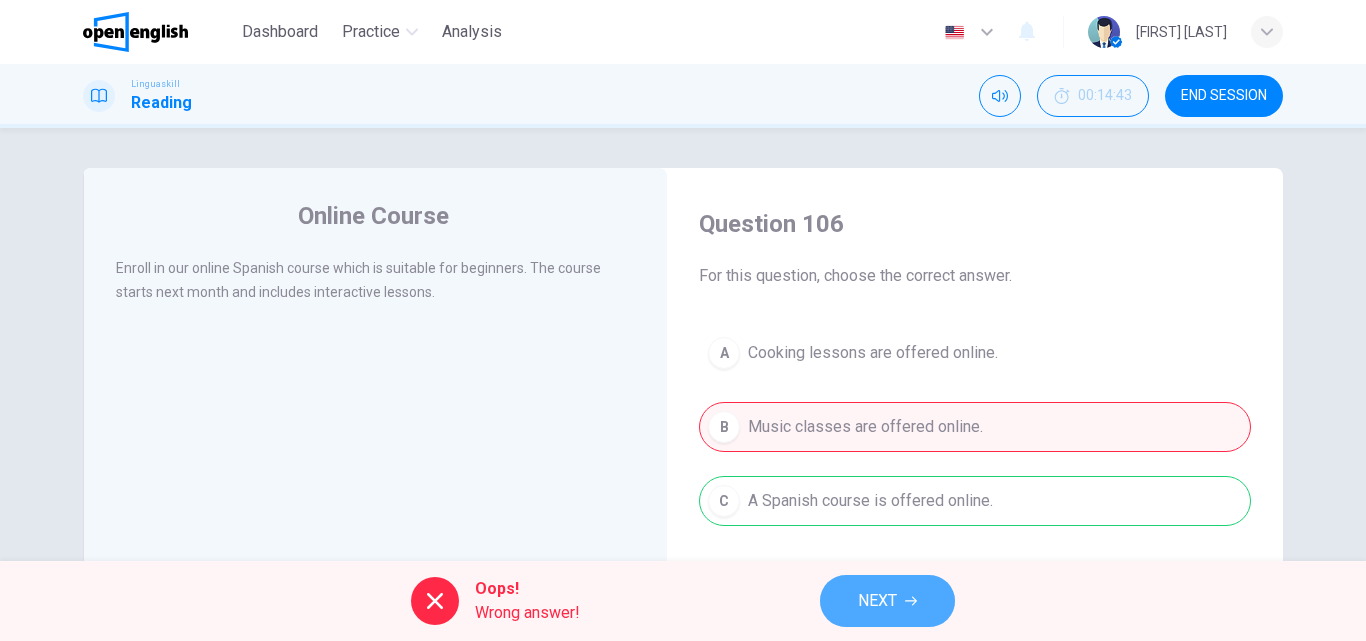 click on "NEXT" at bounding box center (887, 601) 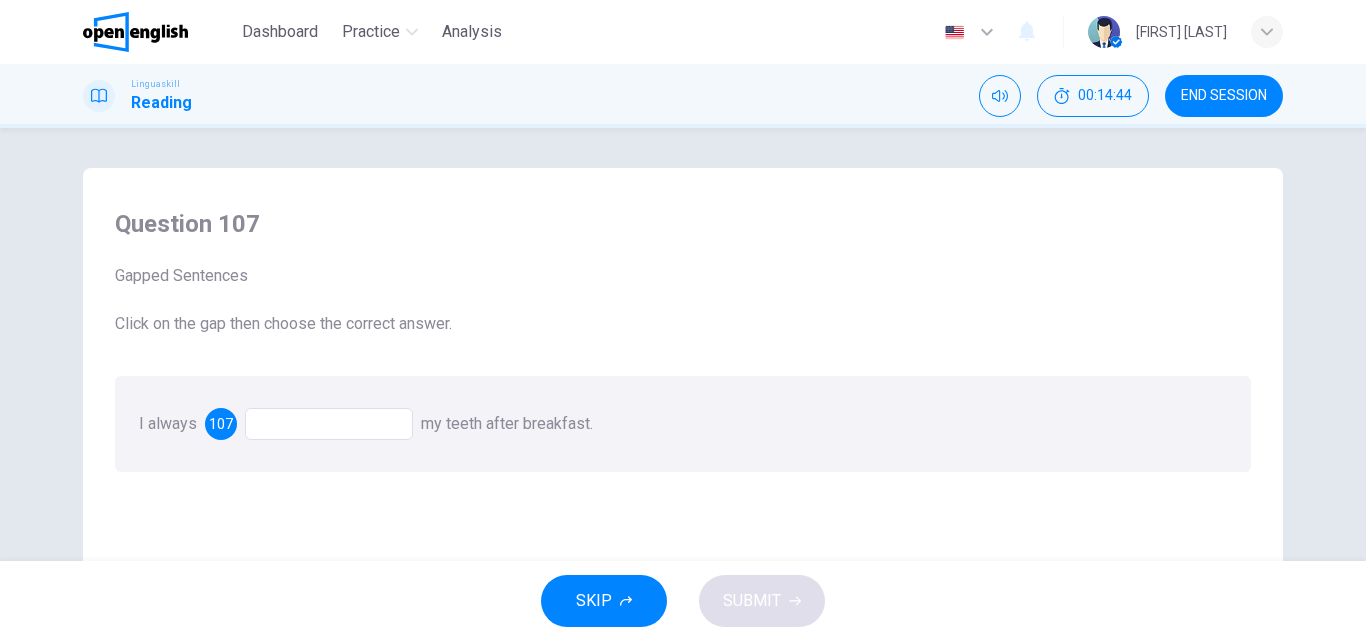 click at bounding box center (329, 424) 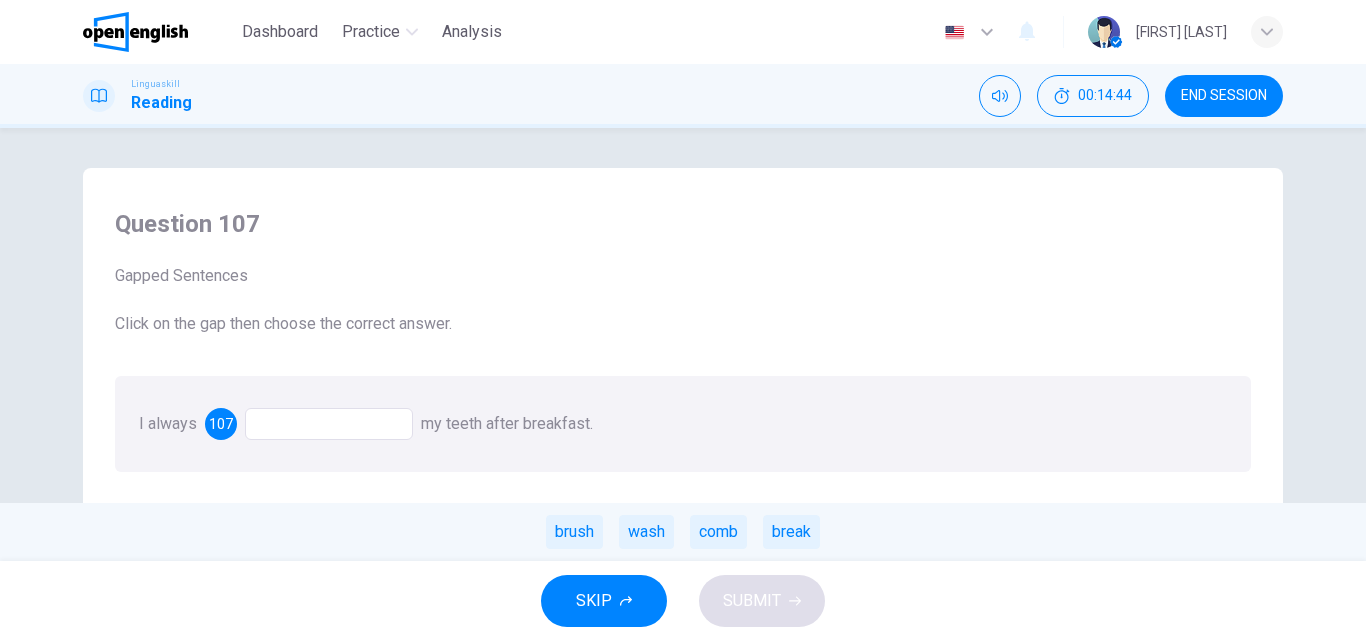 click at bounding box center [329, 424] 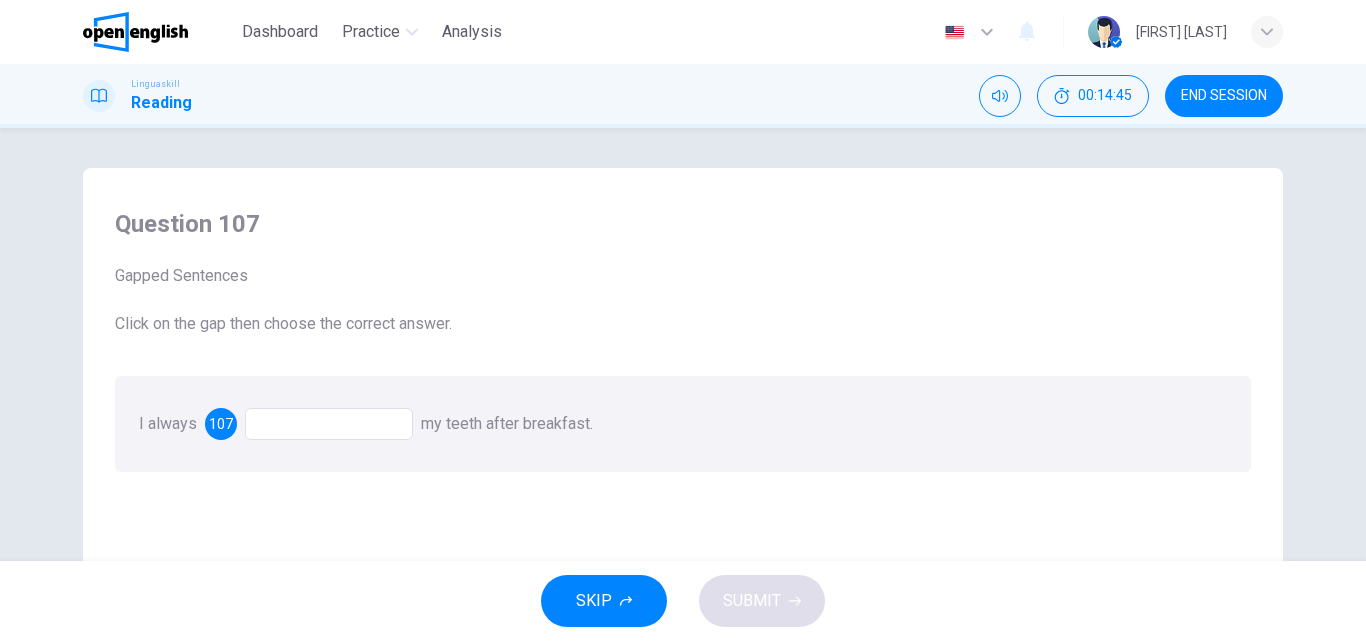 click at bounding box center (329, 424) 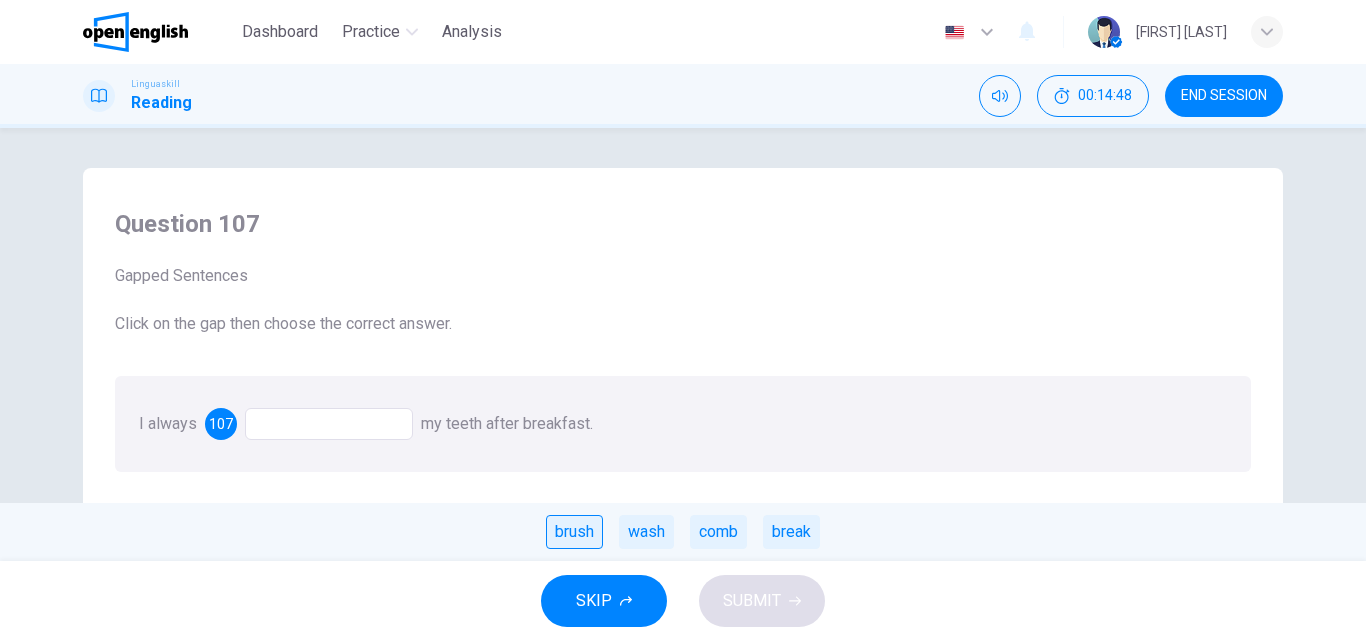 click on "brush" at bounding box center [574, 532] 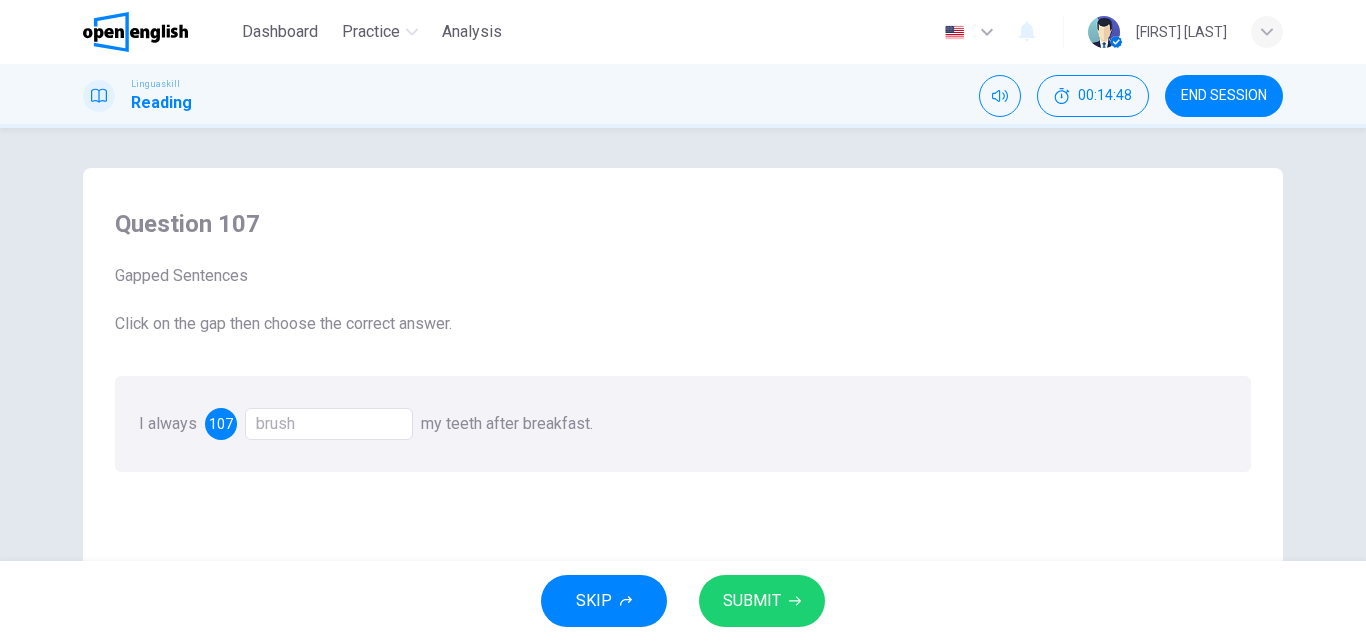 click on "Question 107 Gapped Sentences Click on the gap then choose the correct answer. I always  107 brush  my teeth after breakfast." at bounding box center [683, 525] 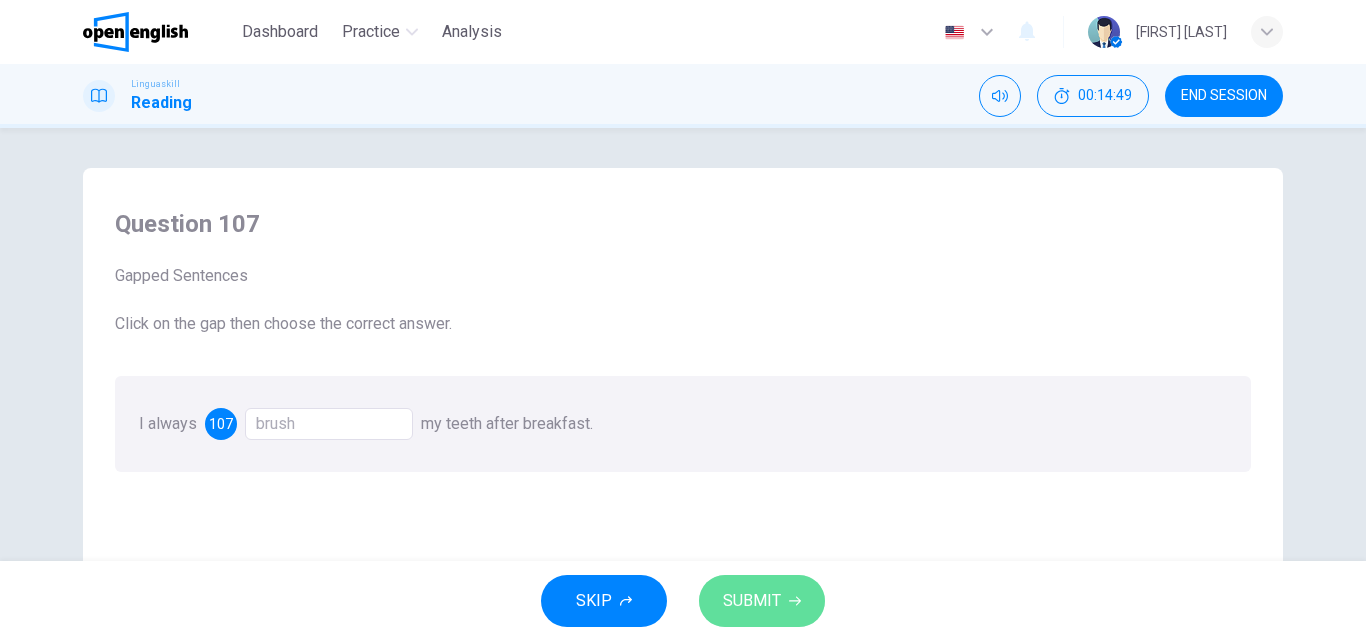click on "SUBMIT" at bounding box center [752, 601] 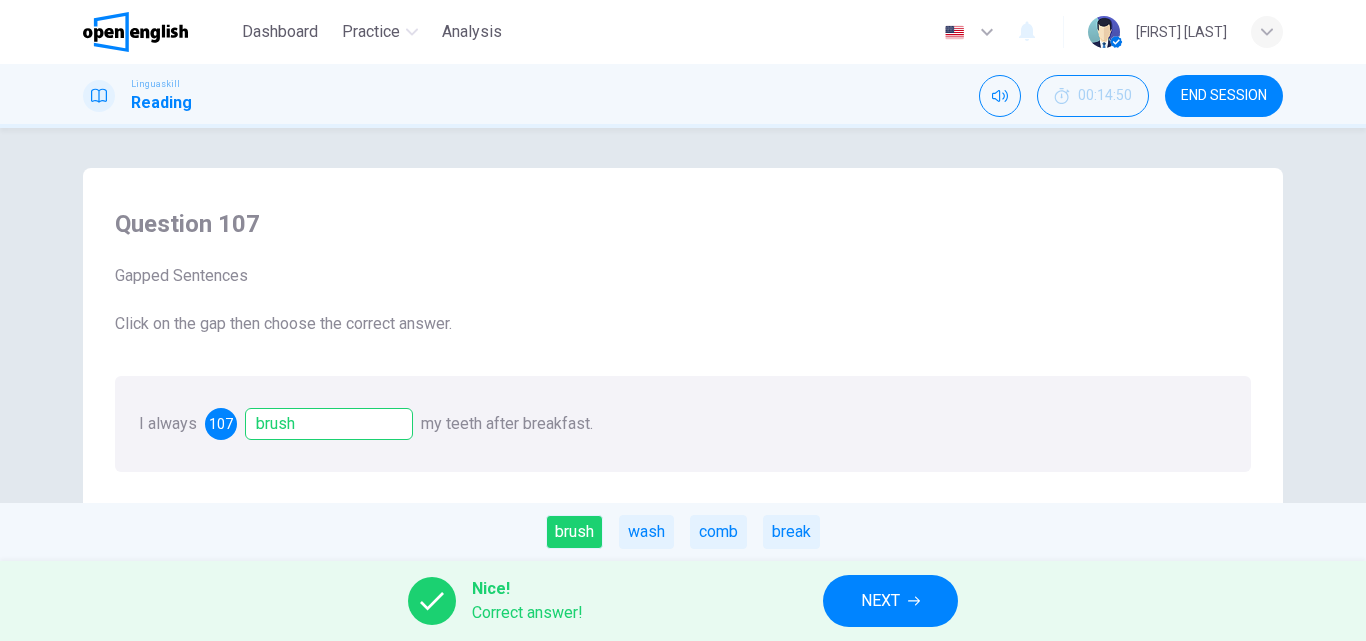 click on "NEXT" at bounding box center [890, 601] 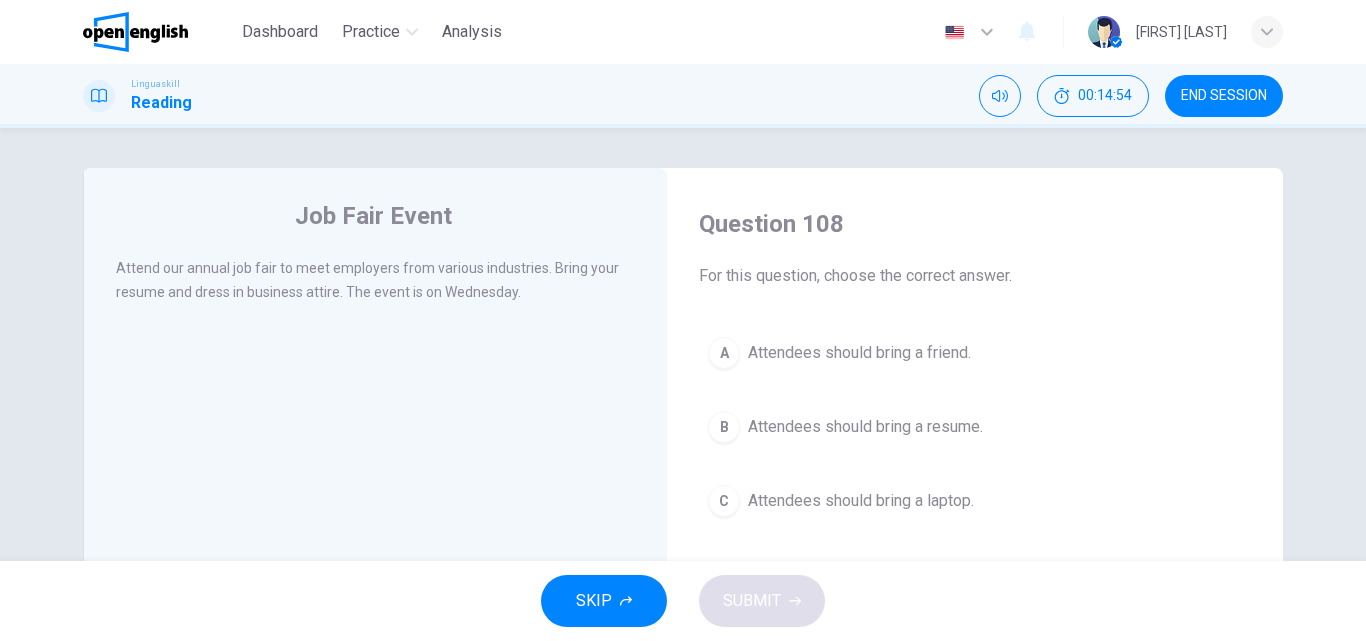 click on "Attendees should bring a resume." at bounding box center (865, 427) 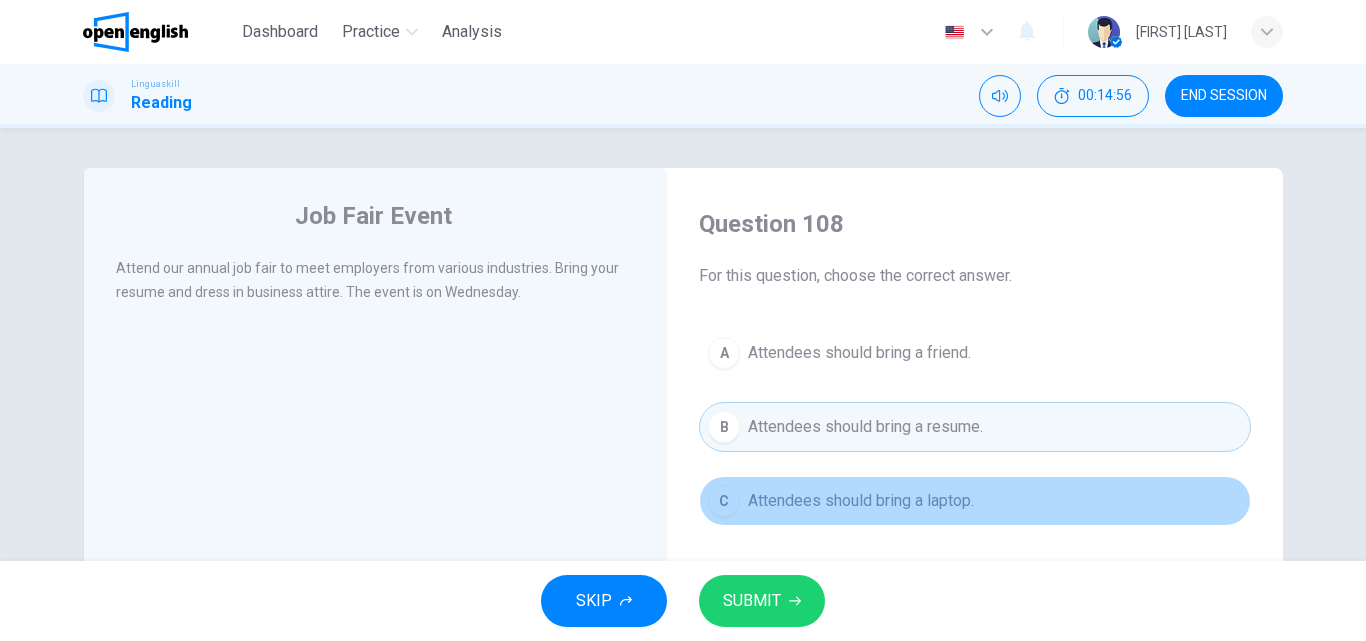 click on "Attendees should bring a laptop." at bounding box center [861, 501] 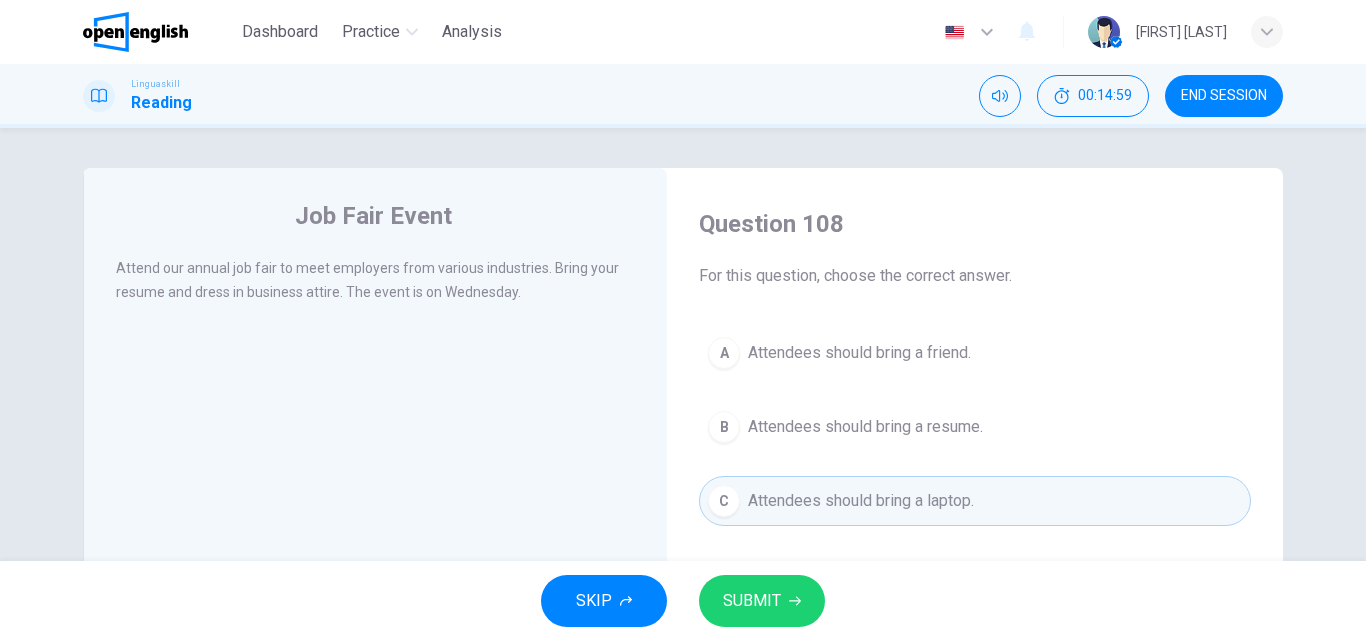 click on "Attendees should bring a friend." at bounding box center [859, 353] 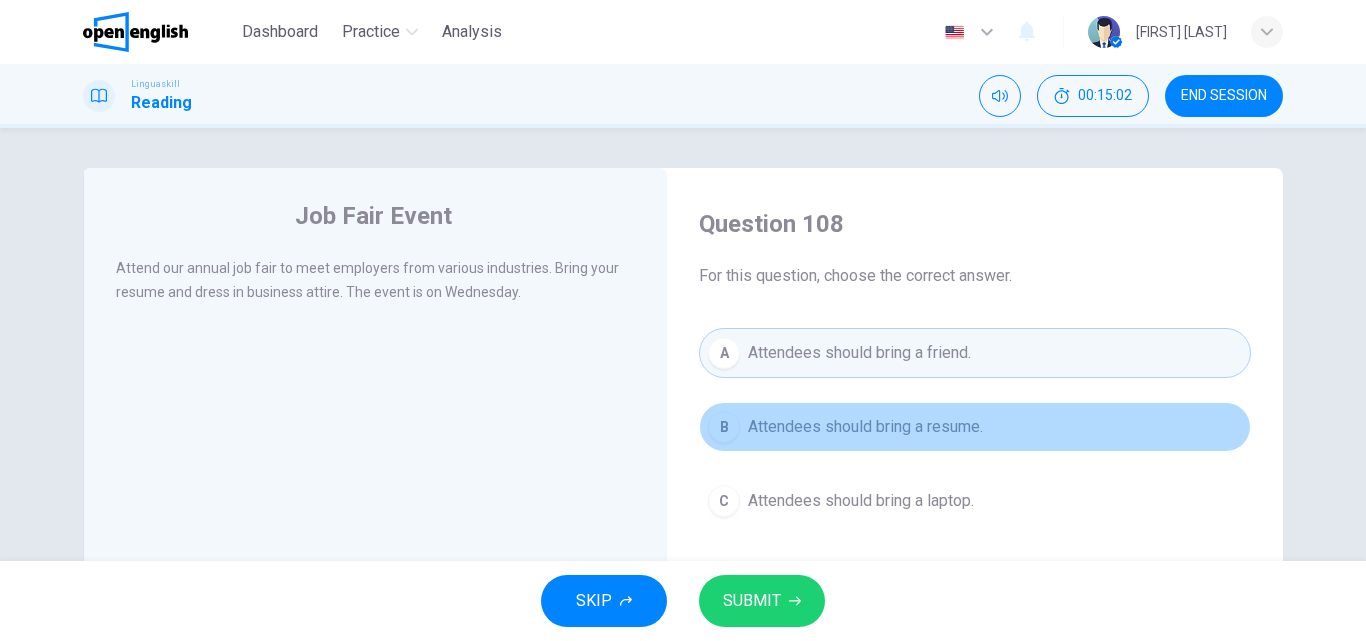 click on "B Attendees should bring a resume." at bounding box center (975, 427) 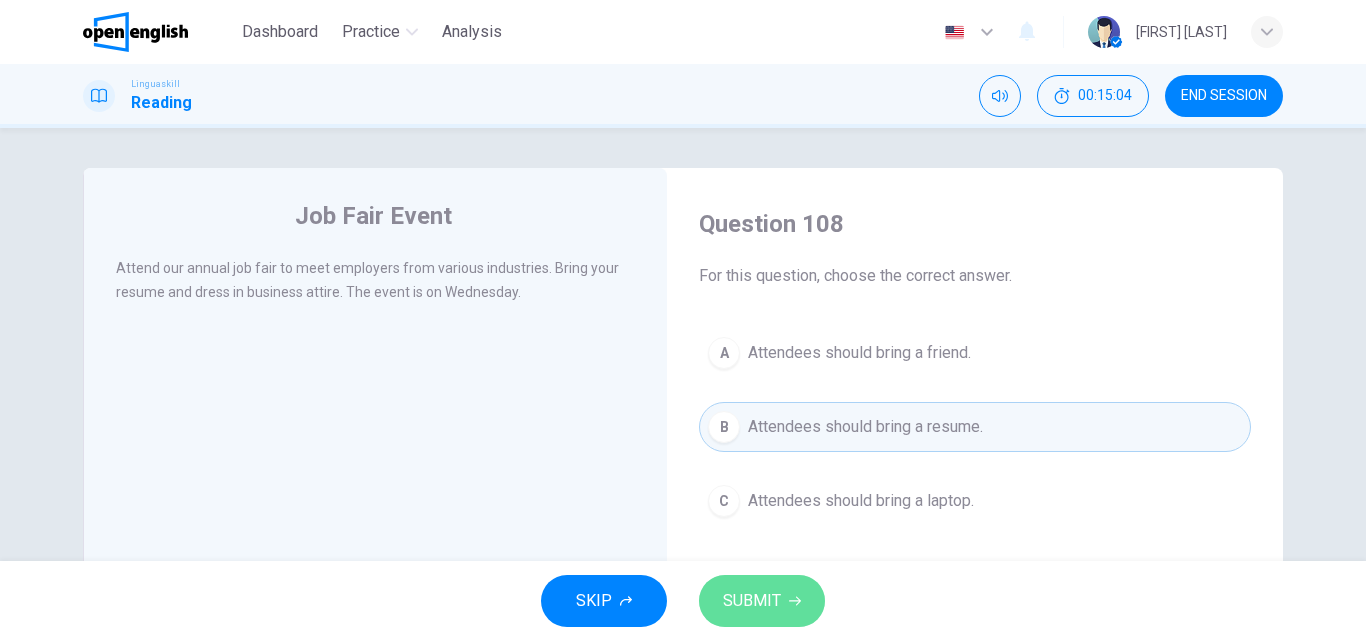click on "SUBMIT" at bounding box center (752, 601) 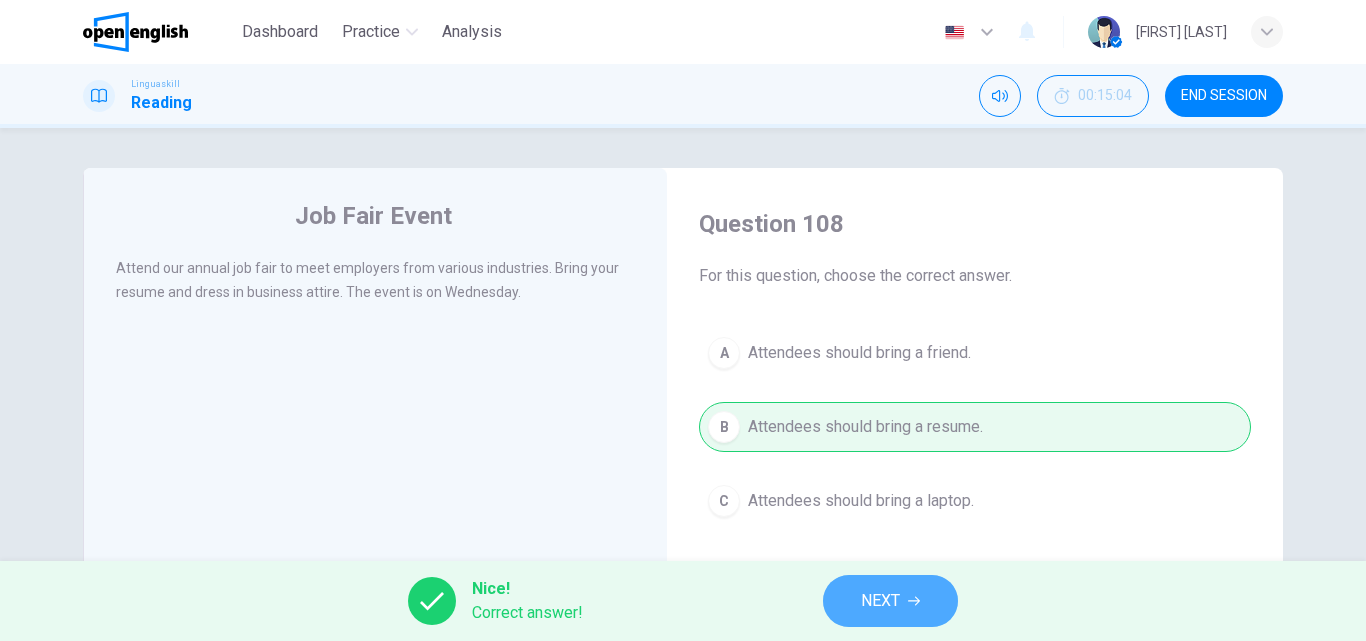 click on "NEXT" at bounding box center (880, 601) 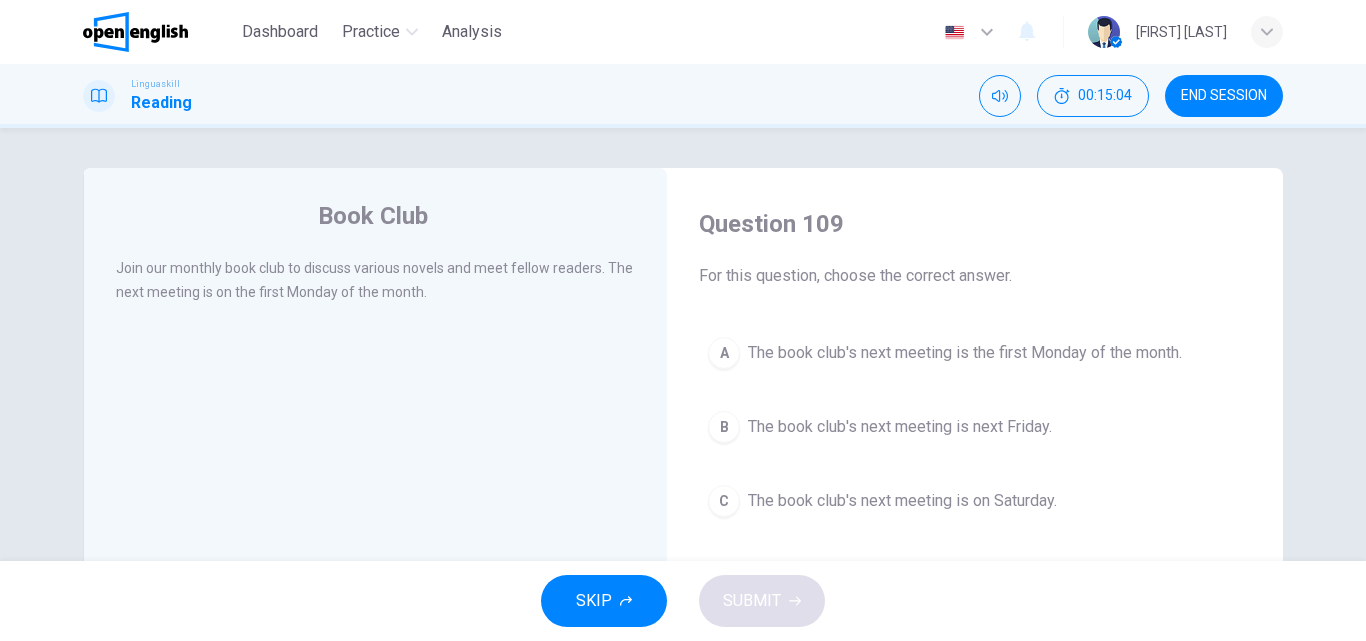 click on "B The book club's next meeting is next Friday." at bounding box center [975, 427] 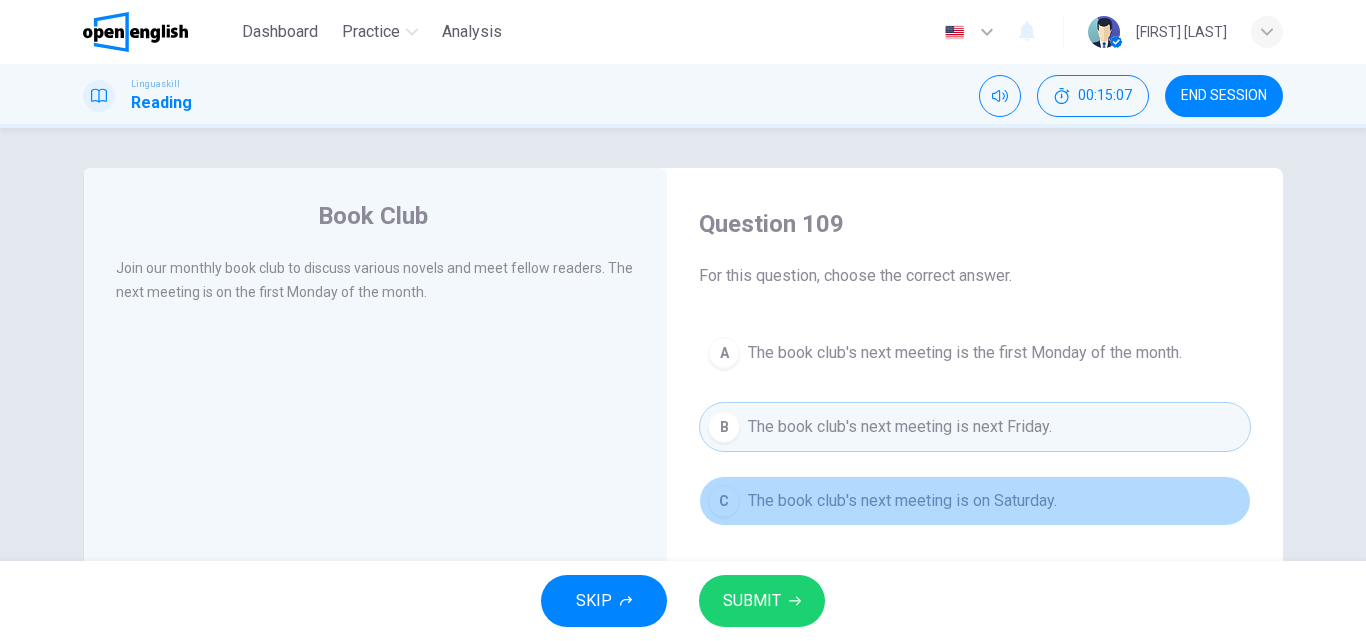 click on "The book club's next meeting is on Saturday." at bounding box center (902, 501) 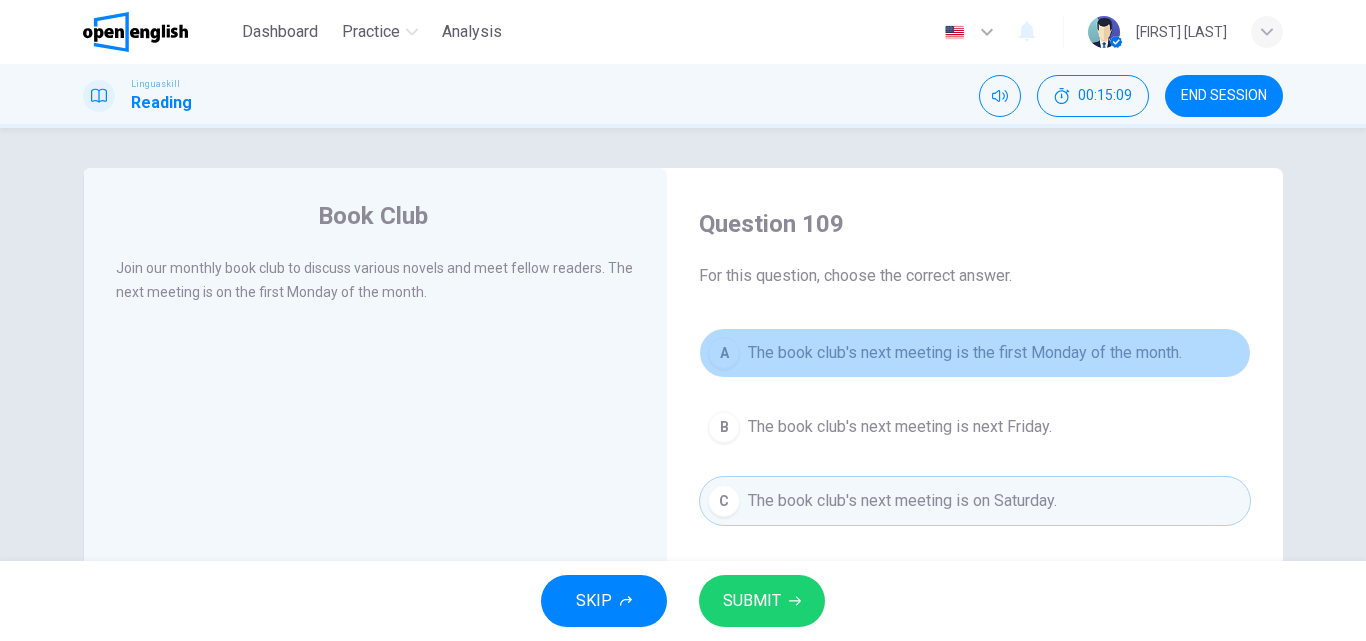click on "The book club's next meeting is the first Monday of the month." at bounding box center [965, 353] 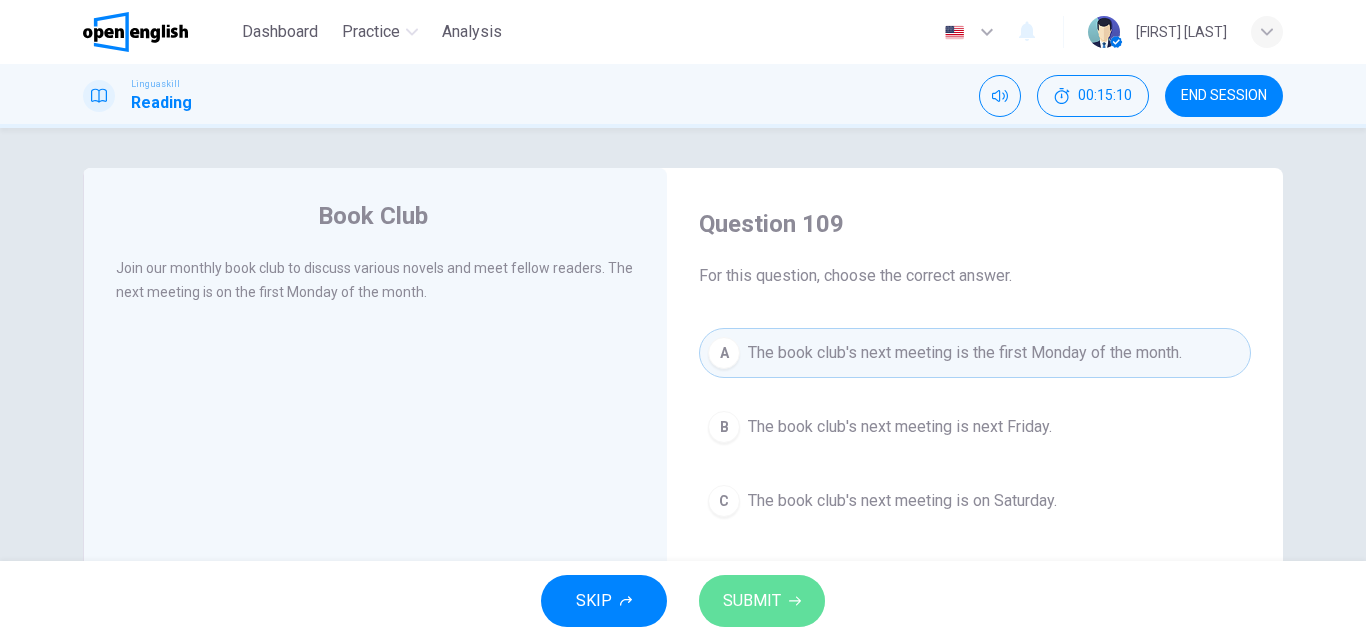 click on "SUBMIT" at bounding box center [762, 601] 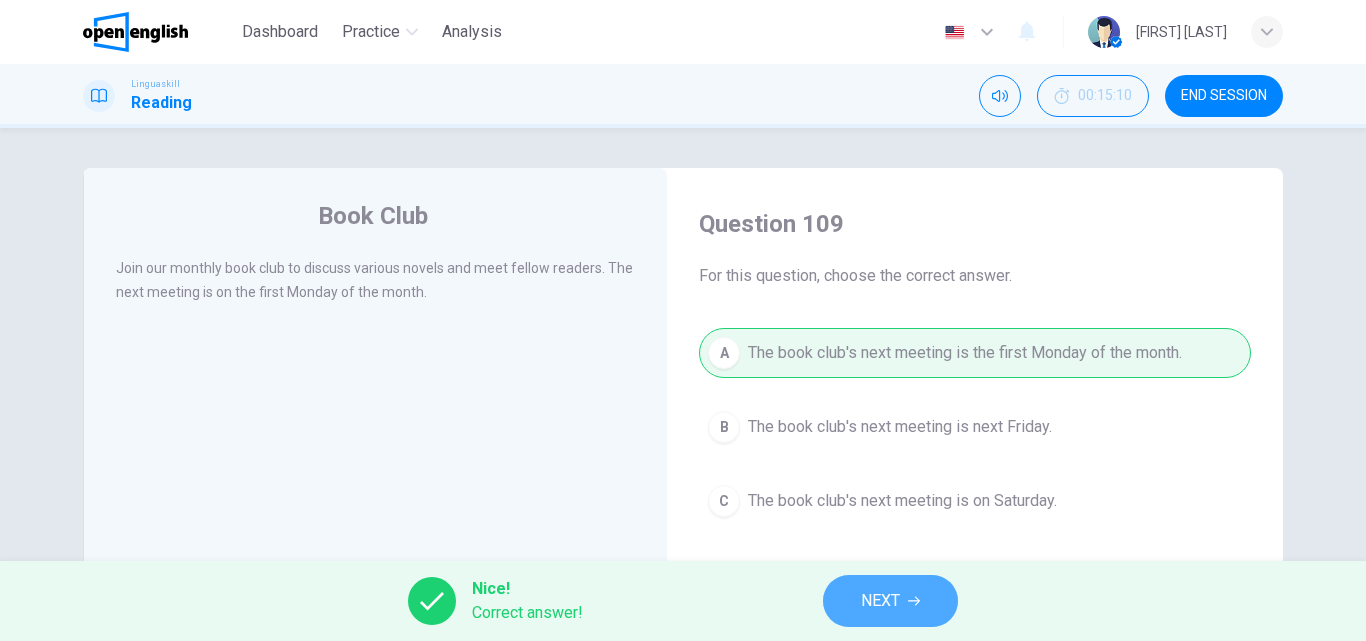 click on "NEXT" at bounding box center [880, 601] 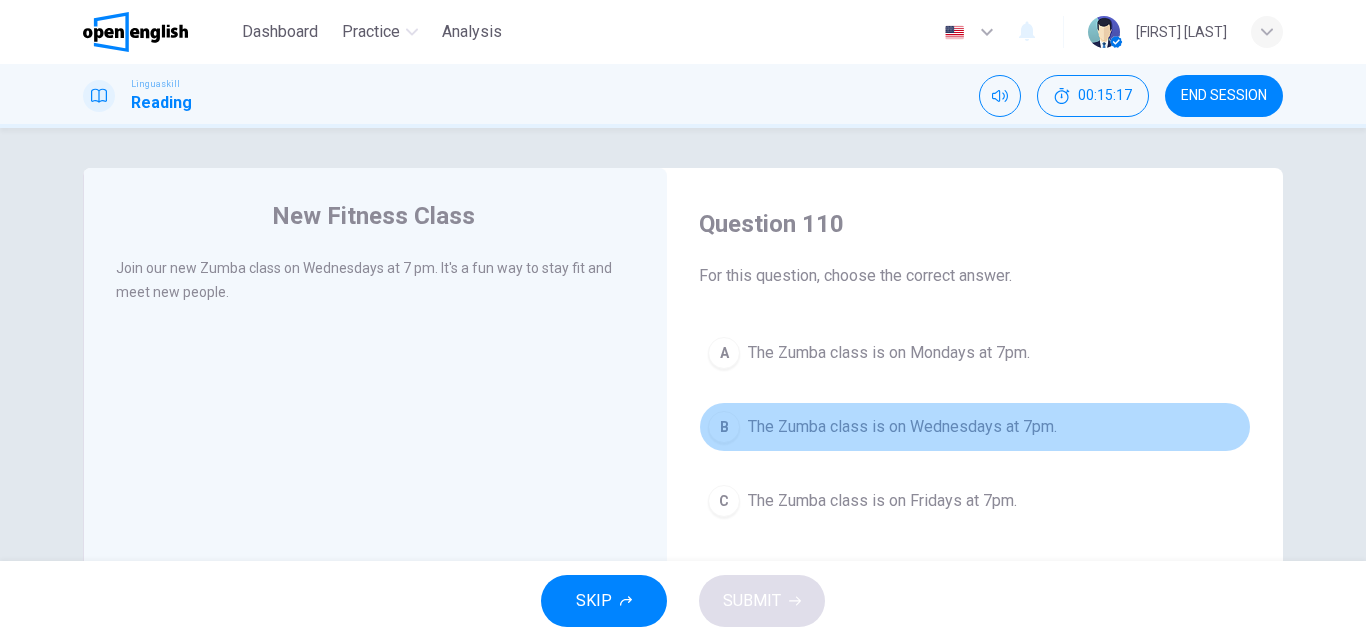 click on "The Zumba class is on Wednesdays at 7pm." at bounding box center (902, 427) 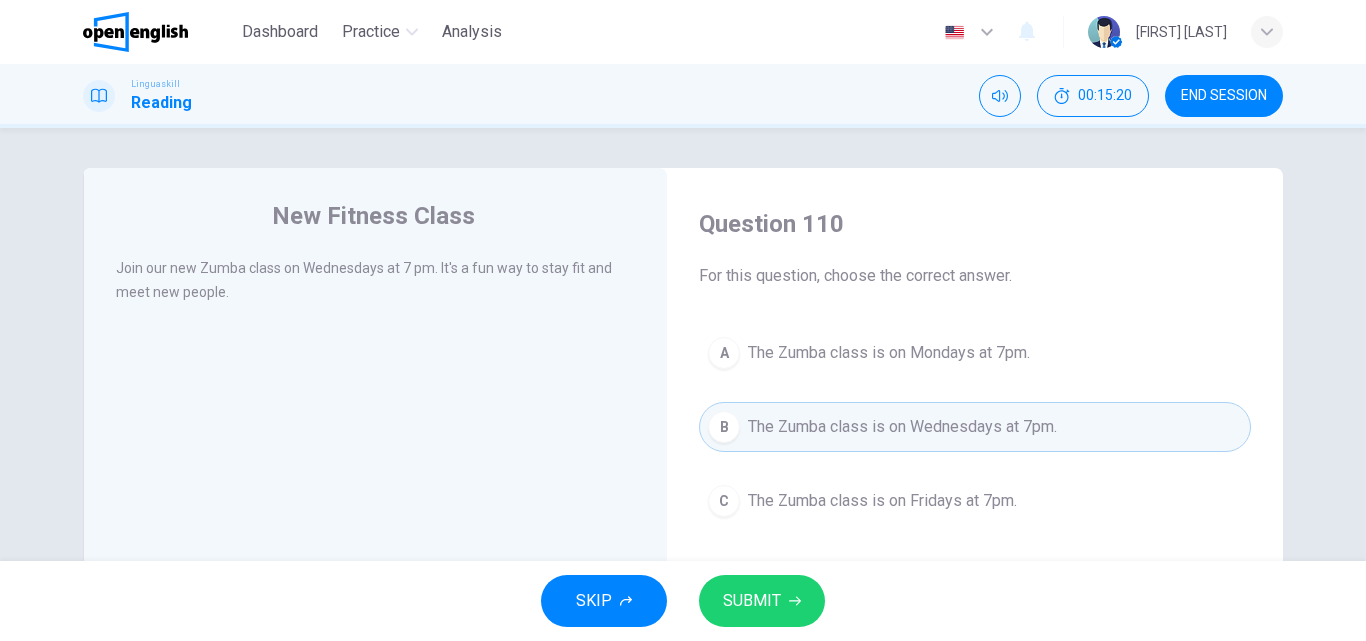 click on "SKIP SUBMIT" at bounding box center [683, 601] 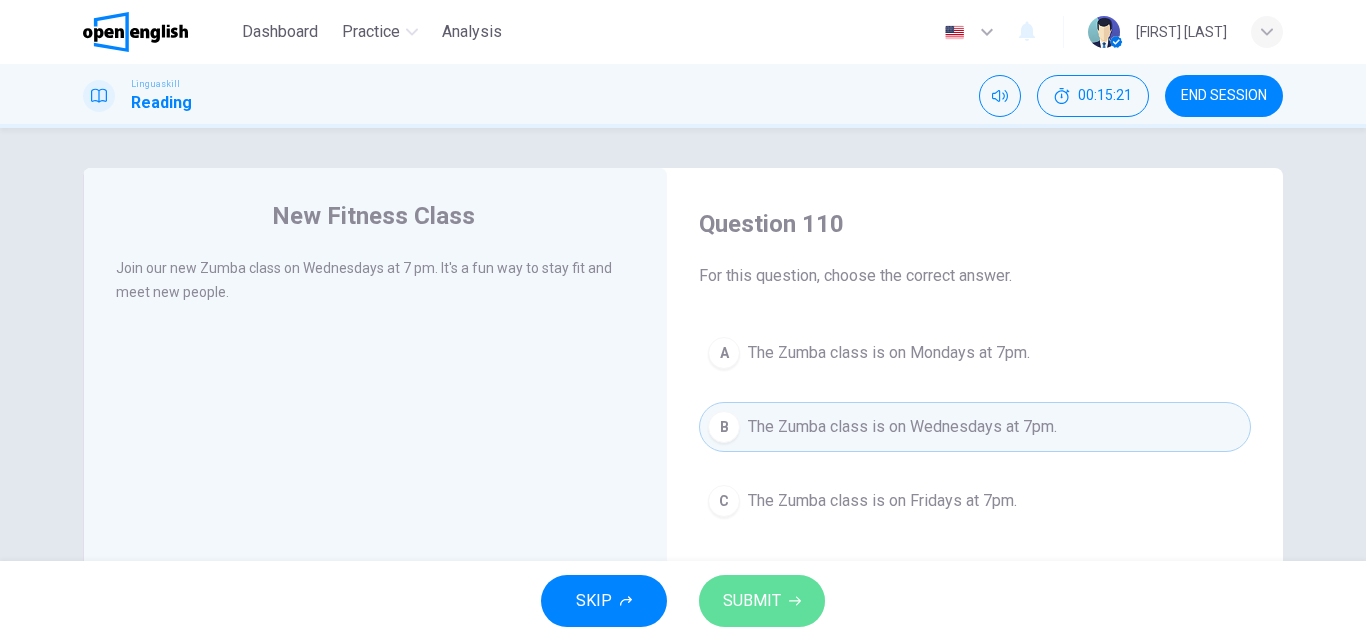 click on "SUBMIT" at bounding box center (752, 601) 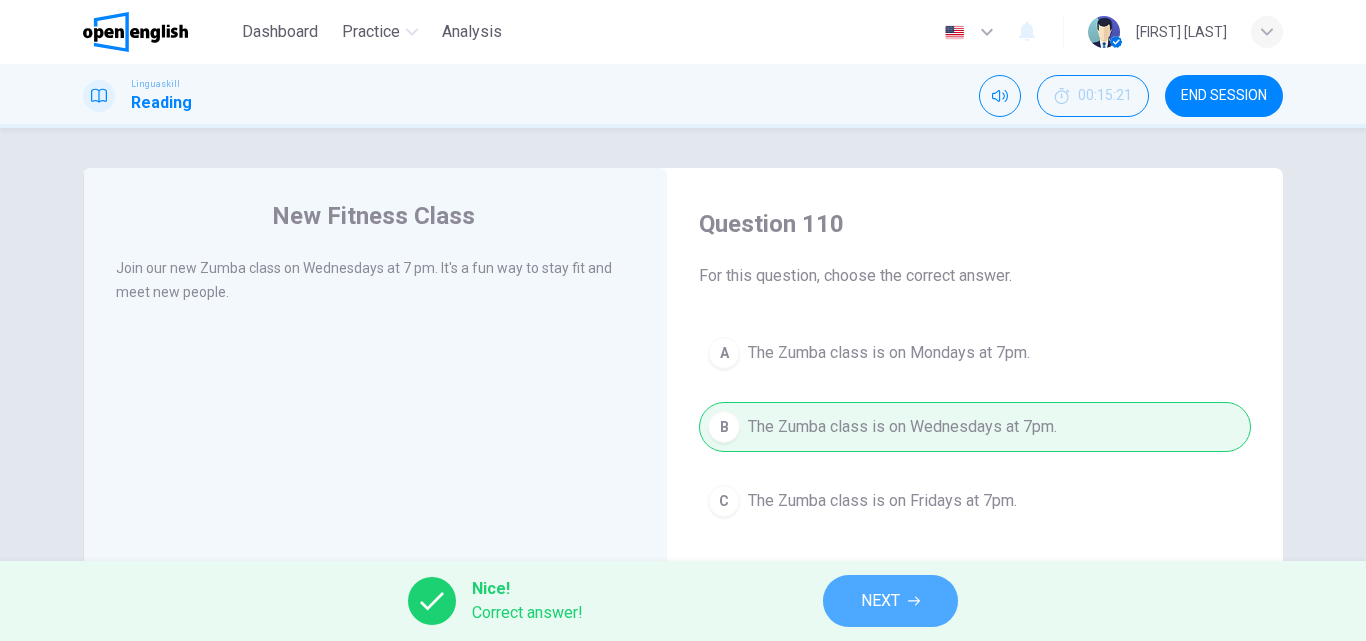 click on "NEXT" at bounding box center (880, 601) 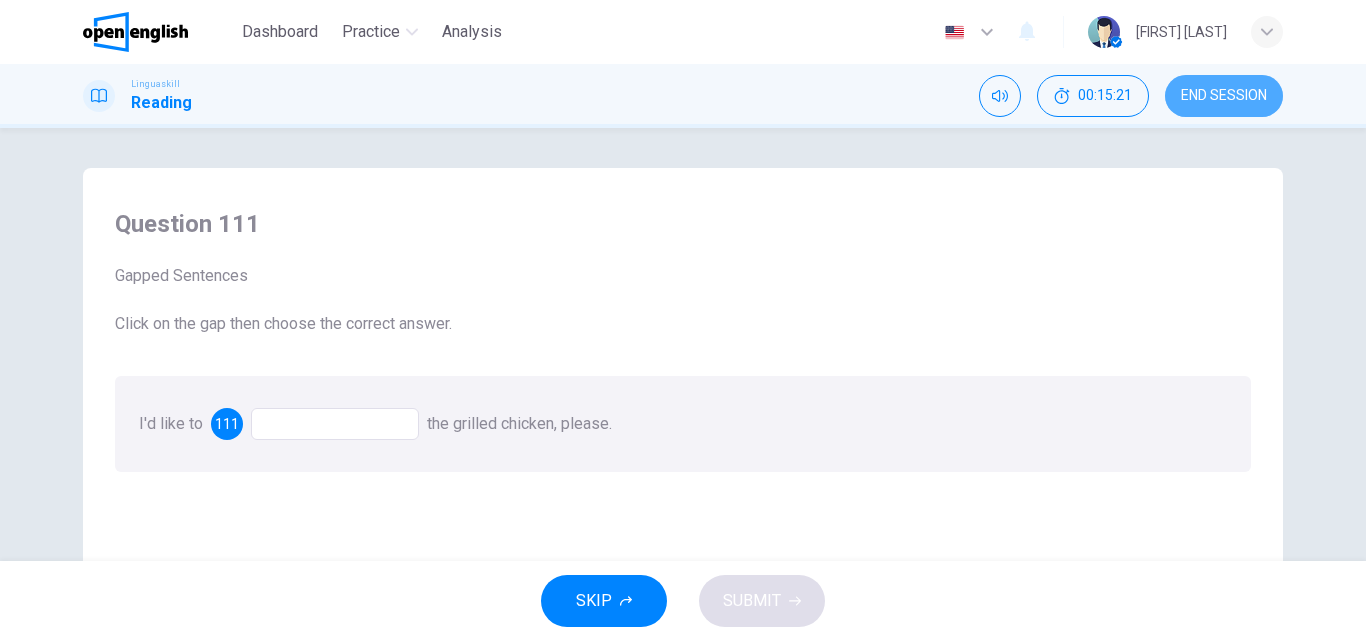 click on "END SESSION" at bounding box center [1224, 96] 